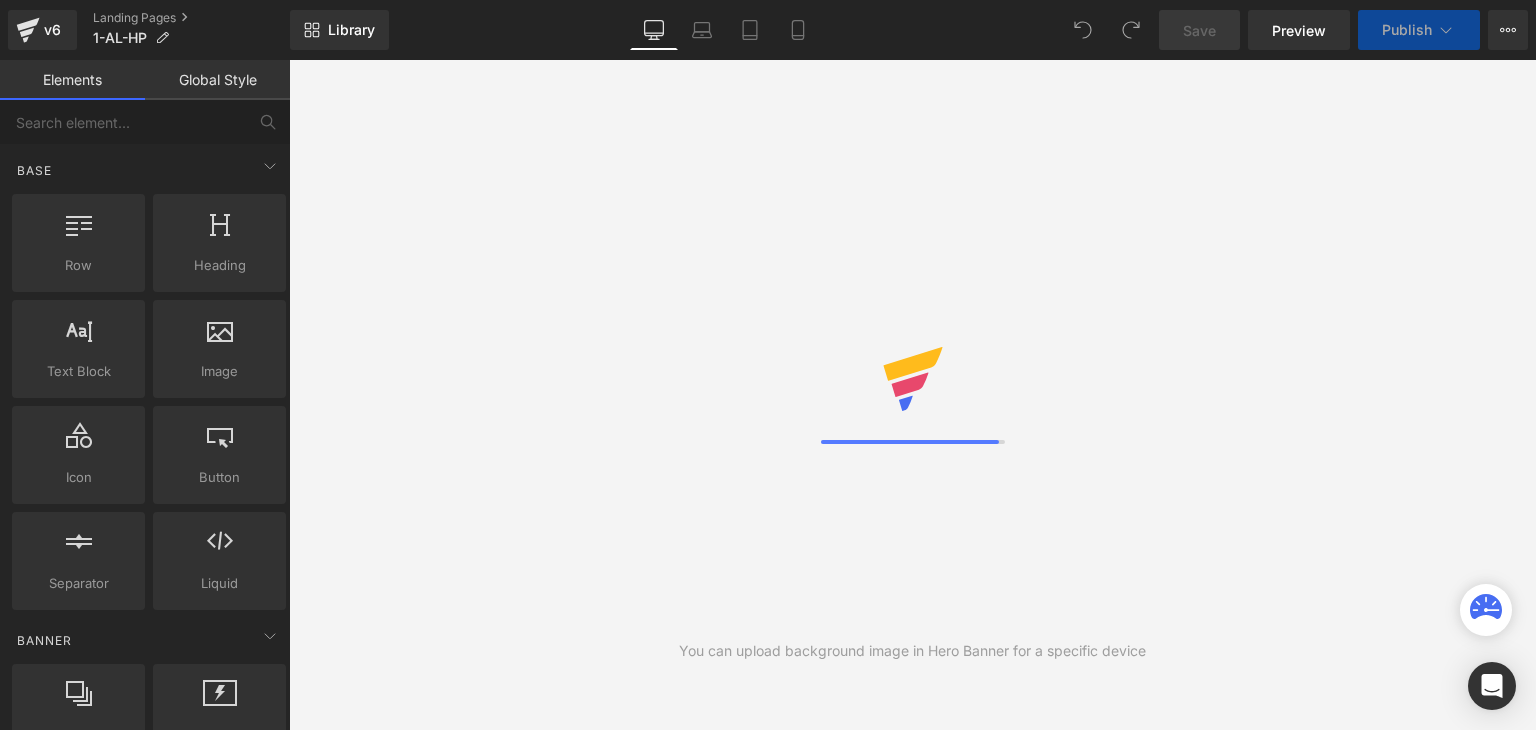 scroll, scrollTop: 0, scrollLeft: 0, axis: both 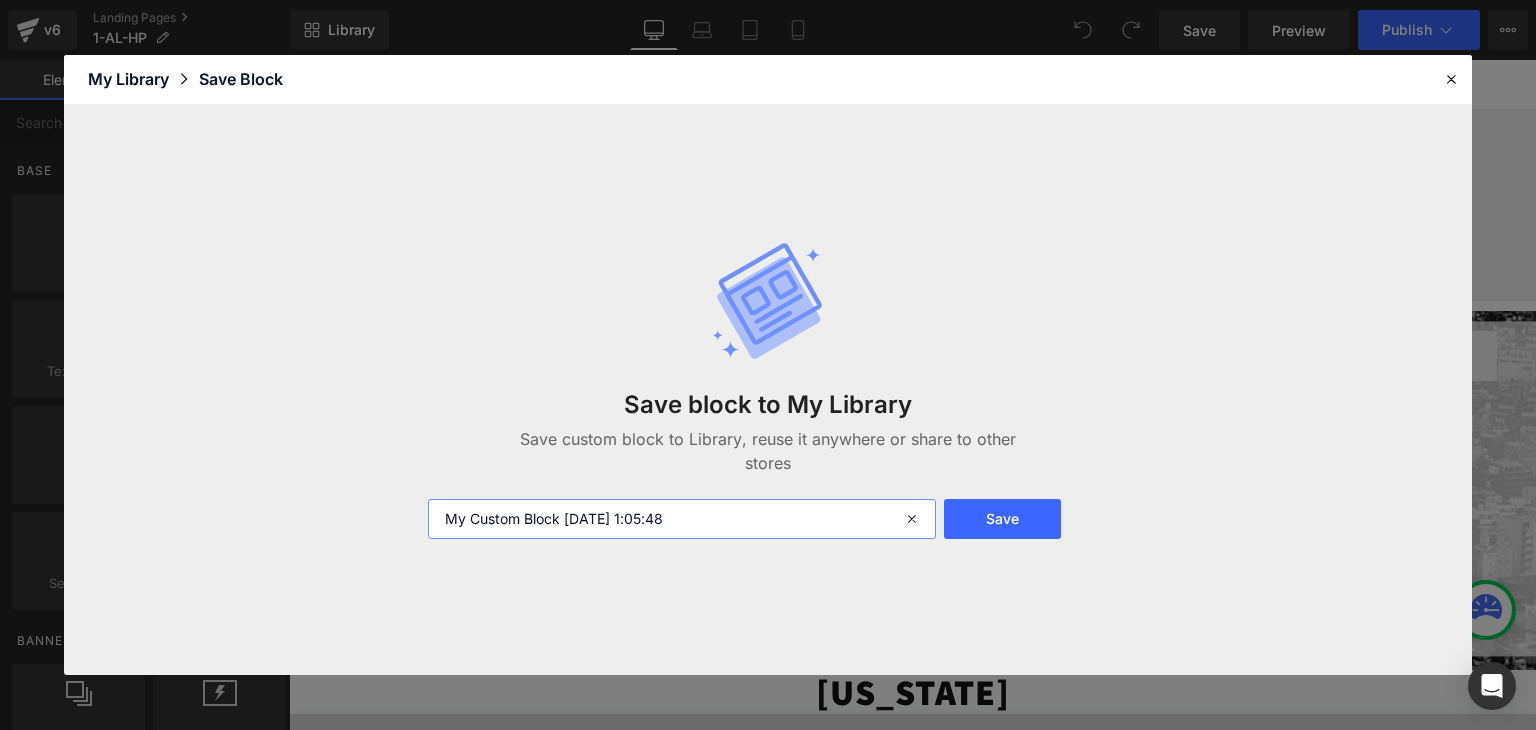 drag, startPoint x: 734, startPoint y: 526, endPoint x: 430, endPoint y: 517, distance: 304.1332 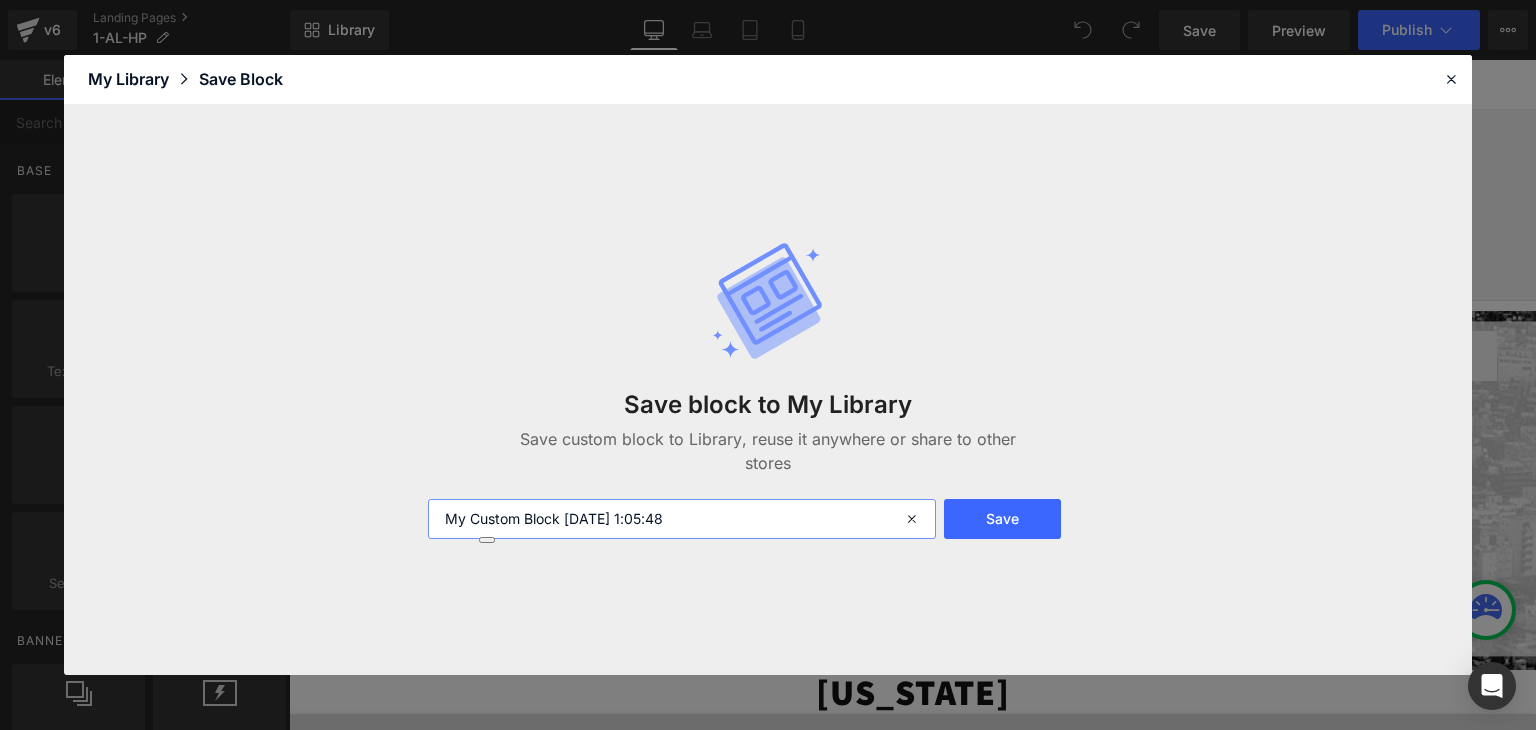 paste on "1) 1-AL-HP" 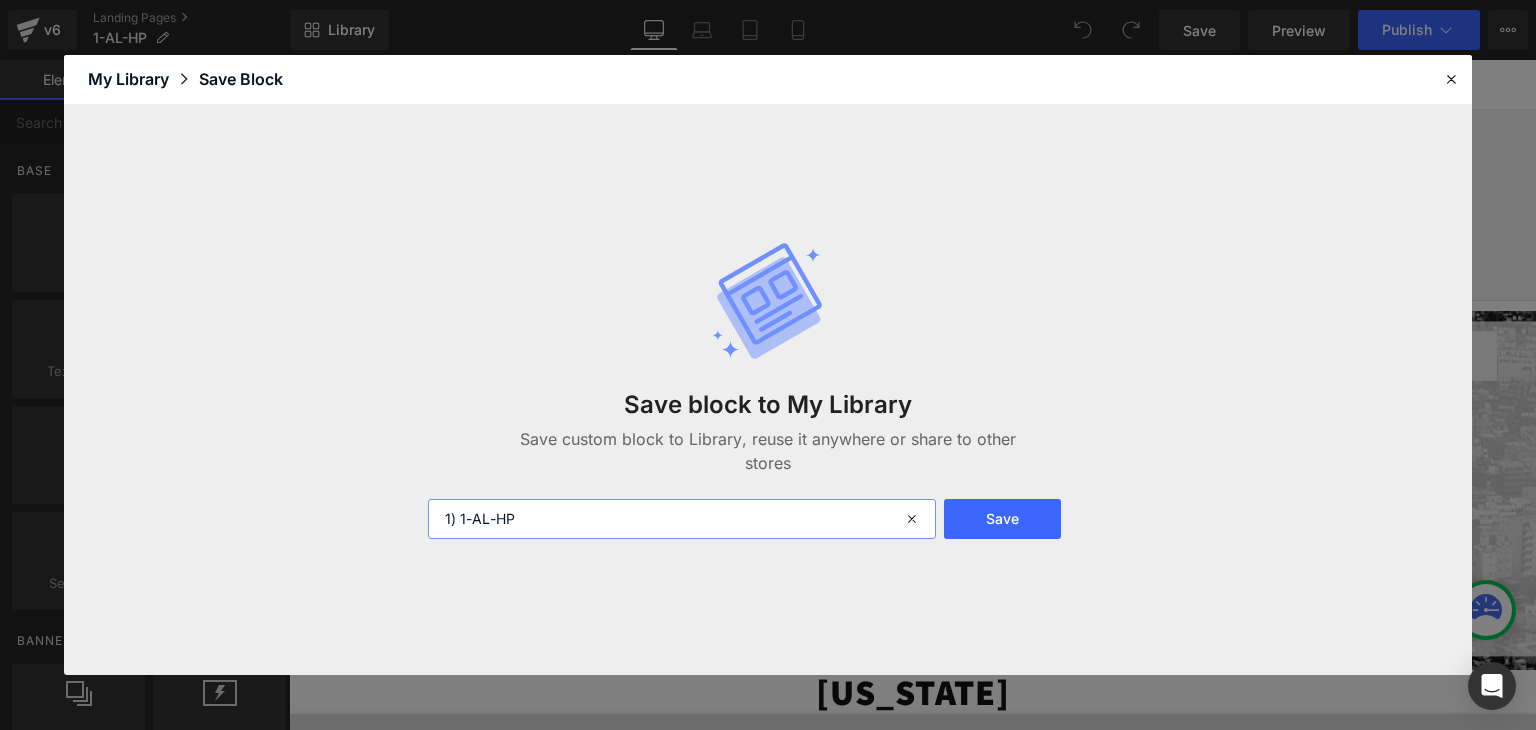 click on "1) 1-AL-HP" at bounding box center [682, 519] 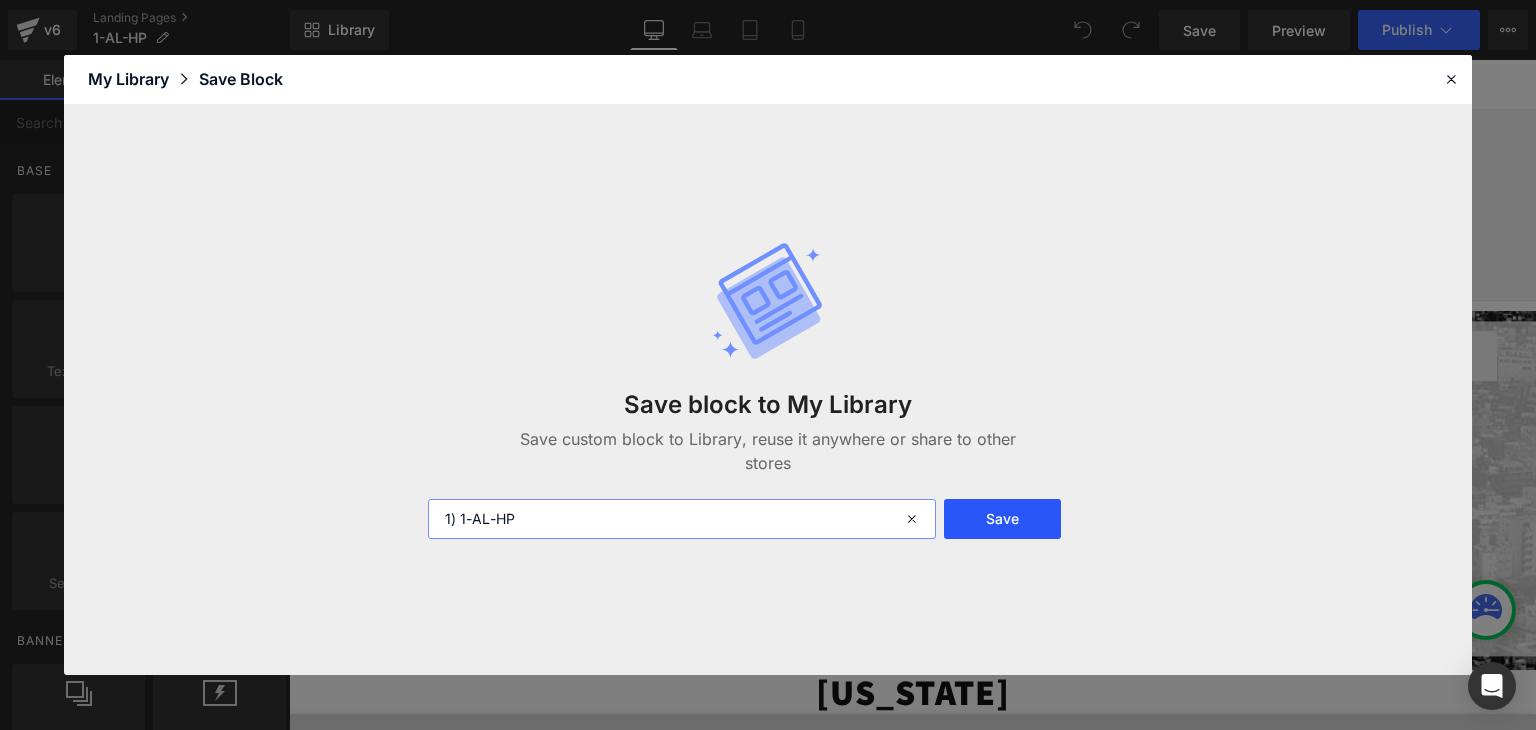 type on "1) 1-AL-HP" 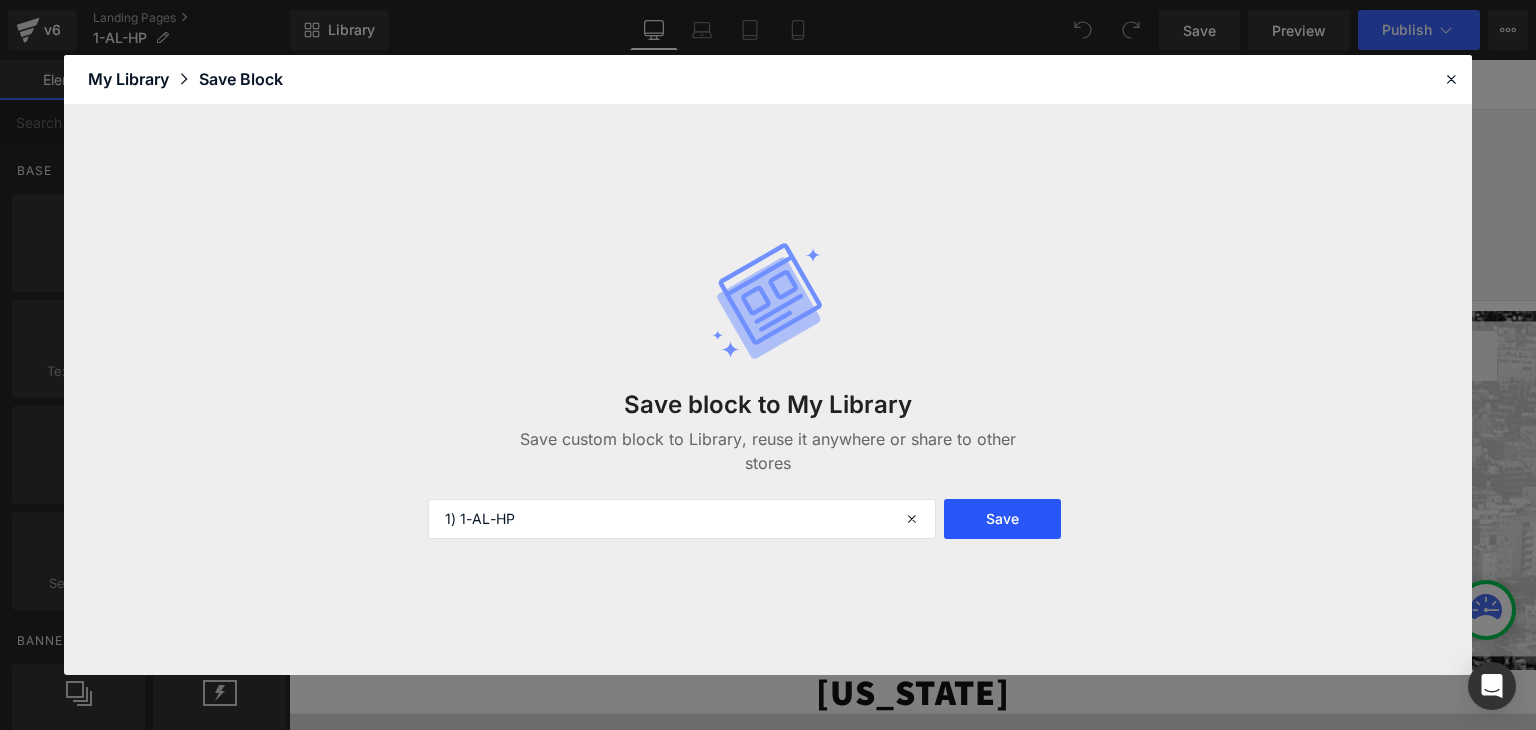 click on "Save" at bounding box center (1002, 519) 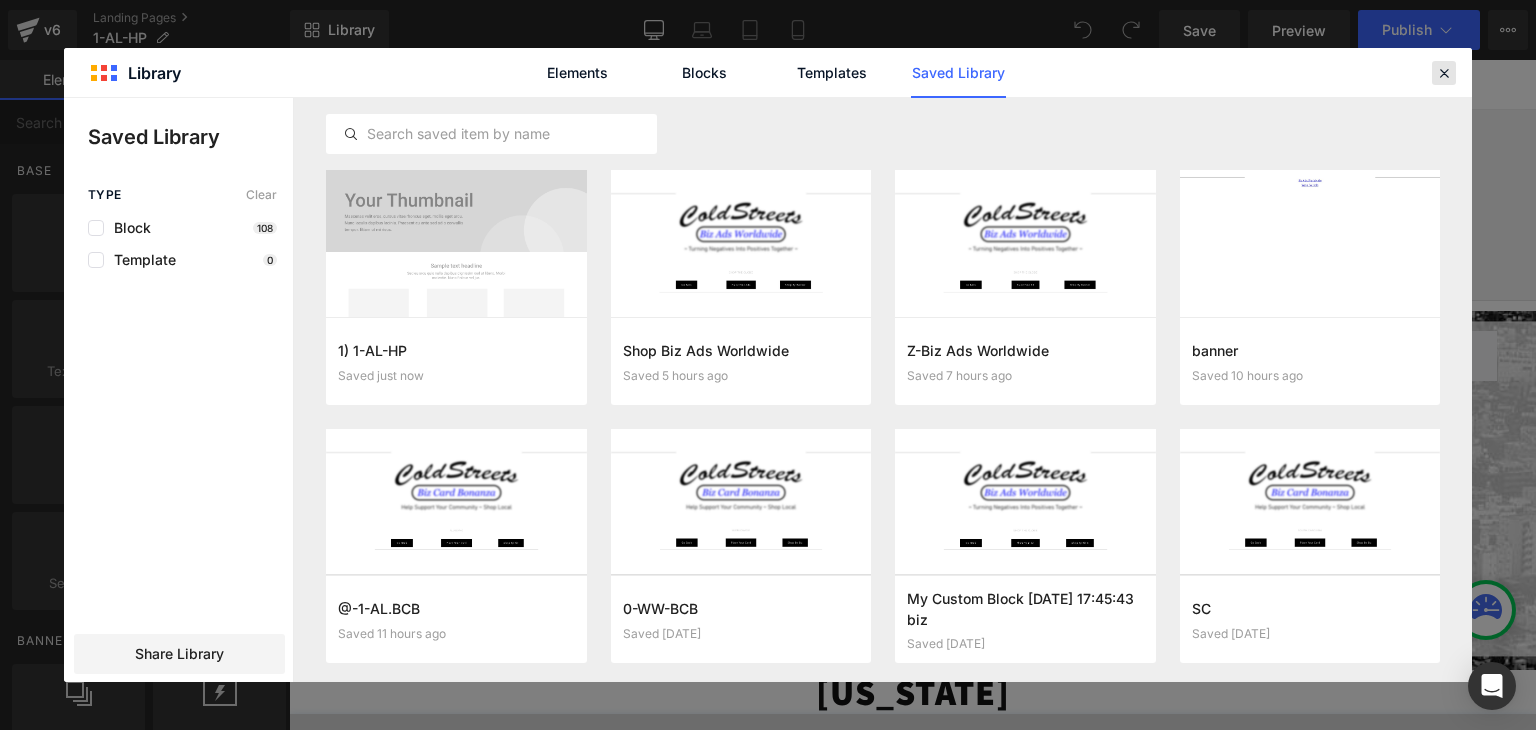 click at bounding box center (1444, 73) 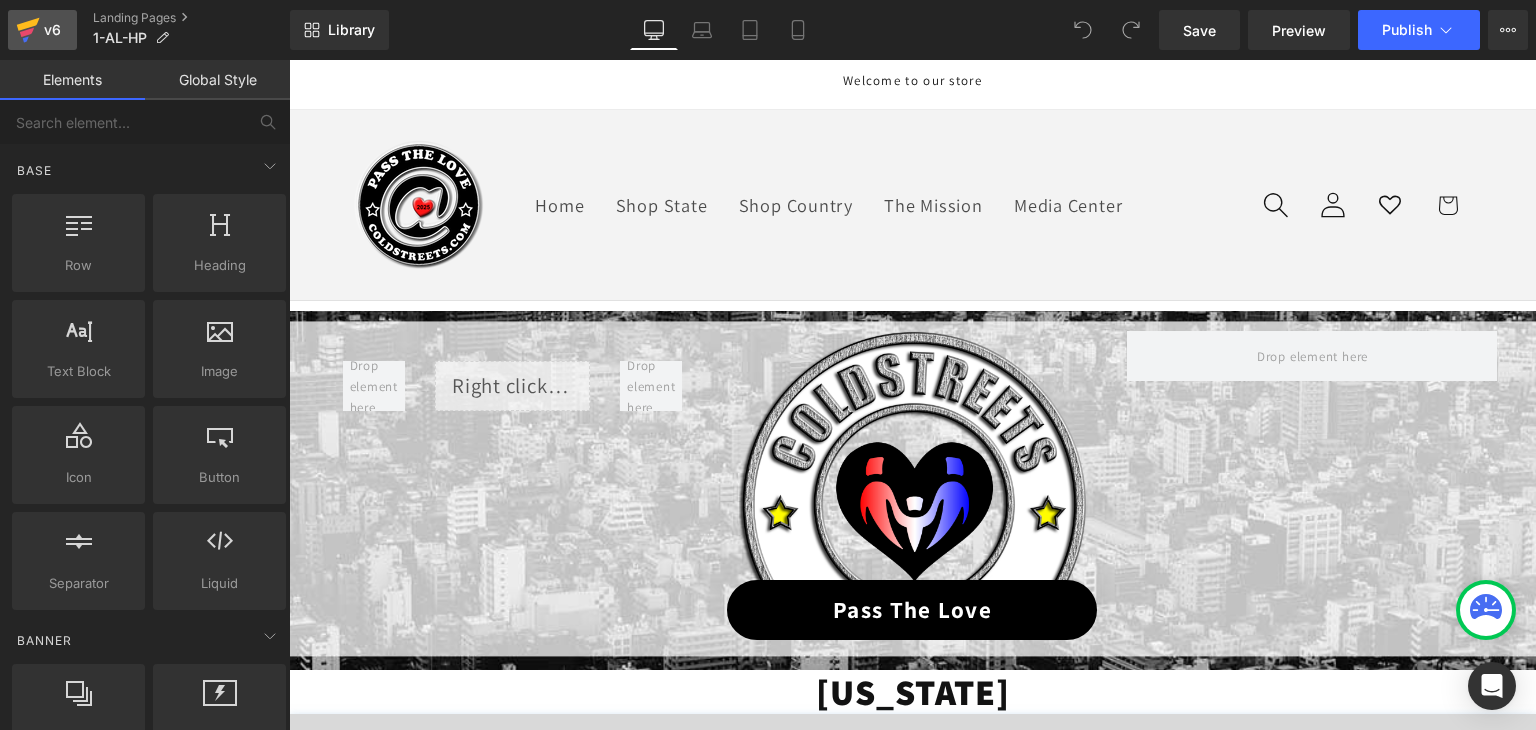 click 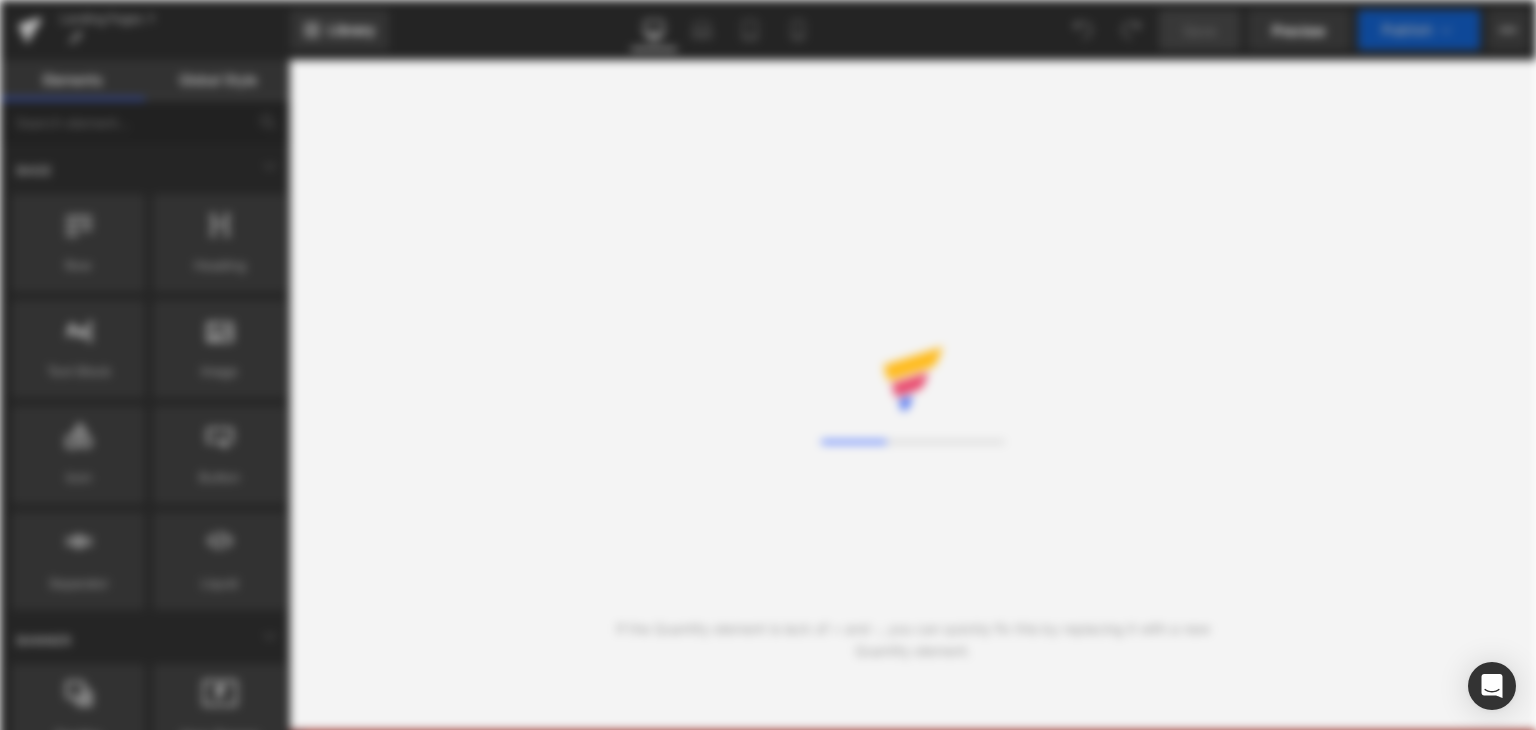 scroll, scrollTop: 0, scrollLeft: 0, axis: both 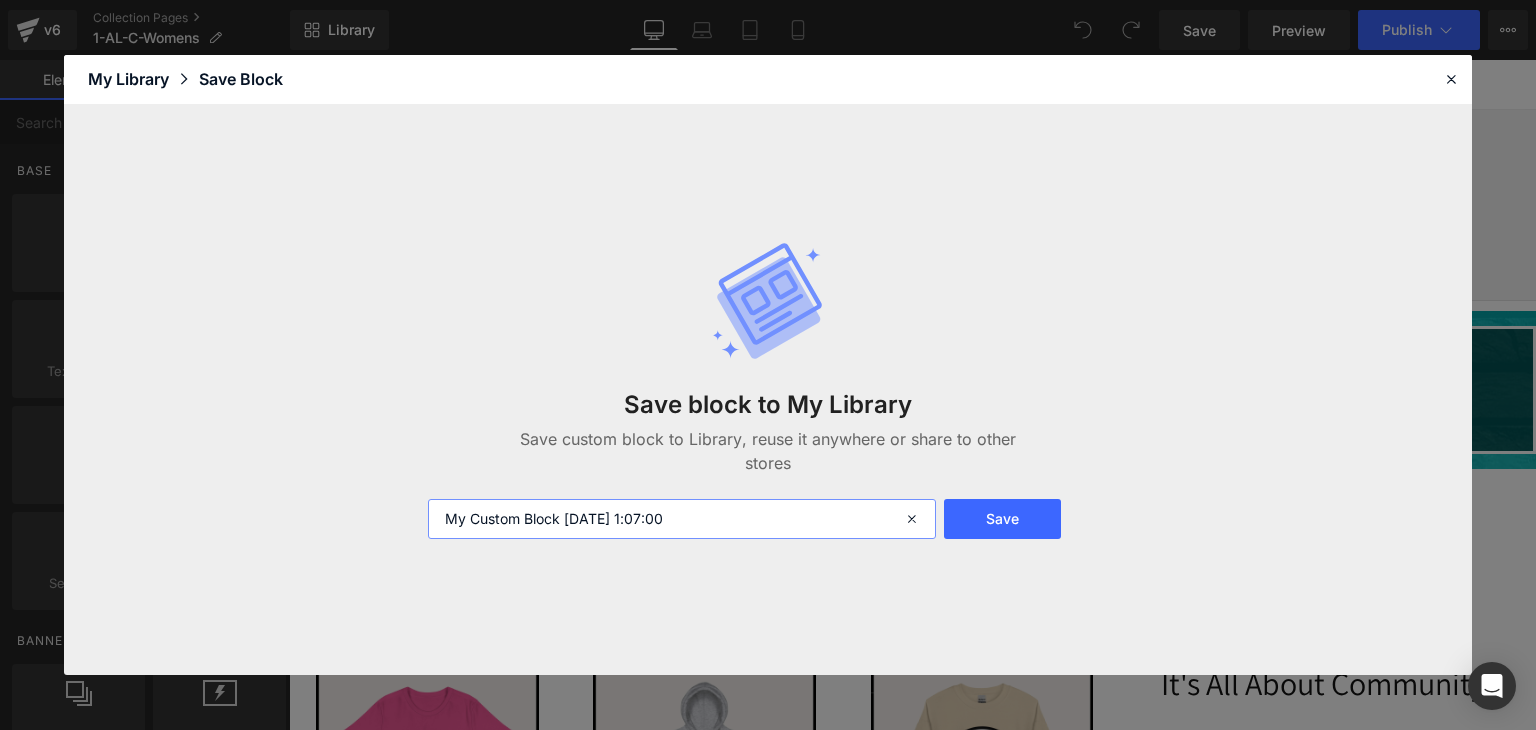 drag, startPoint x: 700, startPoint y: 520, endPoint x: 417, endPoint y: 518, distance: 283.00708 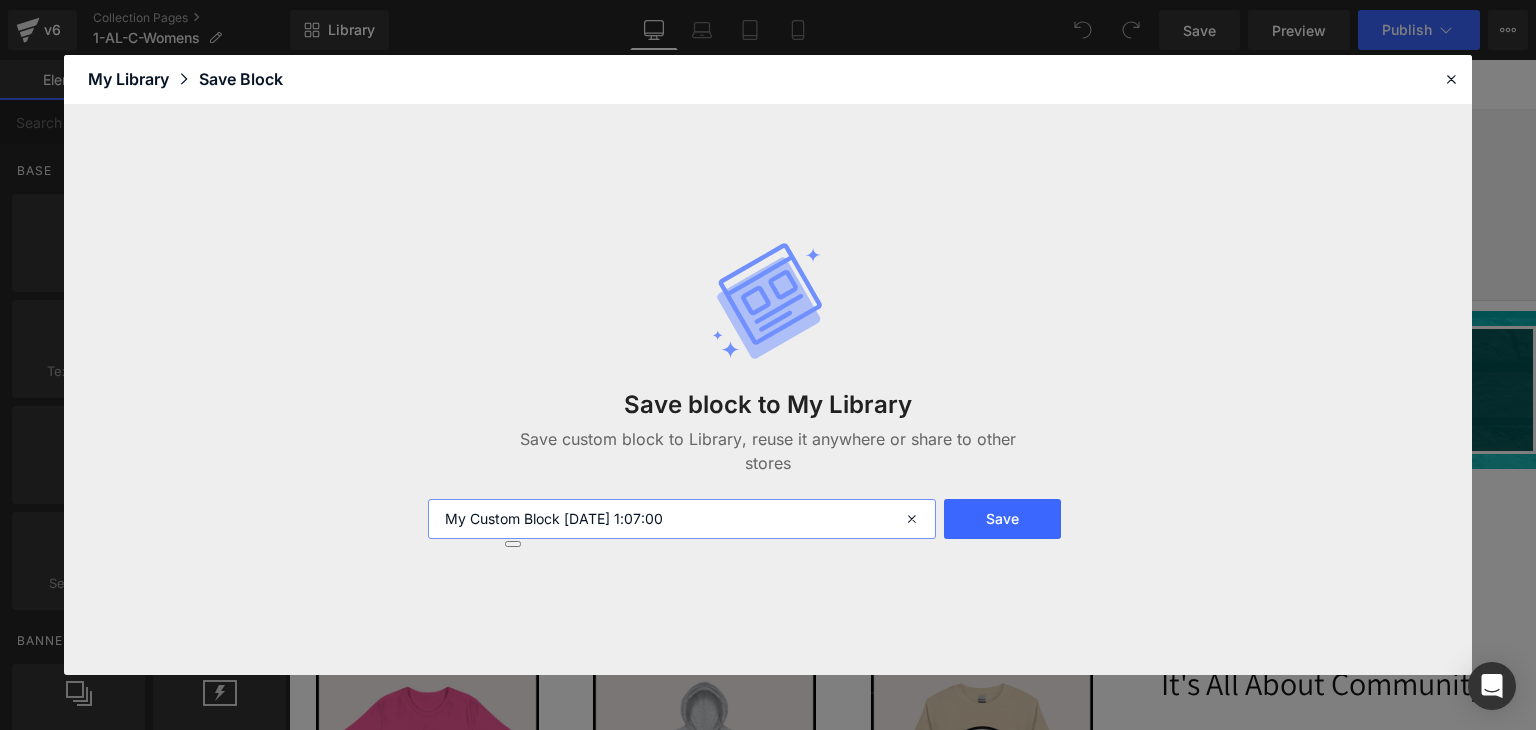 paste on "2) 1-AL-C-Womens" 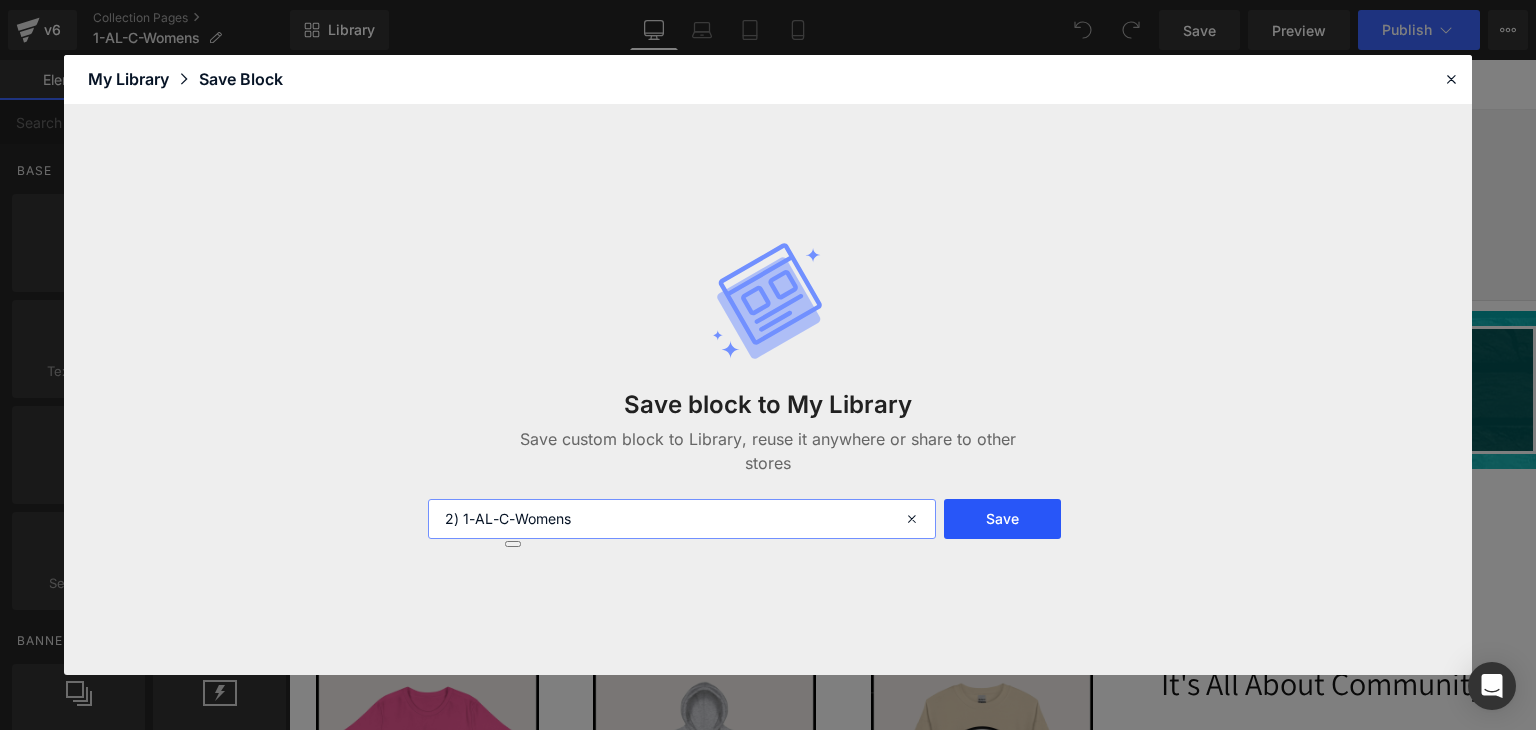 type on "2) 1-AL-C-Womens" 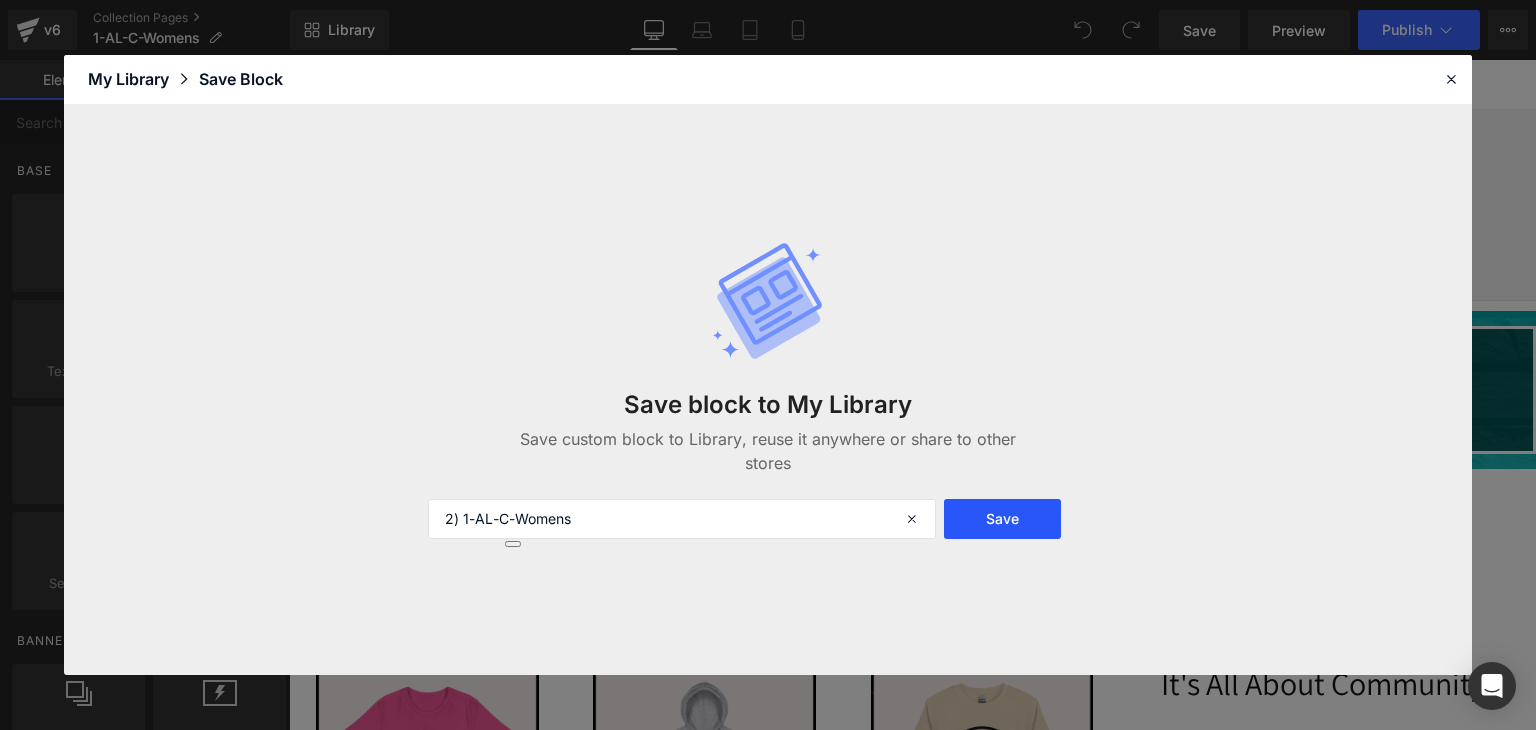 click on "Save" at bounding box center (1002, 519) 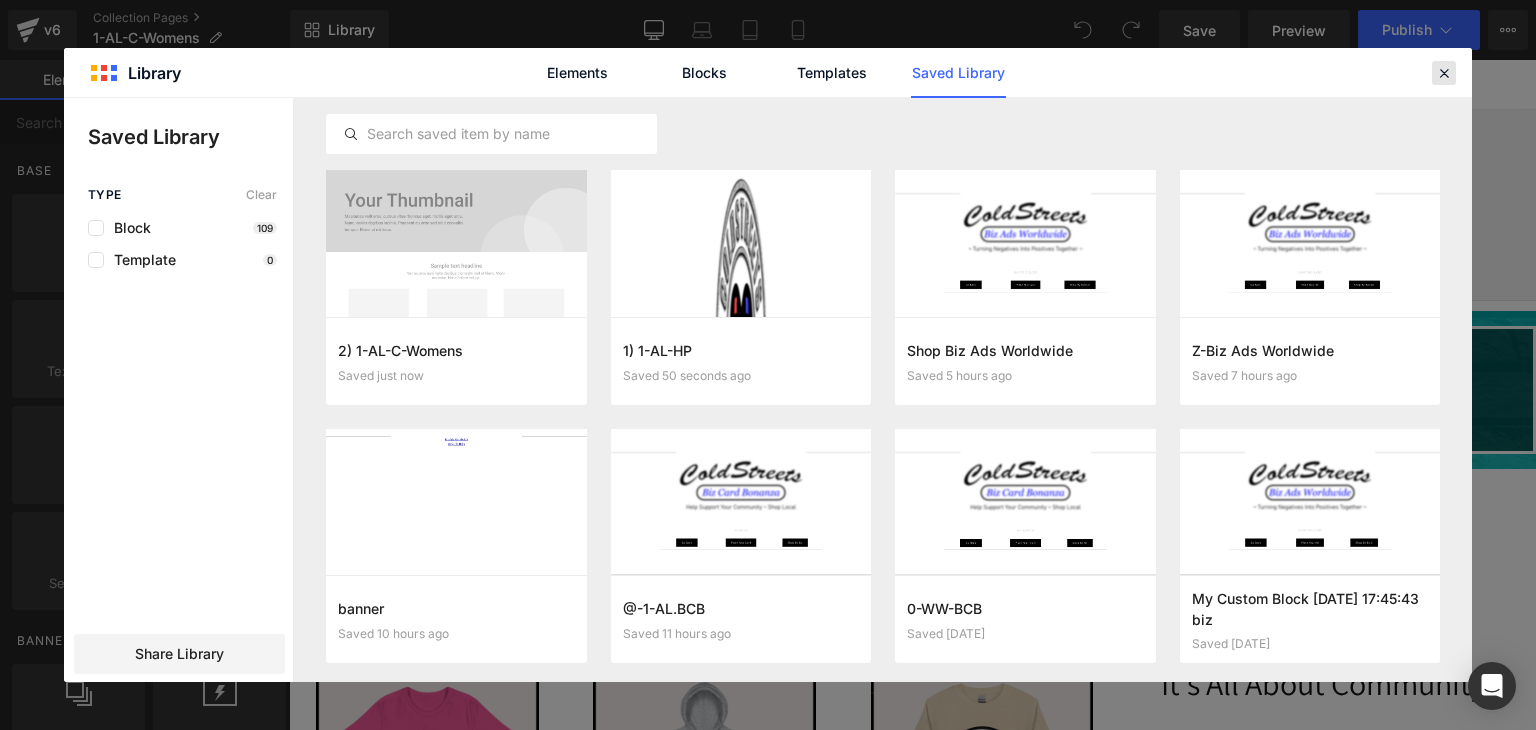 click 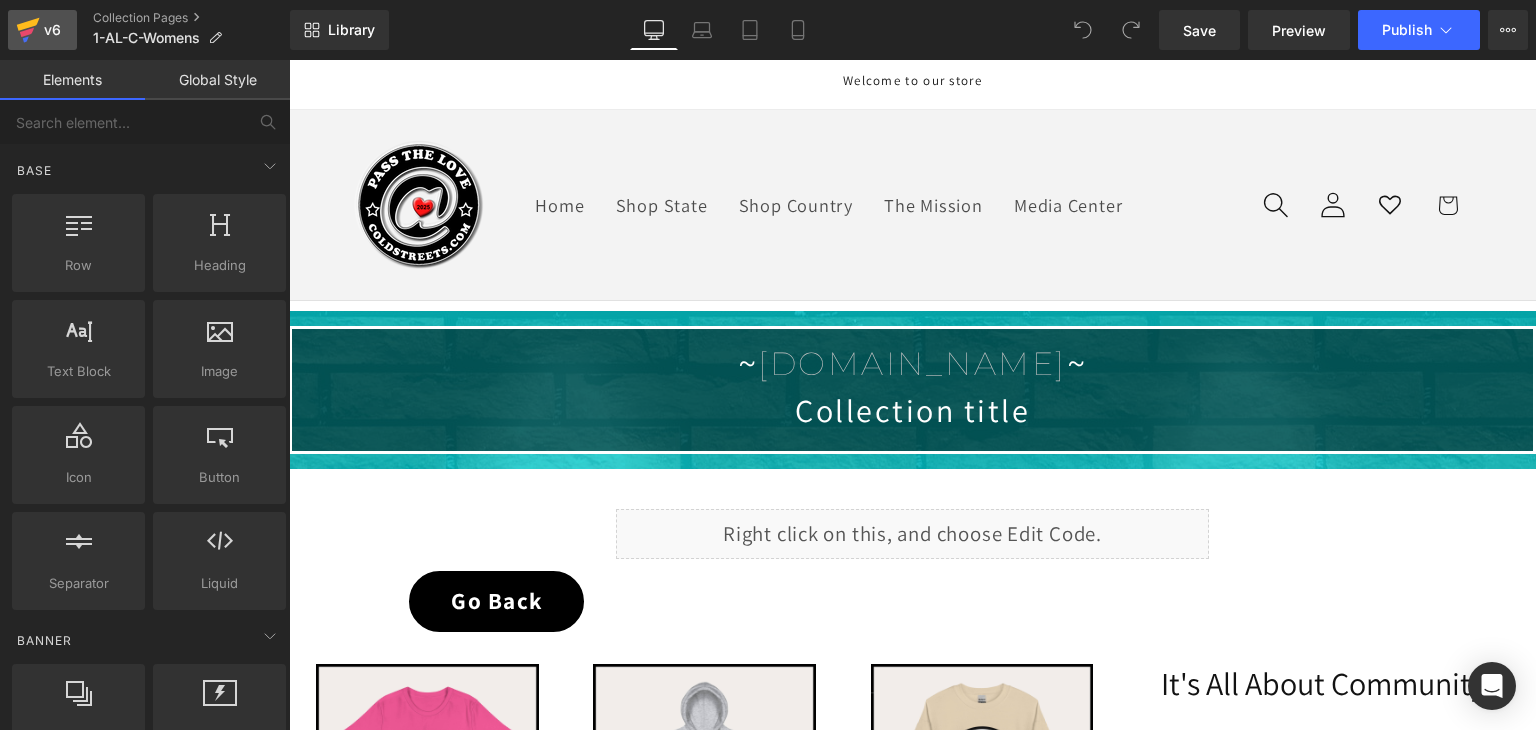 click 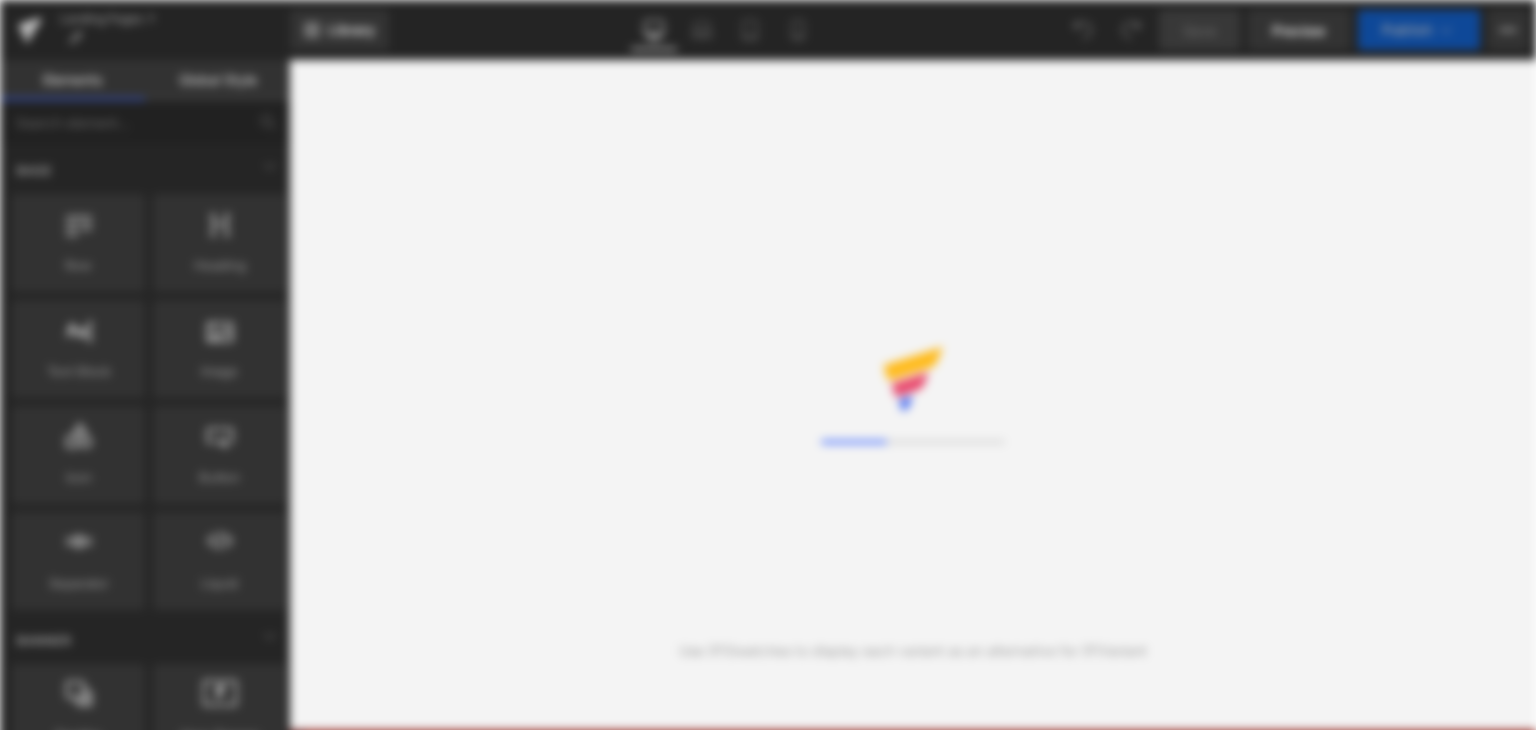 scroll, scrollTop: 0, scrollLeft: 0, axis: both 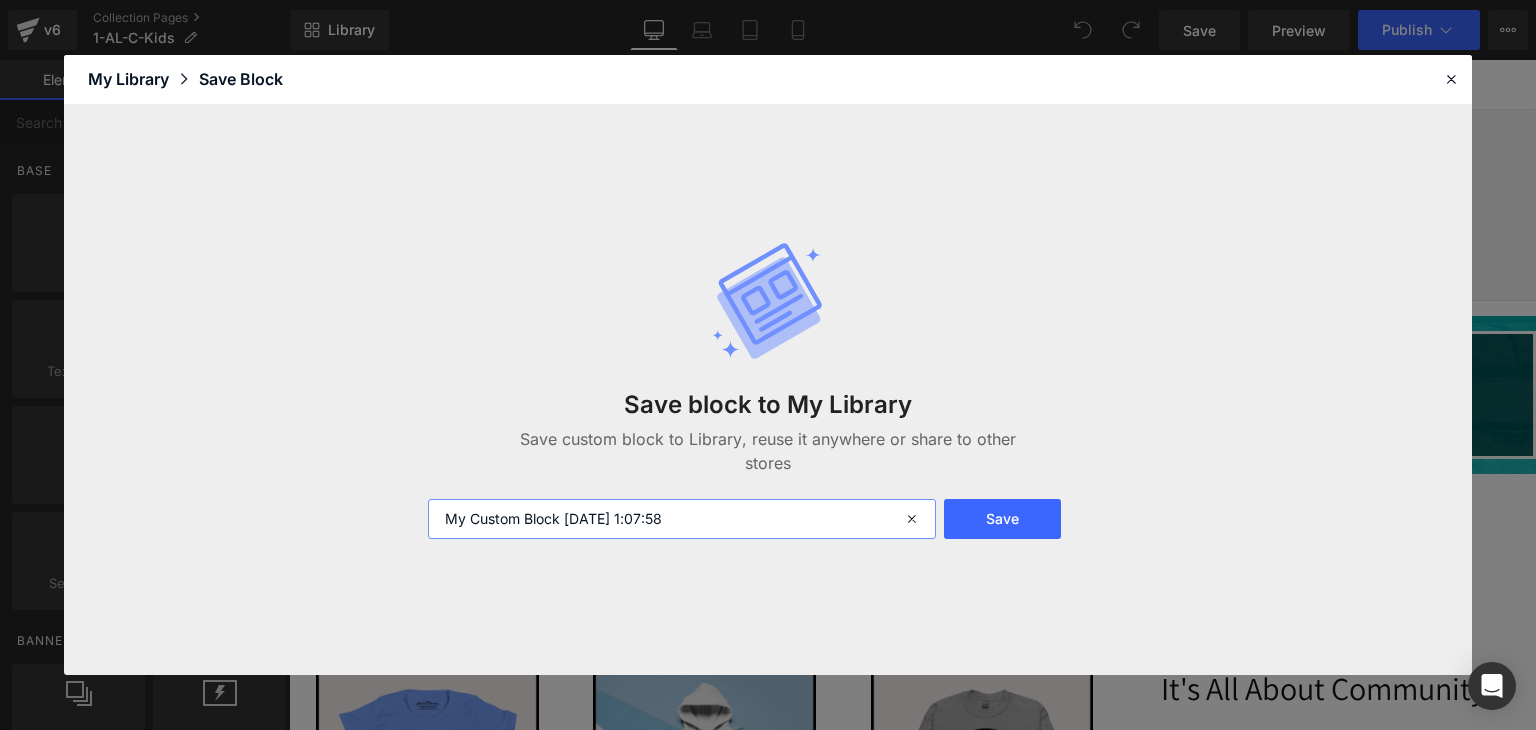 drag, startPoint x: 718, startPoint y: 517, endPoint x: 392, endPoint y: 529, distance: 326.2208 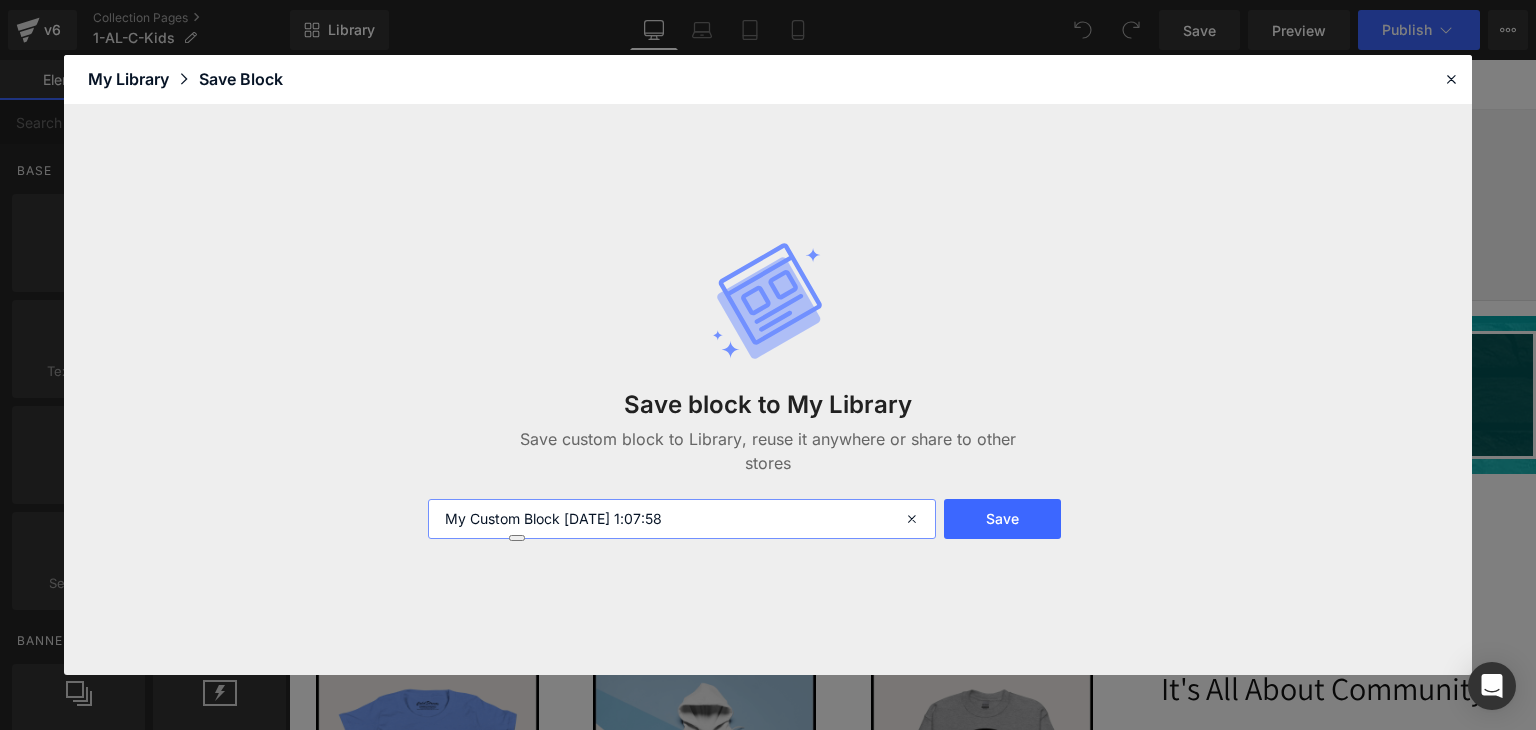 paste on "3) 1-AL-C-Kids" 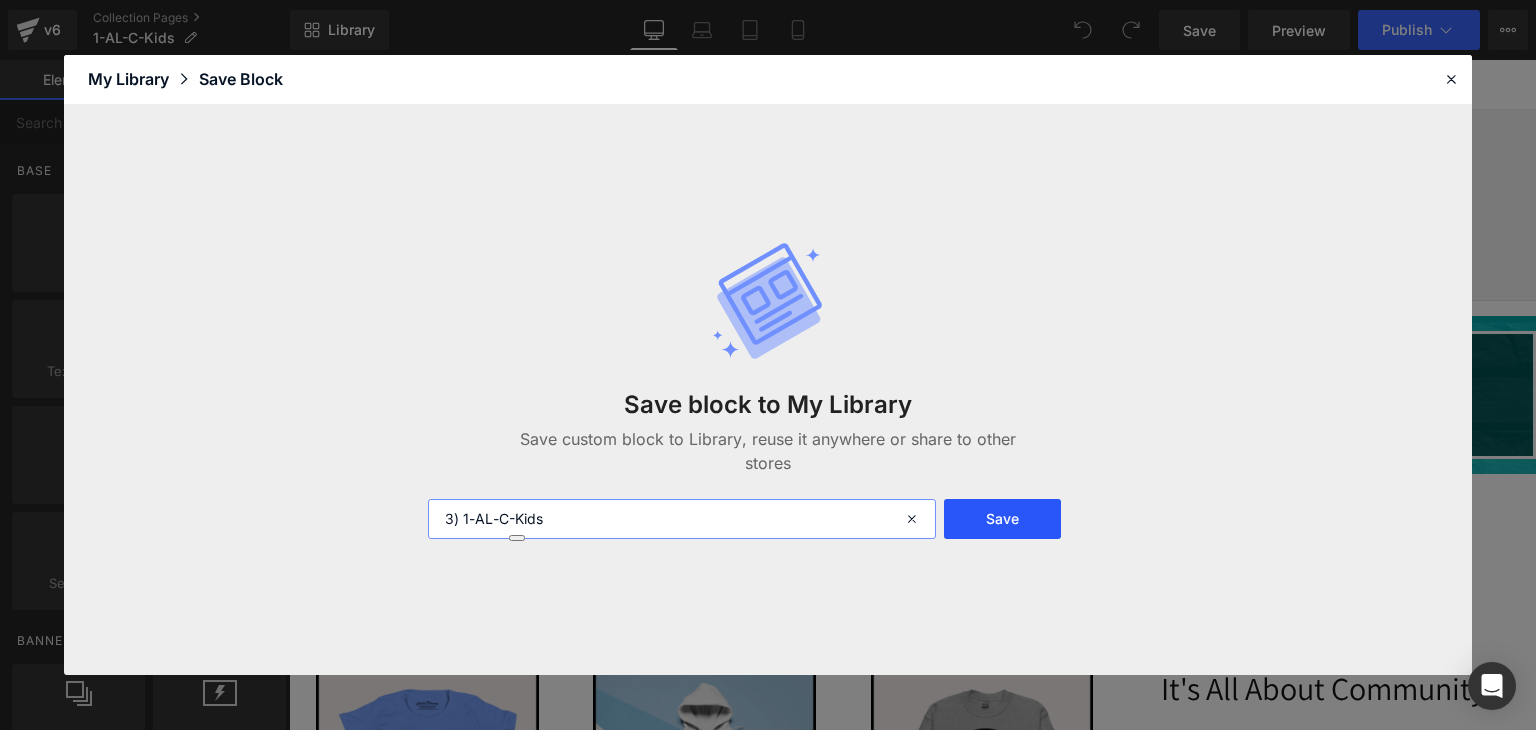 type on "3) 1-AL-C-Kids" 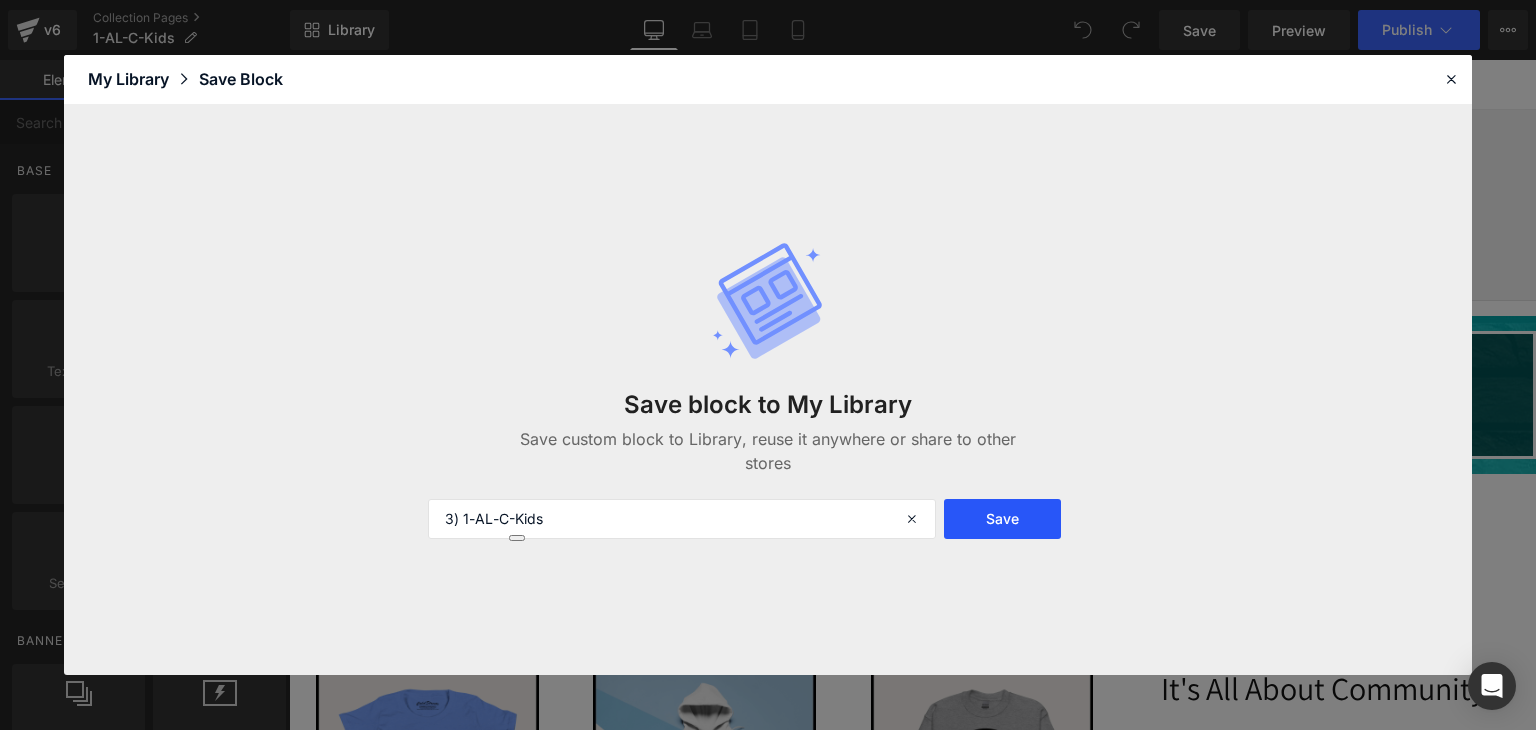 click on "Save" at bounding box center [1002, 519] 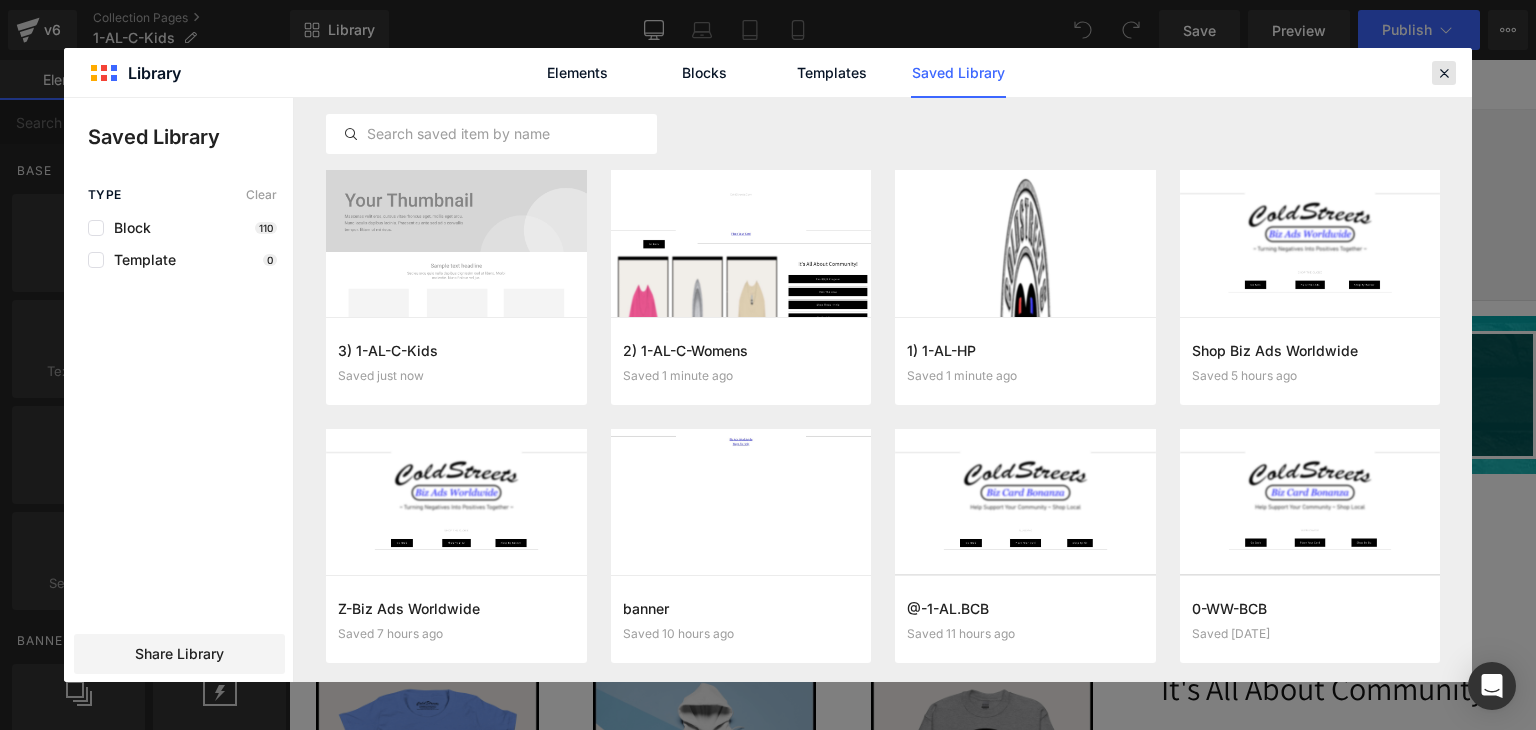 click at bounding box center (1444, 73) 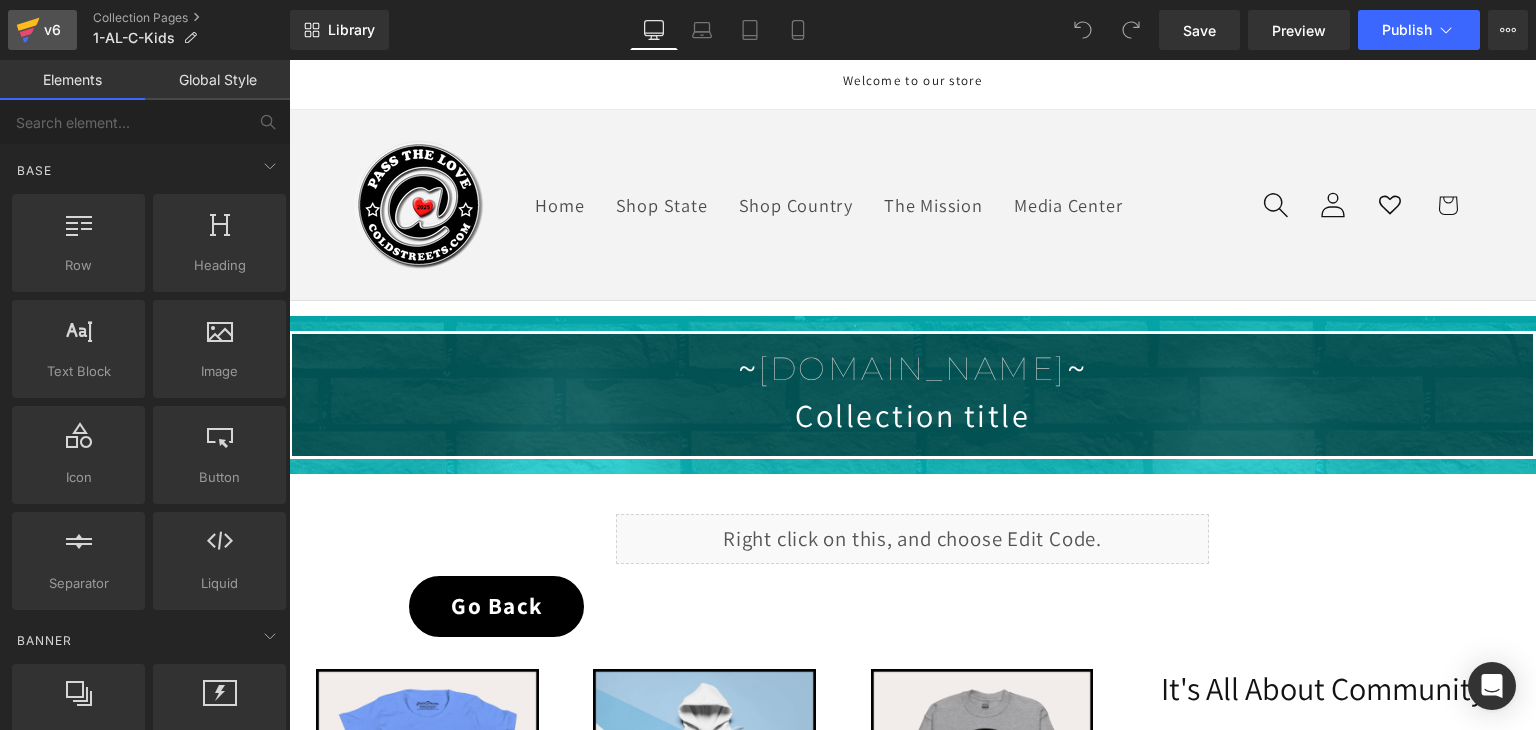 click 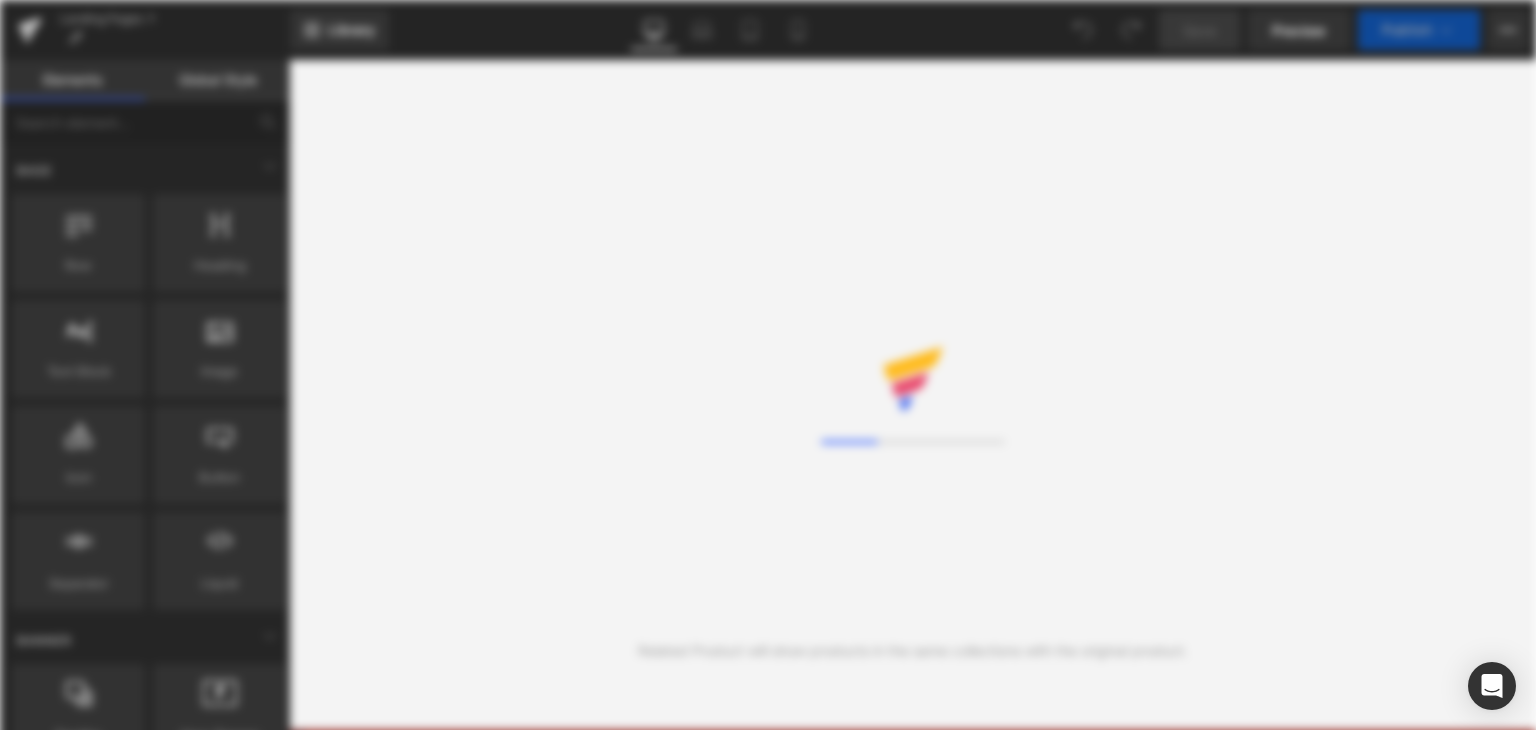 scroll, scrollTop: 0, scrollLeft: 0, axis: both 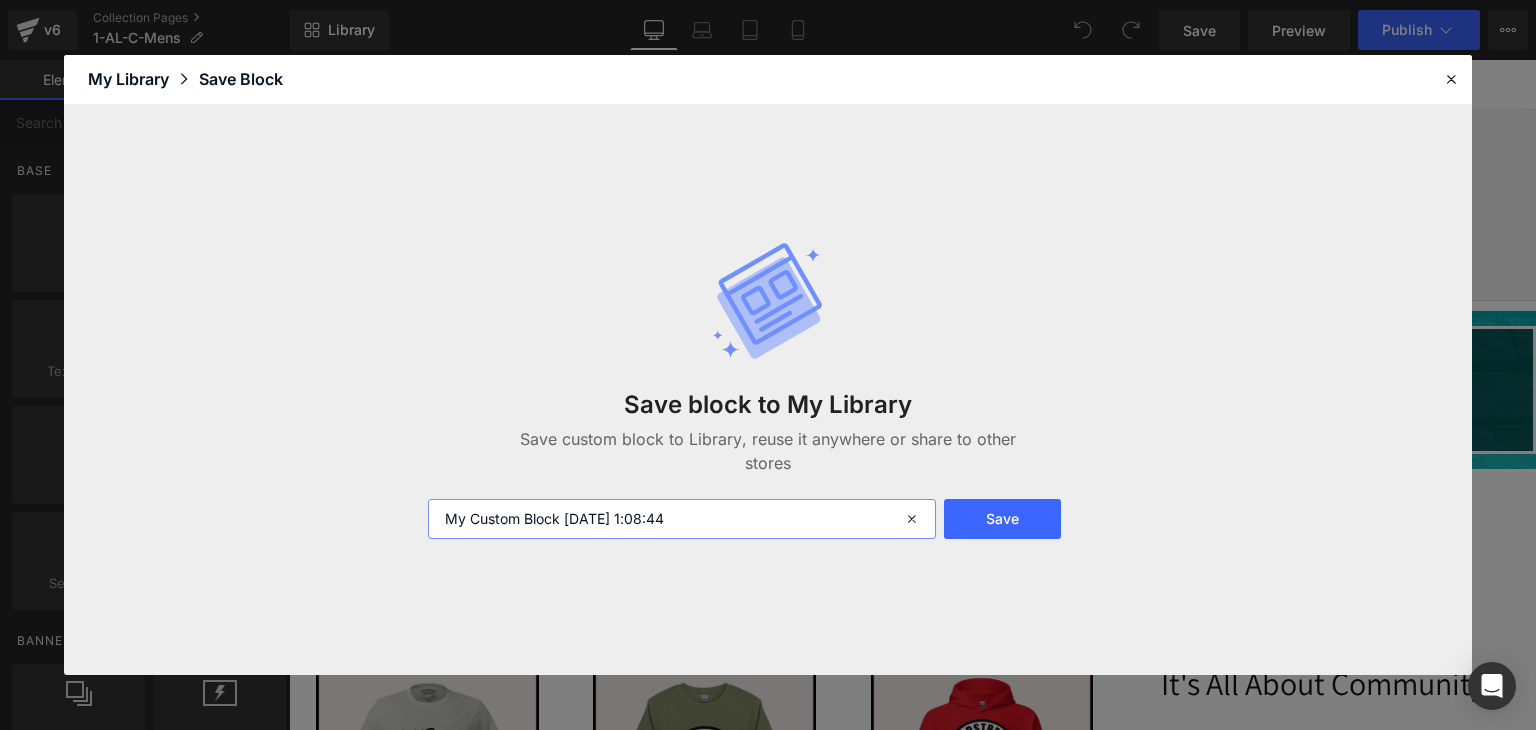click on "My Custom Block 2025-07-19 1:08:44" at bounding box center [682, 519] 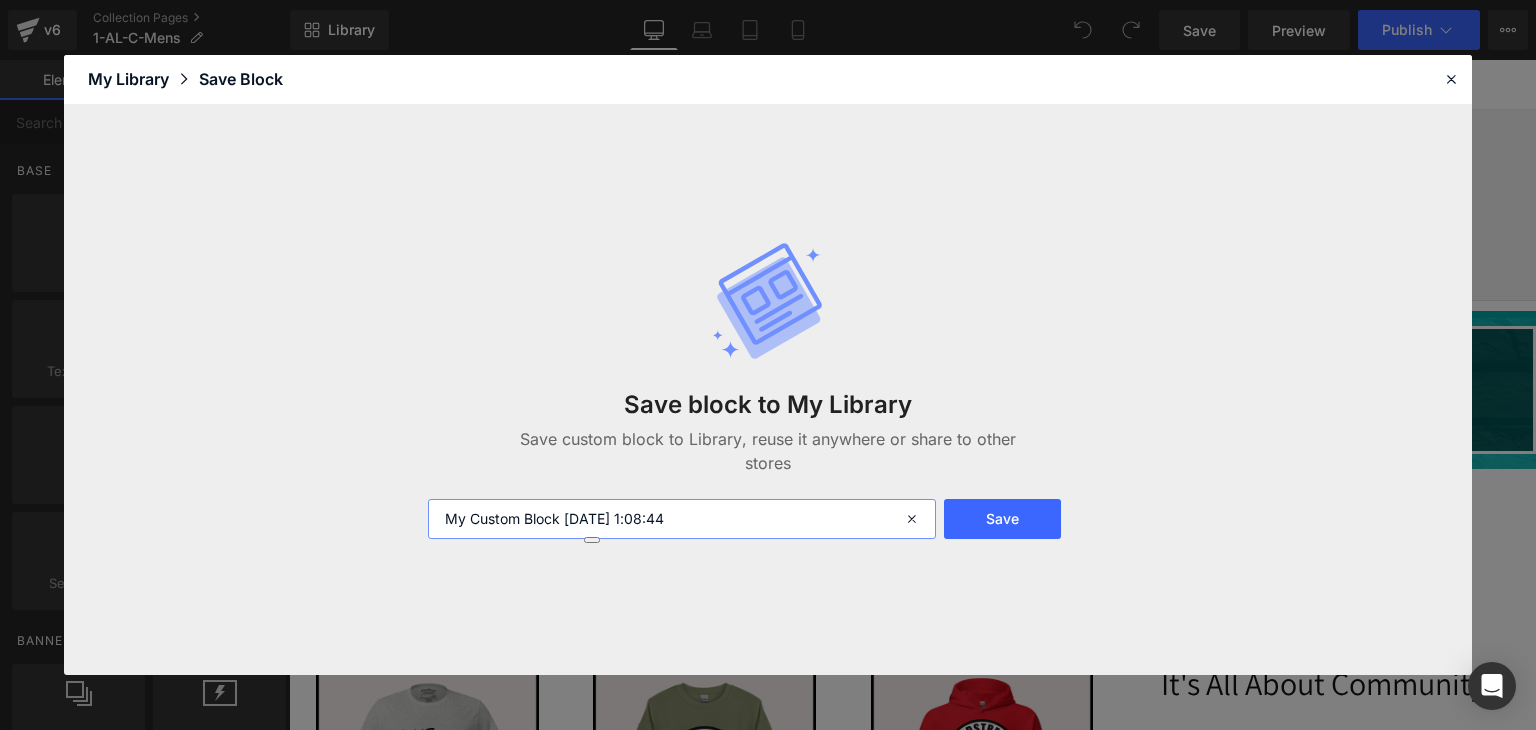 paste on "4) 1-AL-C-Mens" 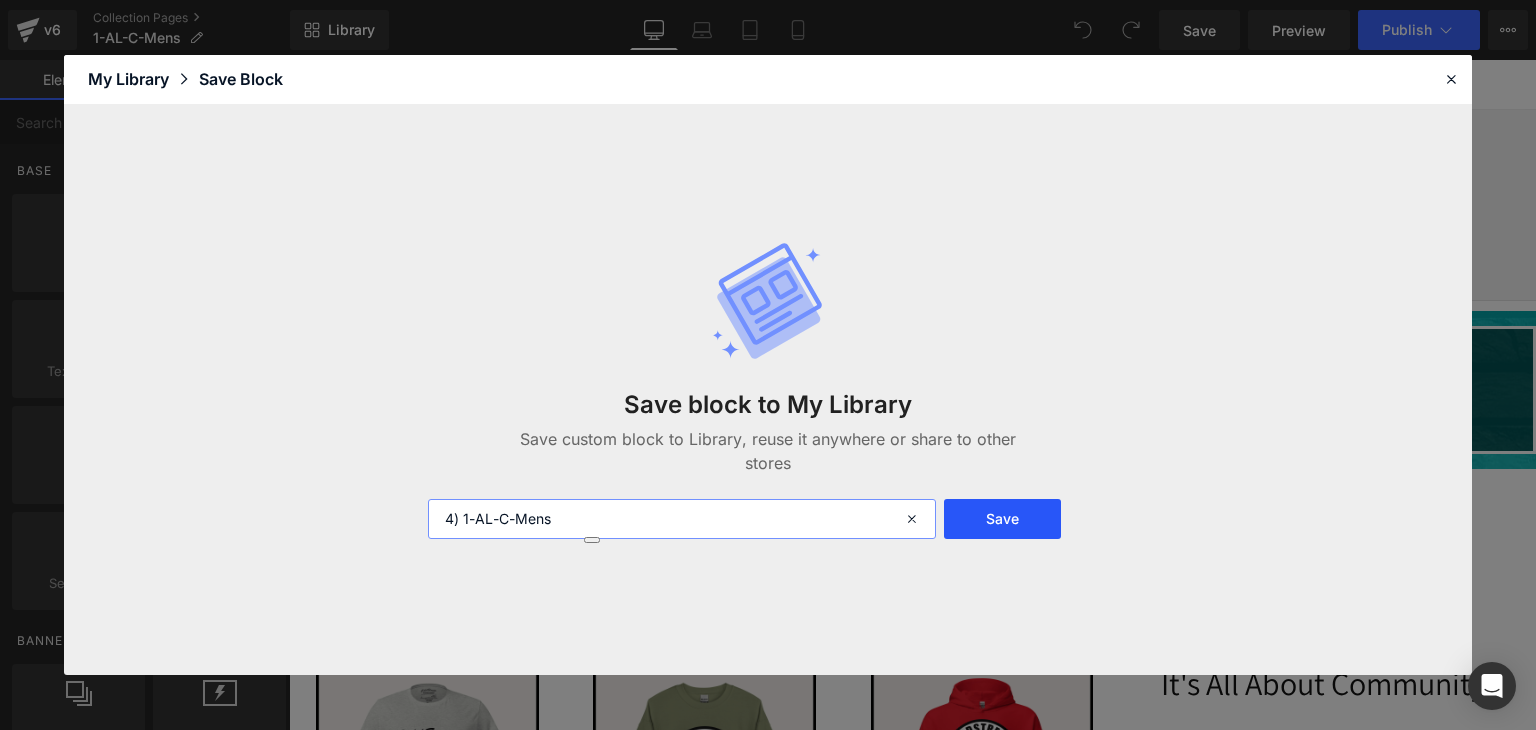 type on "4) 1-AL-C-Mens" 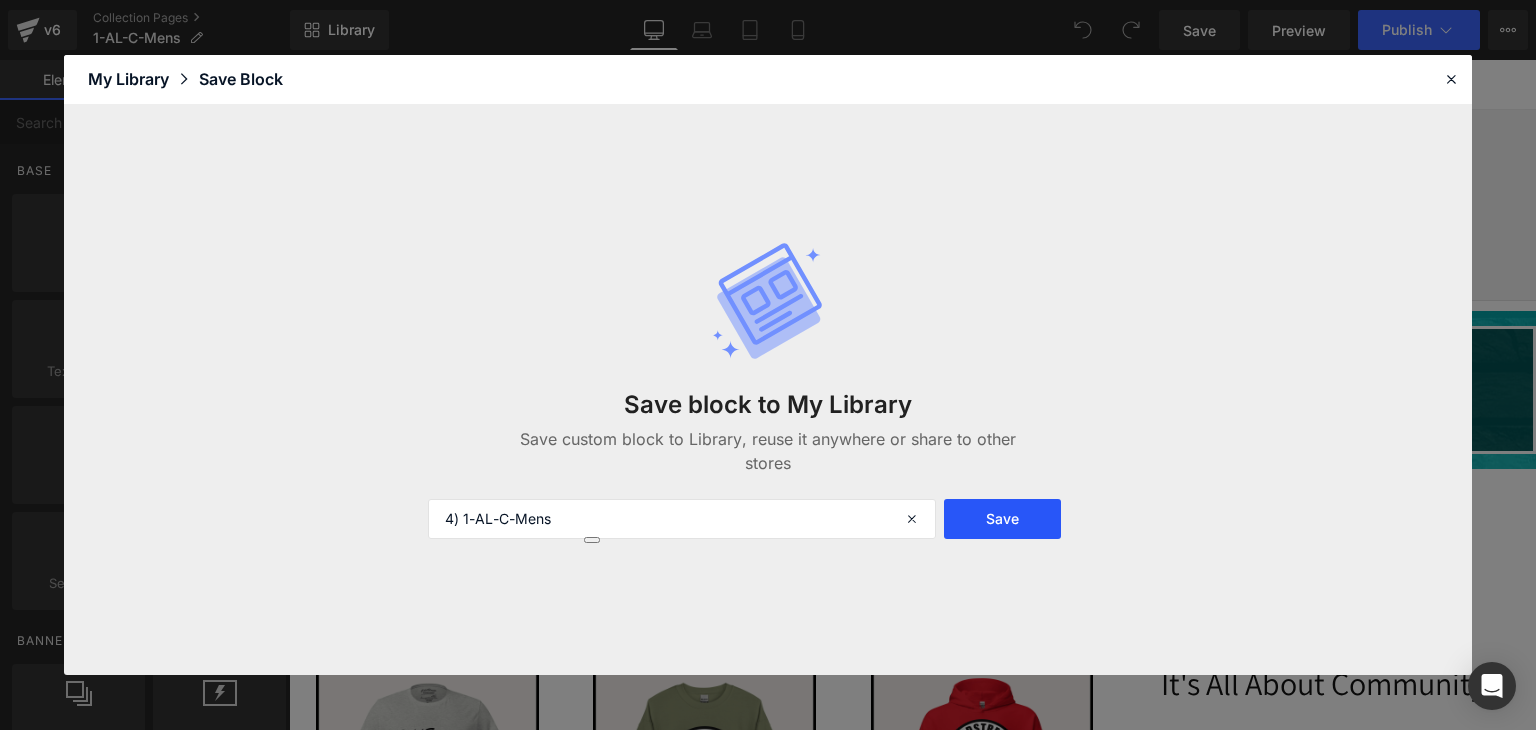 click on "Save" at bounding box center [1002, 519] 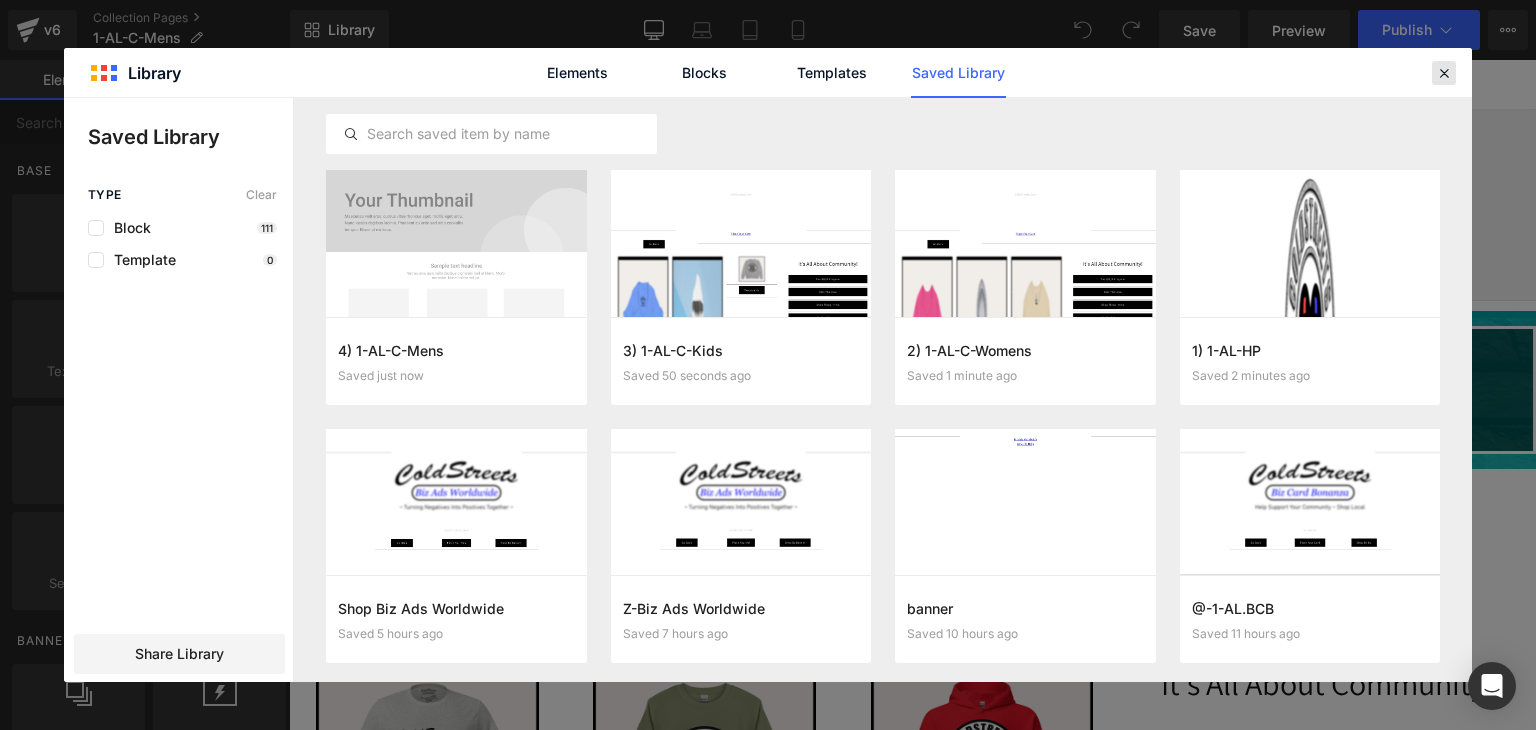 drag, startPoint x: 1437, startPoint y: 69, endPoint x: 1148, endPoint y: 10, distance: 294.96103 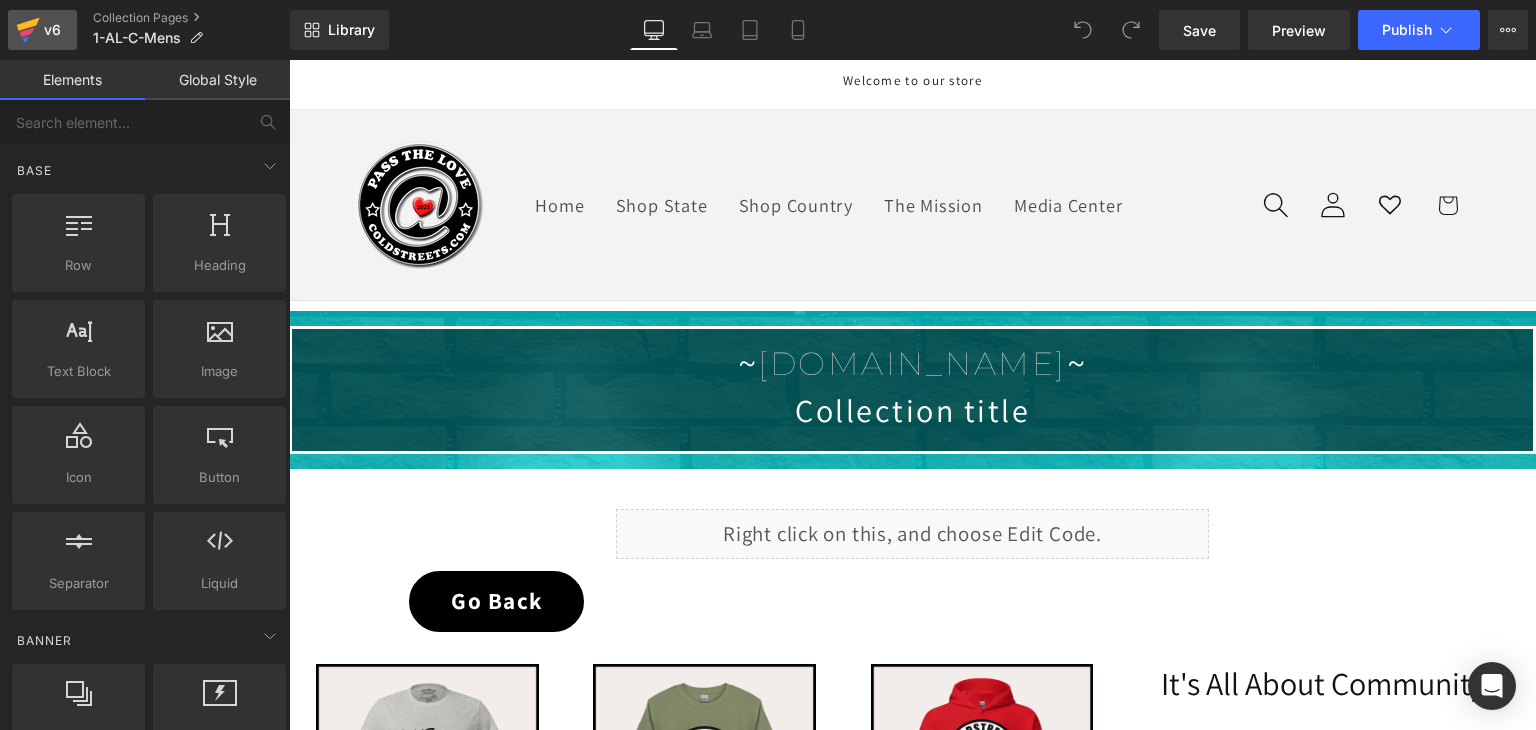 click 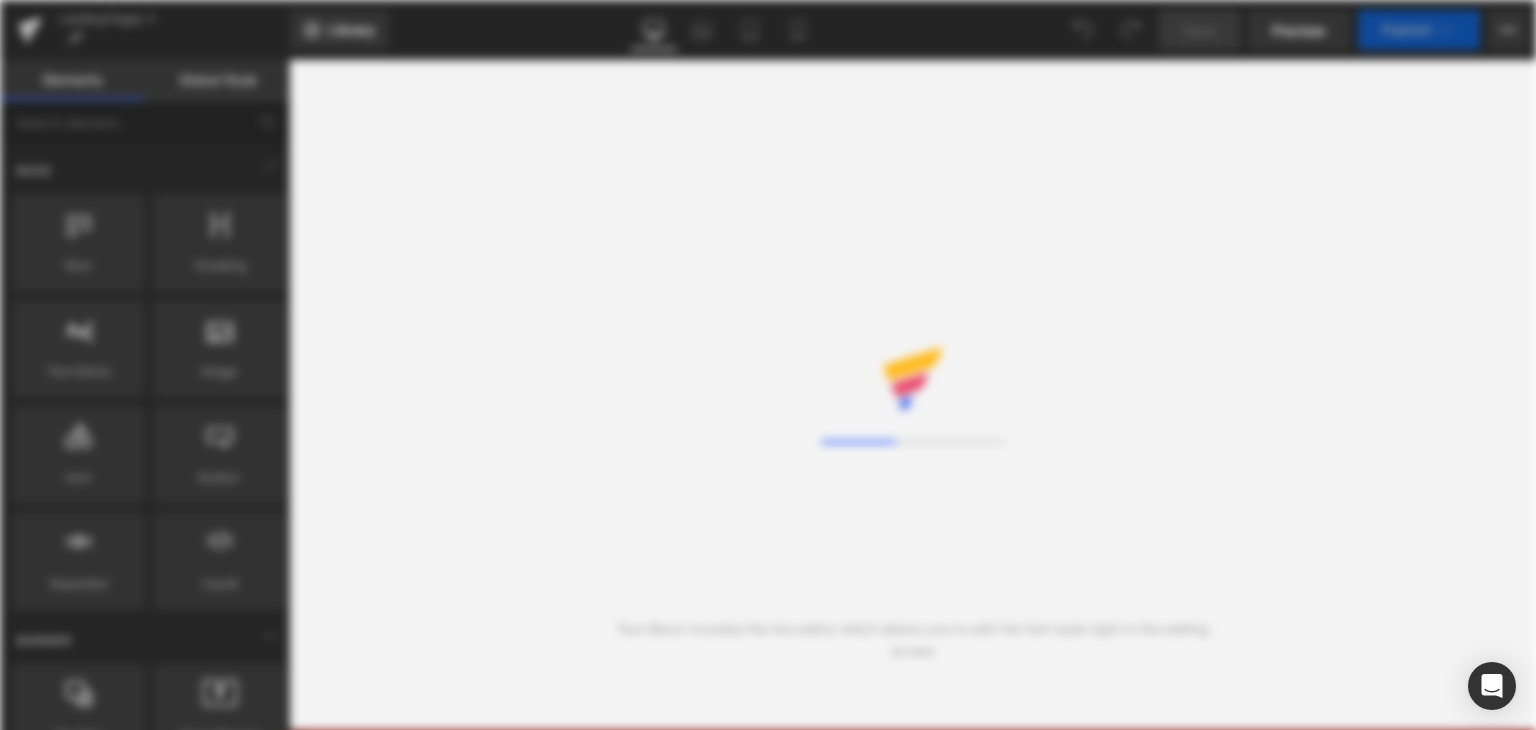 scroll, scrollTop: 0, scrollLeft: 0, axis: both 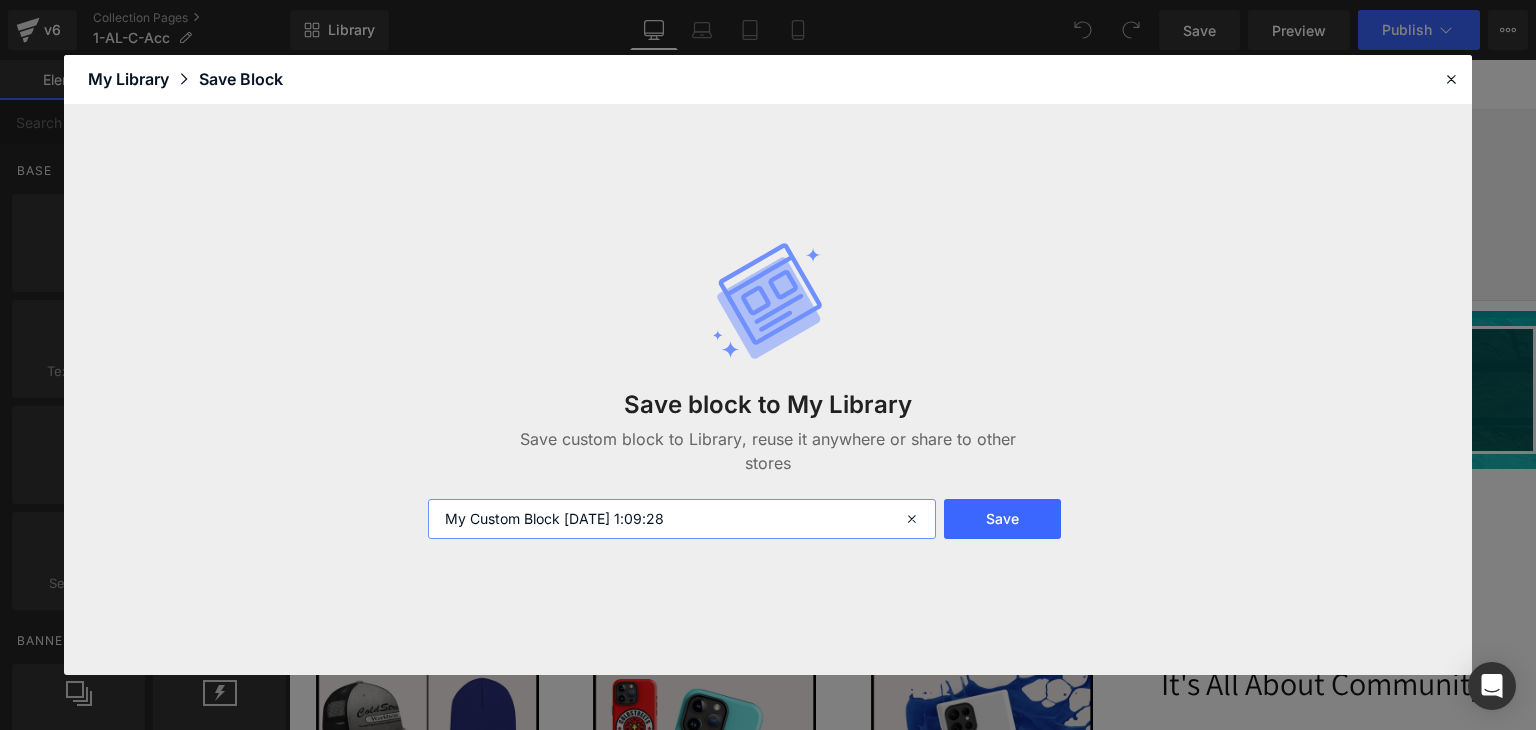 drag, startPoint x: 705, startPoint y: 516, endPoint x: 430, endPoint y: 507, distance: 275.14725 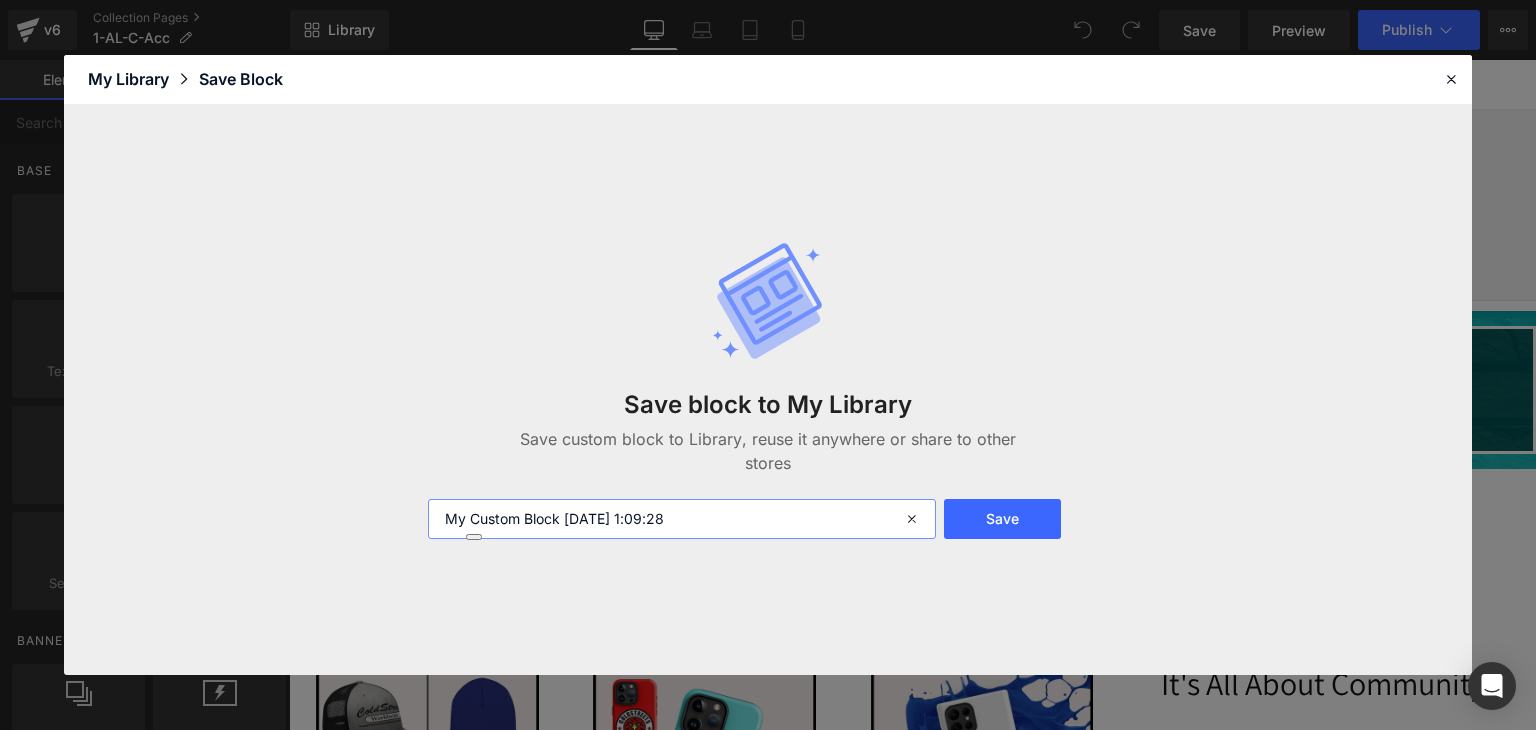 paste on "5) 1-AL-C-Acc" 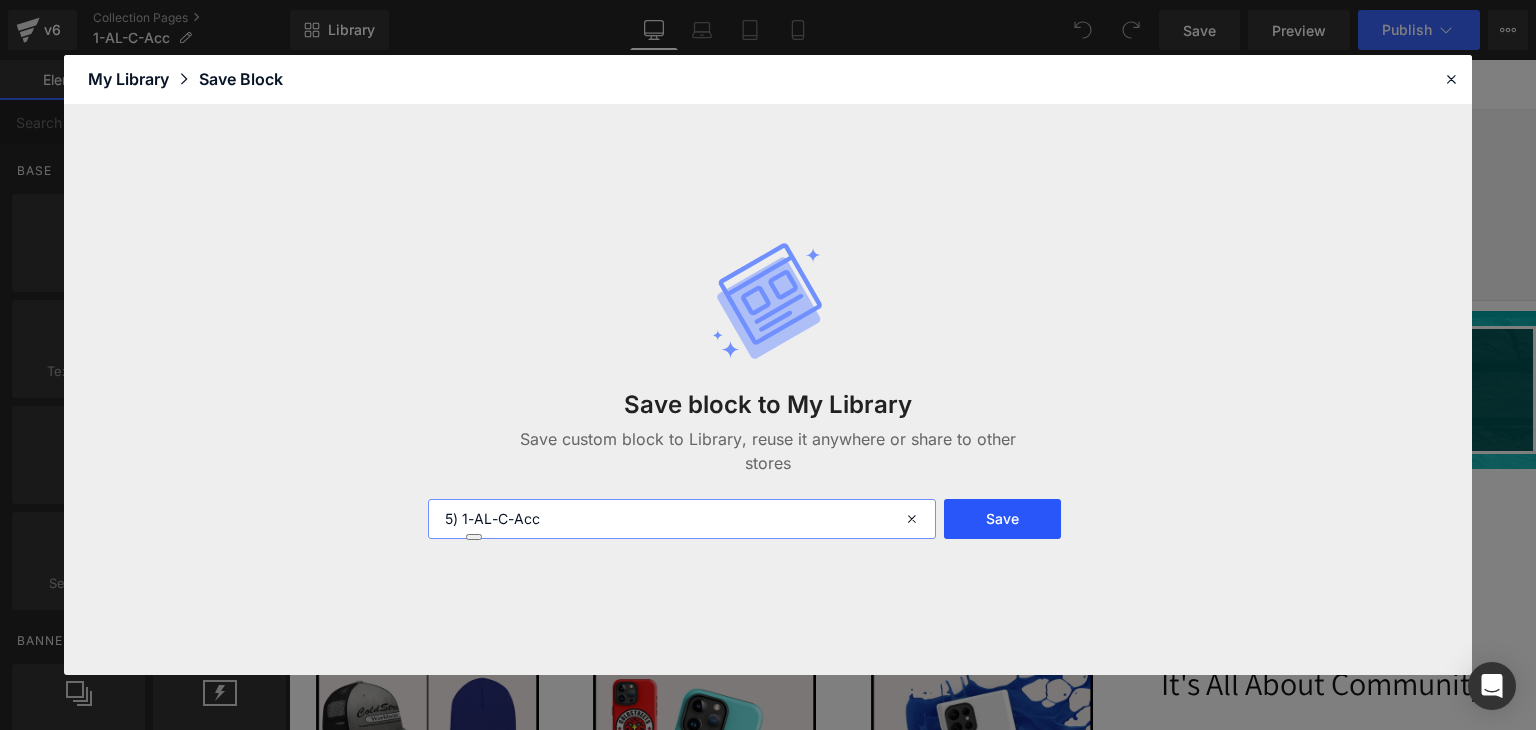 type on "5) 1-AL-C-Acc" 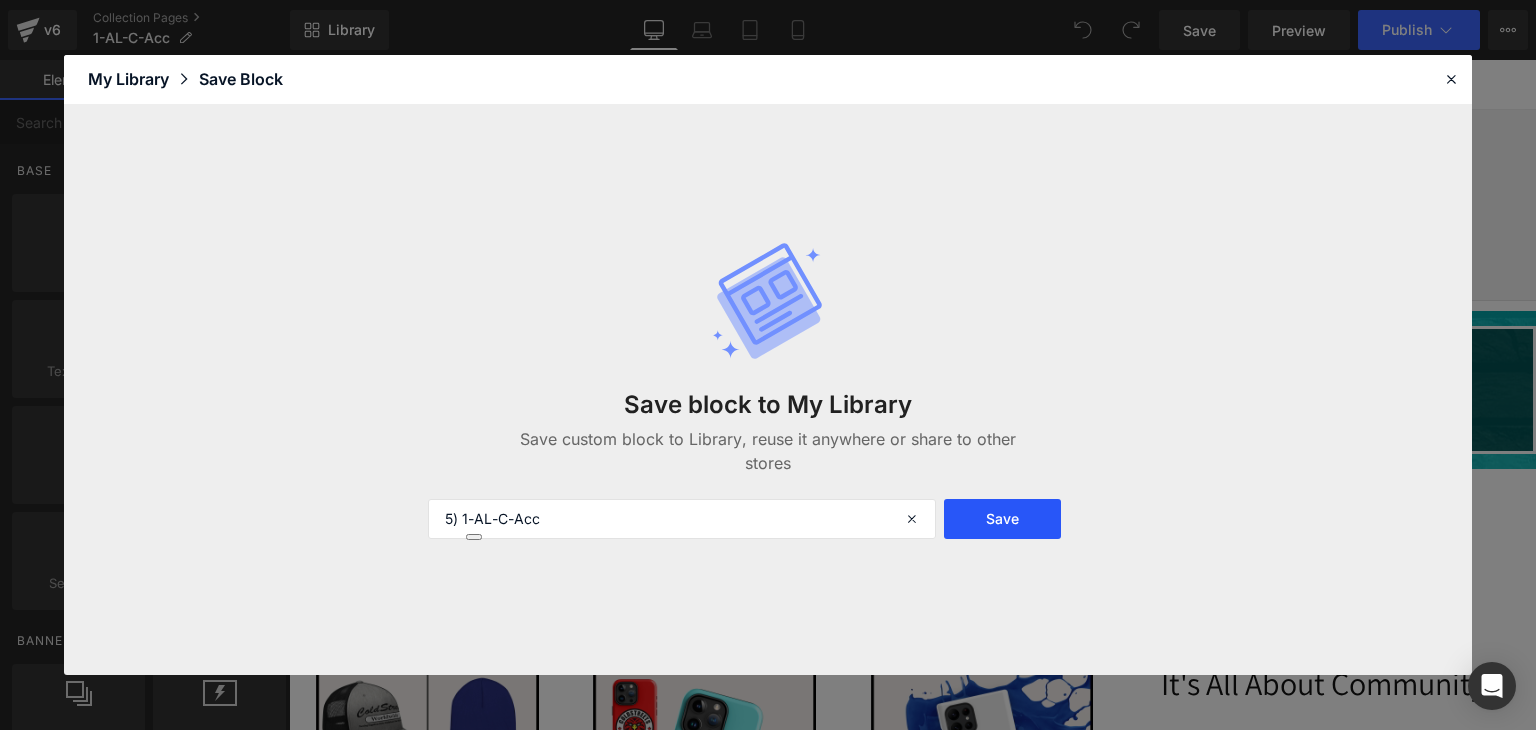 click on "Save" at bounding box center (1002, 519) 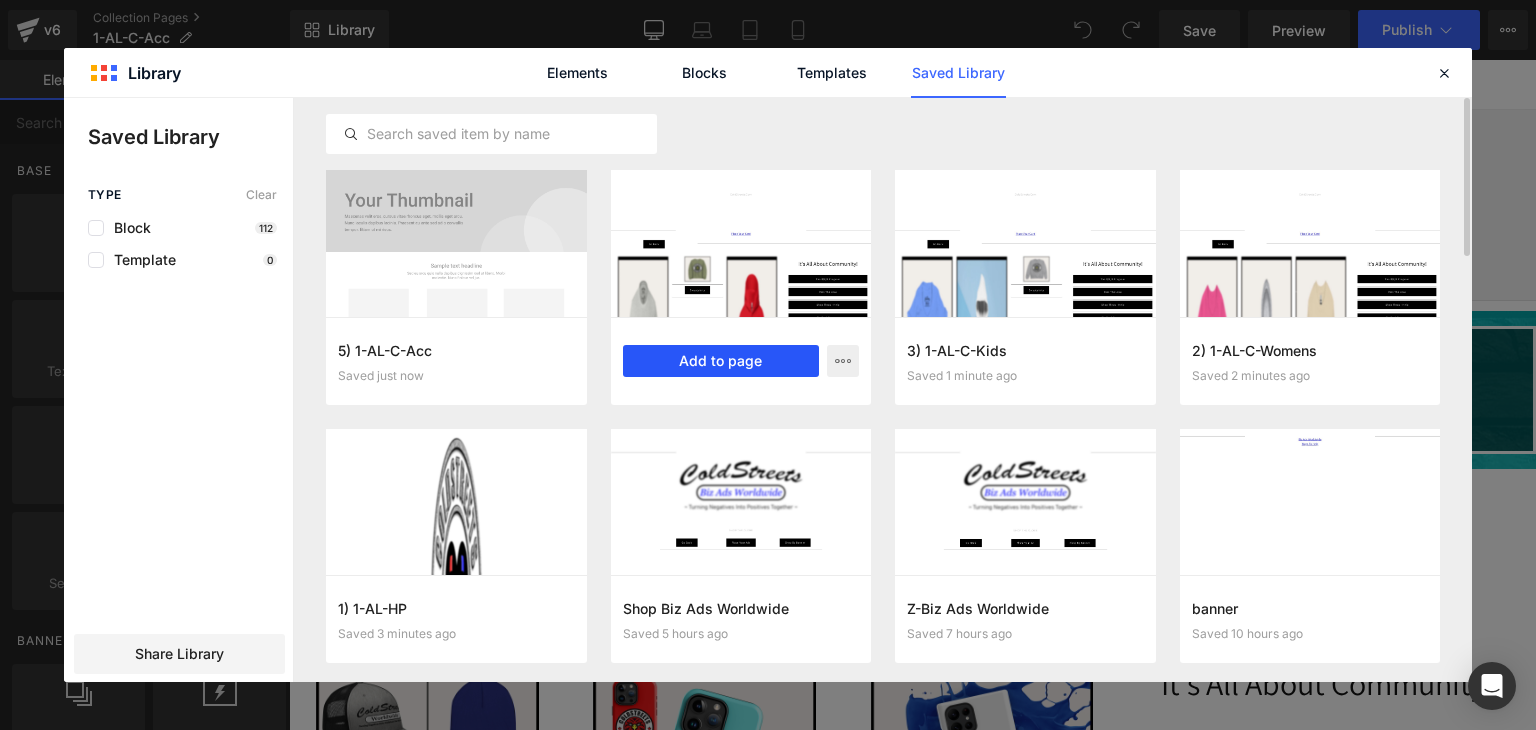 click on "Add to page" at bounding box center [721, 361] 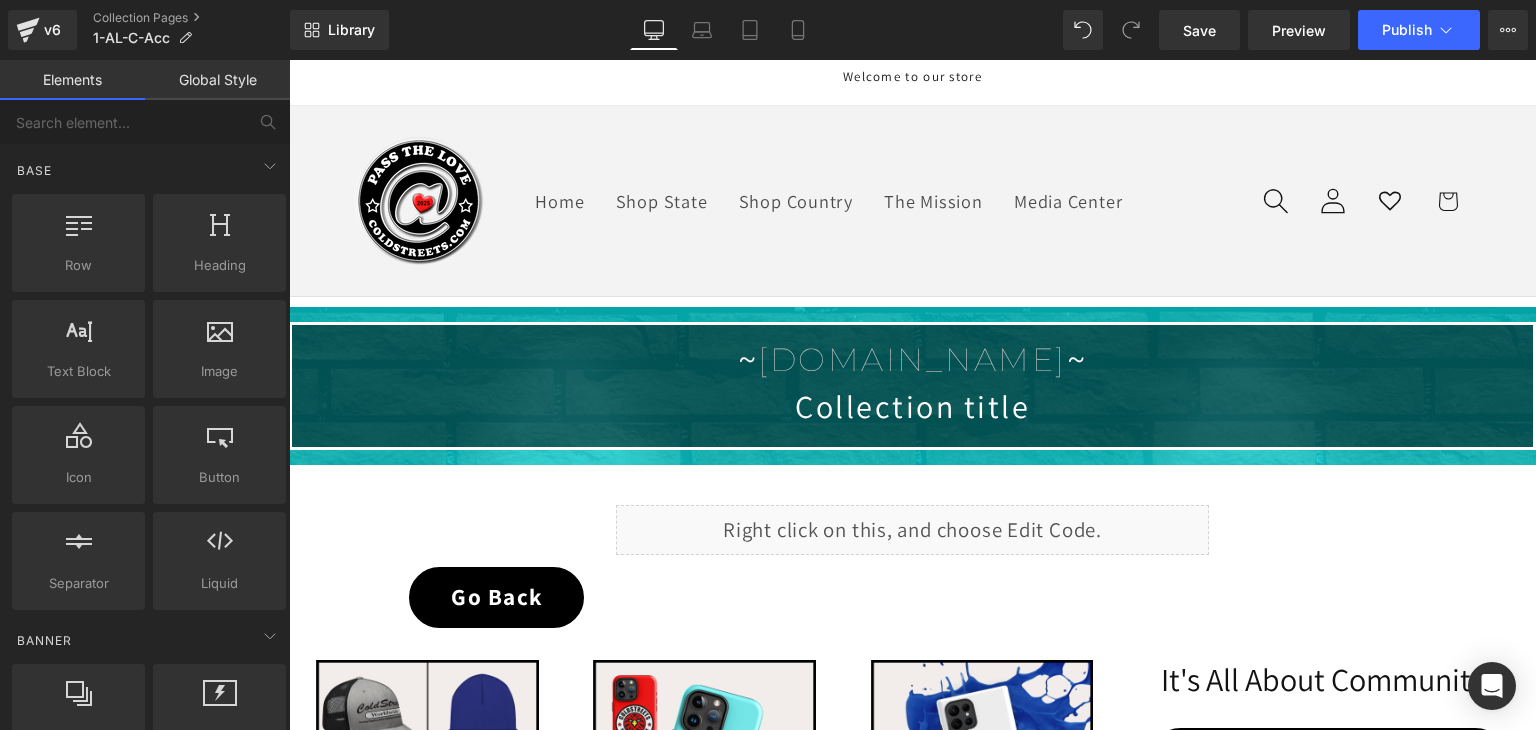 scroll, scrollTop: 0, scrollLeft: 0, axis: both 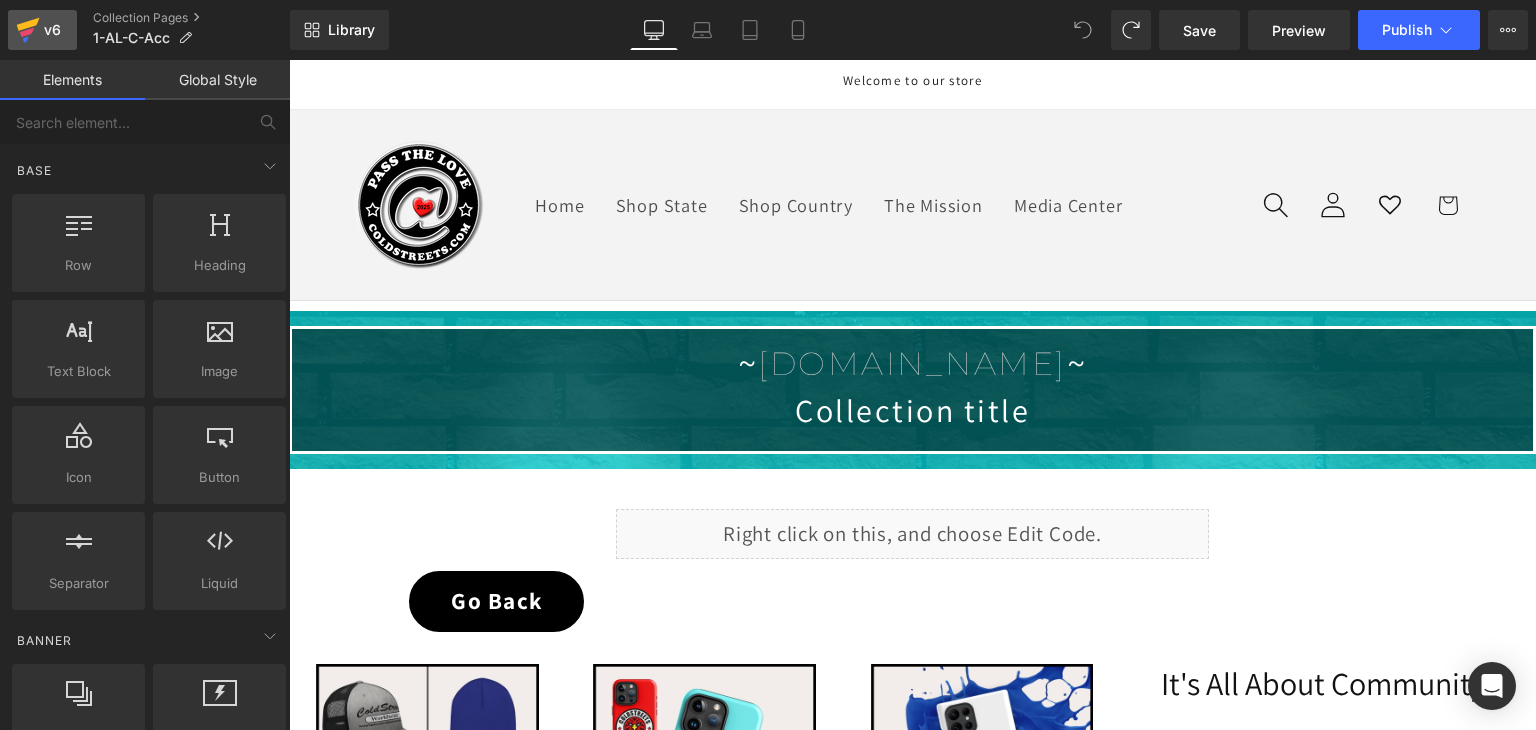 click 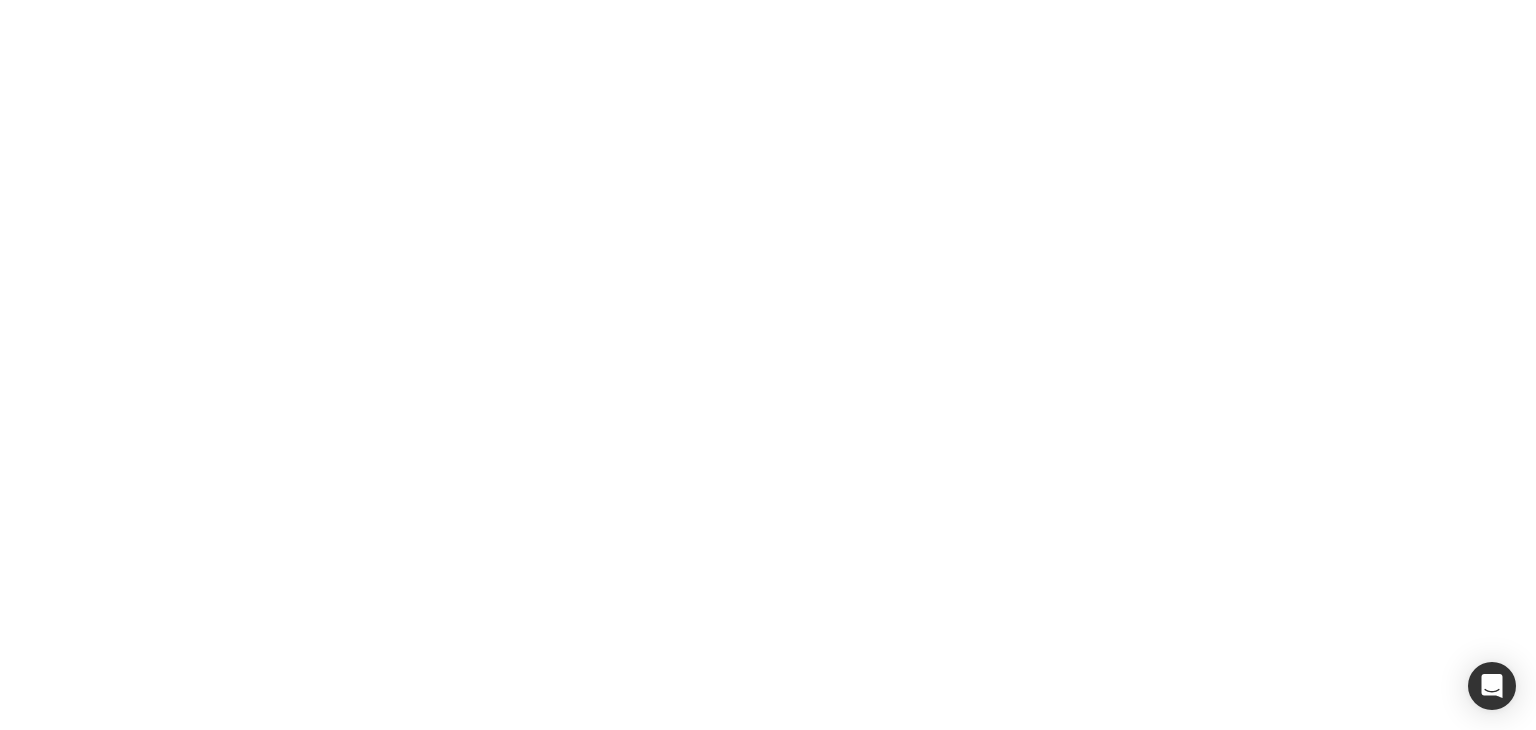 scroll, scrollTop: 0, scrollLeft: 0, axis: both 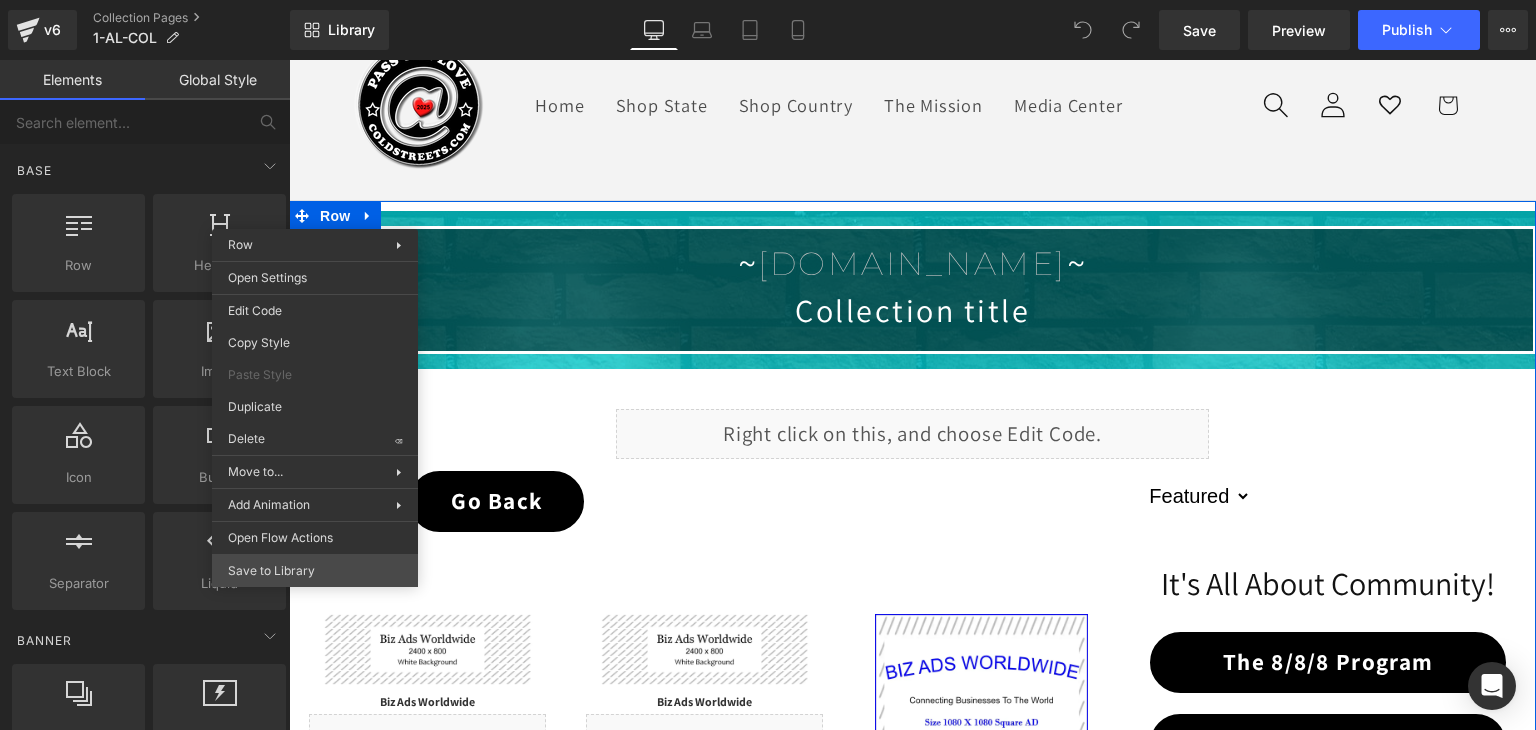 click on "You are previewing how the   will restyle your page. You can not edit Elements in Preset Preview Mode.  v6 Collection Pages 1-AL-COL Library Desktop Desktop Laptop Tablet Mobile Save Preview Publish Scheduled View Live Page View with current Template Save Template to Library Schedule Publish  Optimize  Publish Settings Shortcuts  Your page can’t be published   You've reached the maximum number of published pages on your plan  (0/0).  You need to upgrade your plan or unpublish all your pages to get 1 publish slot.   Unpublish pages   Upgrade plan  Elements Global Style Base Row  rows, columns, layouts, div Heading  headings, titles, h1,h2,h3,h4,h5,h6 Text Block  texts, paragraphs, contents, blocks Image  images, photos, alts, uploads Icon  icons, symbols Button  button, call to action, cta Separator  separators, dividers, horizontal lines Liquid  liquid, custom code, html, javascript, css, reviews, apps, applications, embeded, iframe Banner Parallax  banner, slideshow, hero, image, cover, parallax, effect" at bounding box center (768, 382) 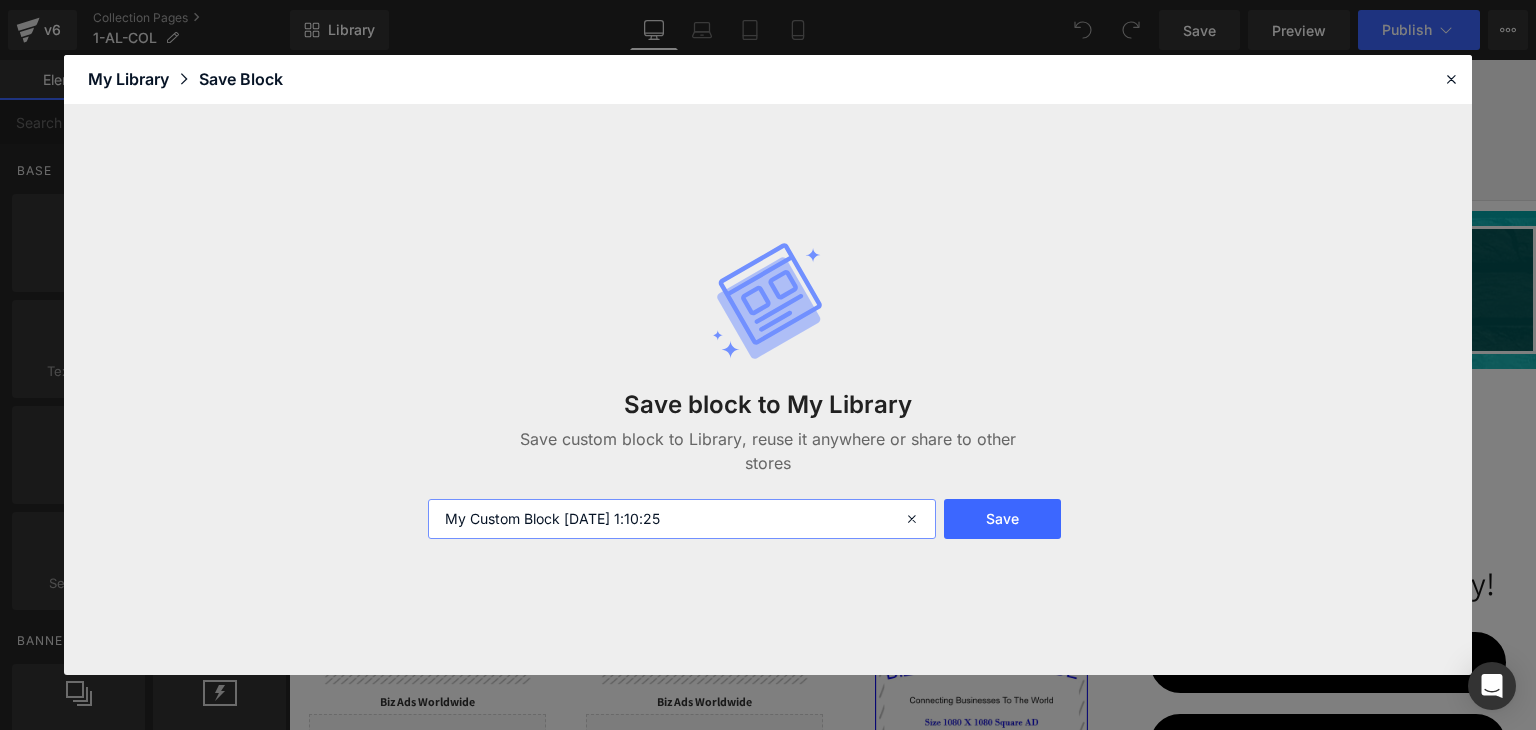drag, startPoint x: 704, startPoint y: 516, endPoint x: 423, endPoint y: 521, distance: 281.0445 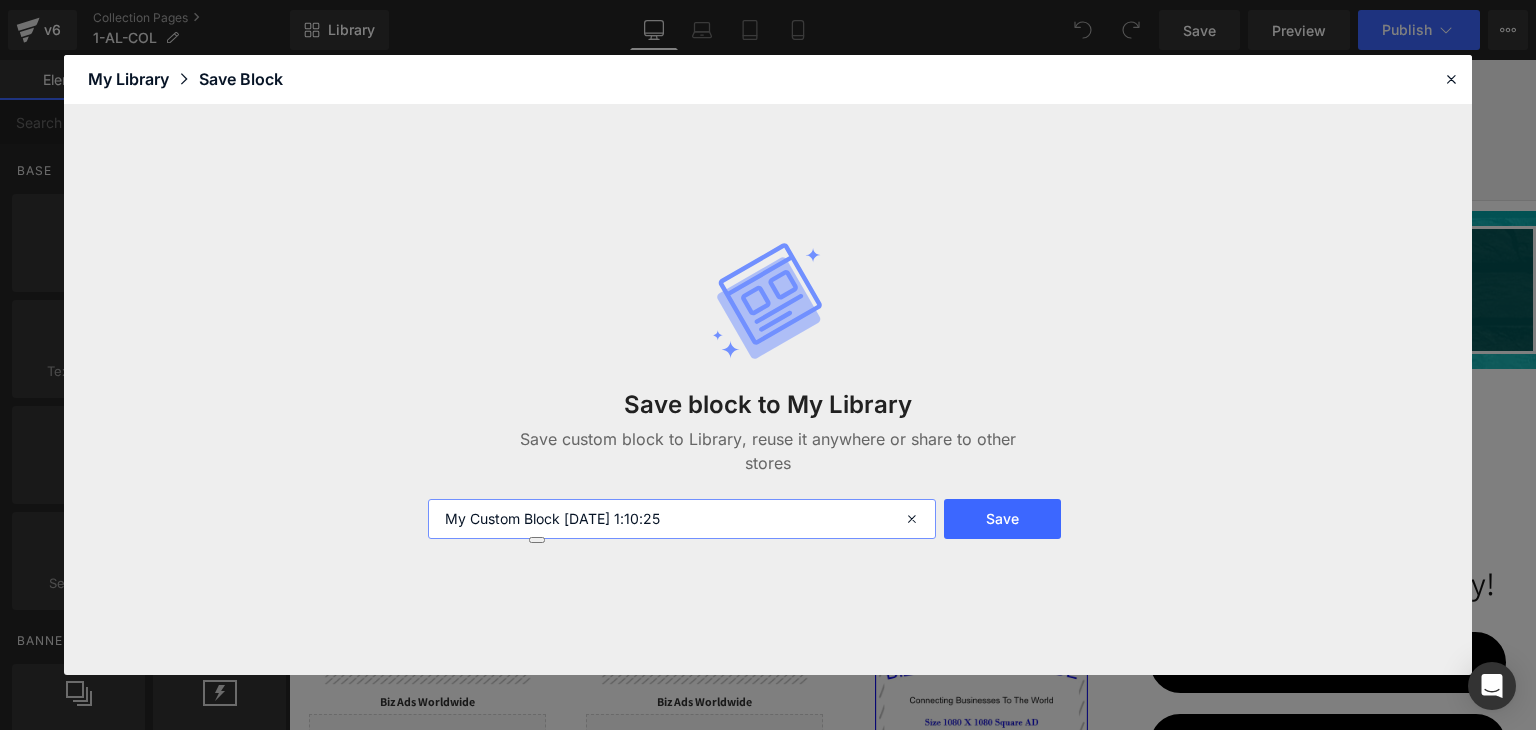 paste on "6) 1-AL-COL" 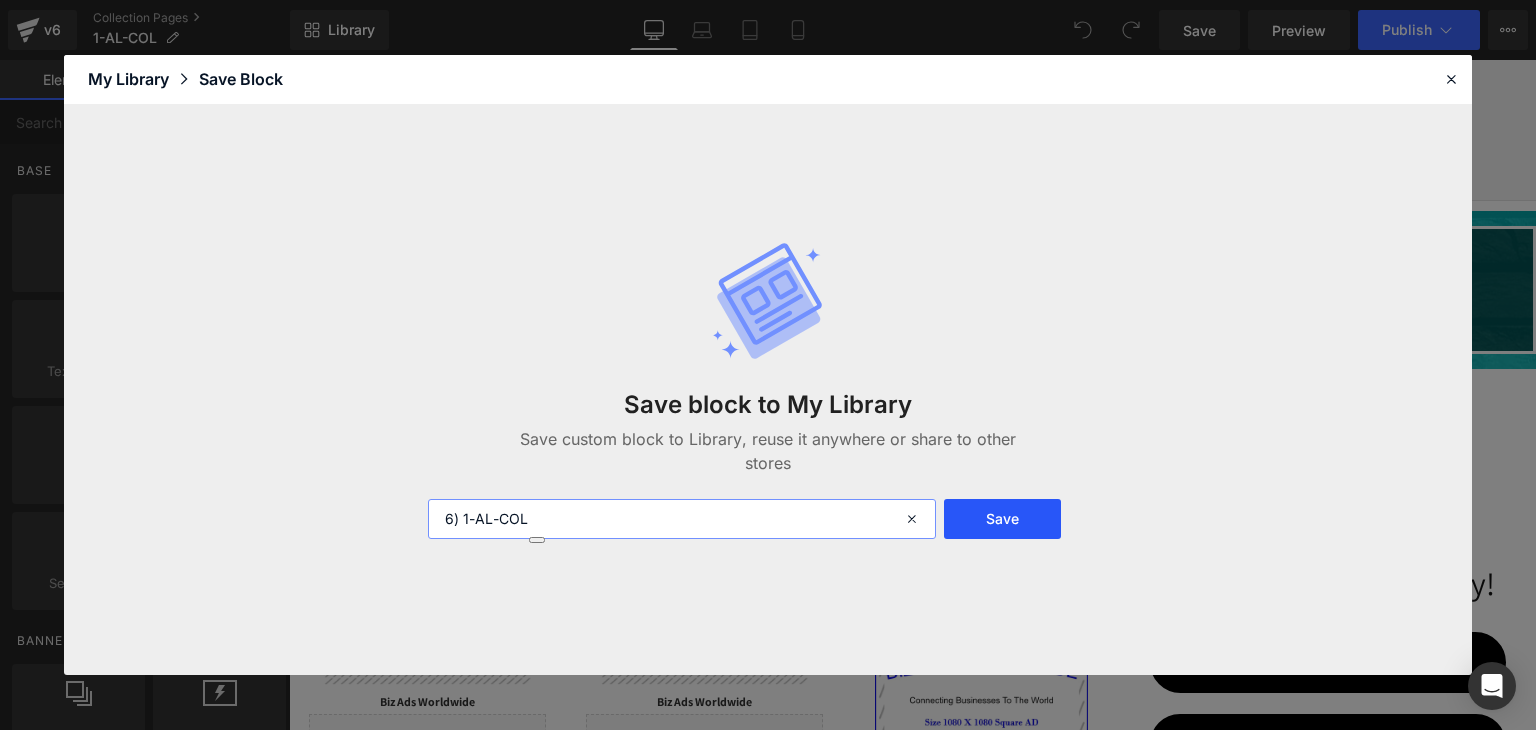 type on "6) 1-AL-COL" 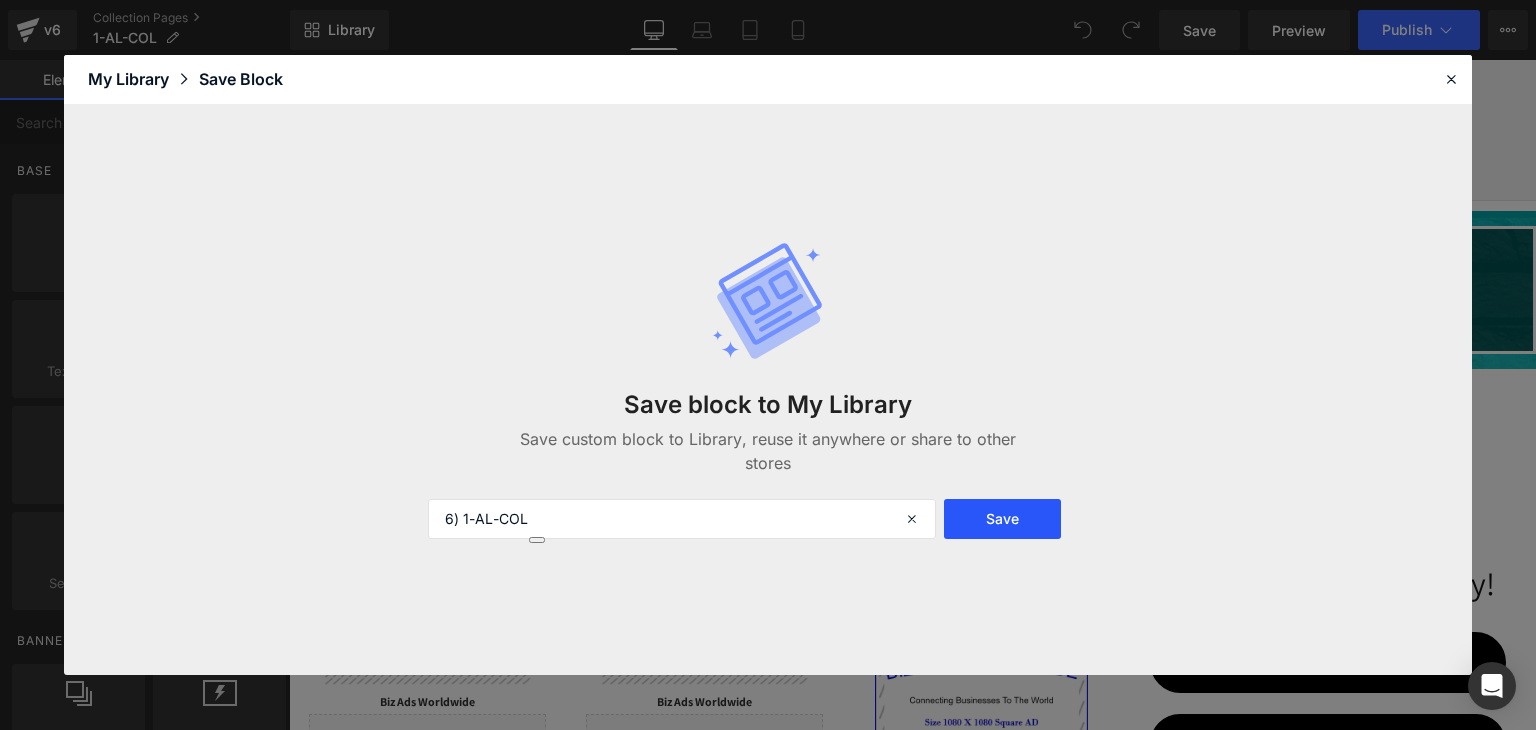 click on "Save" at bounding box center [1002, 519] 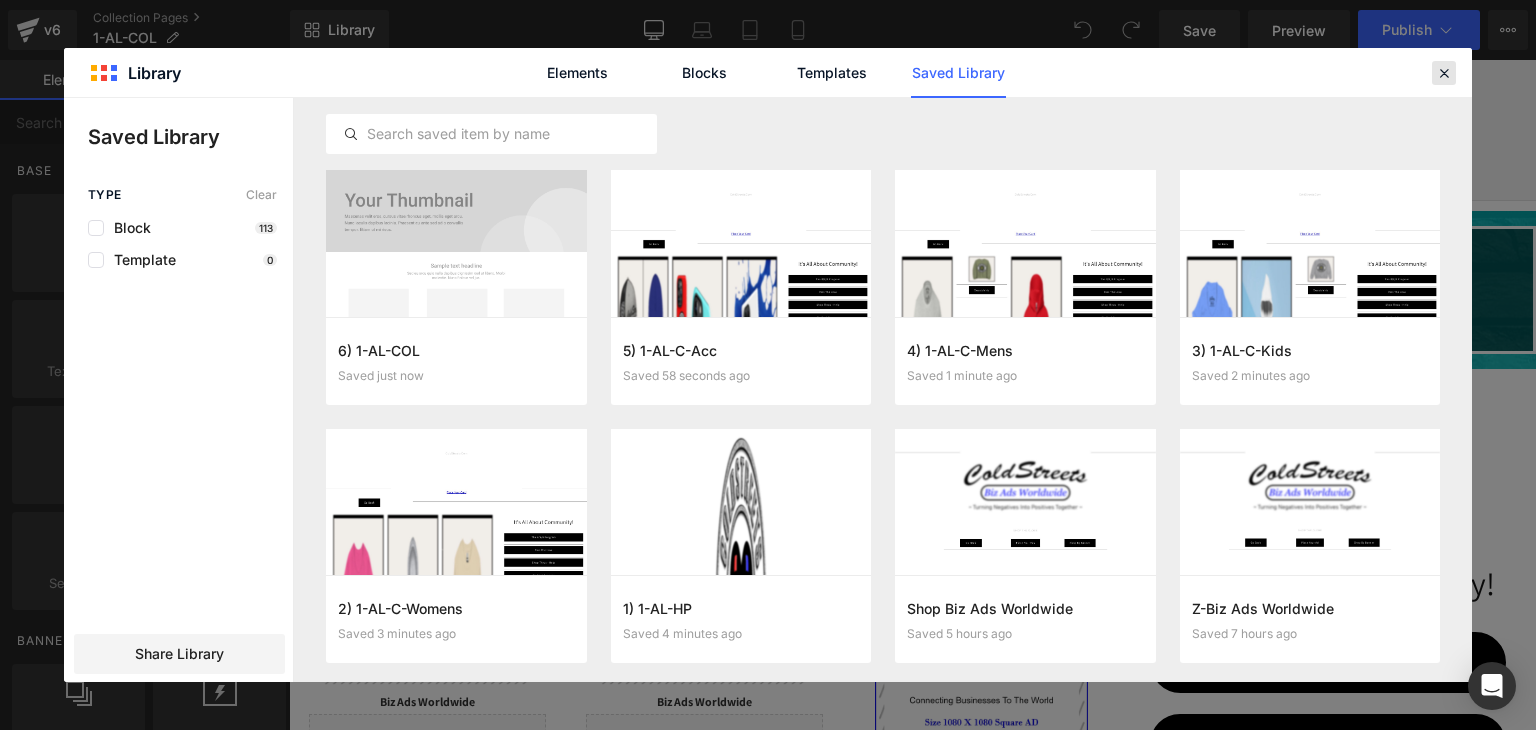 click at bounding box center (1444, 73) 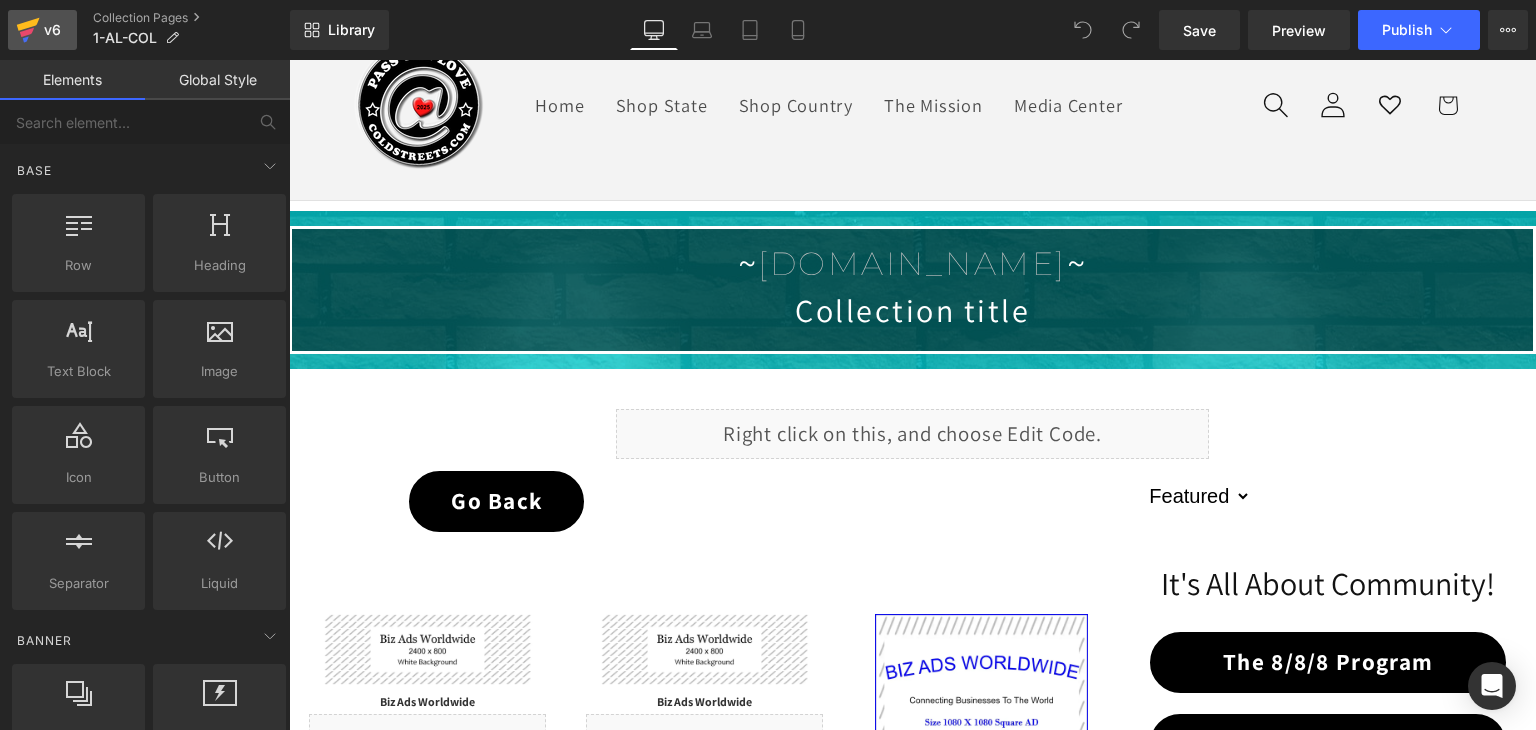click 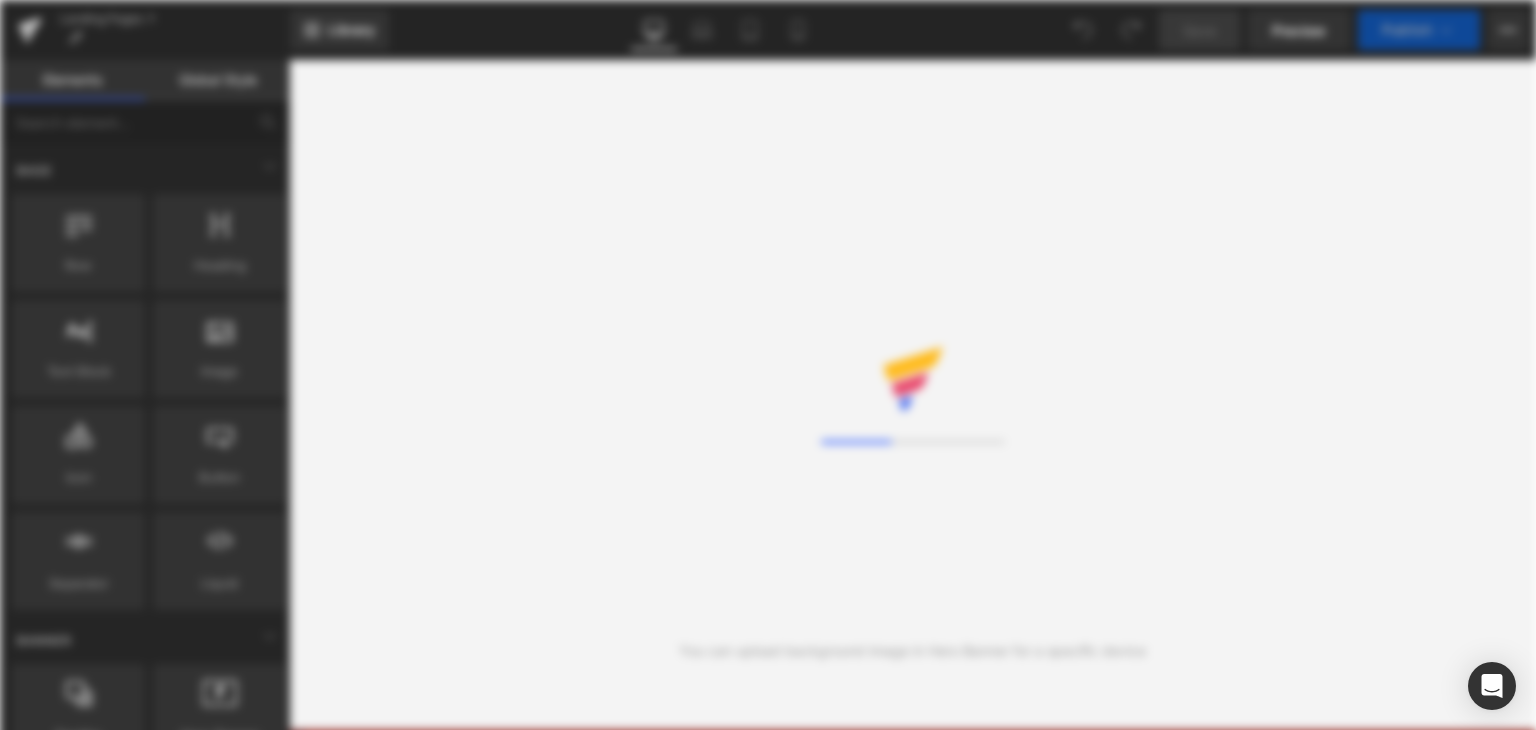 scroll, scrollTop: 0, scrollLeft: 0, axis: both 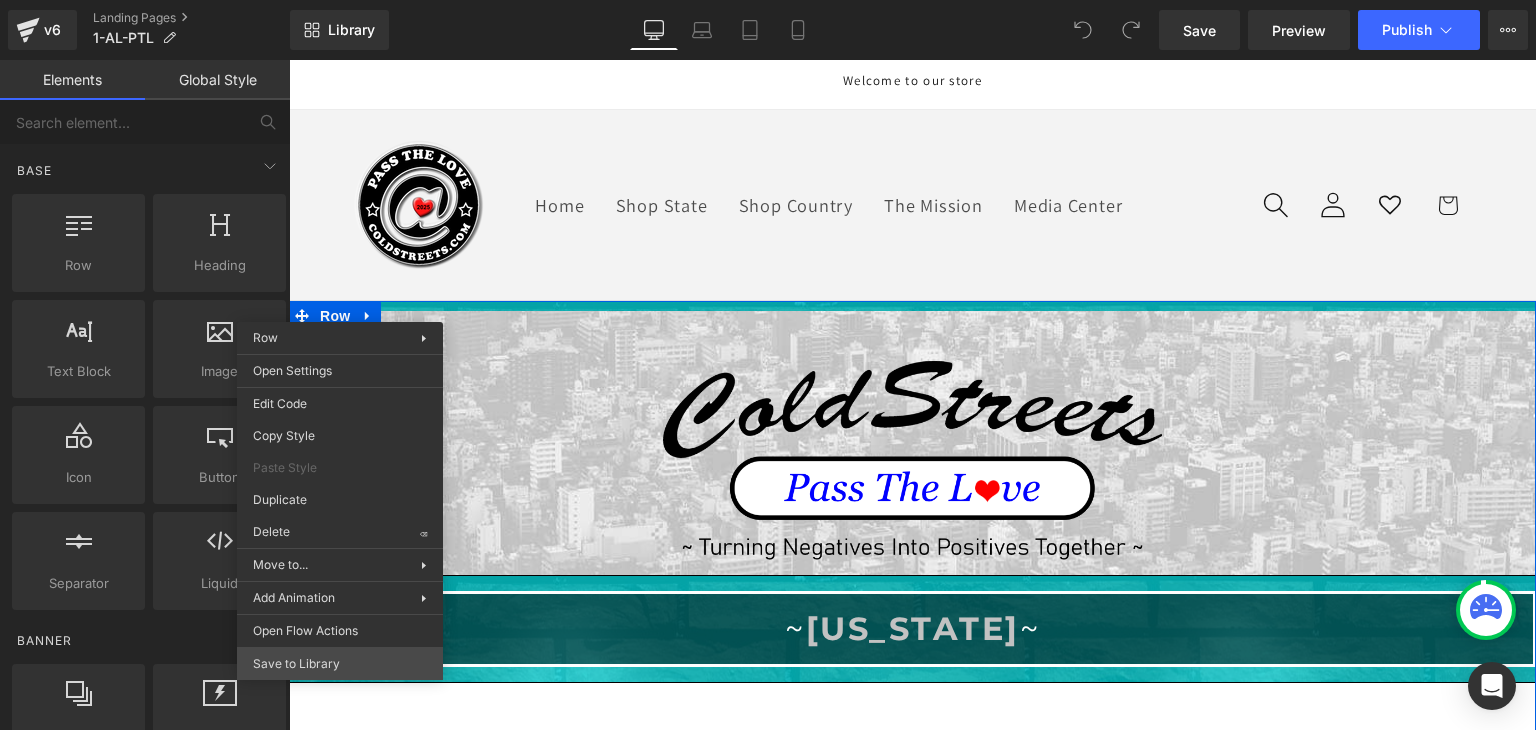 click on "You are previewing how the   will restyle your page. You can not edit Elements in Preset Preview Mode.  v6 Landing Pages 1-AL-PTL Library Desktop Desktop Laptop Tablet Mobile Save Preview Publish Scheduled View Live Page View with current Template Save Template to Library Schedule Publish  Optimize  Publish Settings Shortcuts  Your page can’t be published   You've reached the maximum number of published pages on your plan  (0/0).  You need to upgrade your plan or unpublish all your pages to get 1 publish slot.   Unpublish pages   Upgrade plan  Elements Global Style Base Row  rows, columns, layouts, div Heading  headings, titles, h1,h2,h3,h4,h5,h6 Text Block  texts, paragraphs, contents, blocks Image  images, photos, alts, uploads Icon  icons, symbols Button  button, call to action, cta Separator  separators, dividers, horizontal lines Liquid  liquid, custom code, html, javascript, css, reviews, apps, applications, embeded, iframe Banner Parallax  banner, slideshow, hero, image, cover, parallax, effect List" at bounding box center (768, 382) 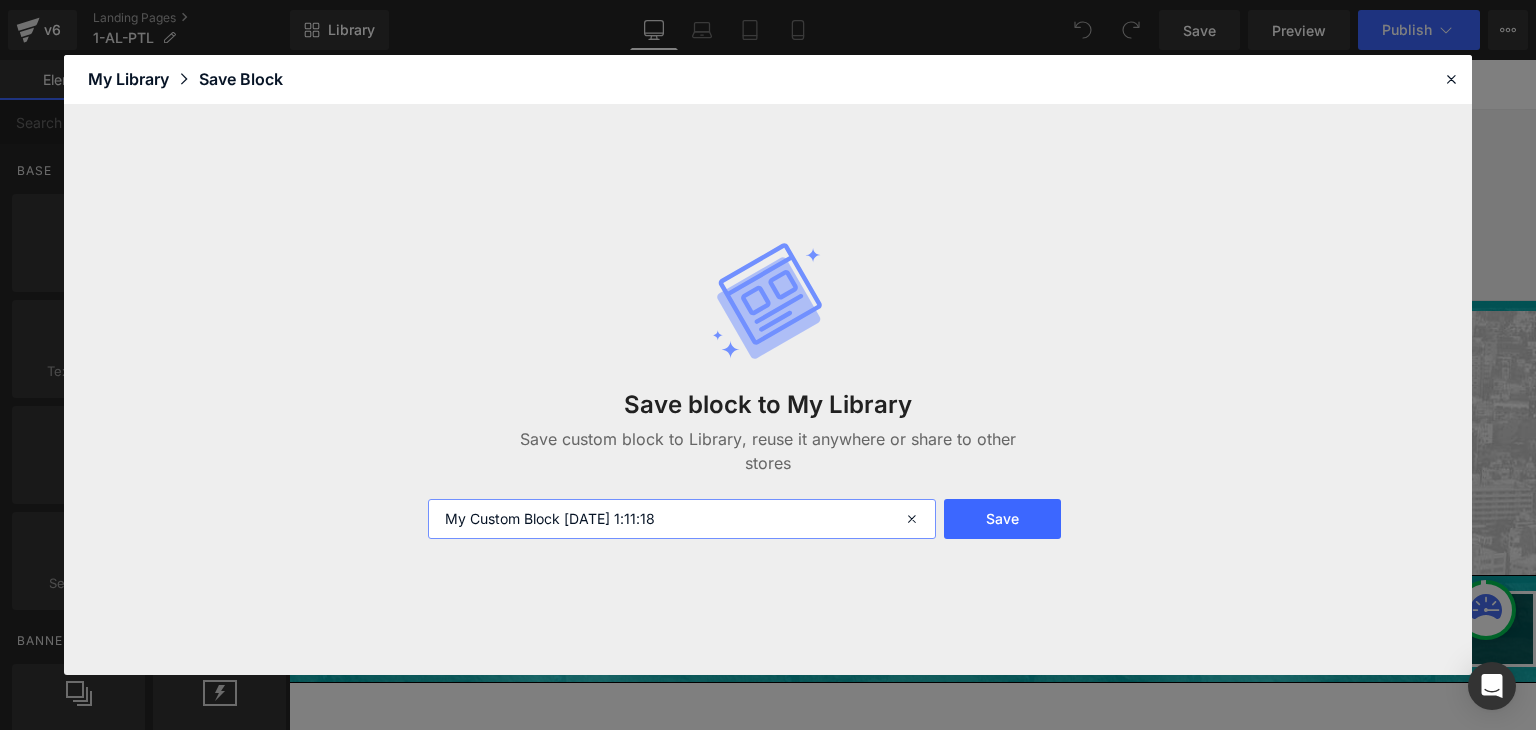 click on "My Custom Block 2025-07-19 1:11:18" at bounding box center [682, 519] 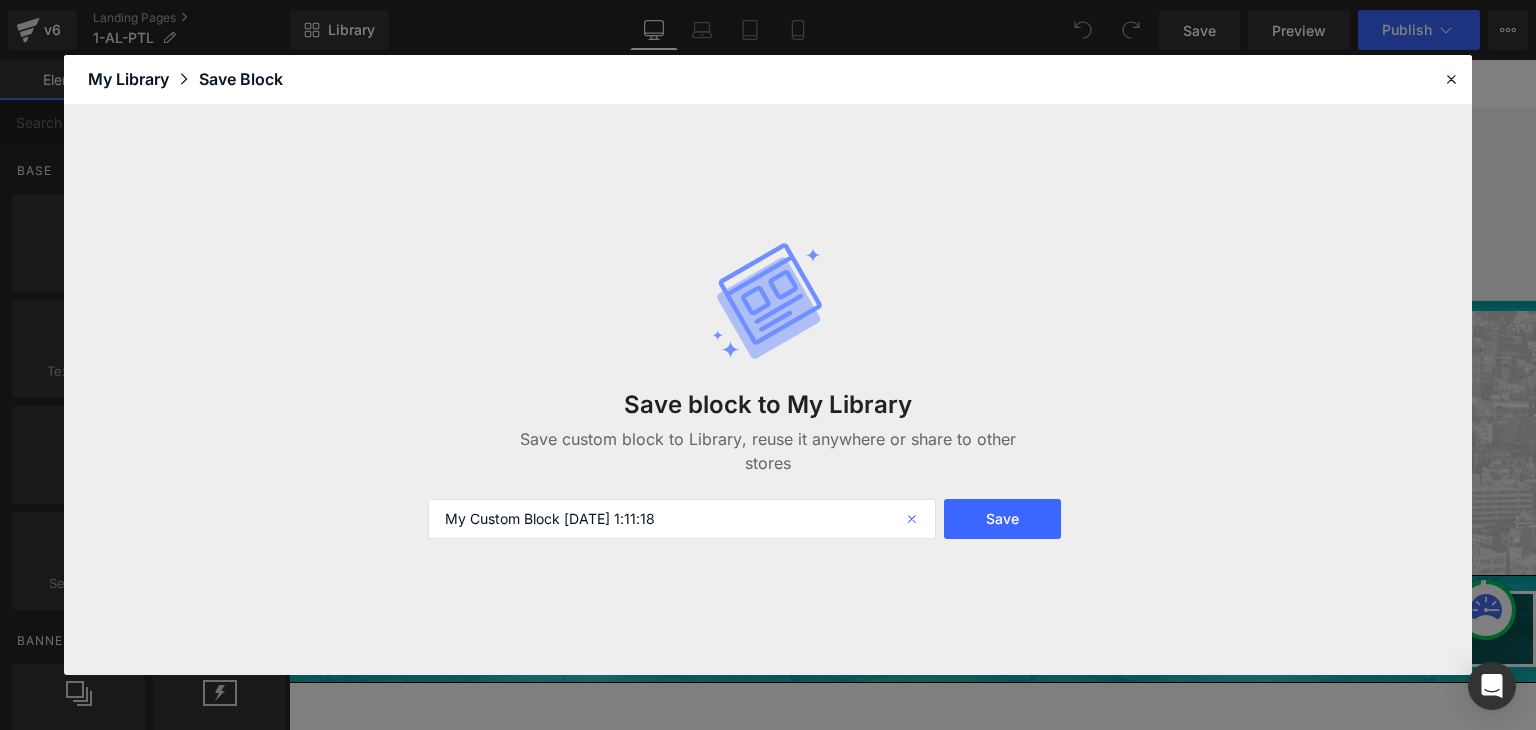 click at bounding box center (914, 519) 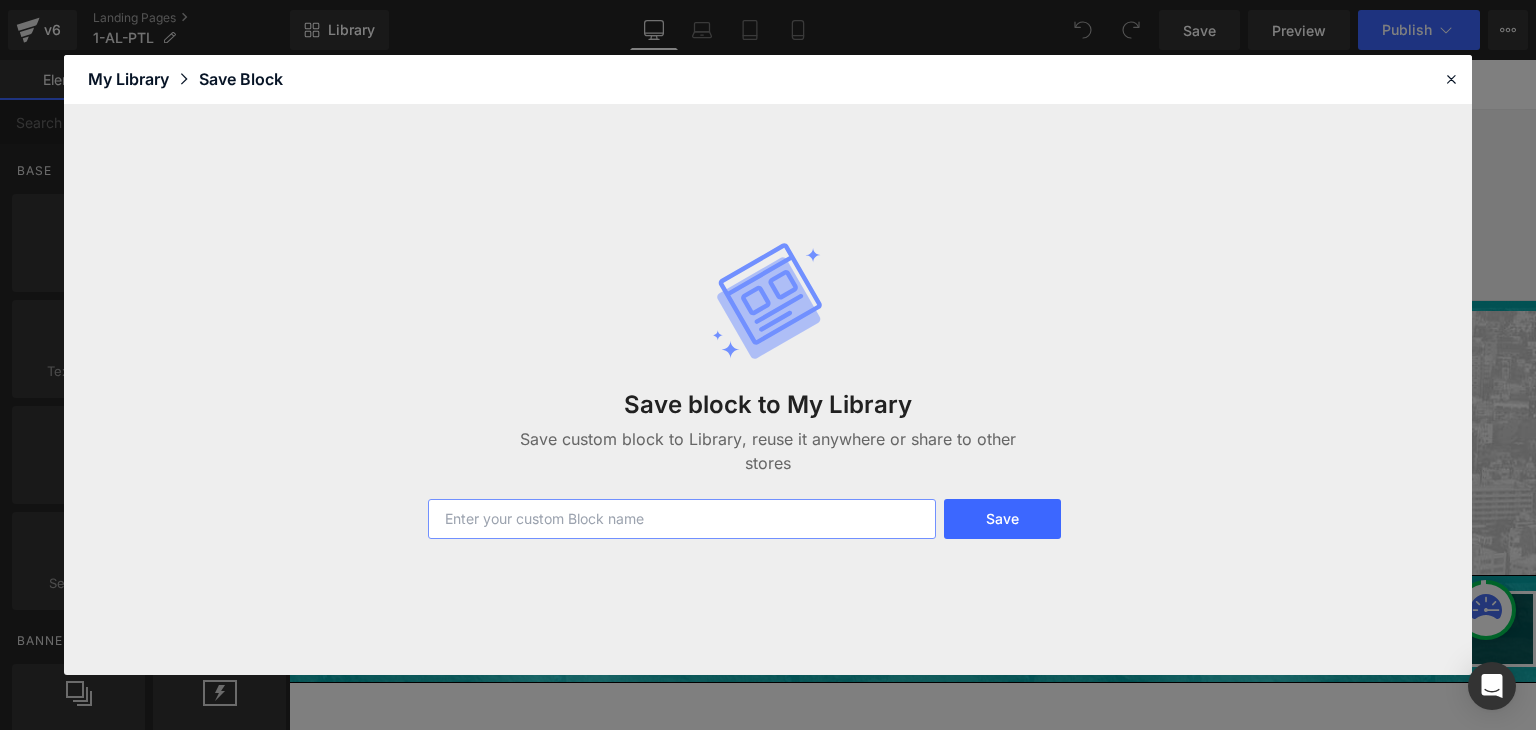 paste on "7) 1-AL-PTL" 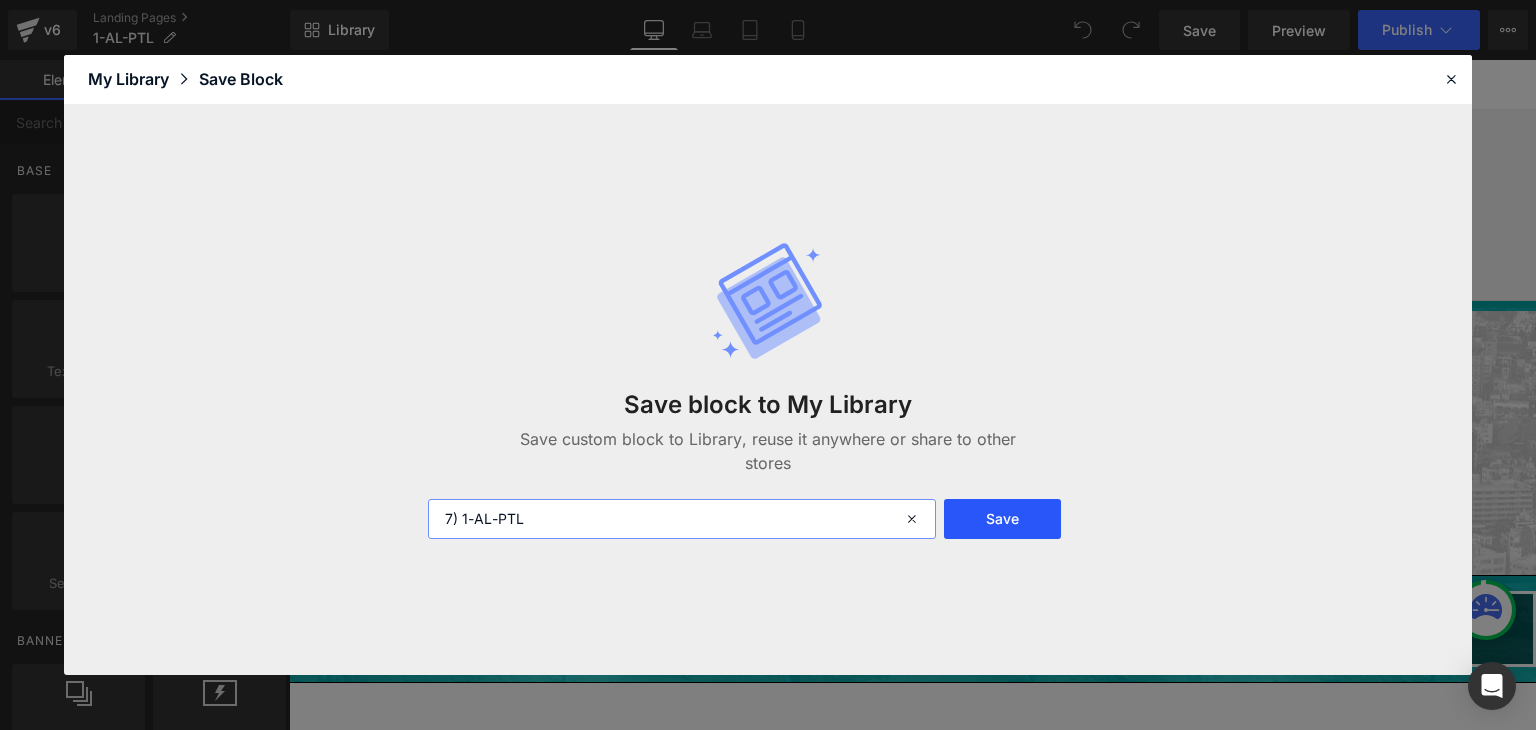 type on "7) 1-AL-PTL" 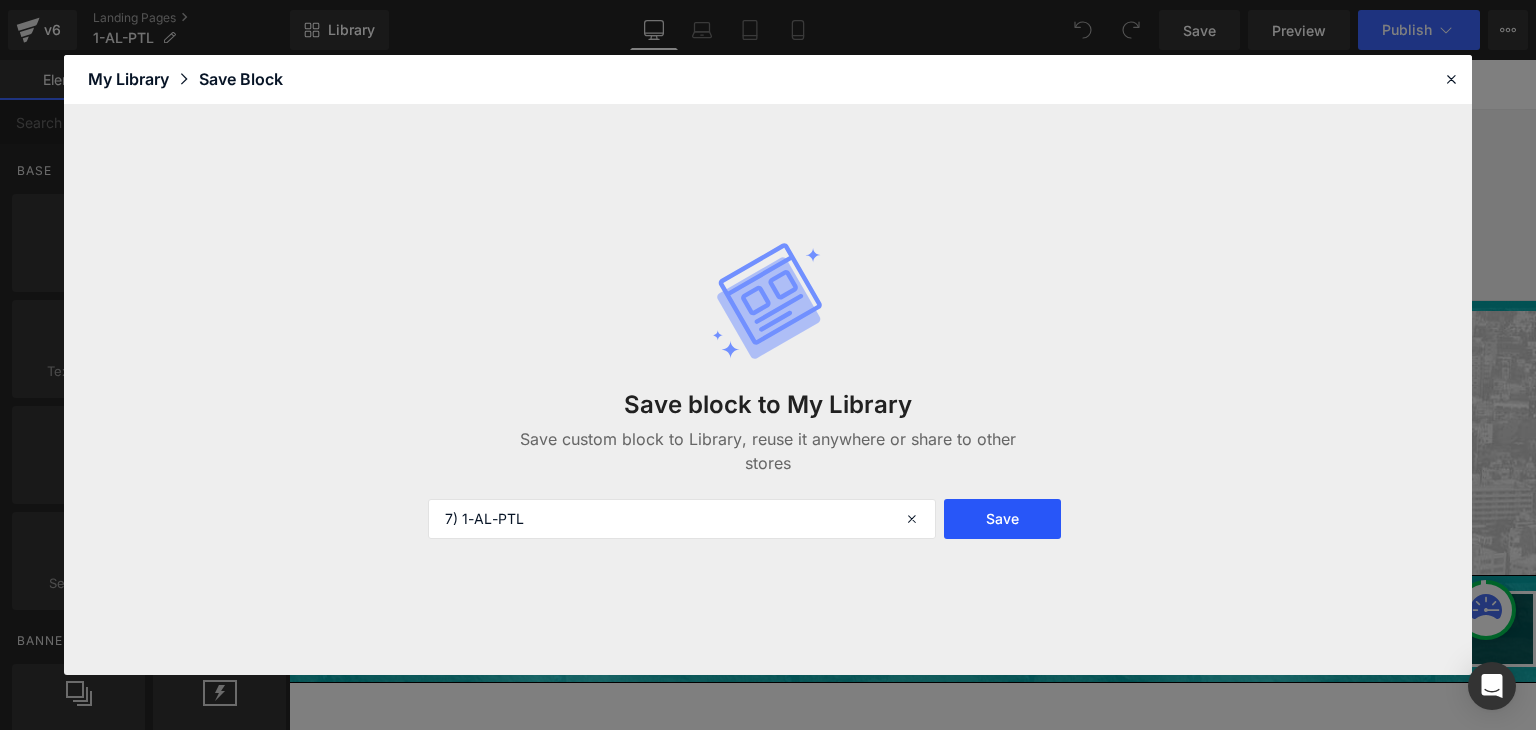 click on "Save" at bounding box center [1002, 519] 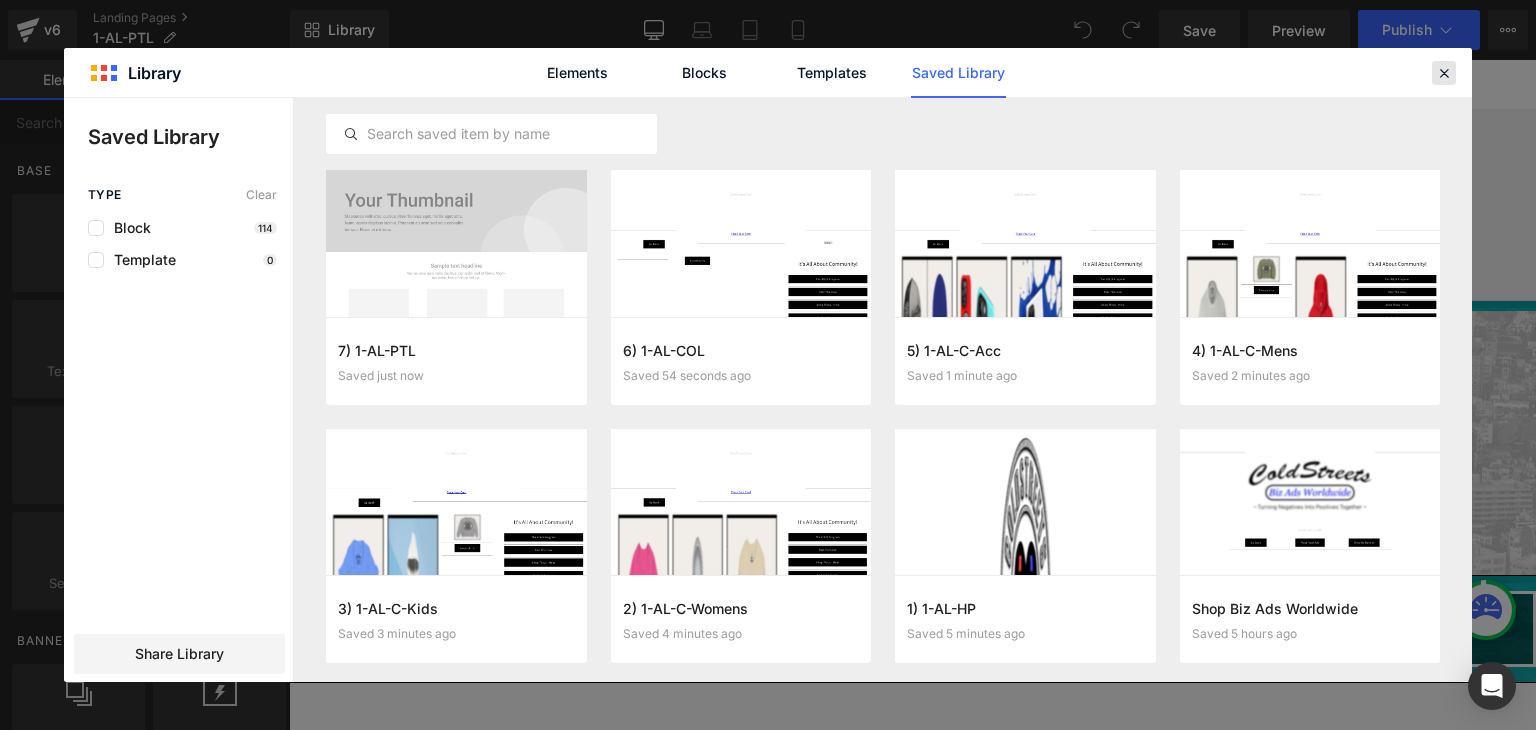 click at bounding box center [1444, 73] 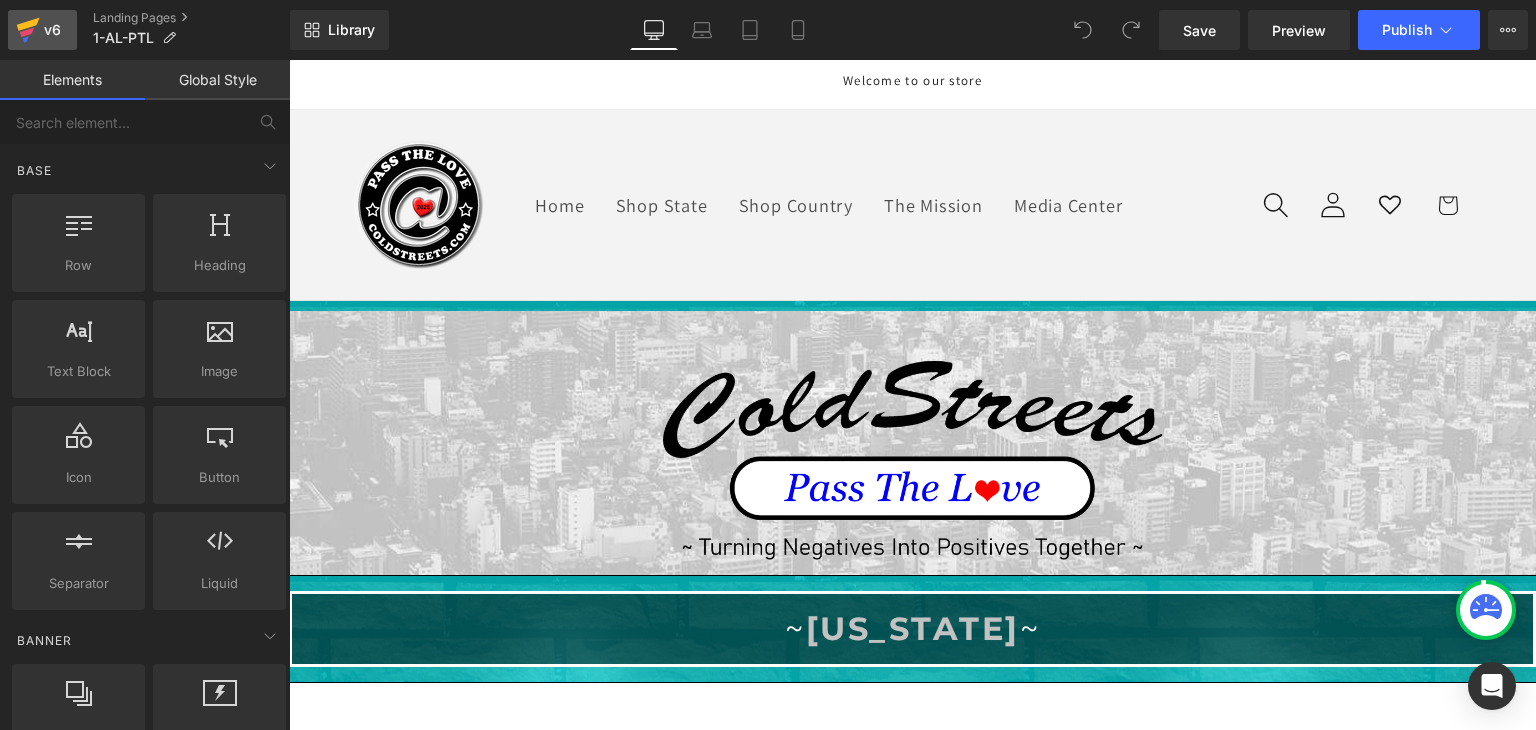 click 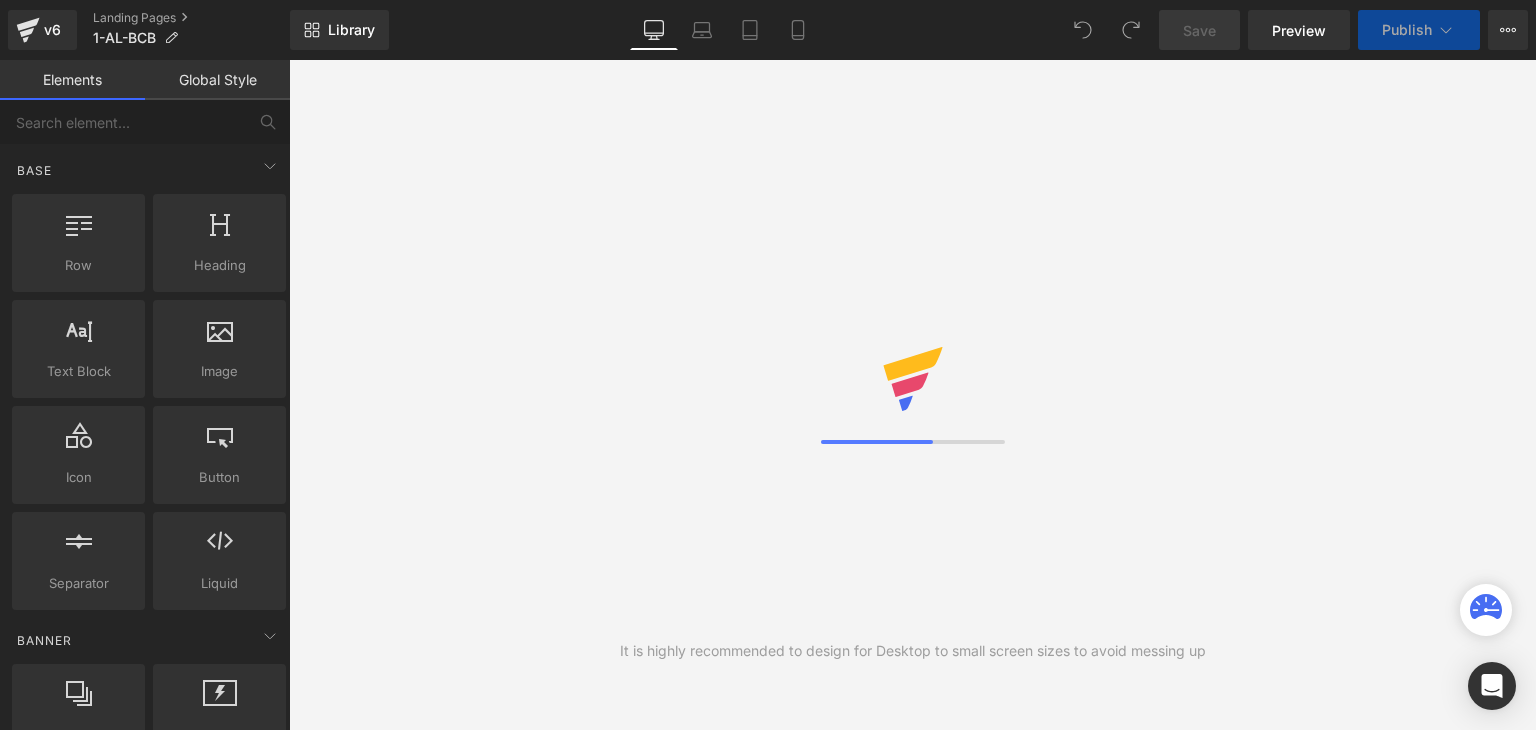 scroll, scrollTop: 0, scrollLeft: 0, axis: both 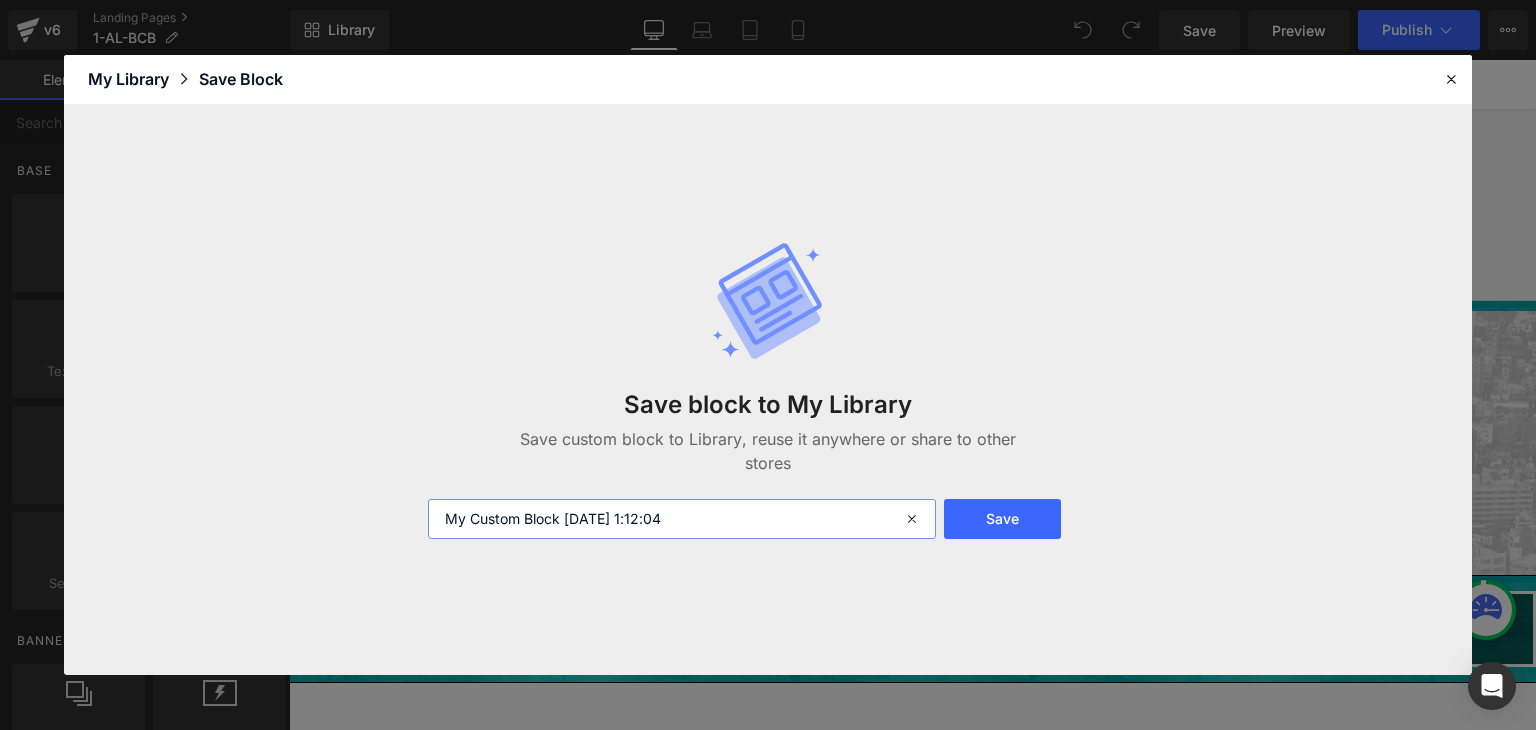 drag, startPoint x: 797, startPoint y: 525, endPoint x: 441, endPoint y: 524, distance: 356.0014 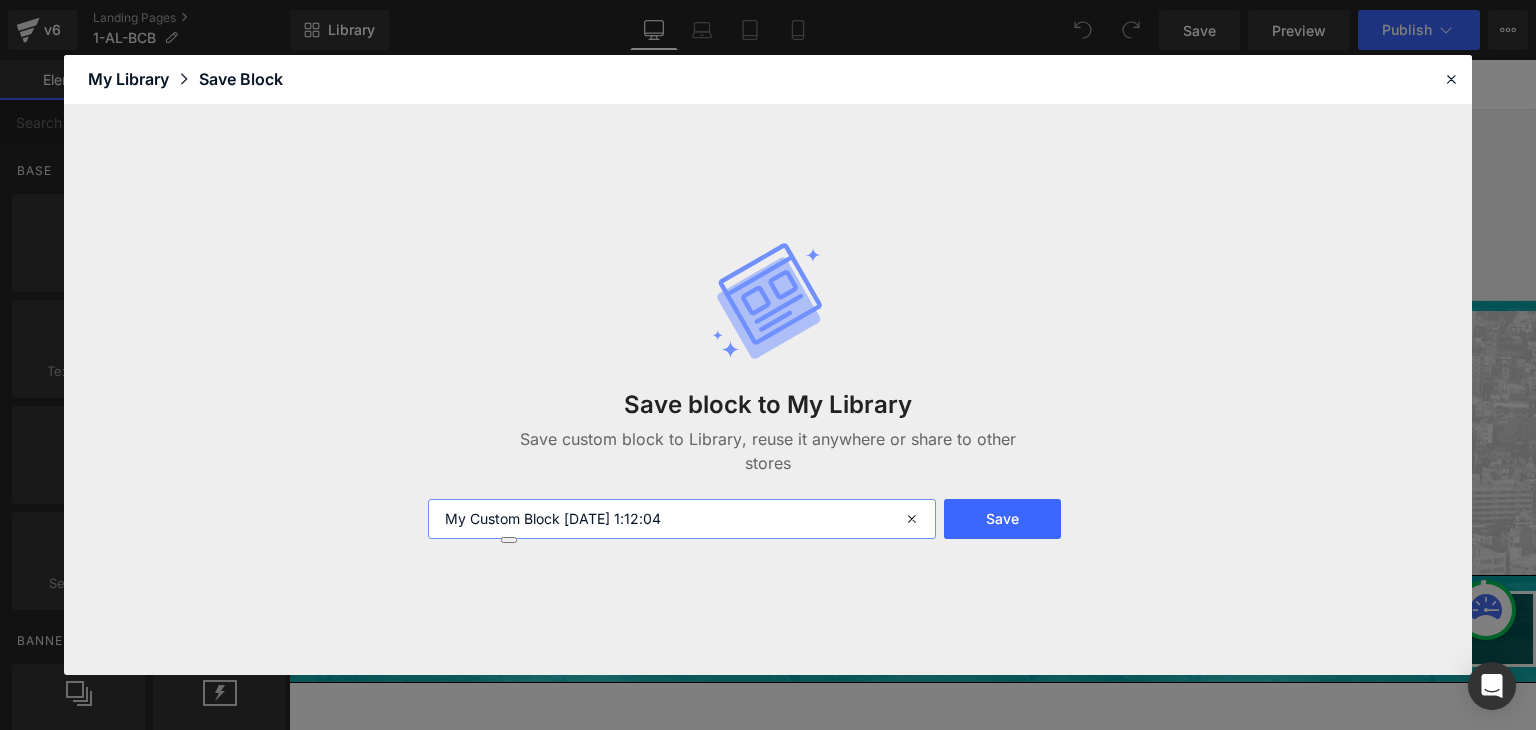 paste on "8) 1-AL-BCB" 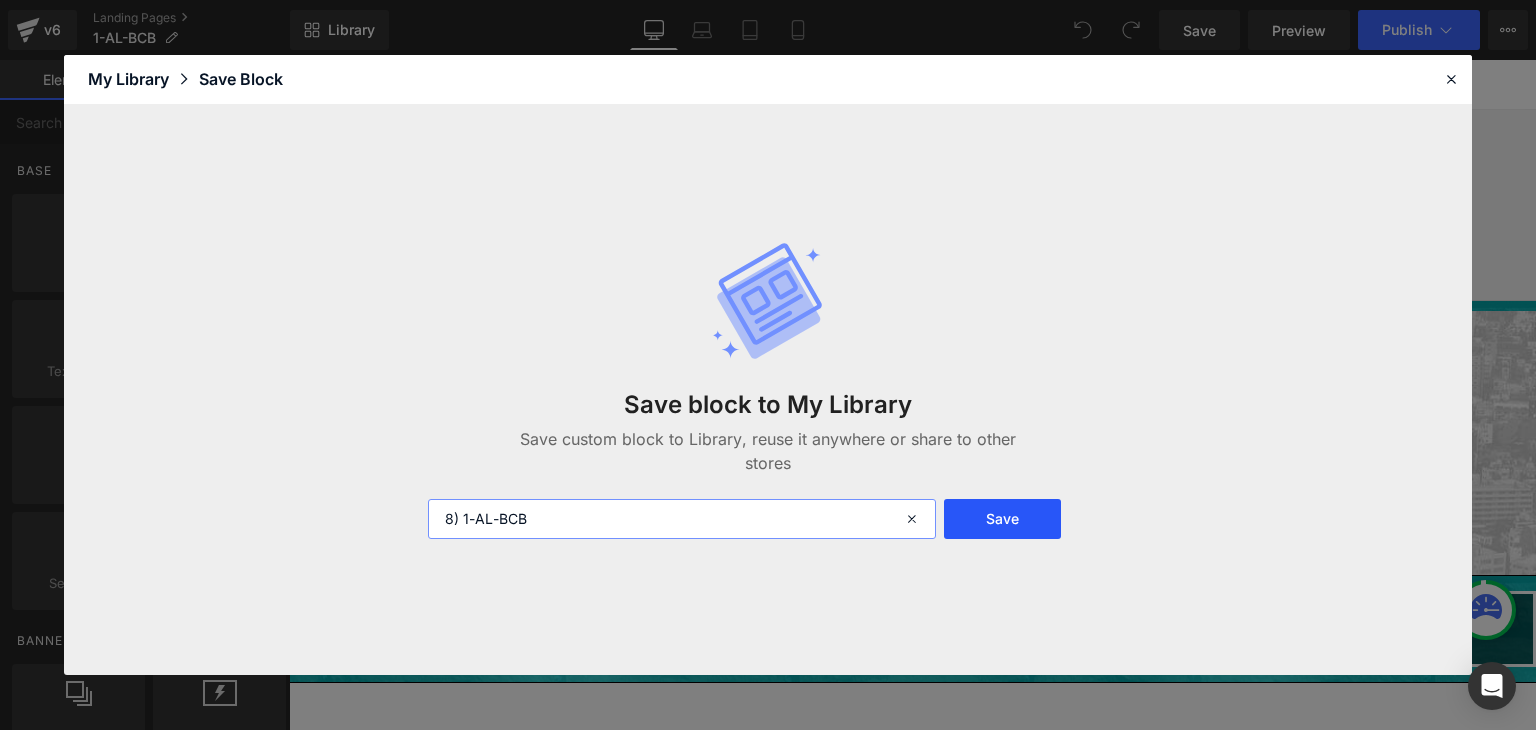 type on "8) 1-AL-BCB" 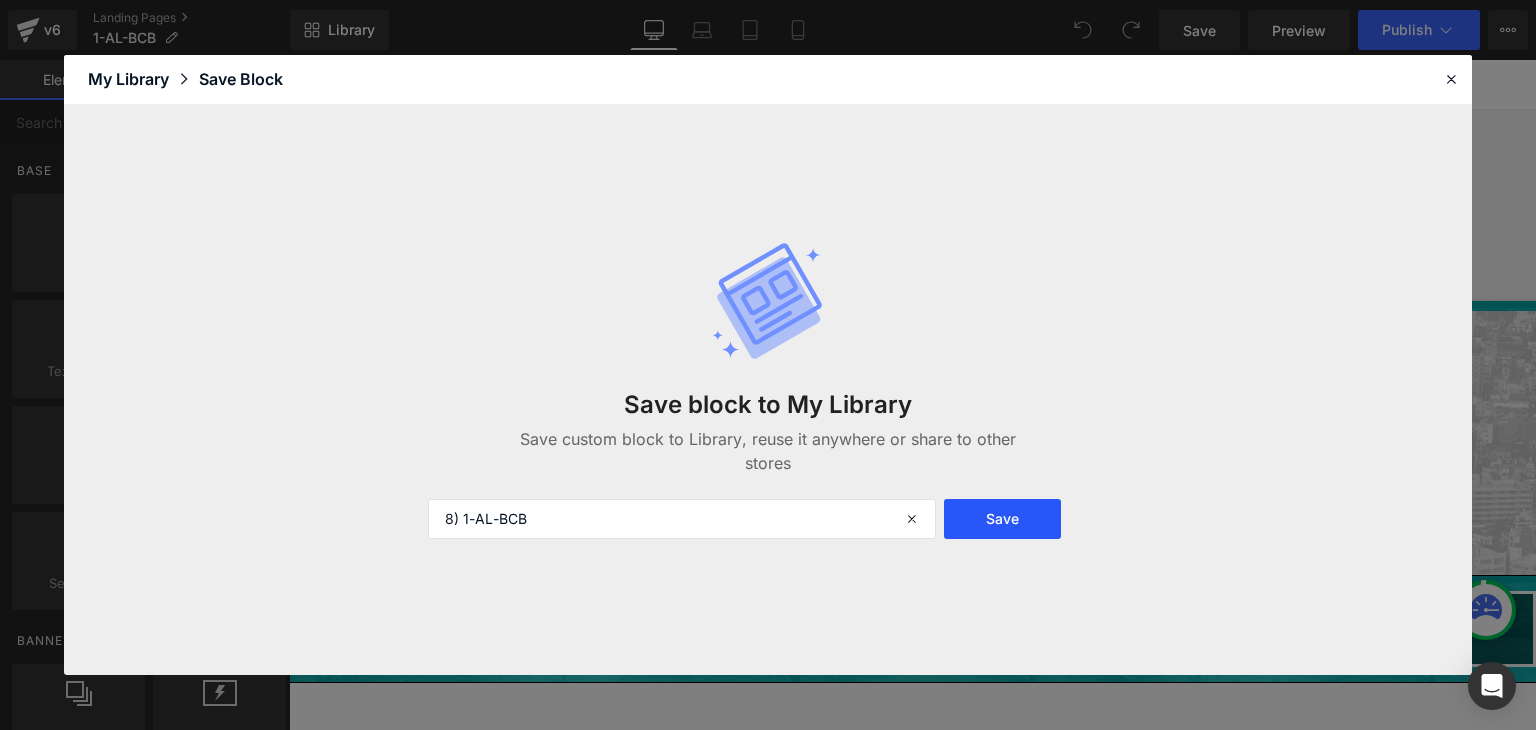 click on "Save" at bounding box center (1002, 519) 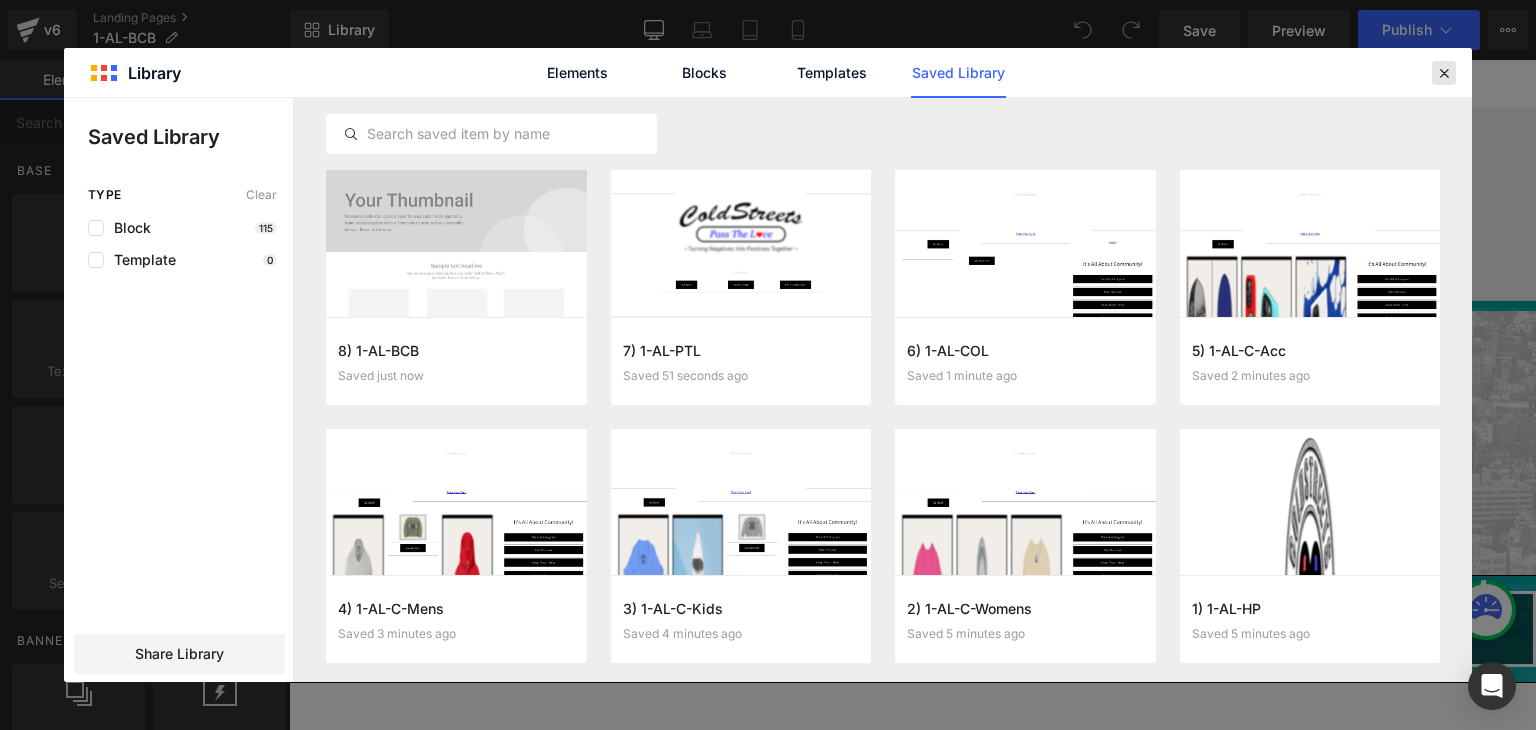 click at bounding box center (1444, 73) 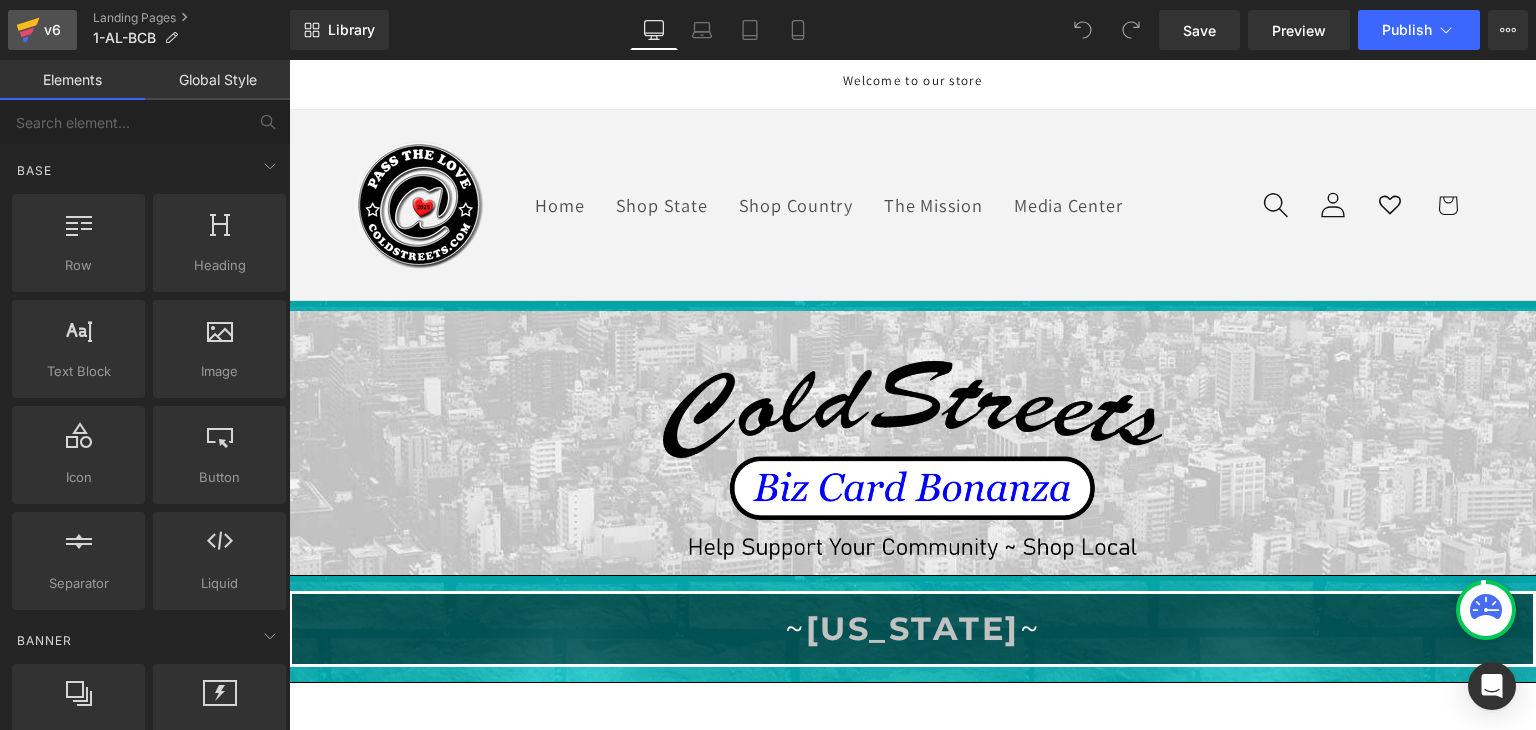 click 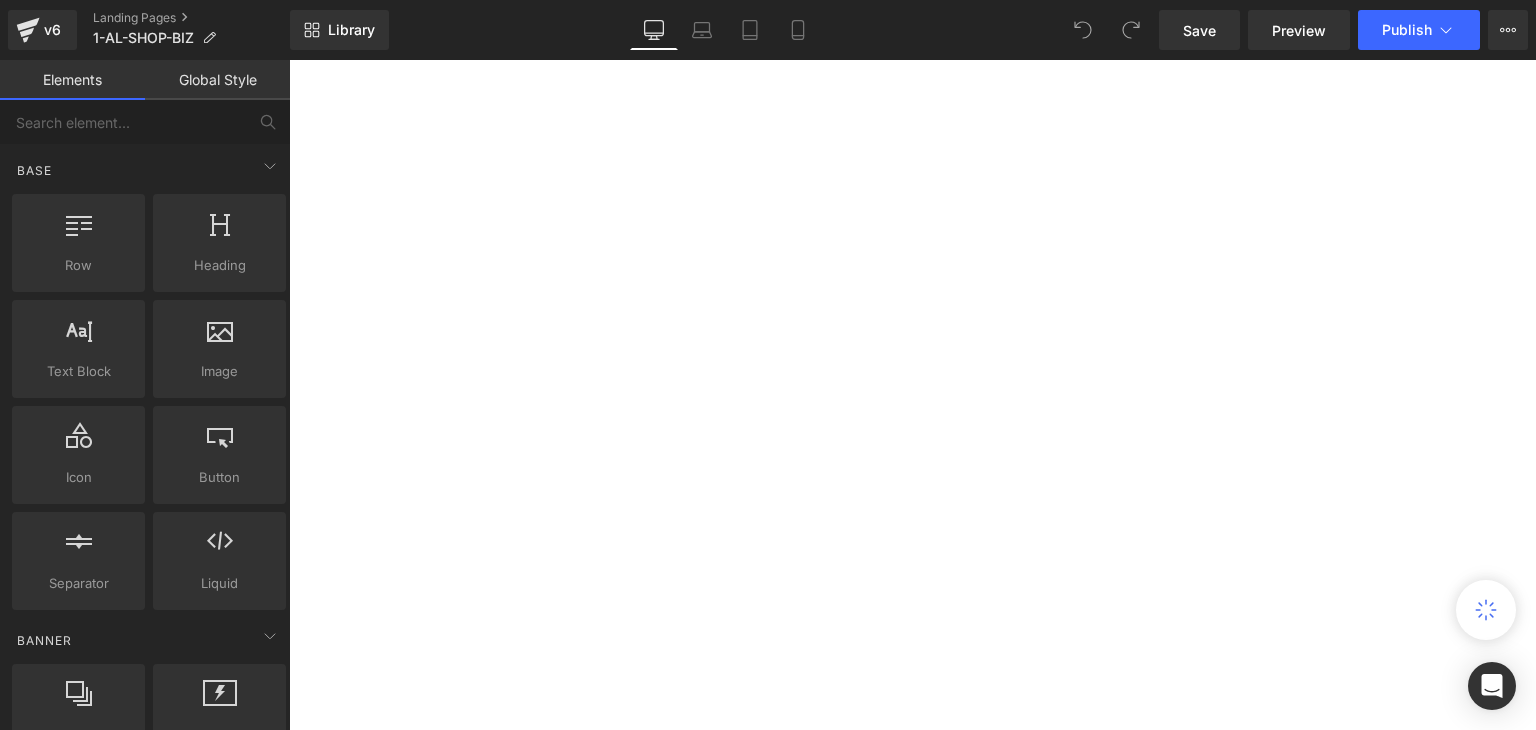 scroll, scrollTop: 0, scrollLeft: 0, axis: both 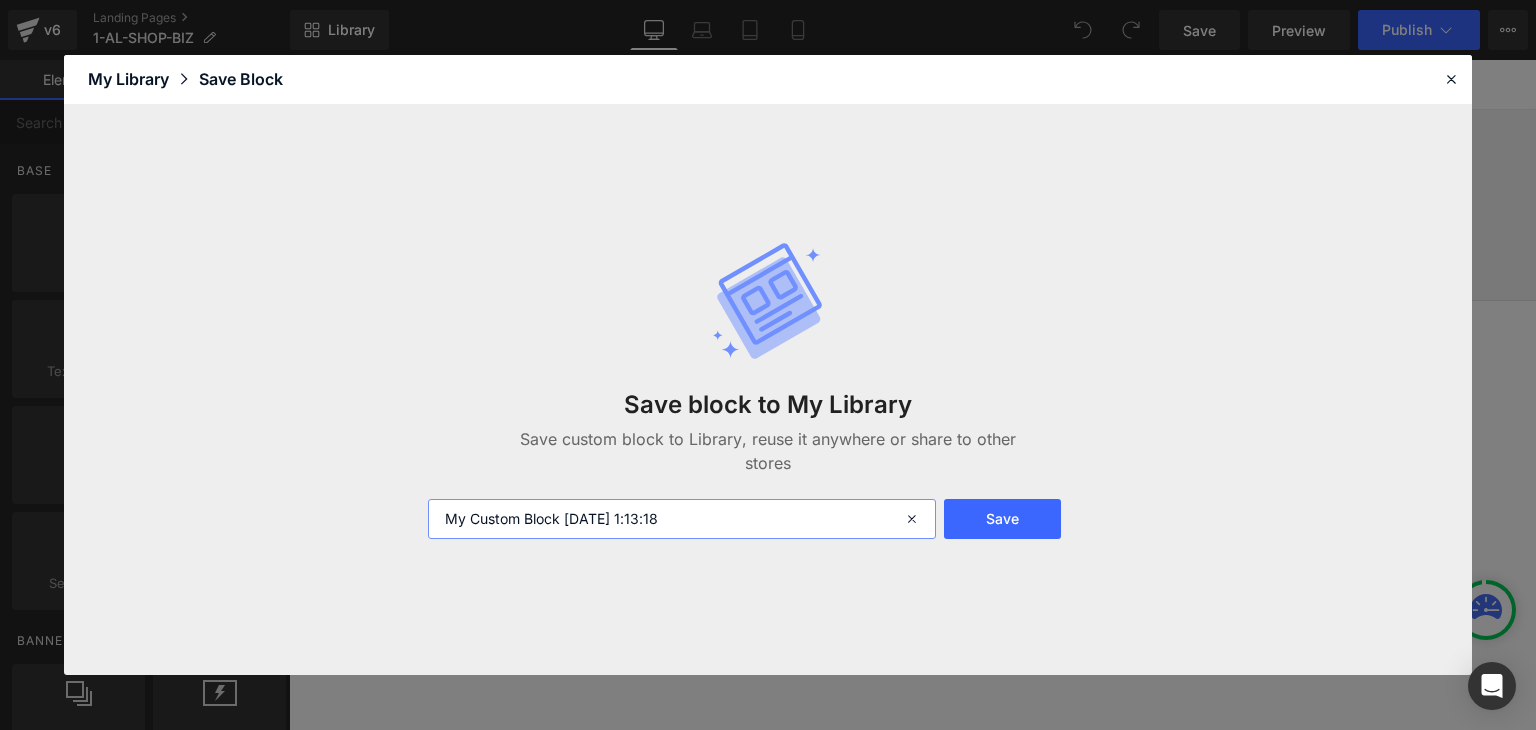 drag, startPoint x: 776, startPoint y: 517, endPoint x: 412, endPoint y: 513, distance: 364.02197 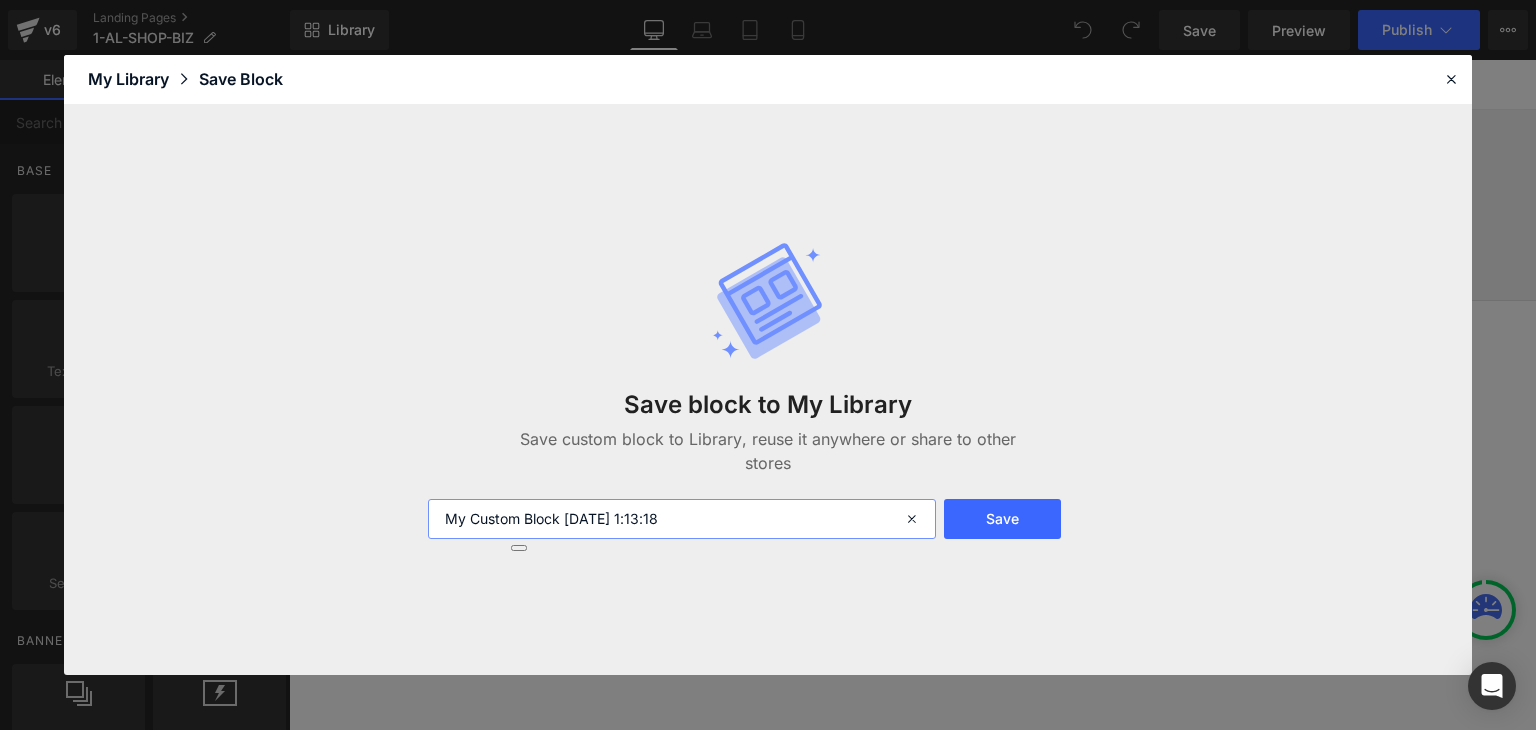 paste on "9) 1-AL-SHOP-BIZ" 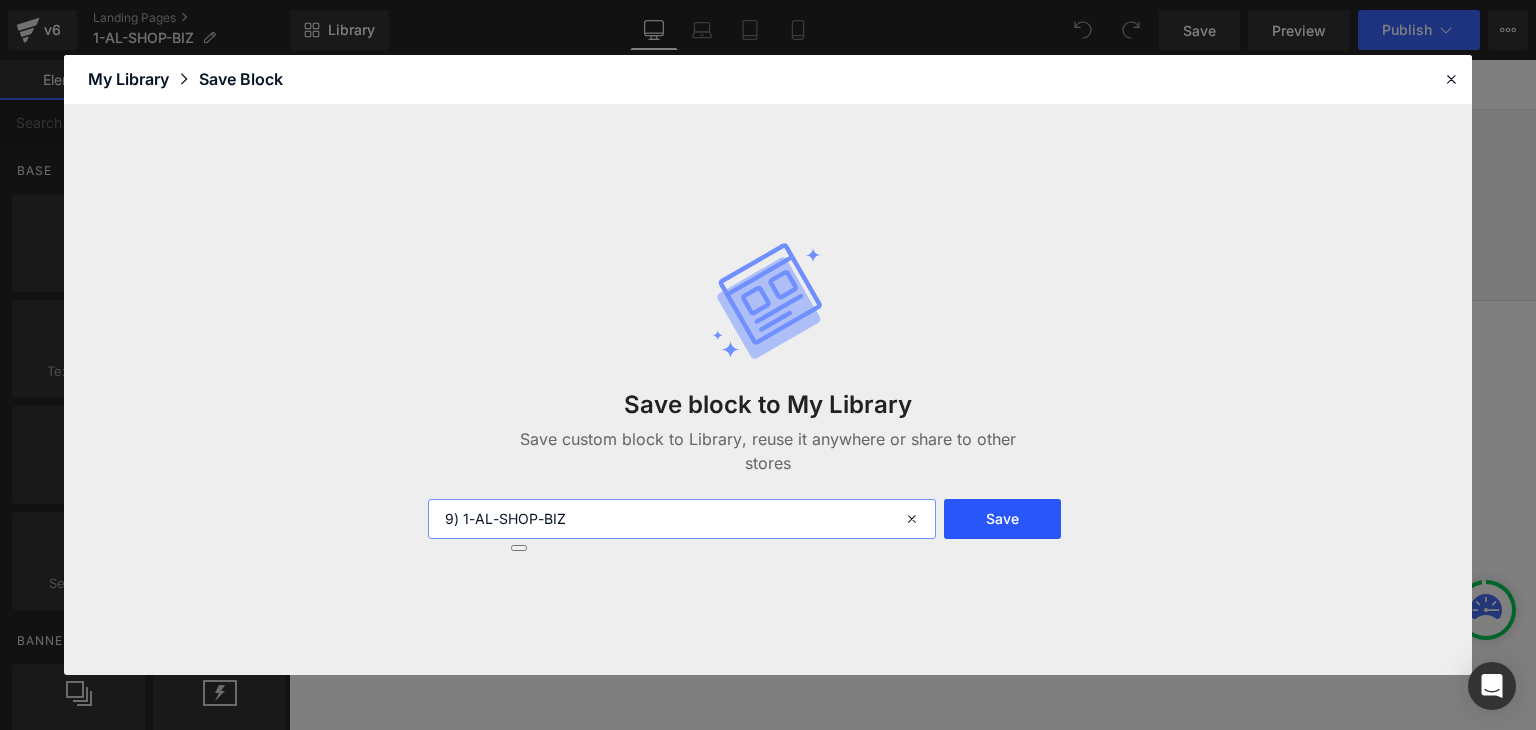 type on "9) 1-AL-SHOP-BIZ" 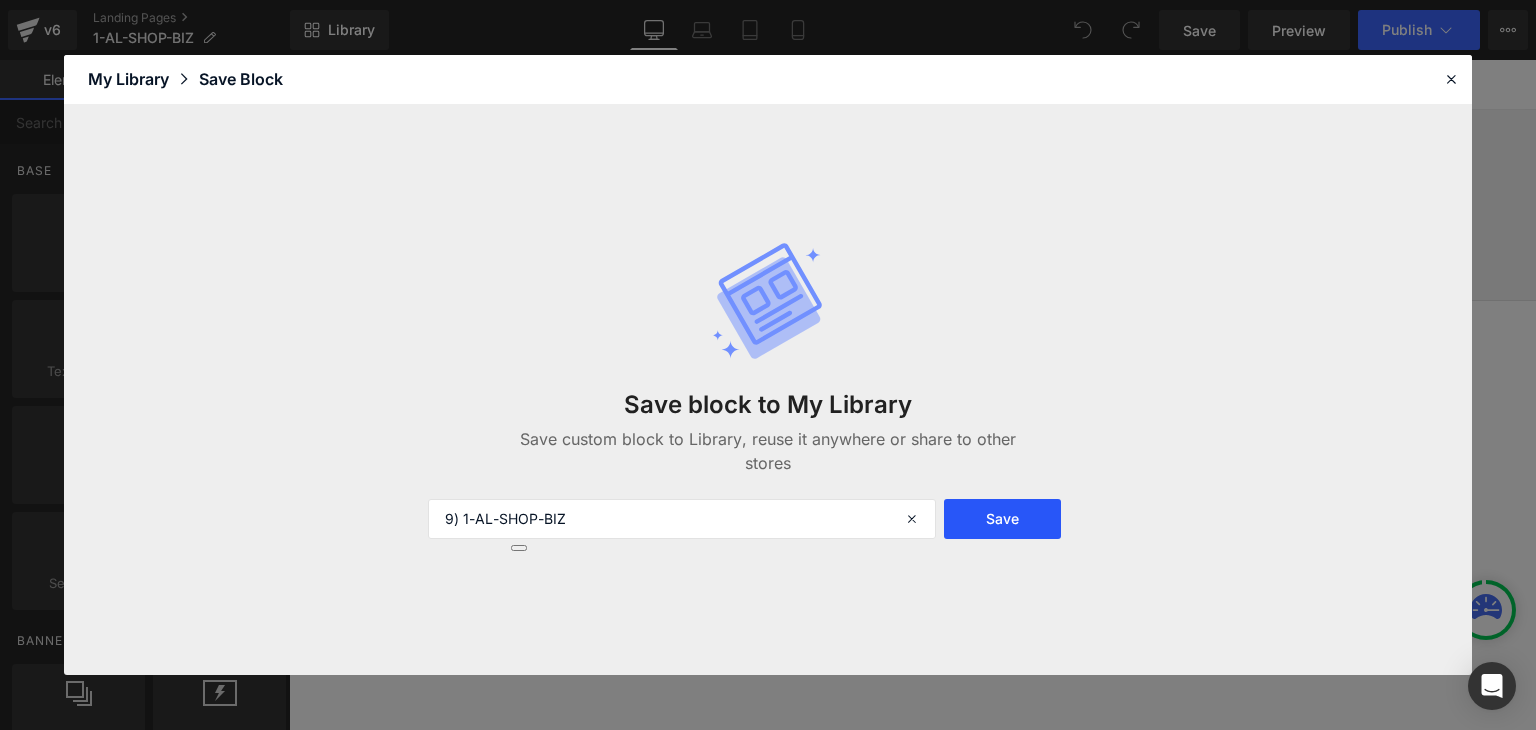 click on "Save" at bounding box center (1002, 519) 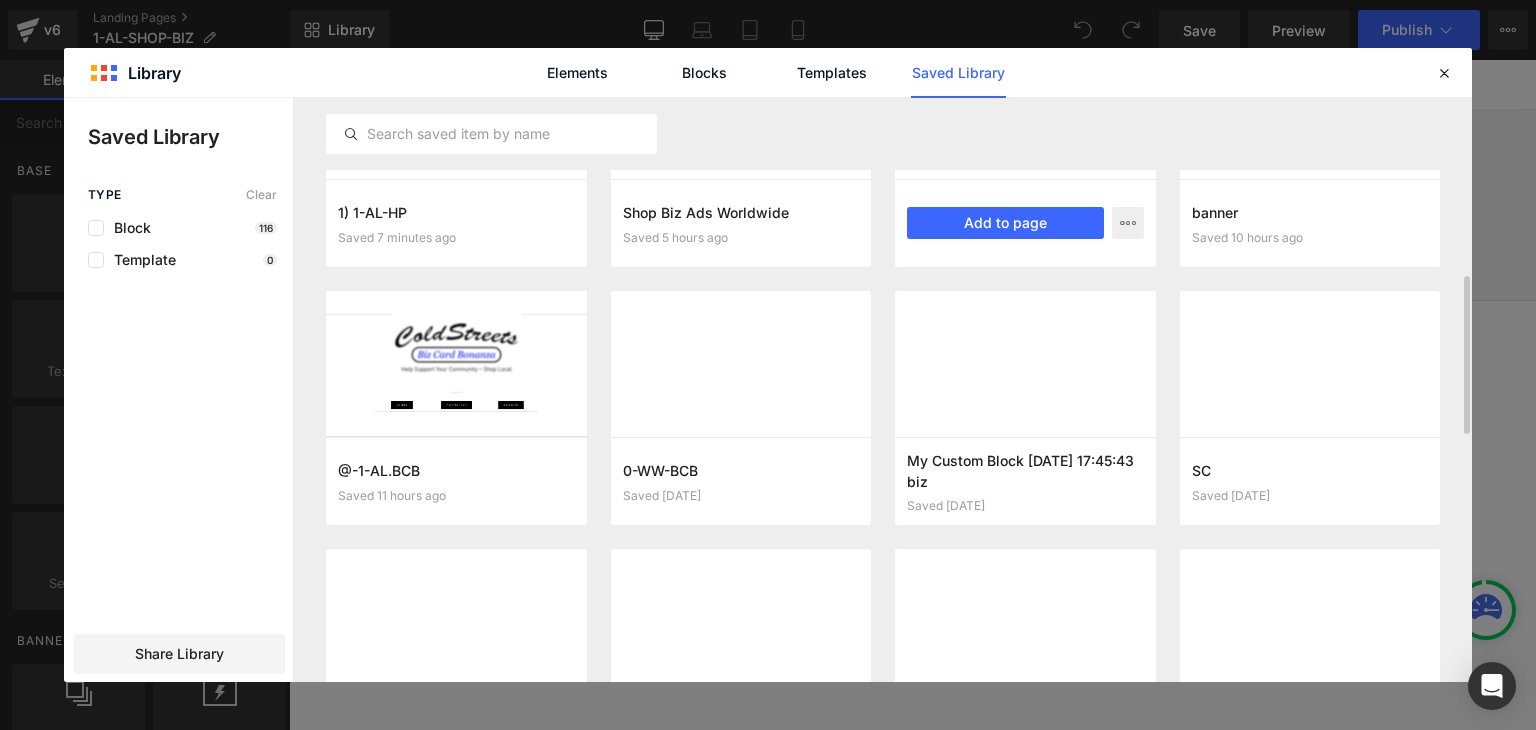 scroll, scrollTop: 756, scrollLeft: 0, axis: vertical 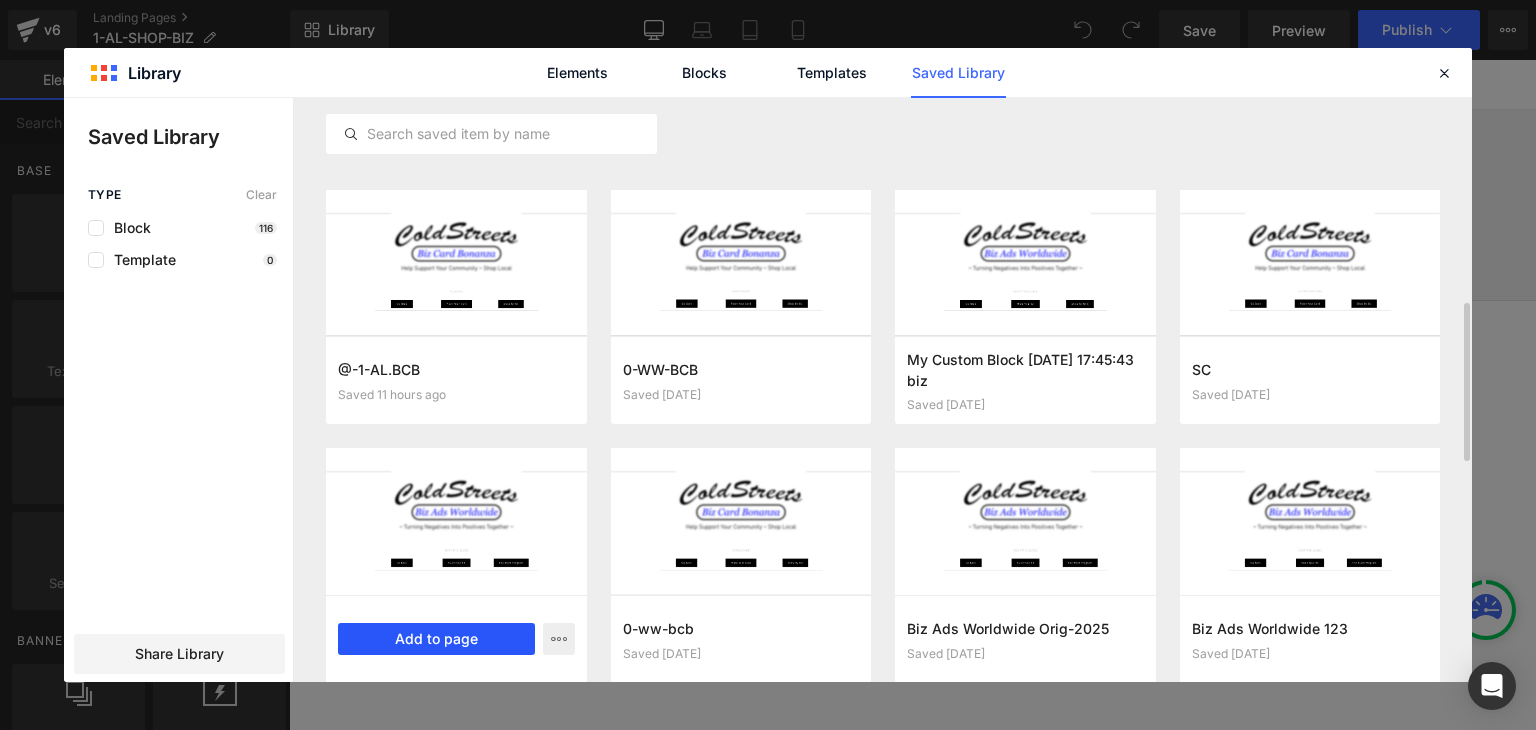 click on "Add to page" at bounding box center [436, 639] 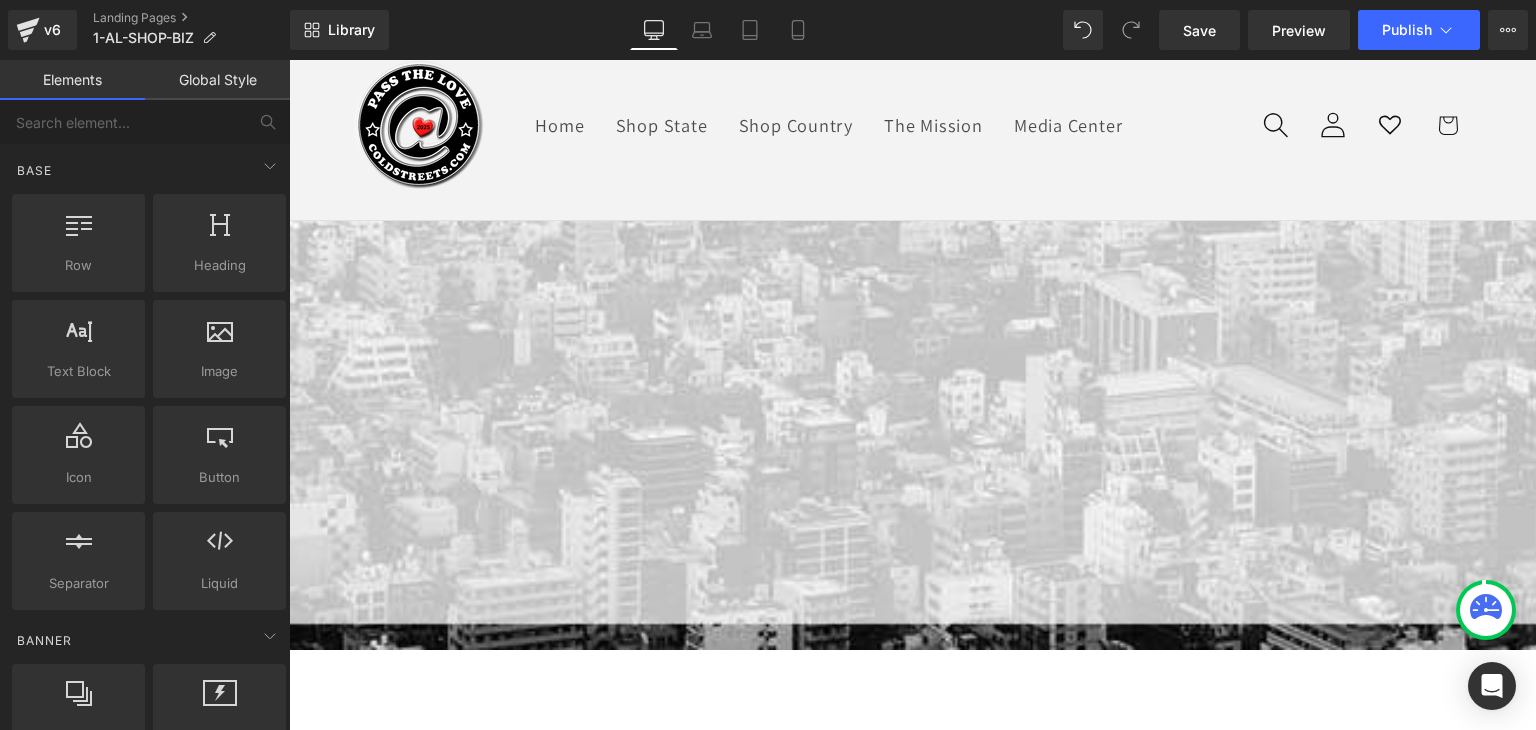 scroll, scrollTop: 76, scrollLeft: 0, axis: vertical 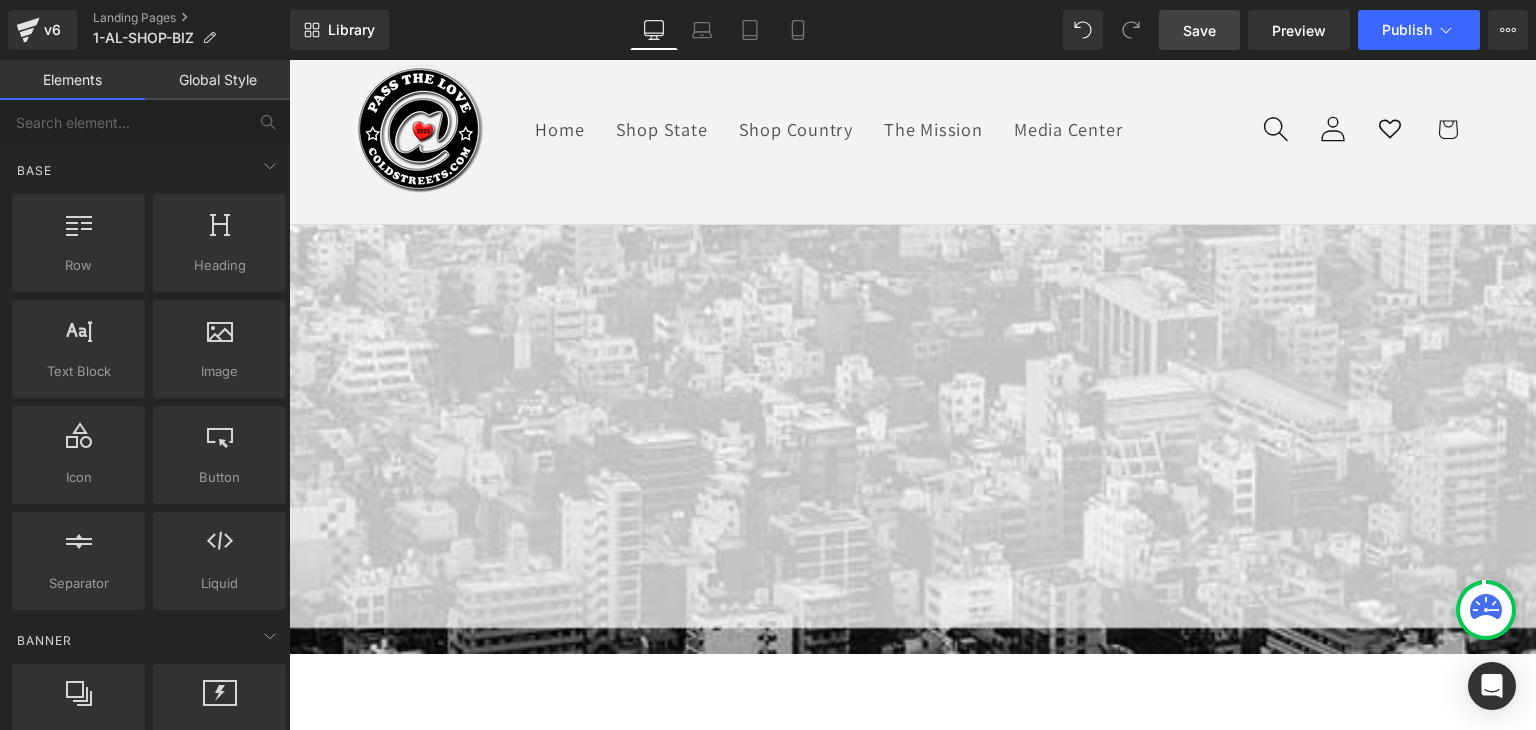 click on "Save" at bounding box center (1199, 30) 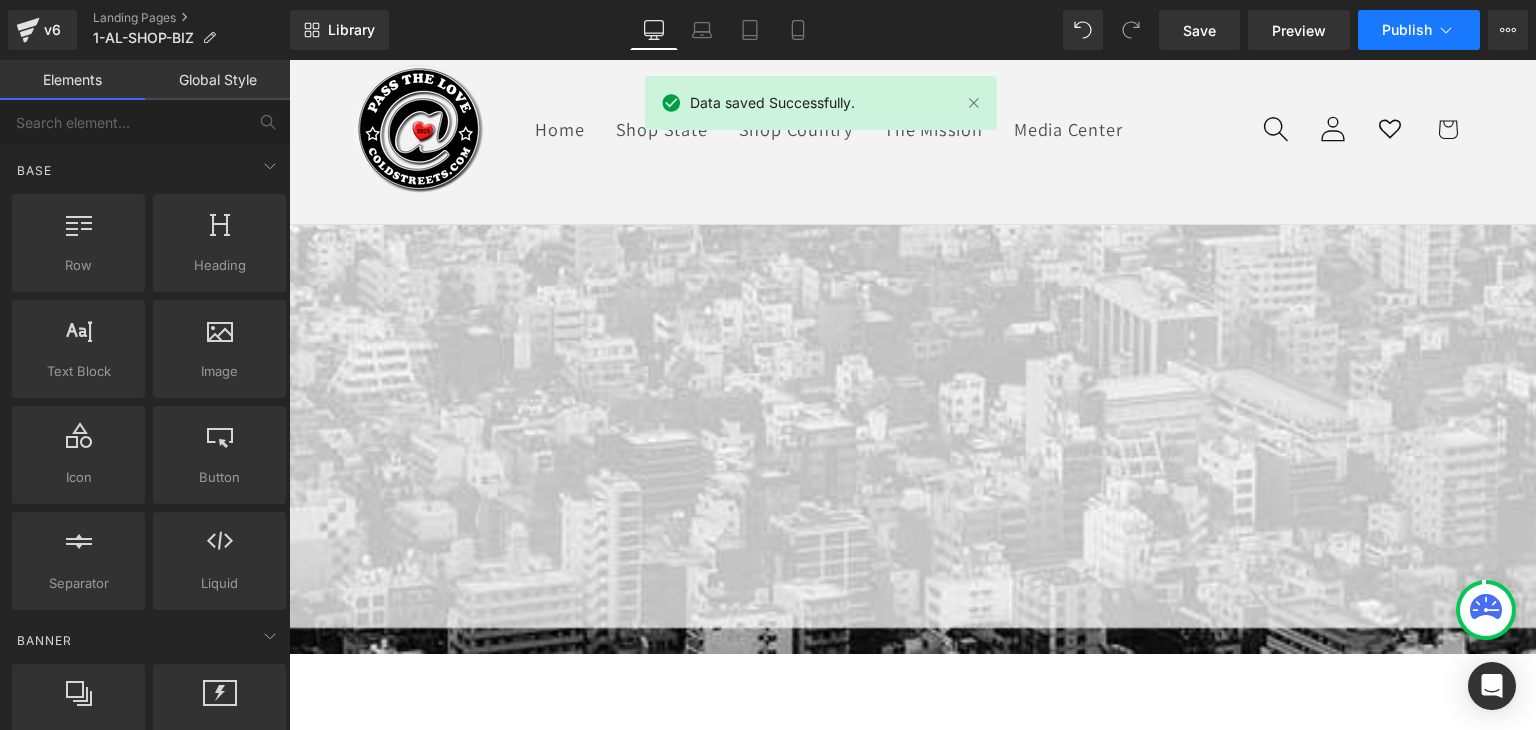 click on "Publish" at bounding box center [1407, 30] 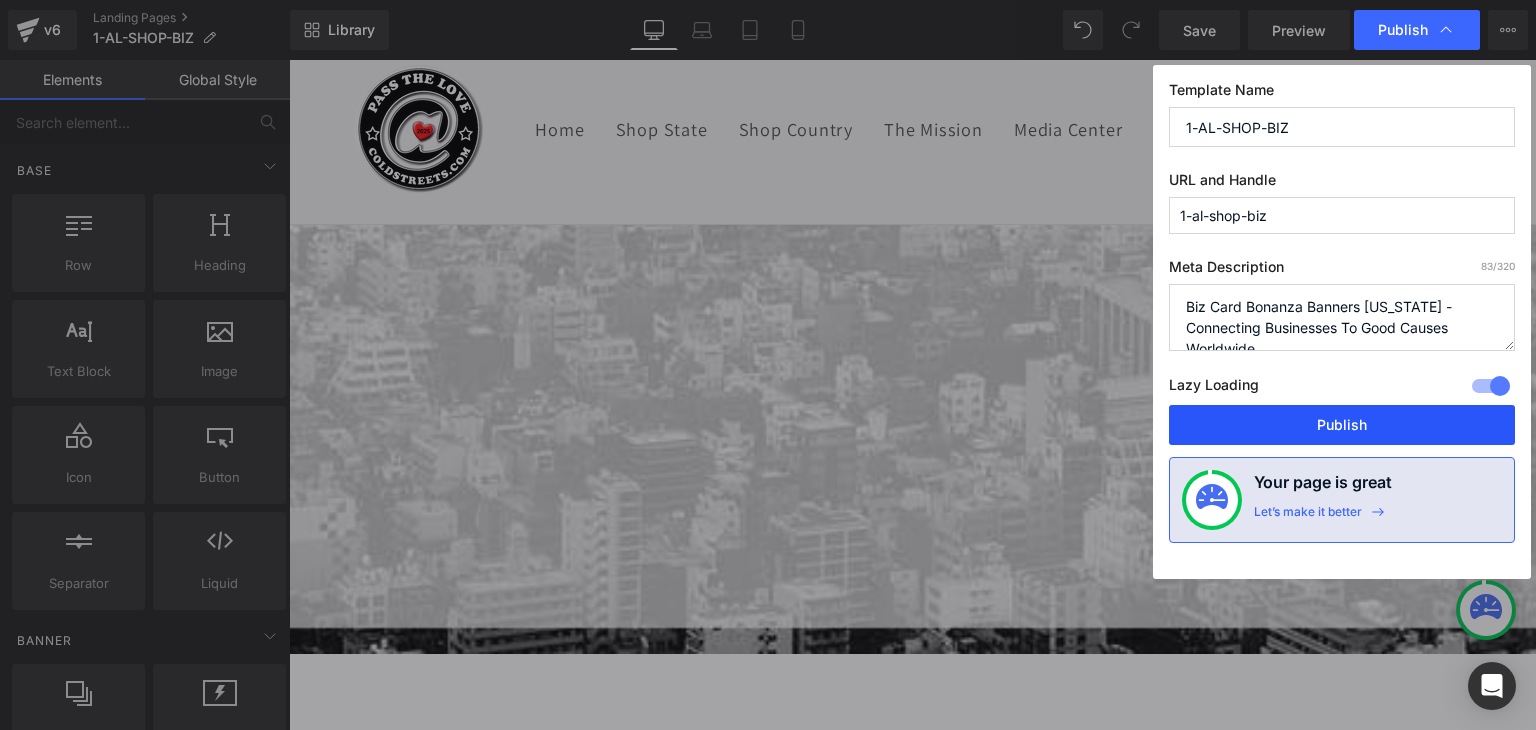 click on "Publish" at bounding box center [1342, 425] 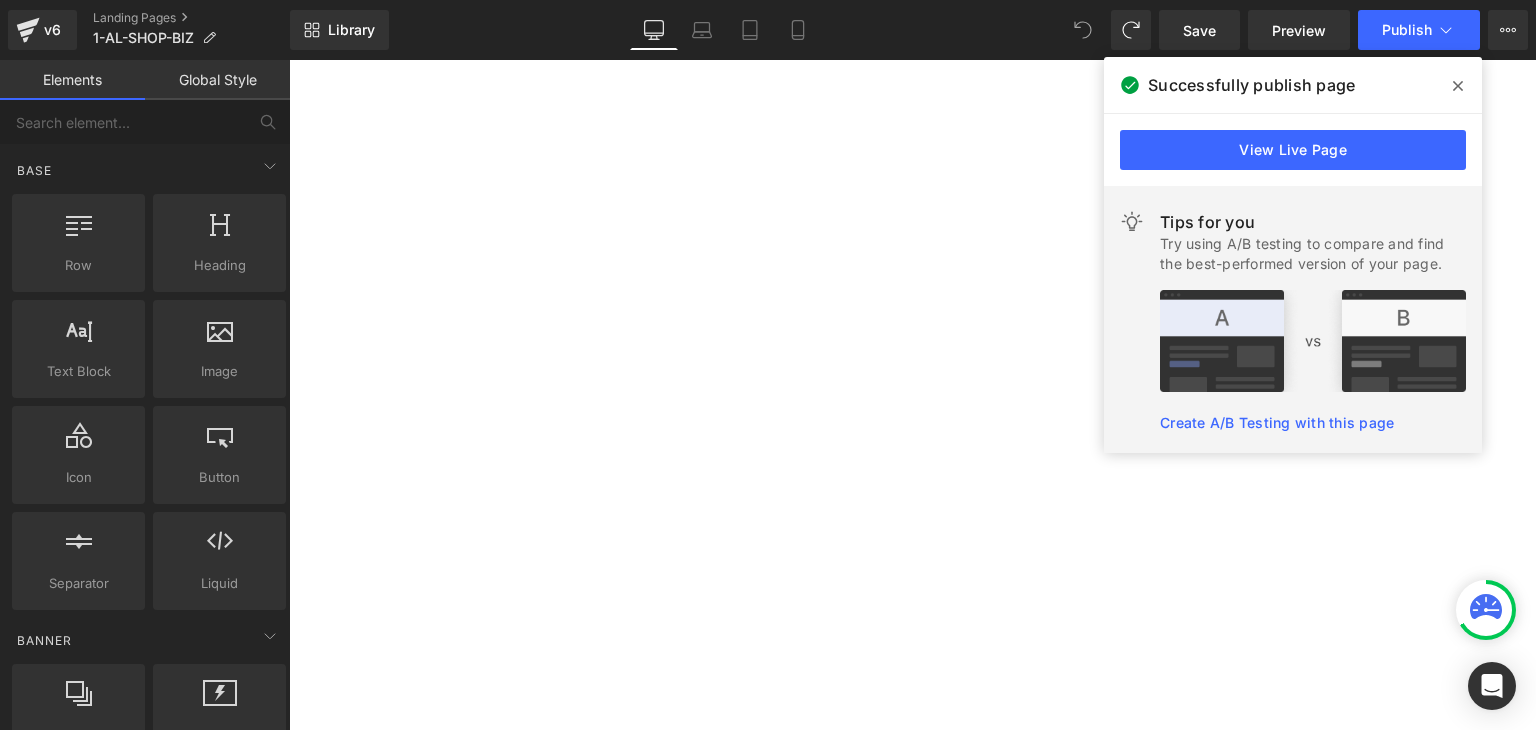 scroll, scrollTop: 1376, scrollLeft: 0, axis: vertical 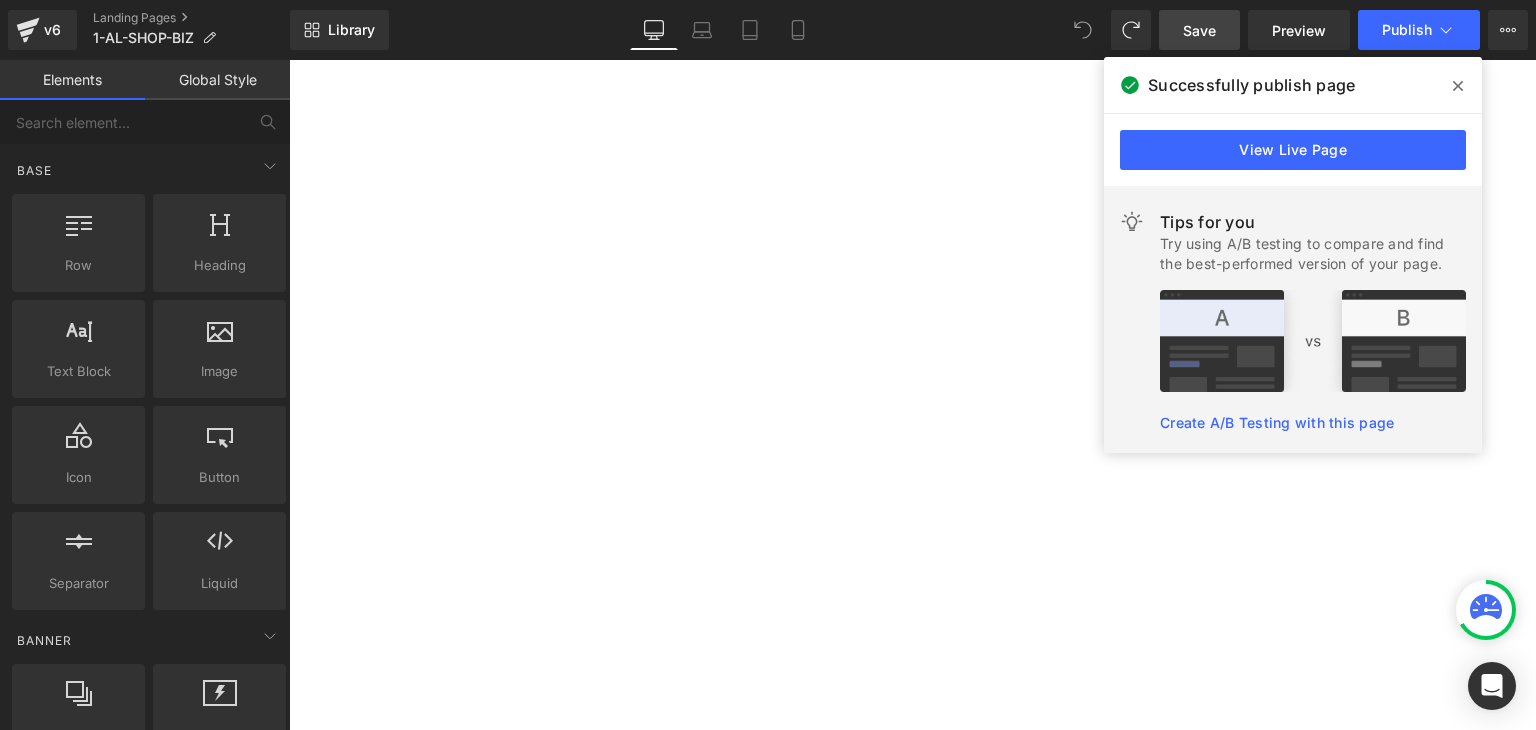 click on "Save" at bounding box center [1199, 30] 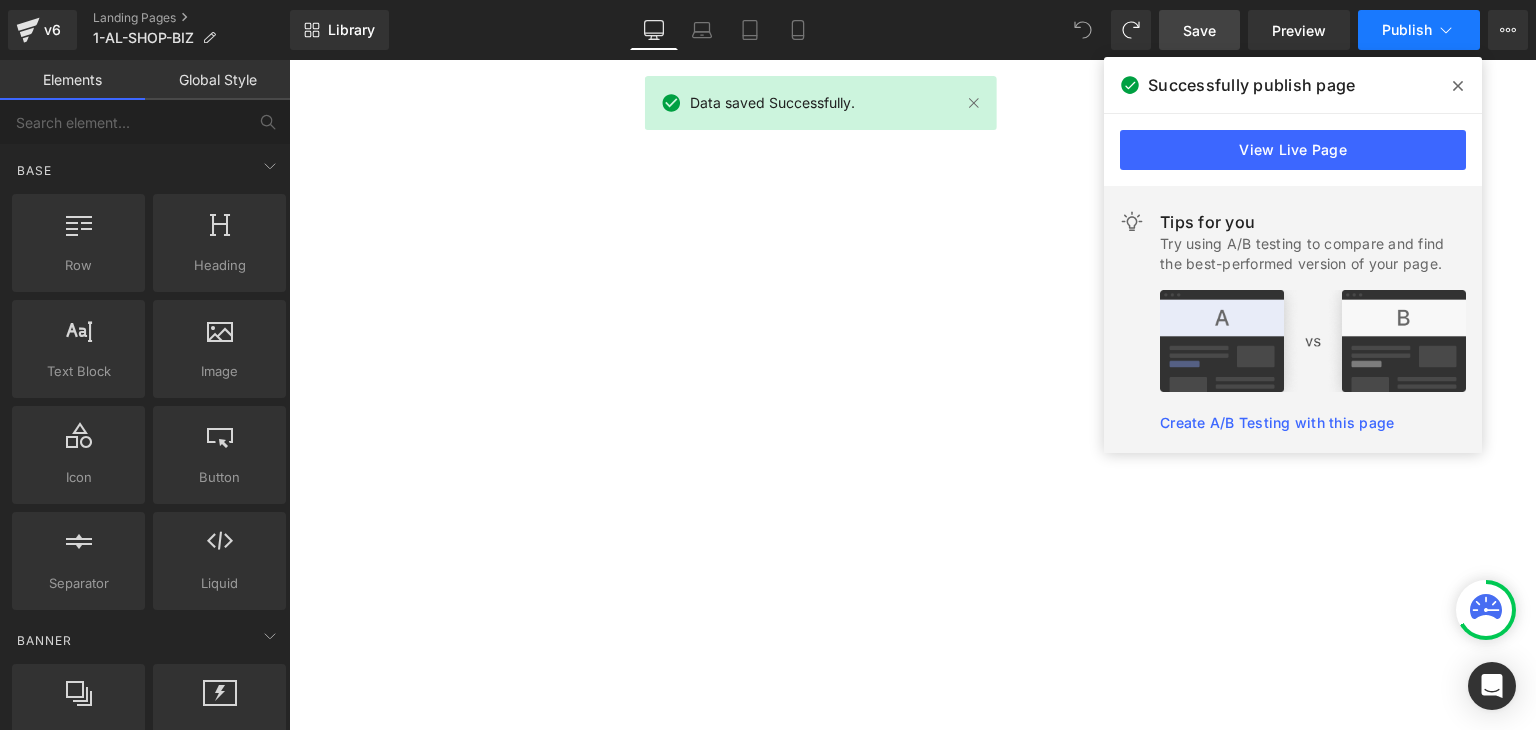 click 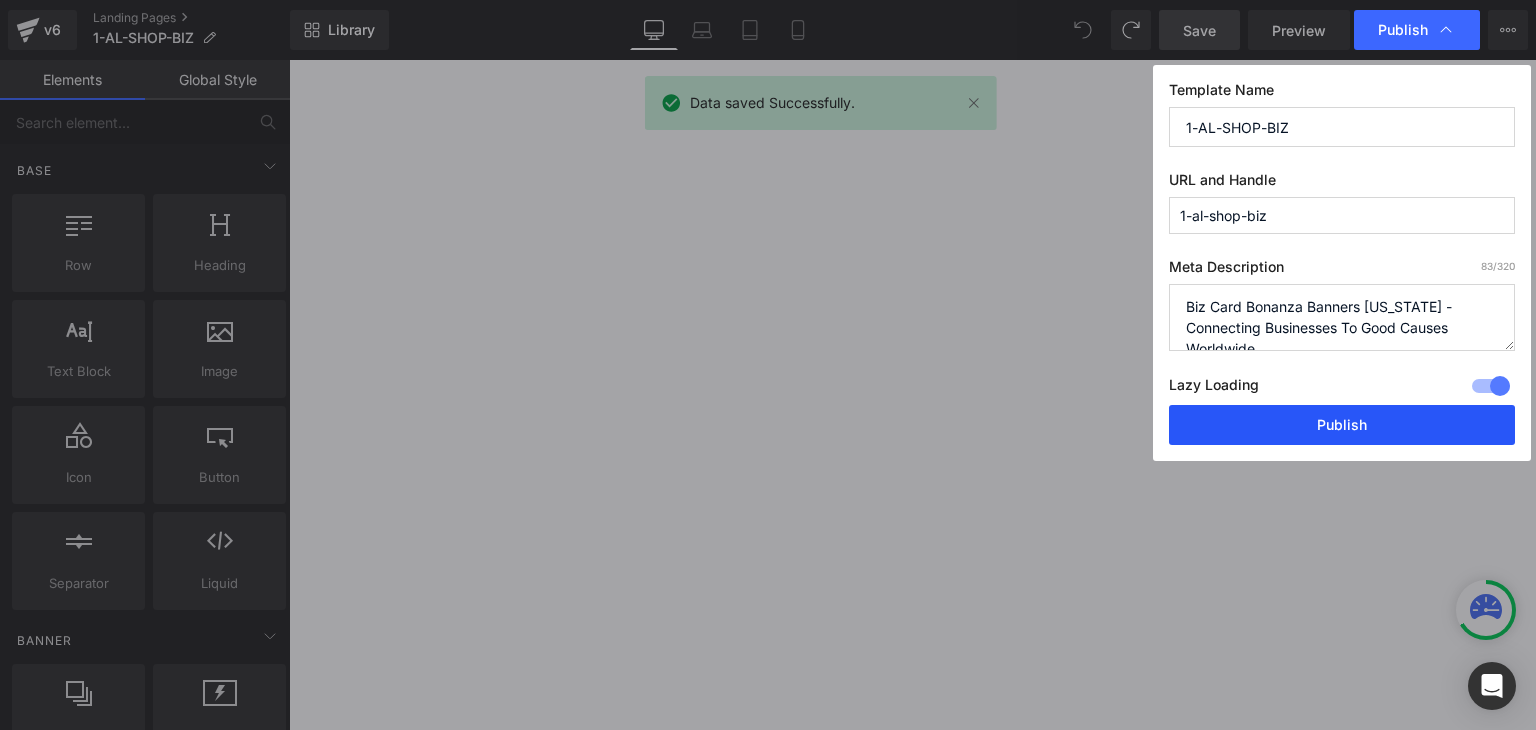 click on "Publish" at bounding box center (1342, 425) 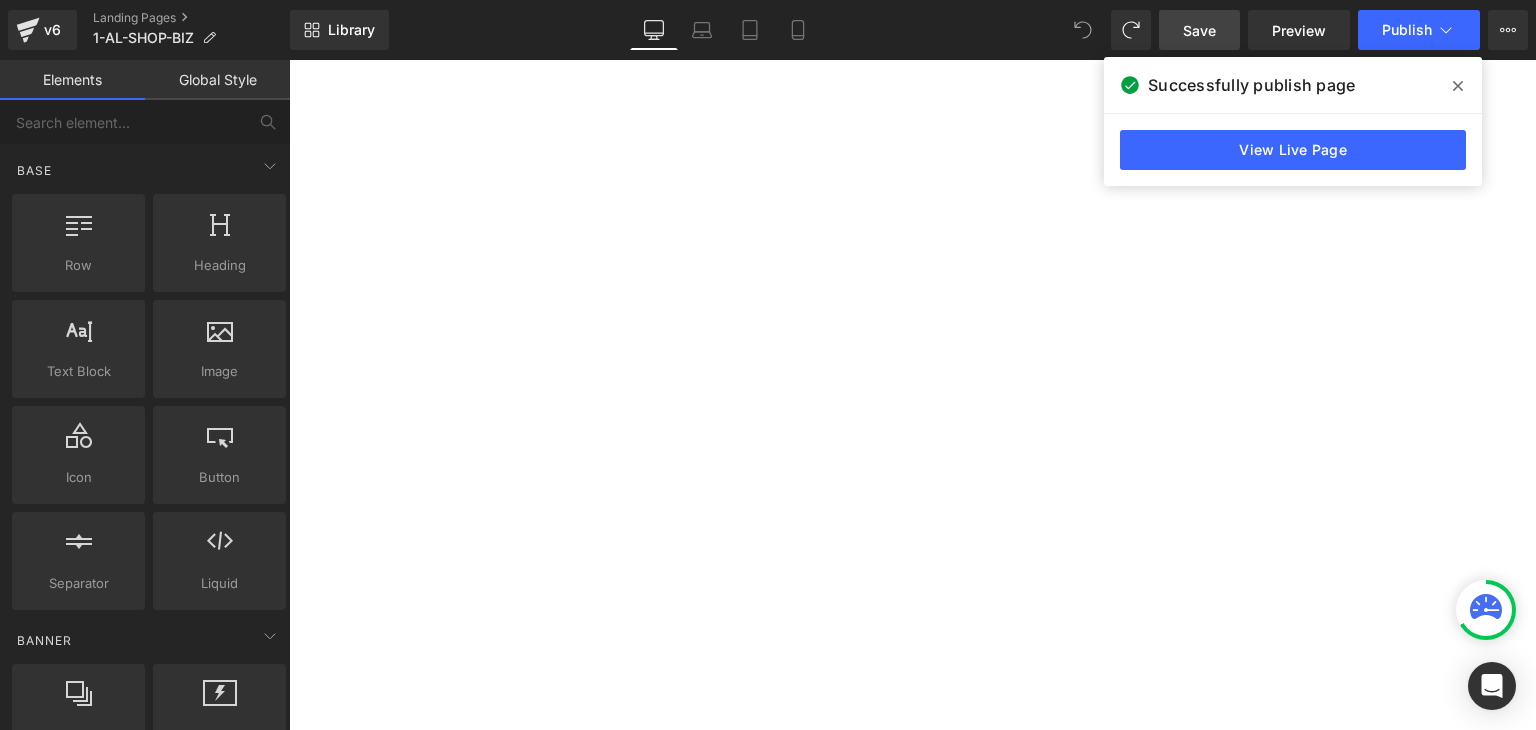 scroll, scrollTop: 0, scrollLeft: 0, axis: both 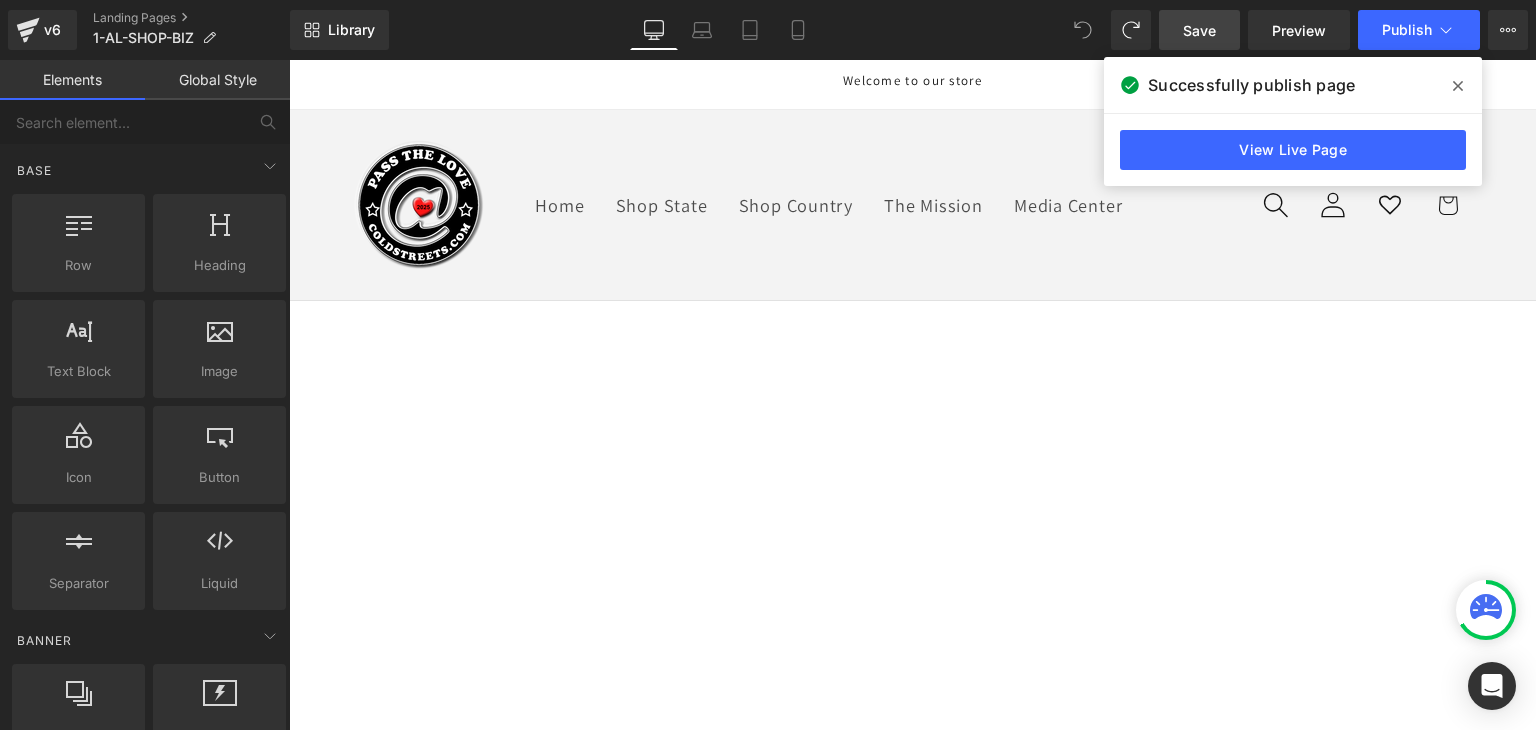 drag, startPoint x: 1532, startPoint y: 508, endPoint x: 1414, endPoint y: 125, distance: 400.7655 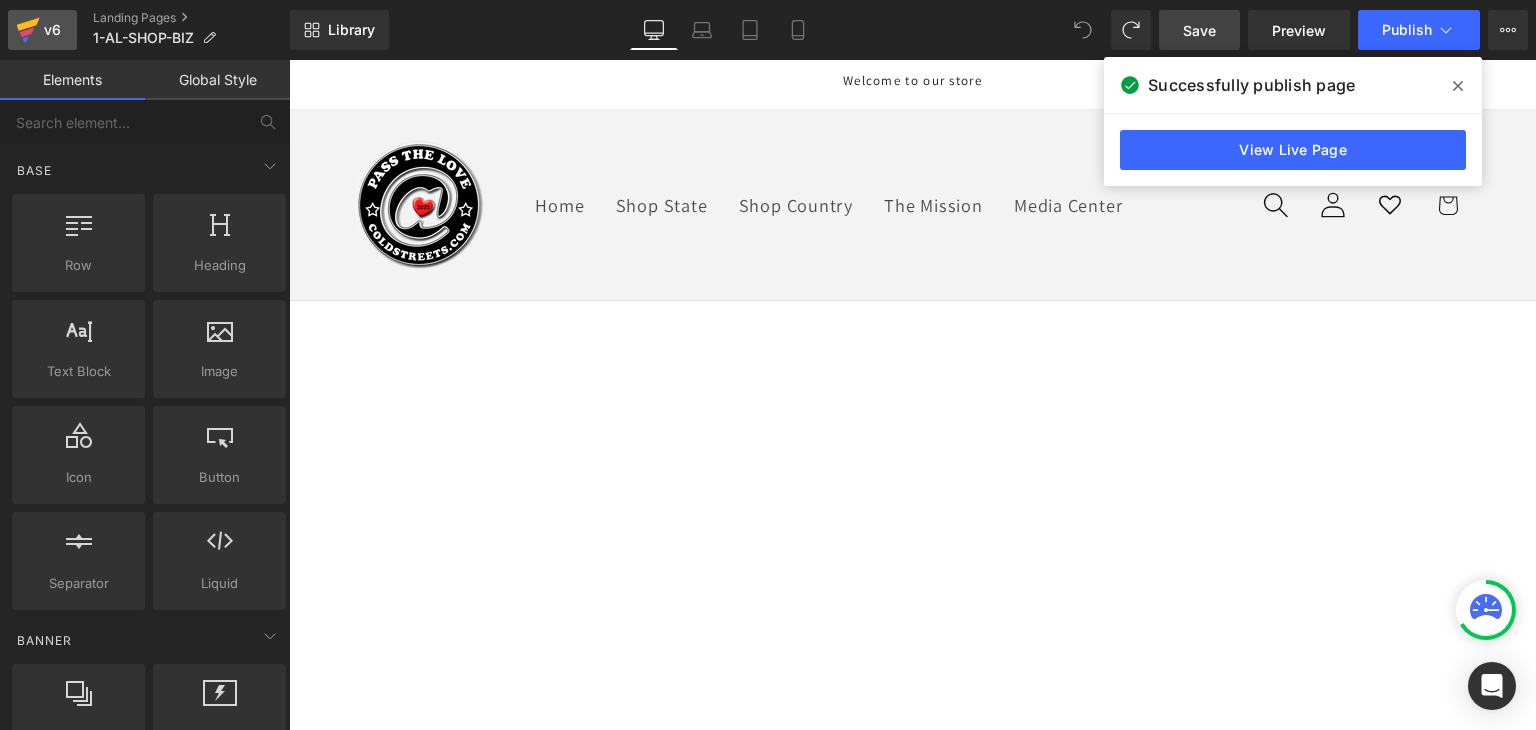click 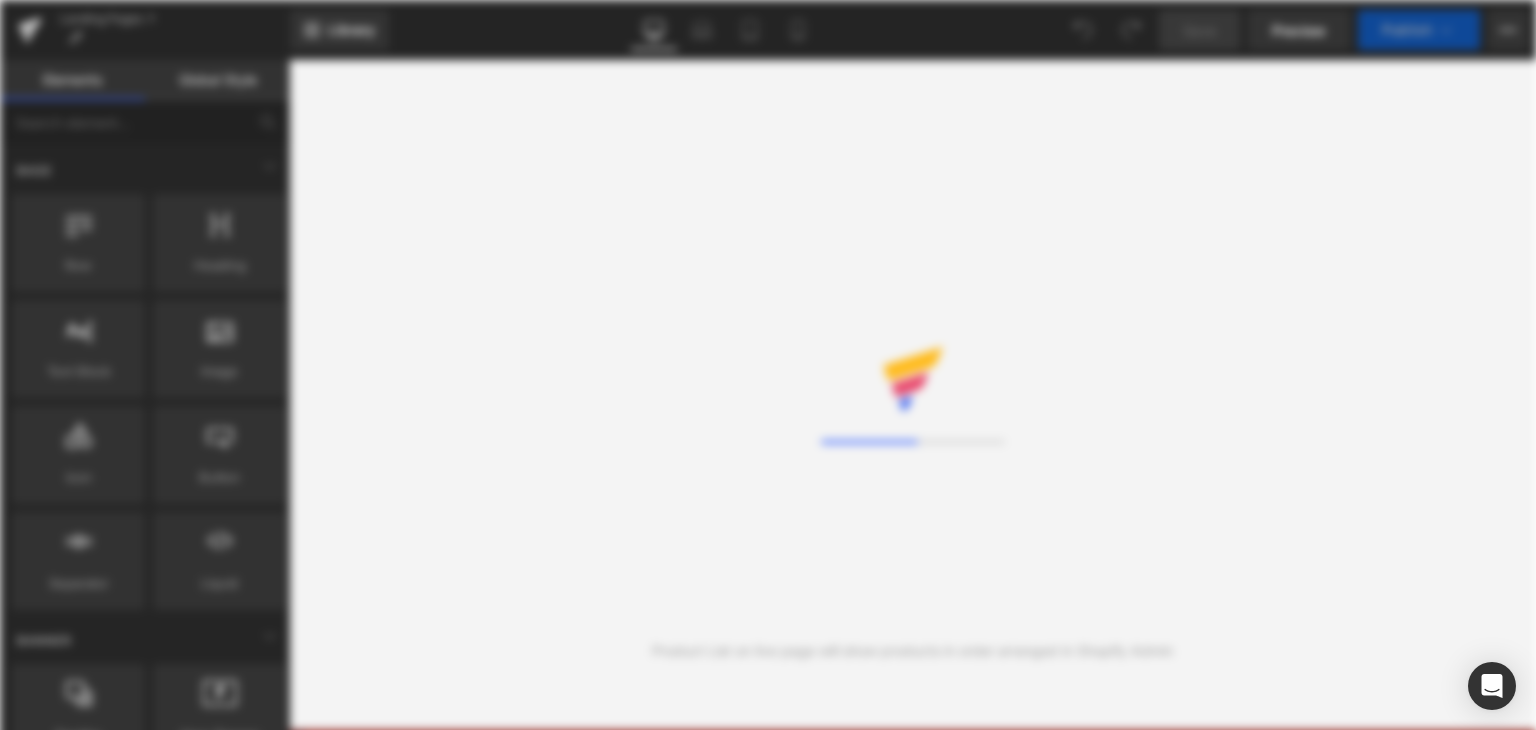 scroll, scrollTop: 0, scrollLeft: 0, axis: both 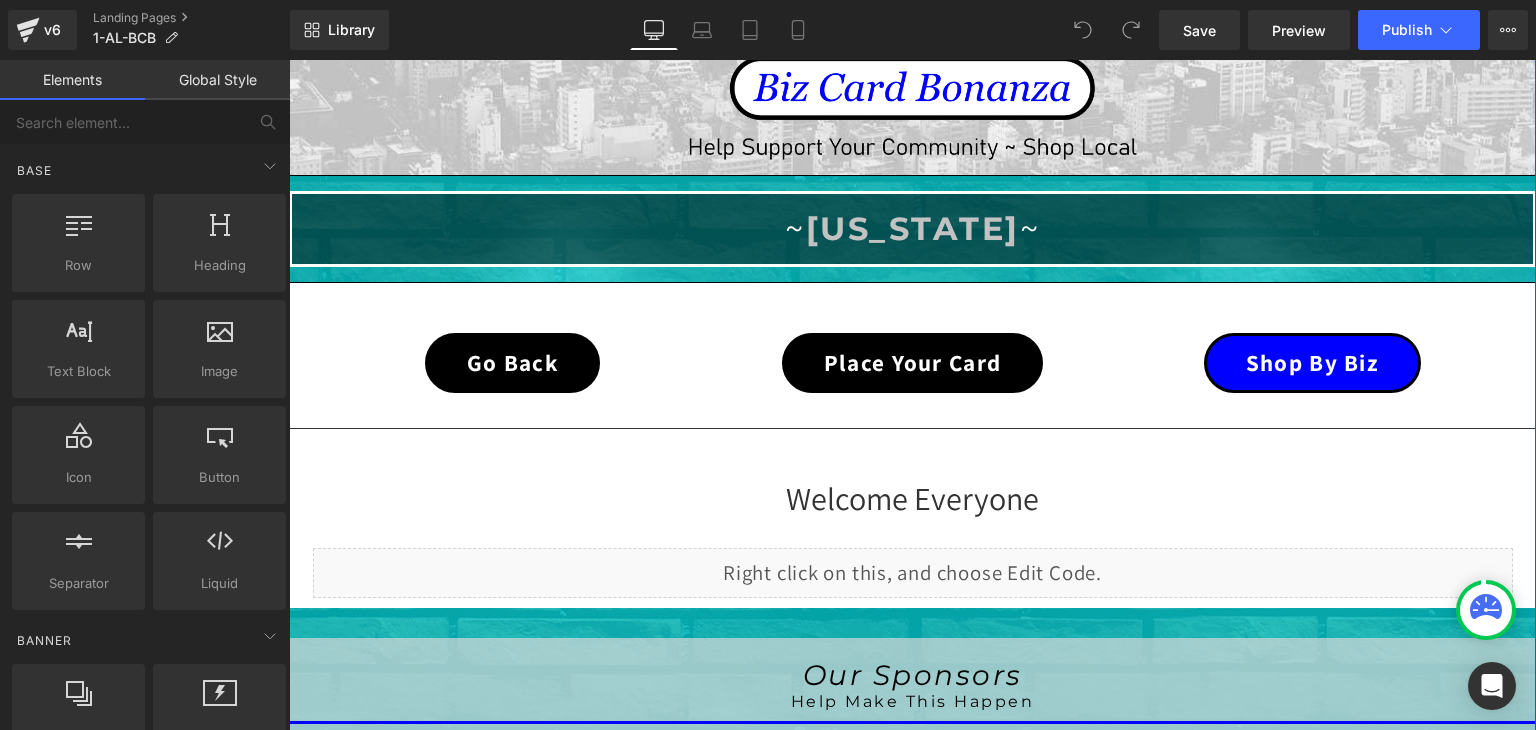 click on "Shop By Biz Button" at bounding box center (1312, 363) 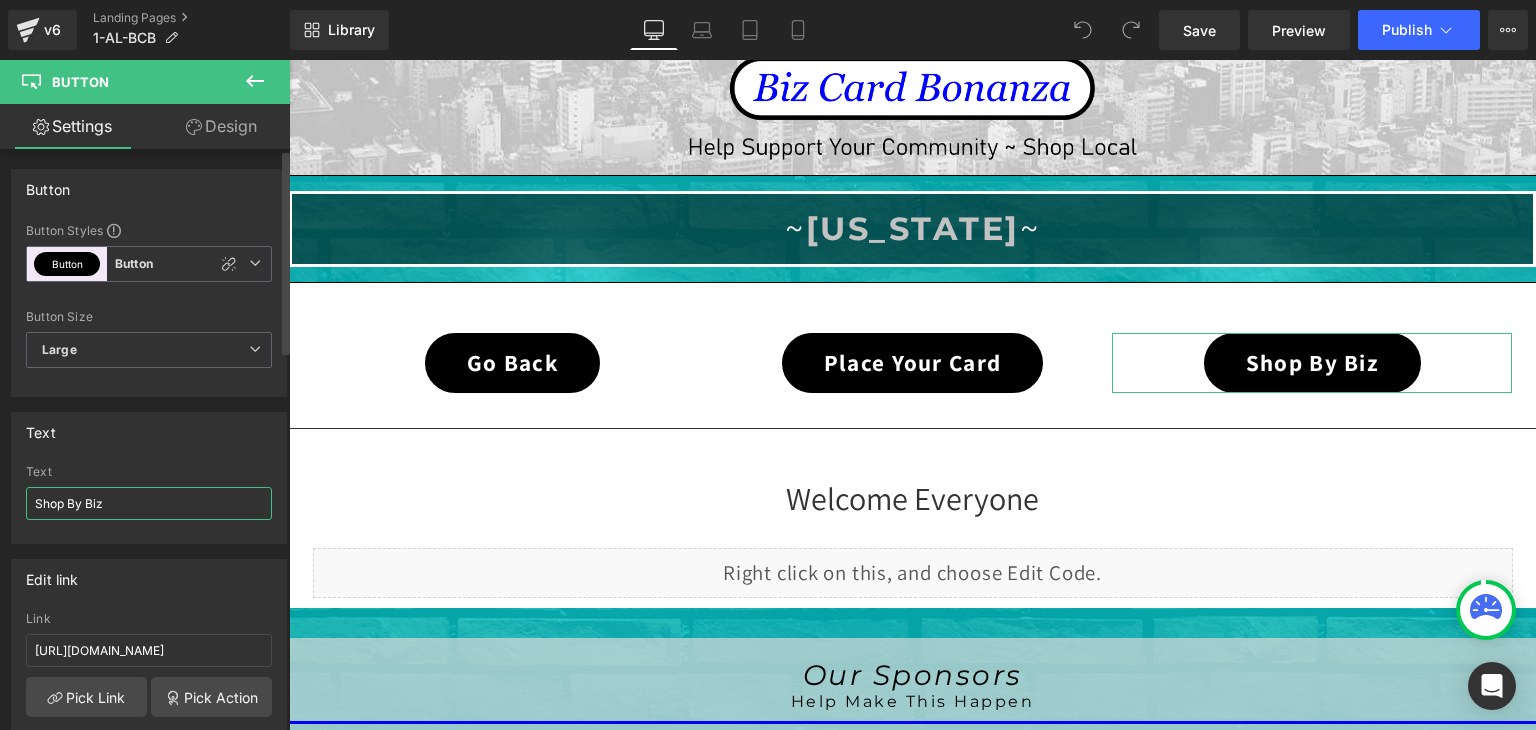 drag, startPoint x: 121, startPoint y: 507, endPoint x: 85, endPoint y: 503, distance: 36.221542 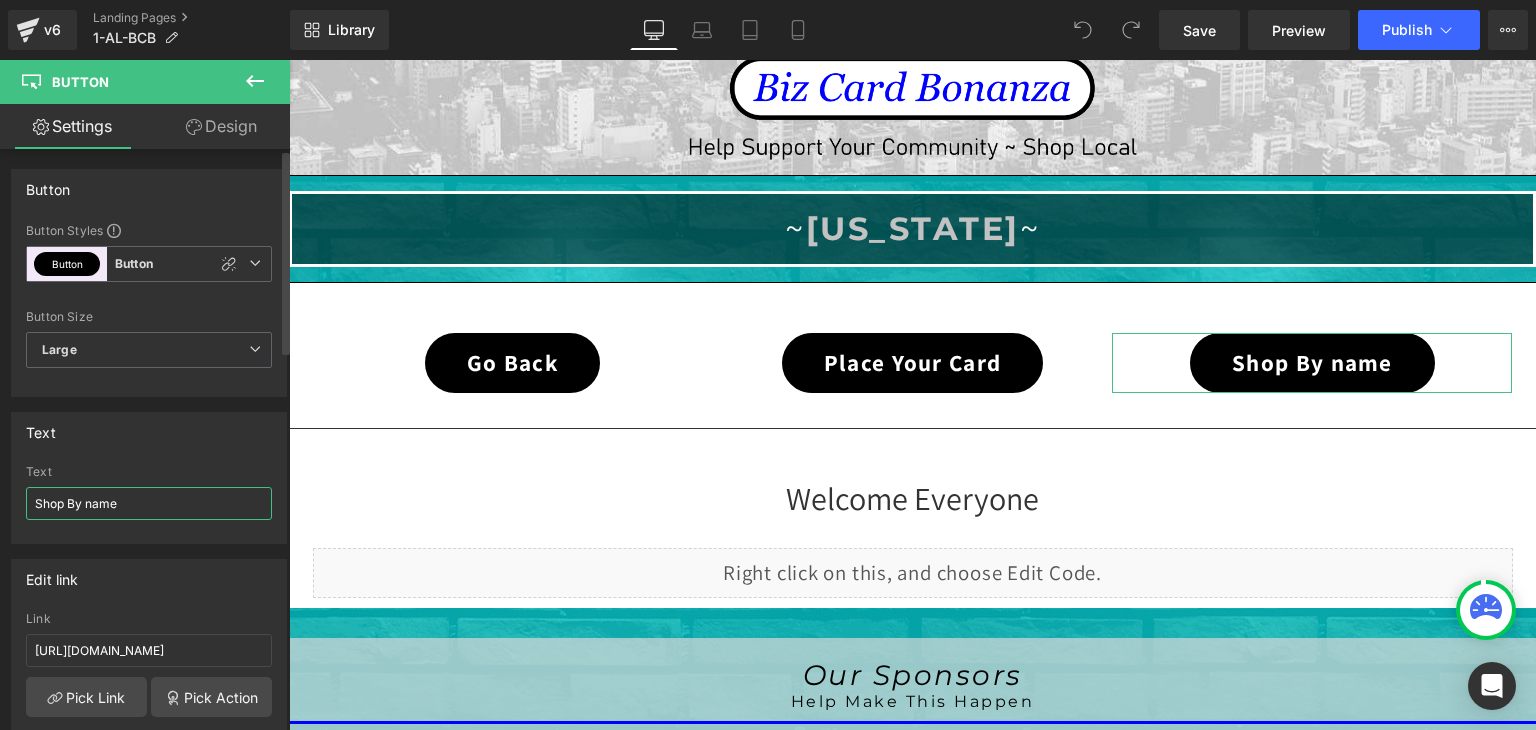 click on "Shop By name" at bounding box center [149, 503] 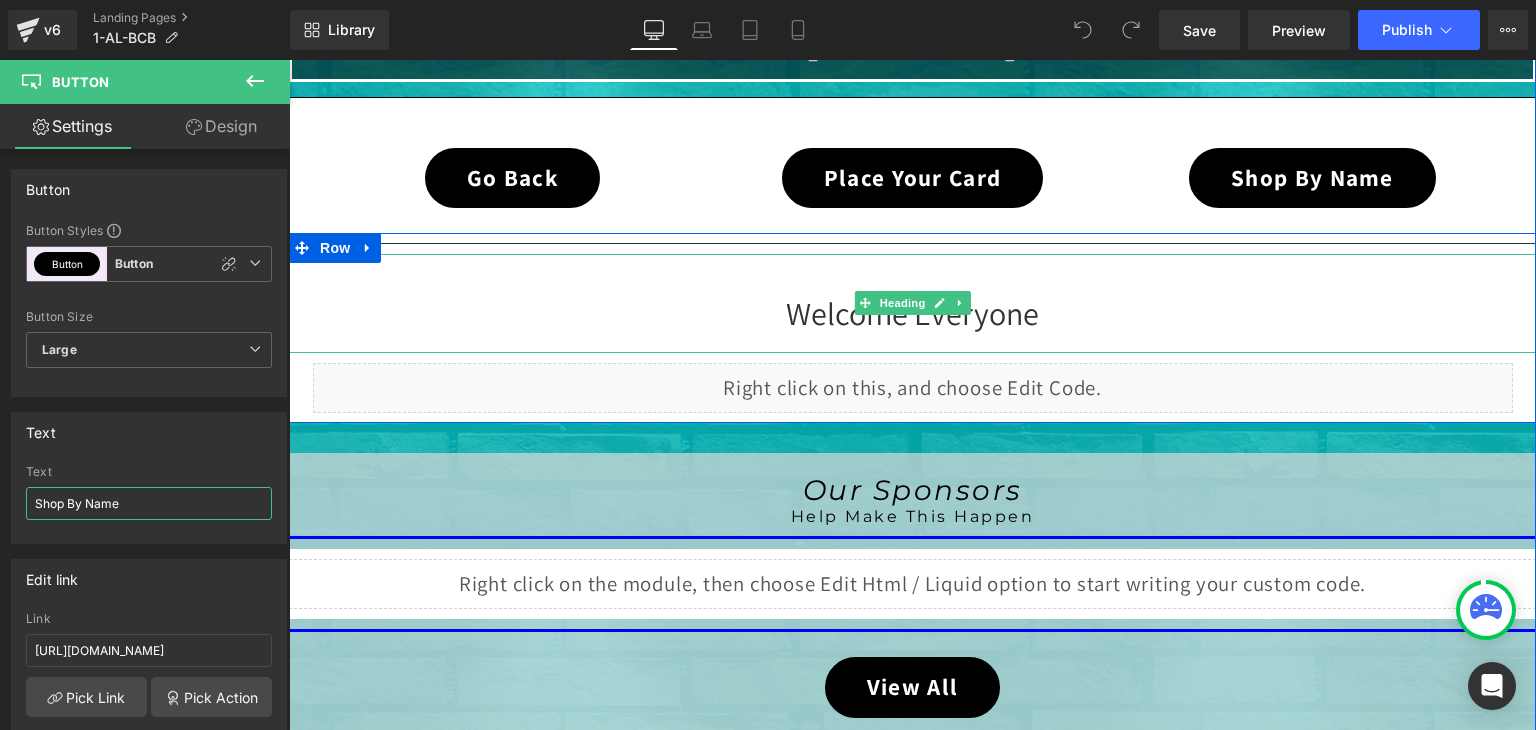 scroll, scrollTop: 600, scrollLeft: 0, axis: vertical 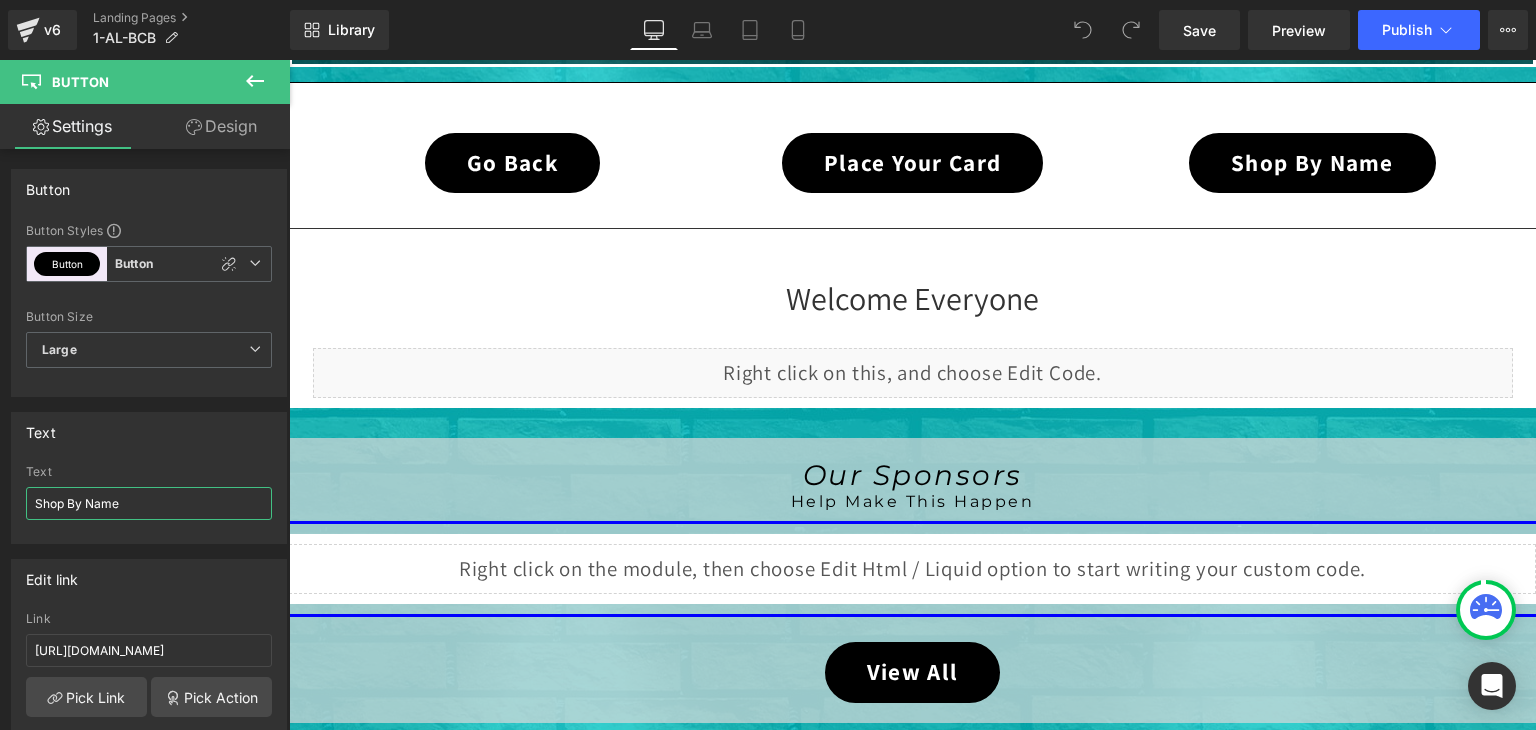 type on "Shop By Name" 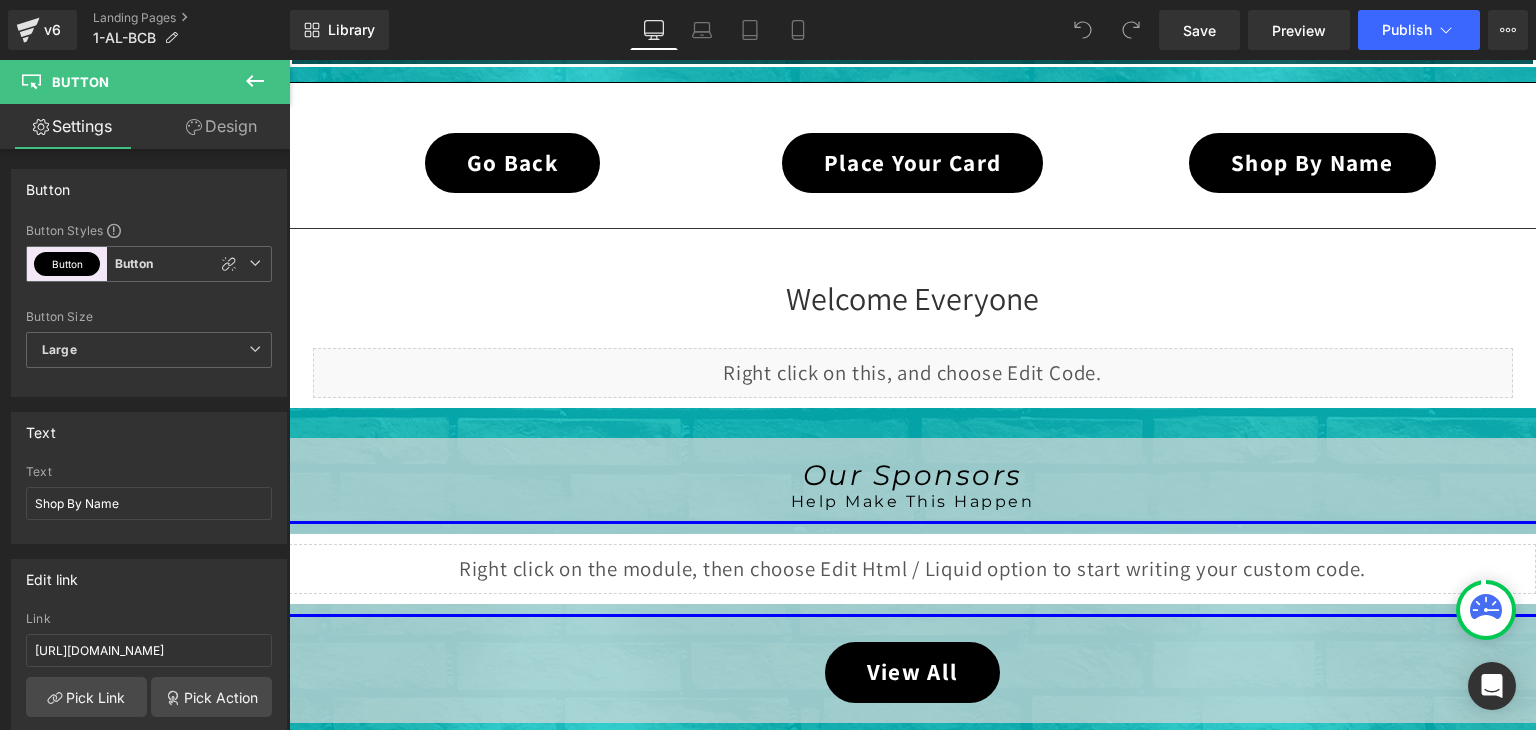 click 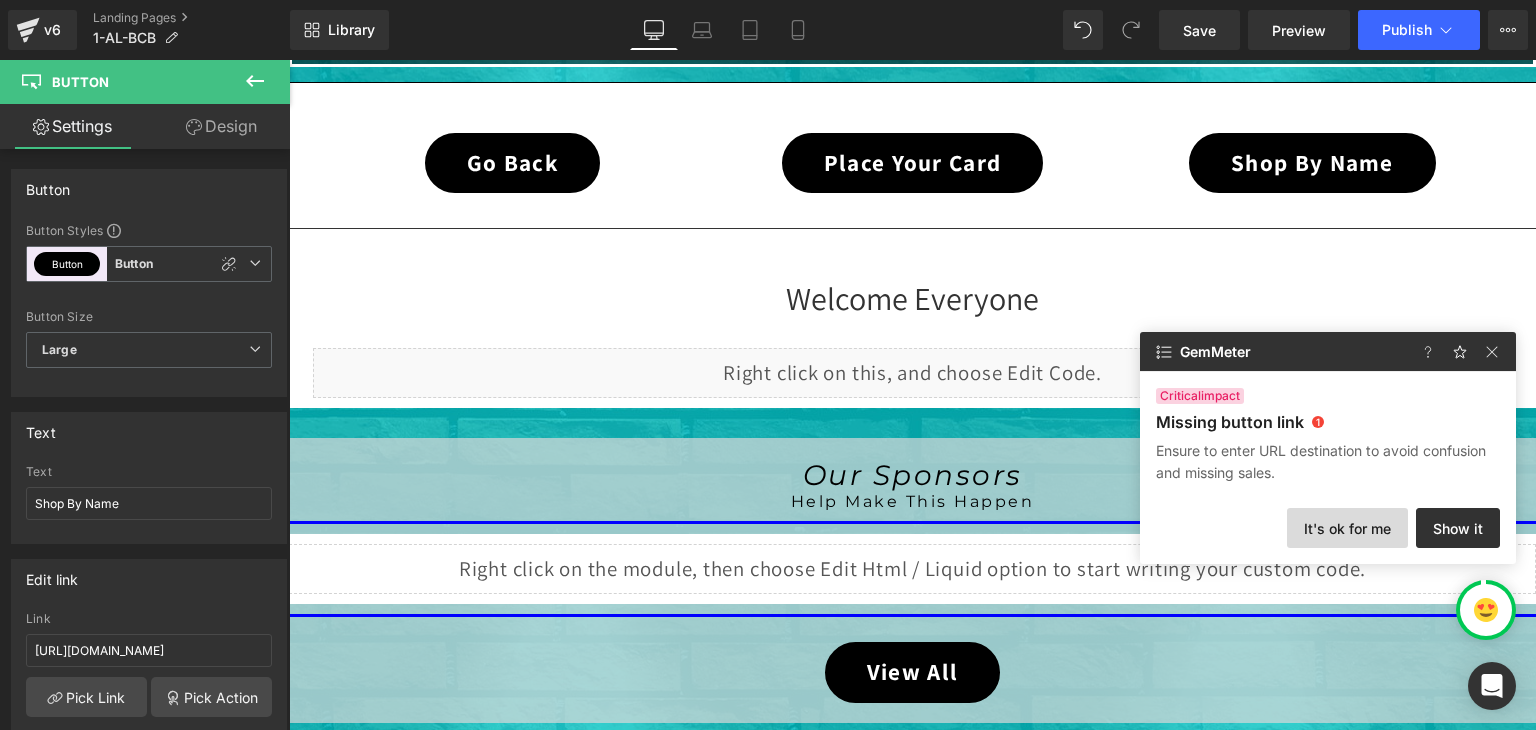 click on "It's ok for me" at bounding box center (1347, 528) 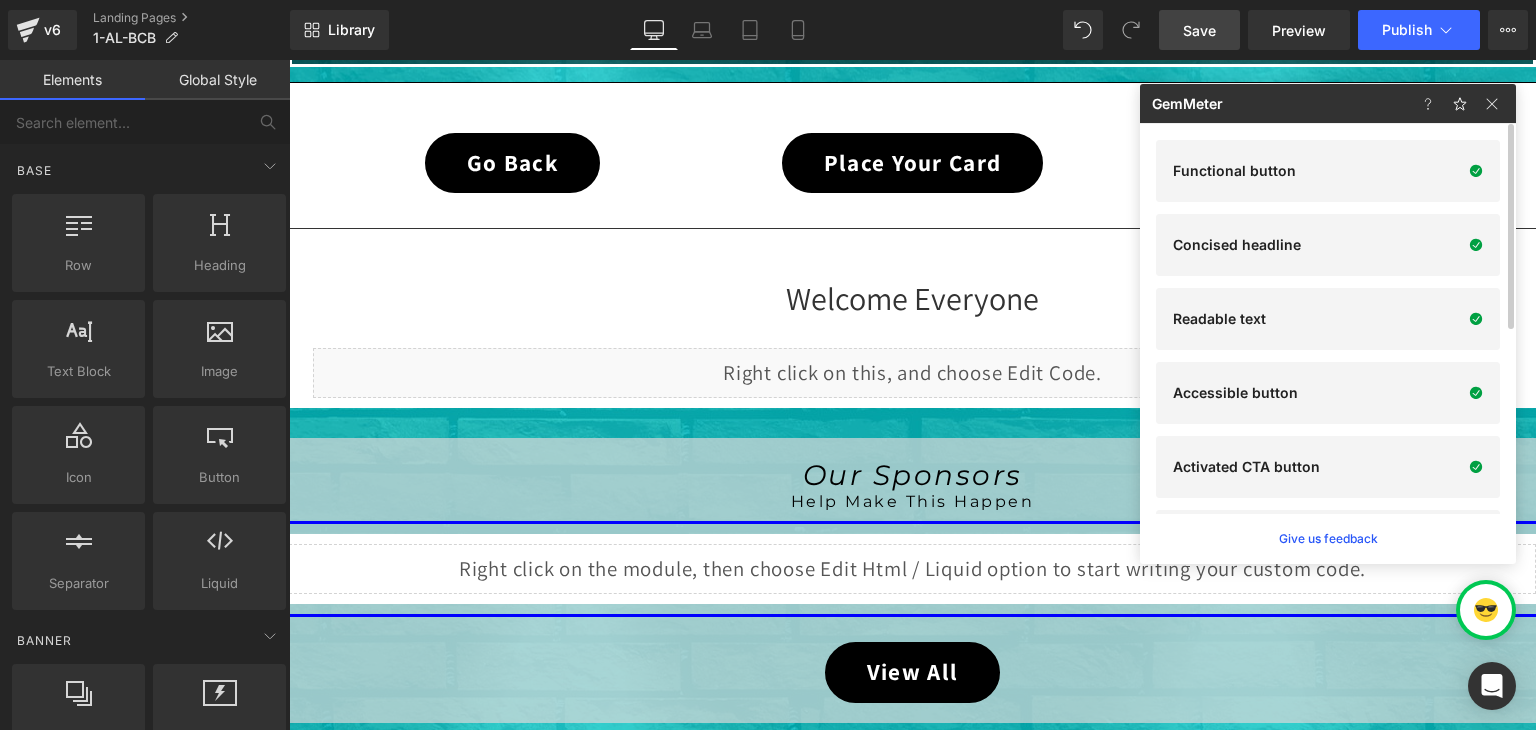 click on "Save" at bounding box center [1199, 30] 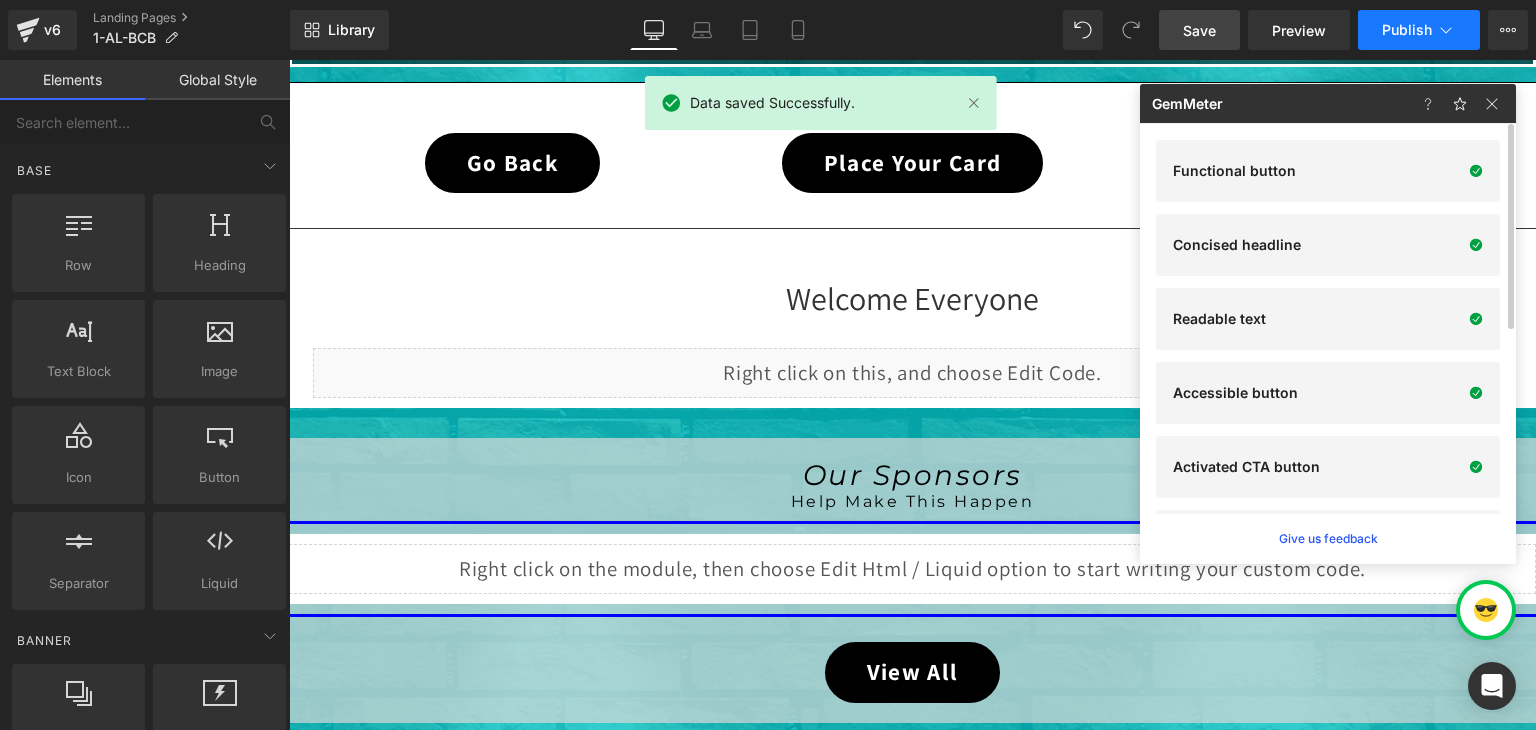 click 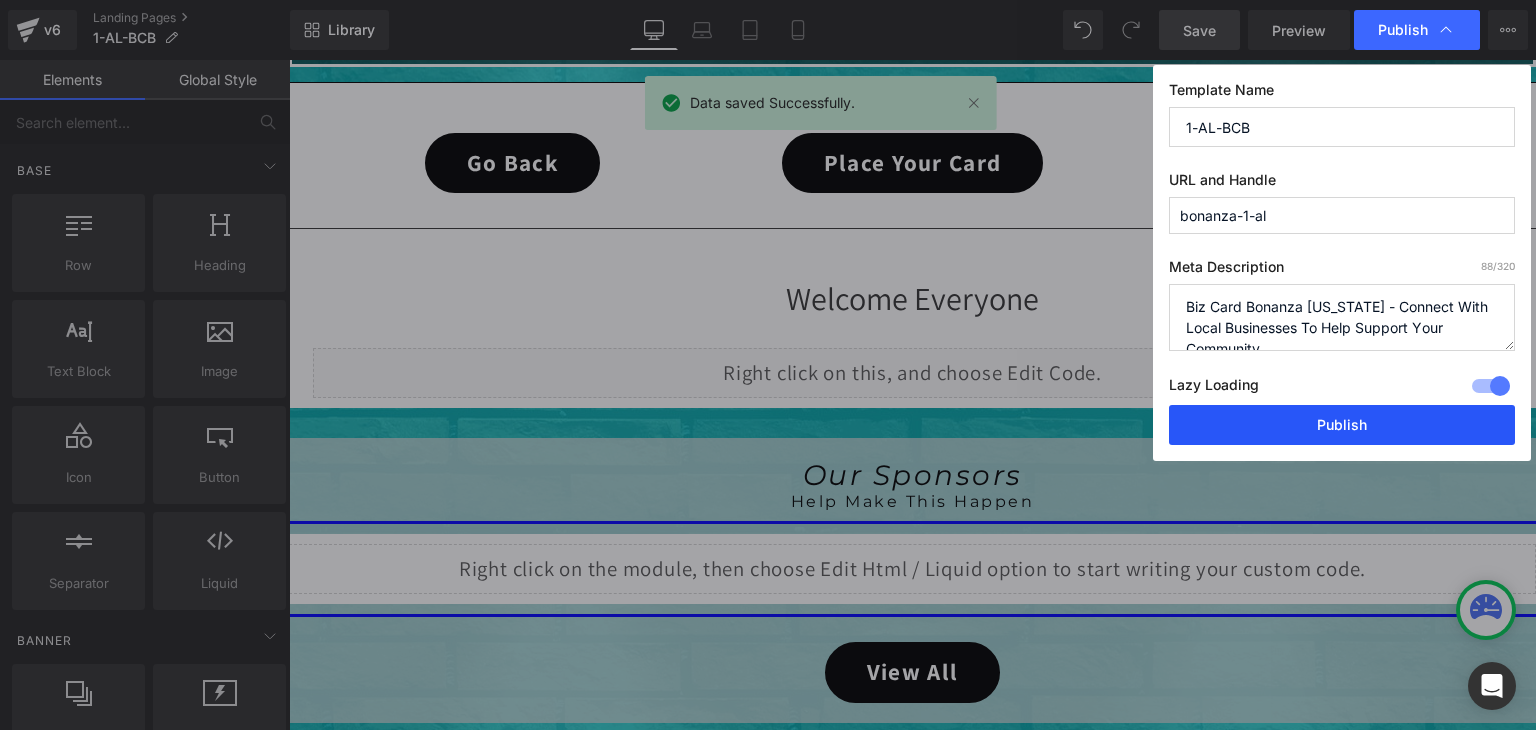 click on "Publish" at bounding box center (1342, 425) 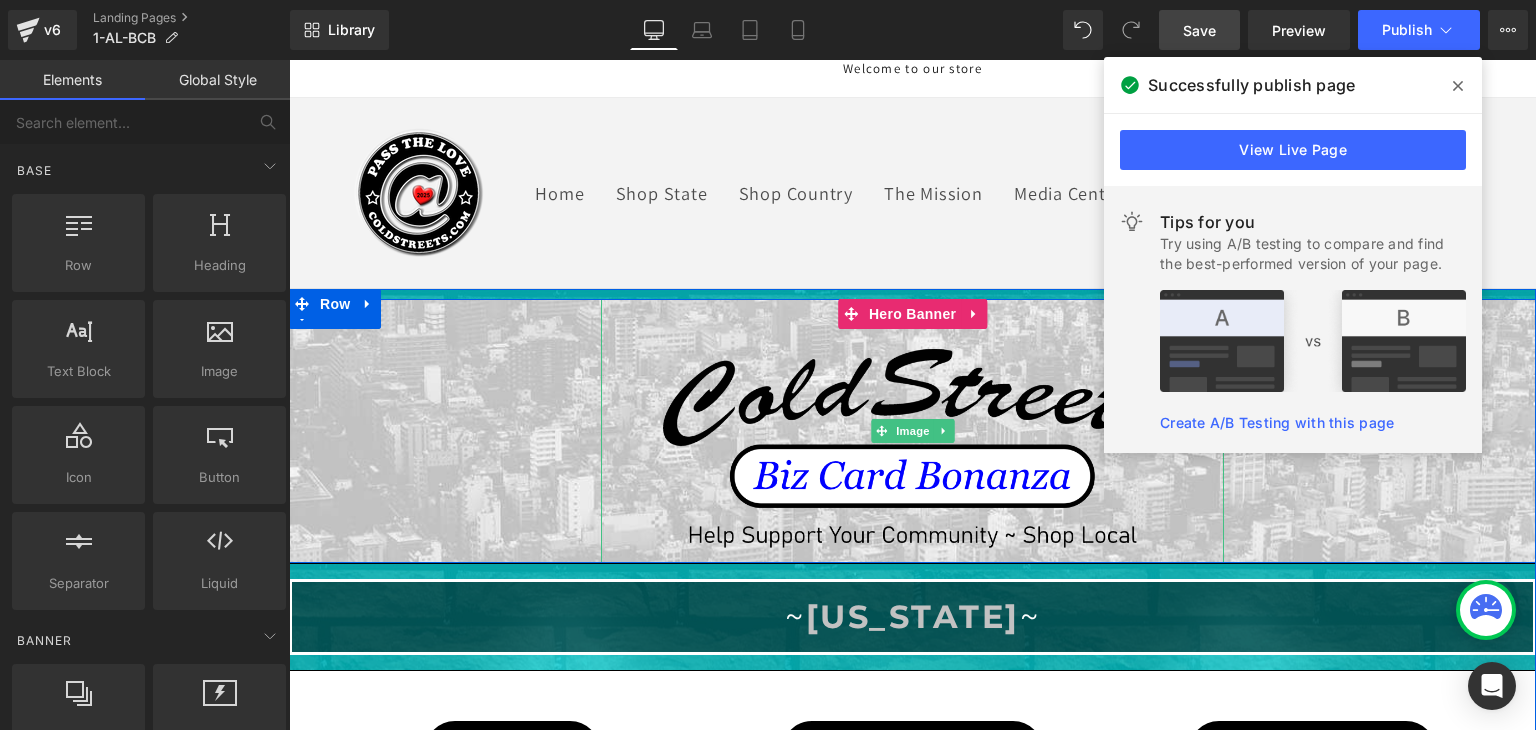 scroll, scrollTop: 0, scrollLeft: 0, axis: both 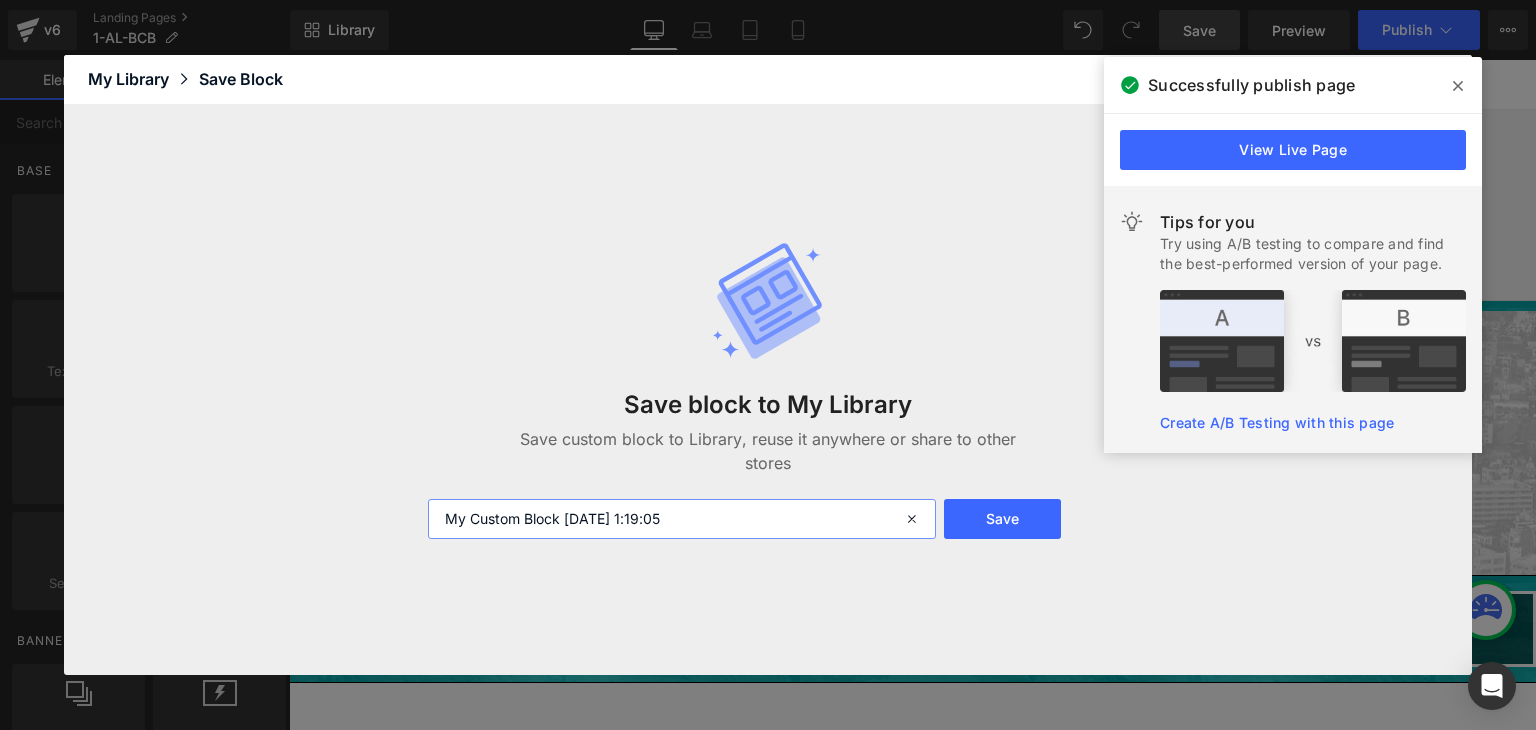 drag, startPoint x: 715, startPoint y: 517, endPoint x: 434, endPoint y: 510, distance: 281.0872 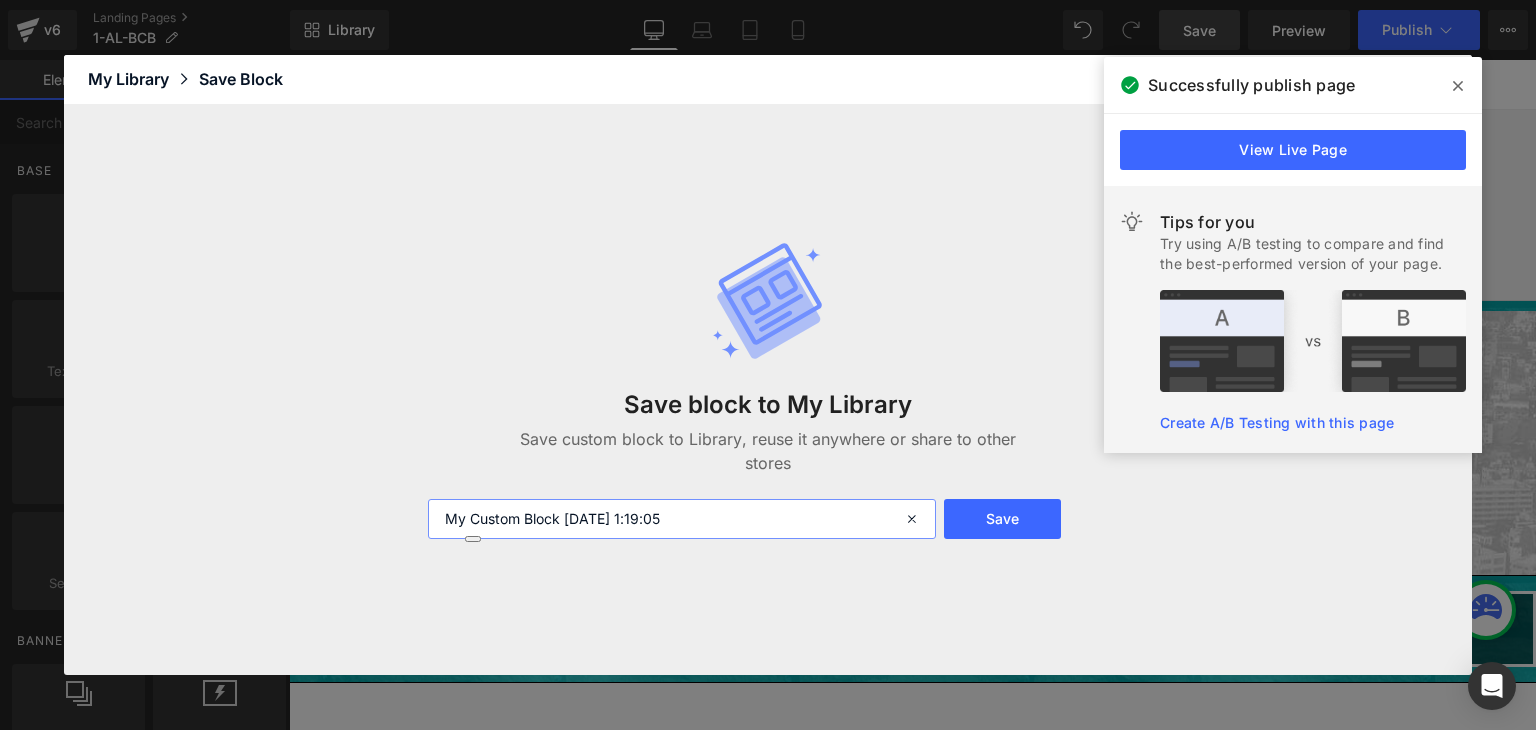 paste on "1-AL-BCB" 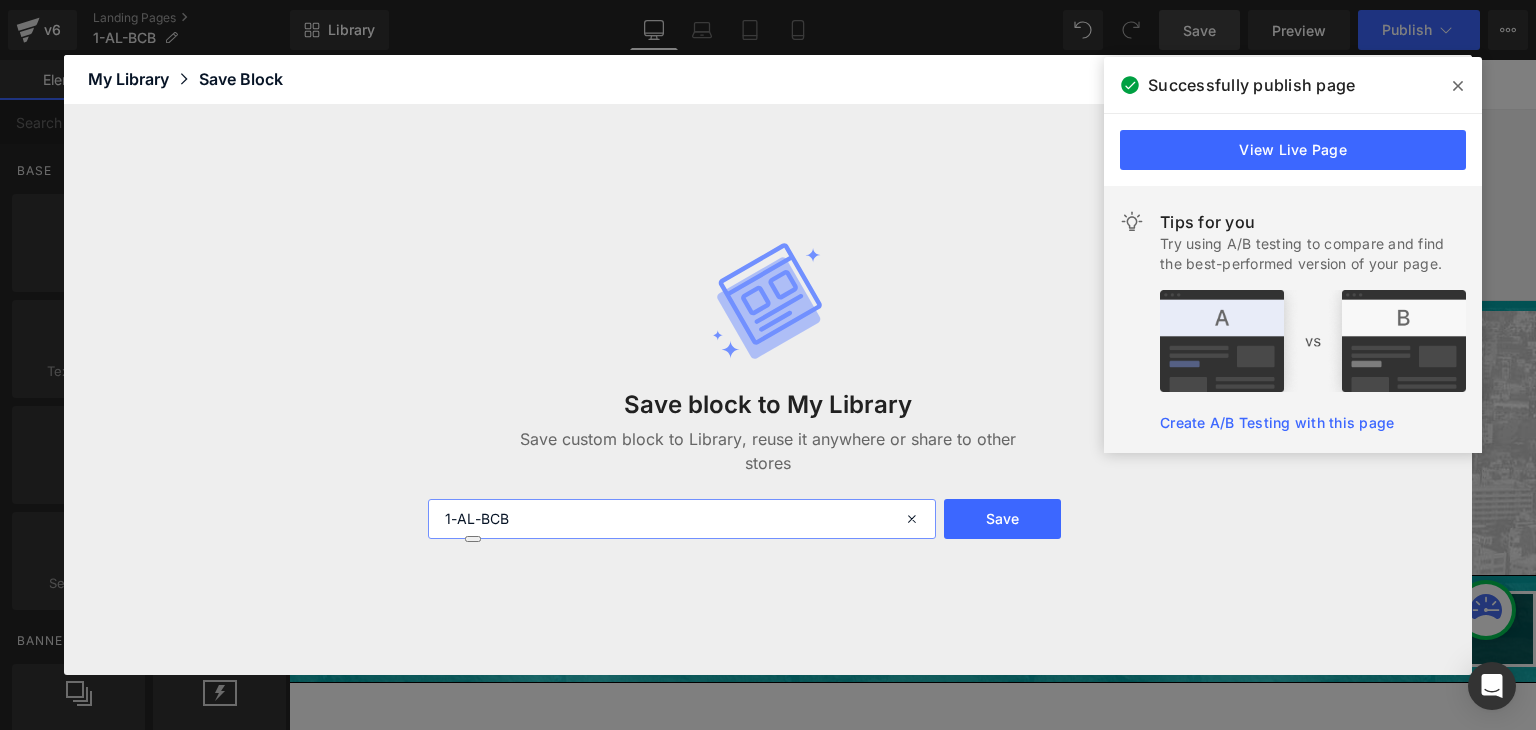 click on "1-AL-BCB" at bounding box center (682, 519) 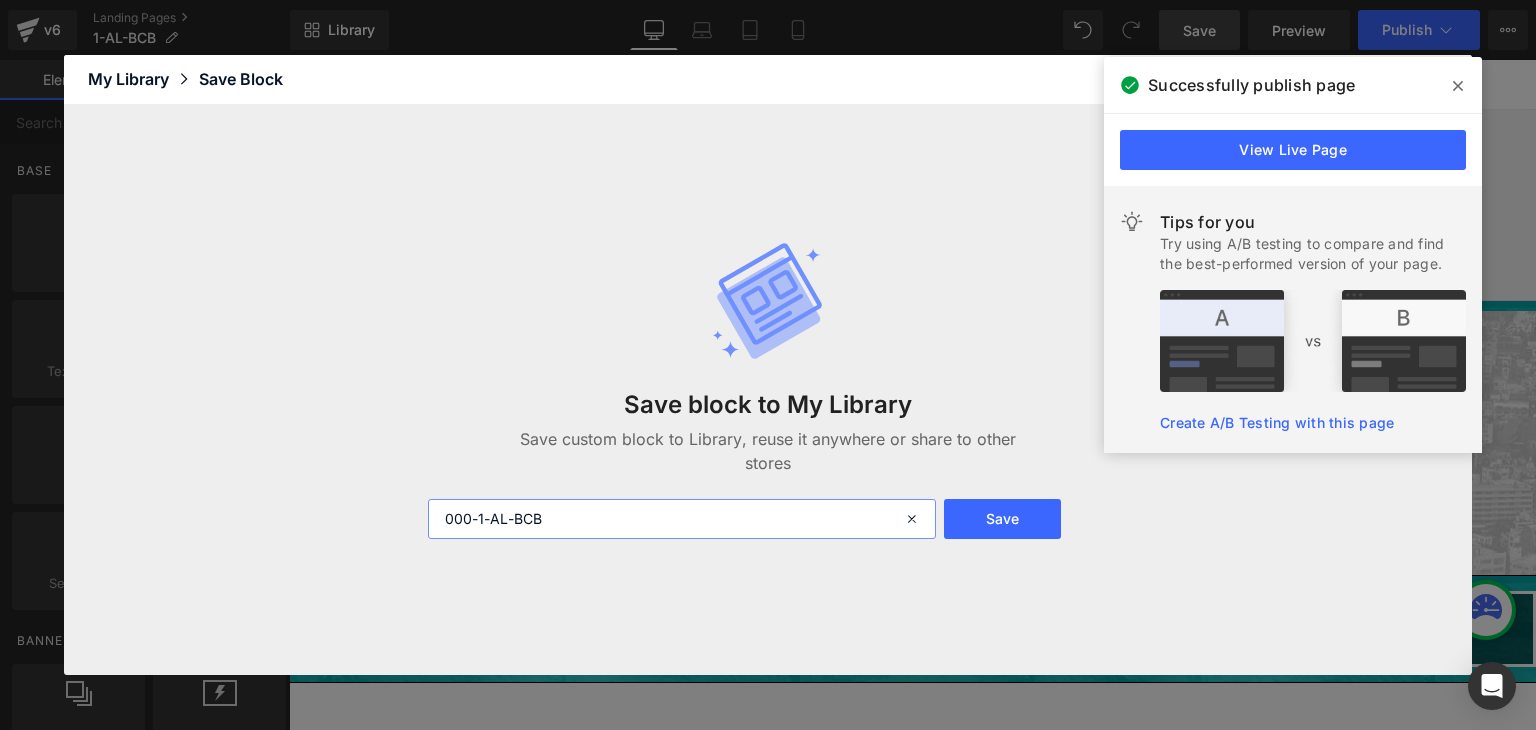 click on "000-1-AL-BCB" at bounding box center [682, 519] 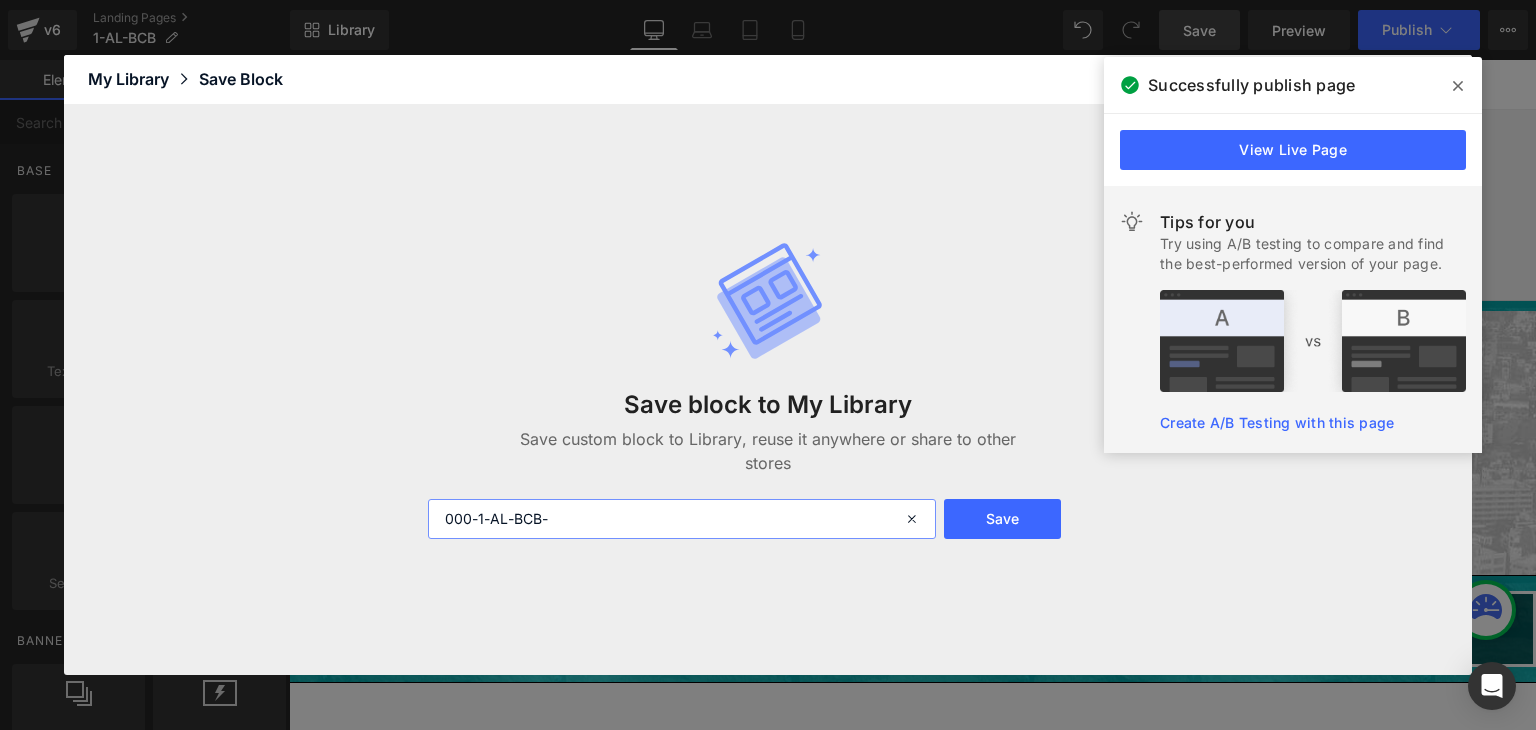 drag, startPoint x: 541, startPoint y: 516, endPoint x: 565, endPoint y: 523, distance: 25 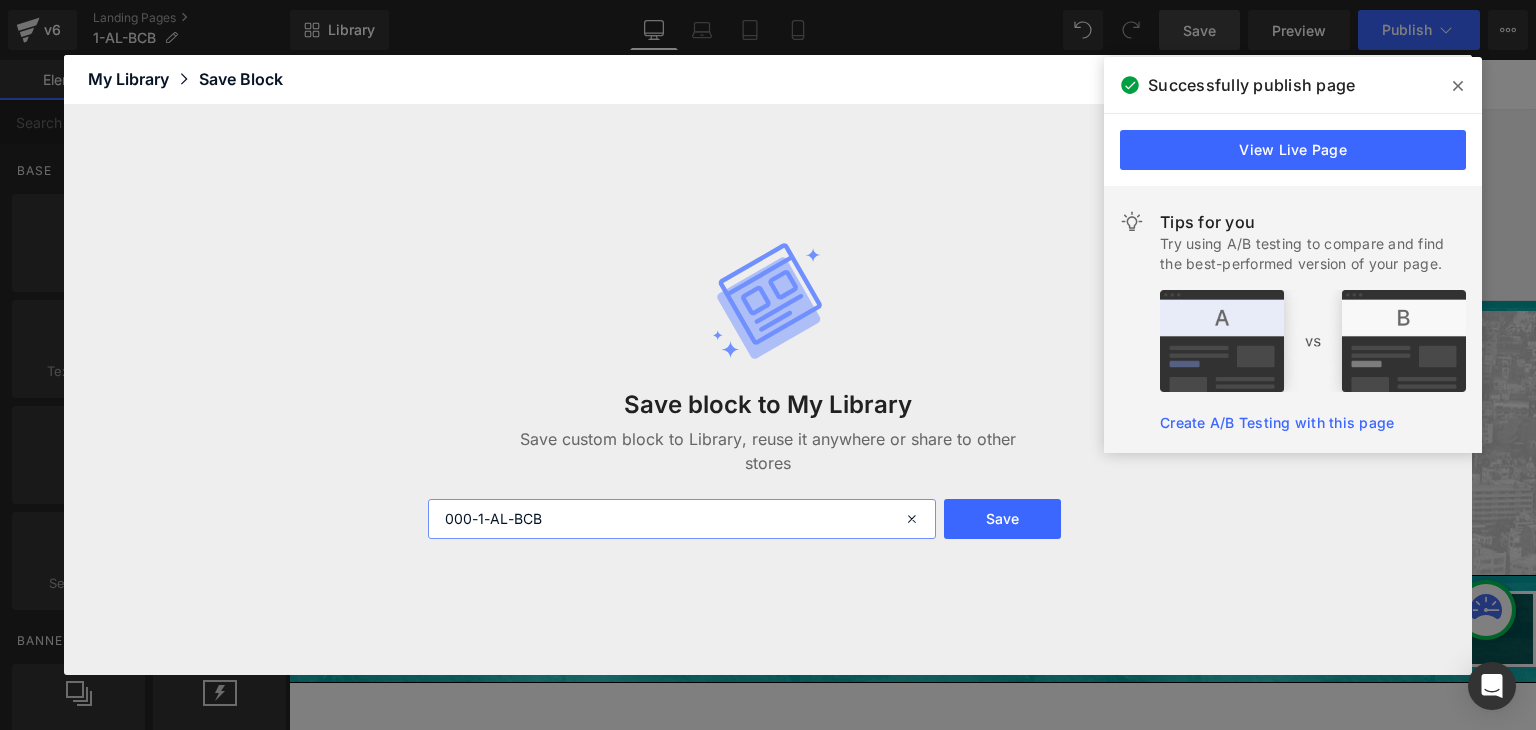 drag, startPoint x: 476, startPoint y: 519, endPoint x: 414, endPoint y: 520, distance: 62.008064 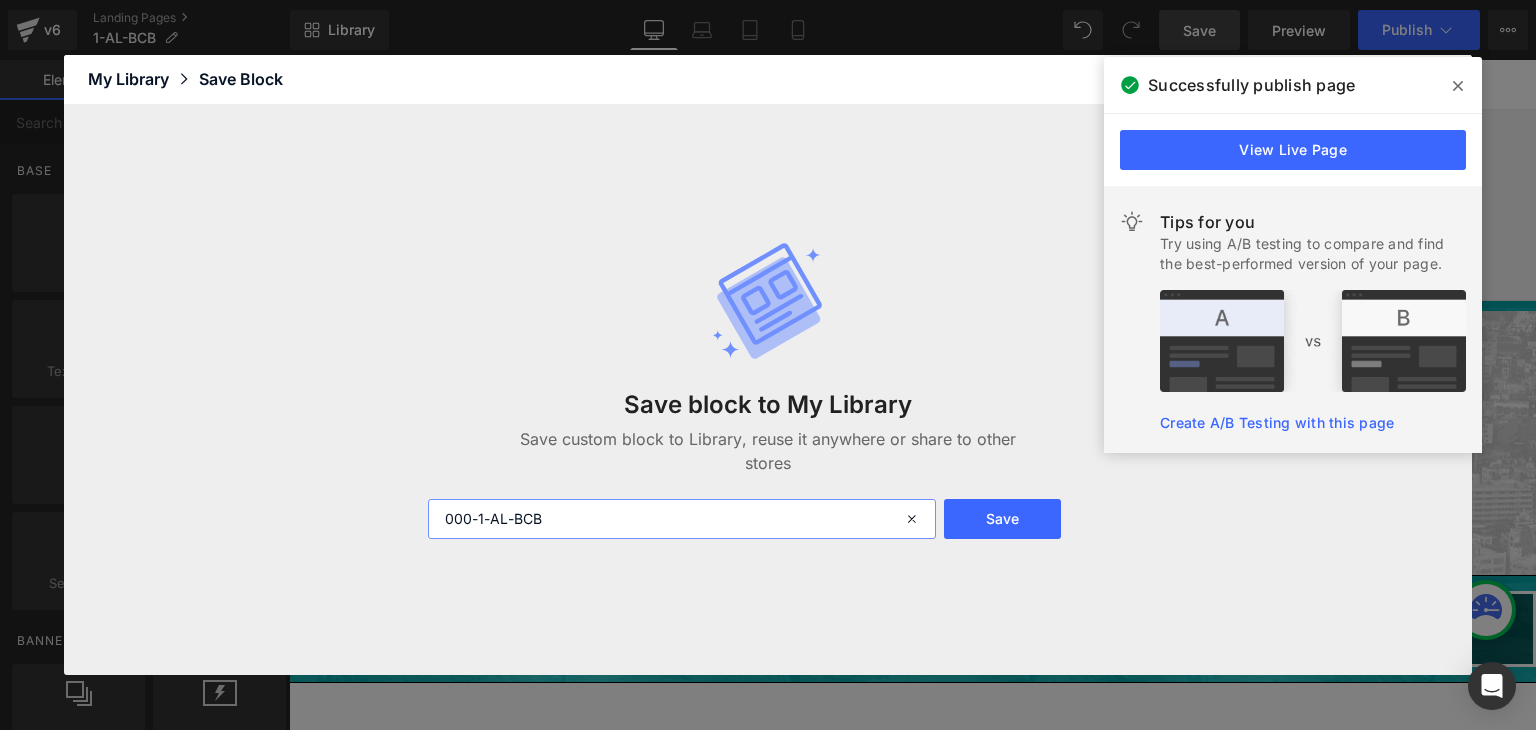 click on "000-1-AL-BCB" at bounding box center (682, 519) 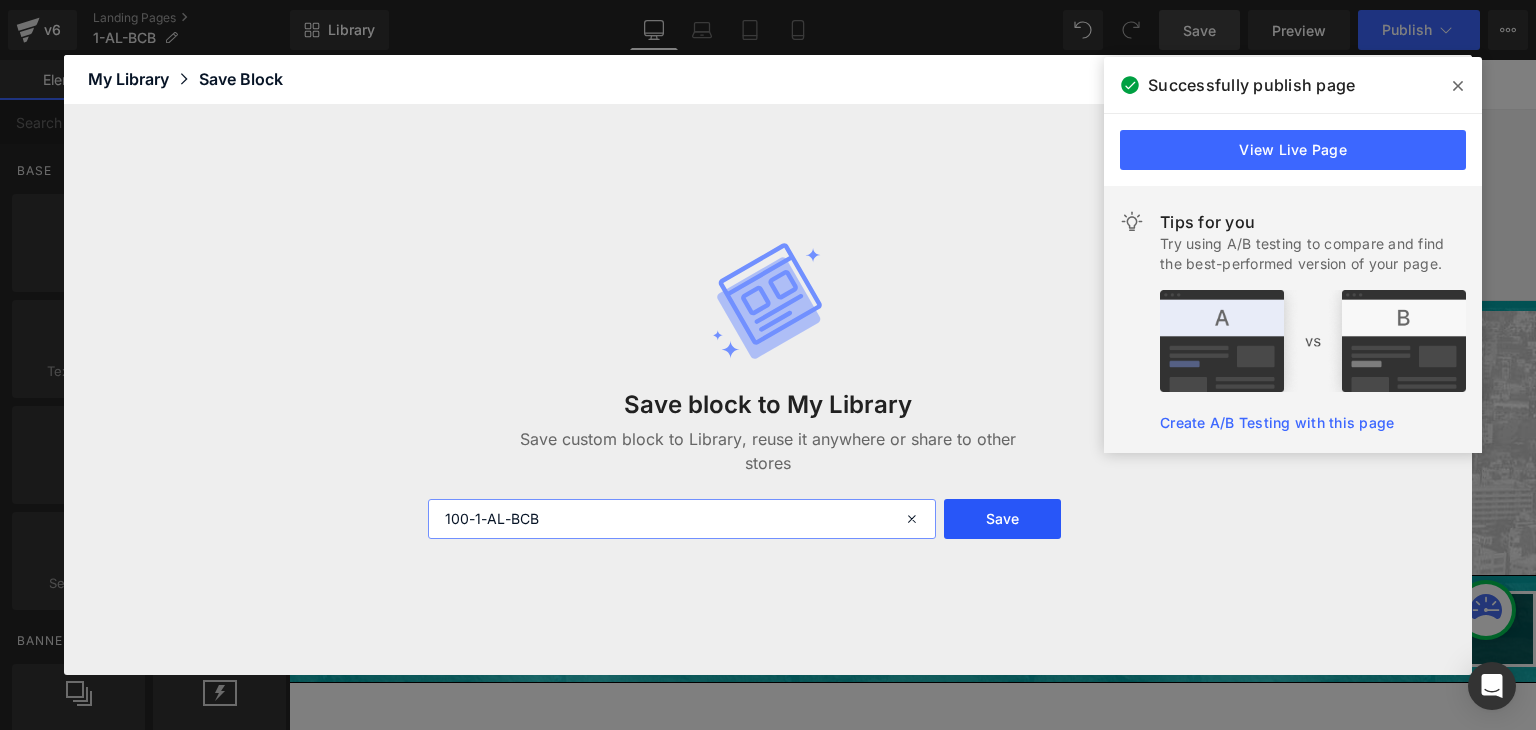 type on "100-1-AL-BCB" 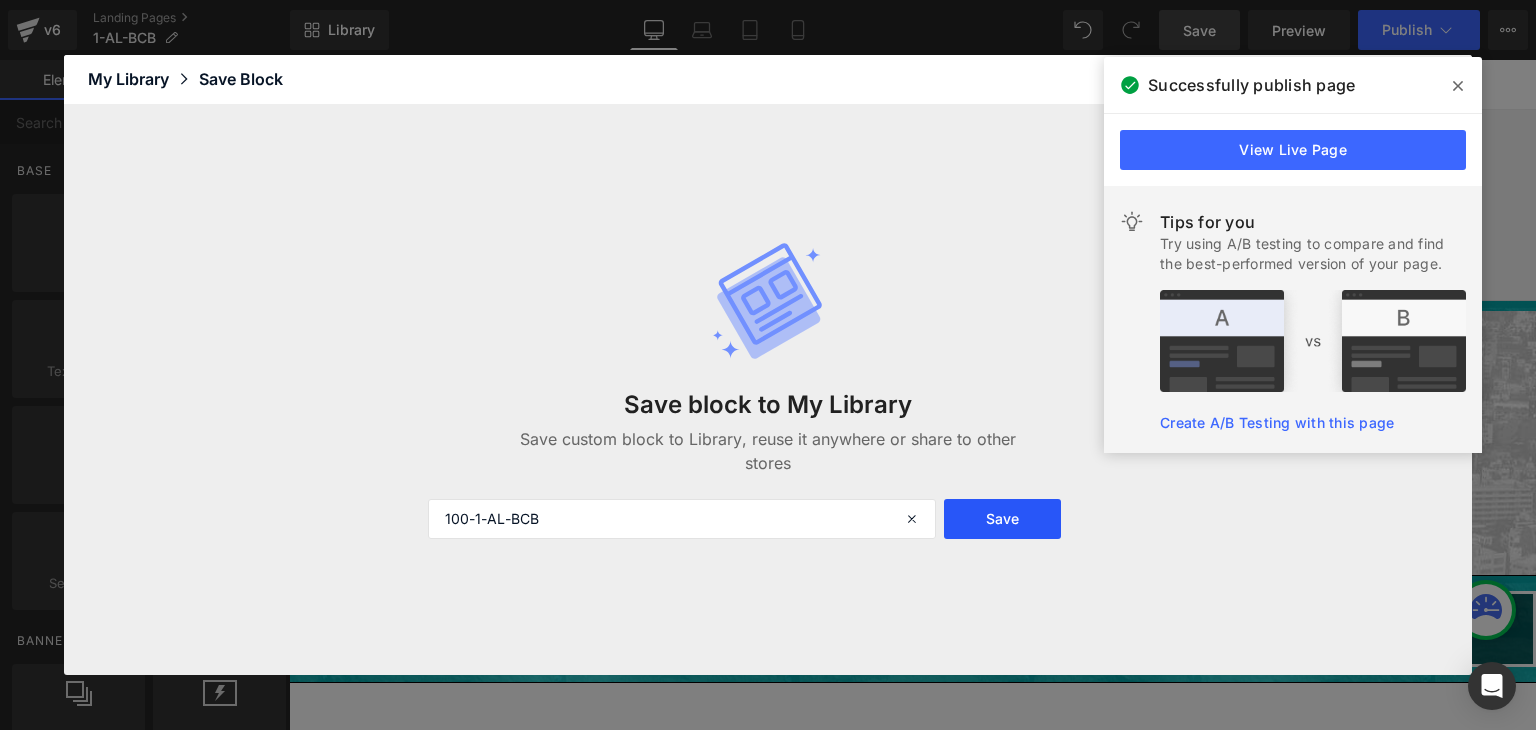click on "Save" at bounding box center [1002, 519] 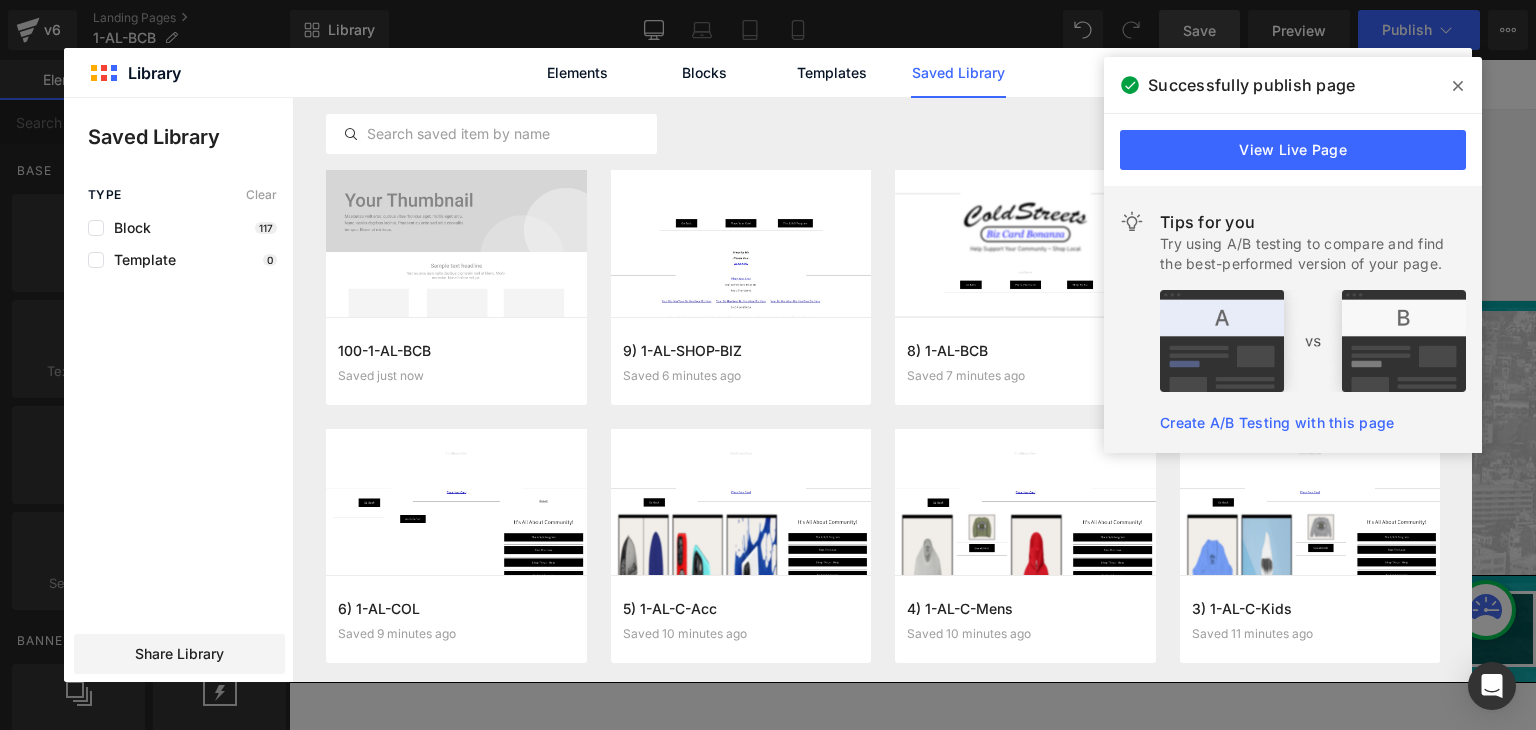 click 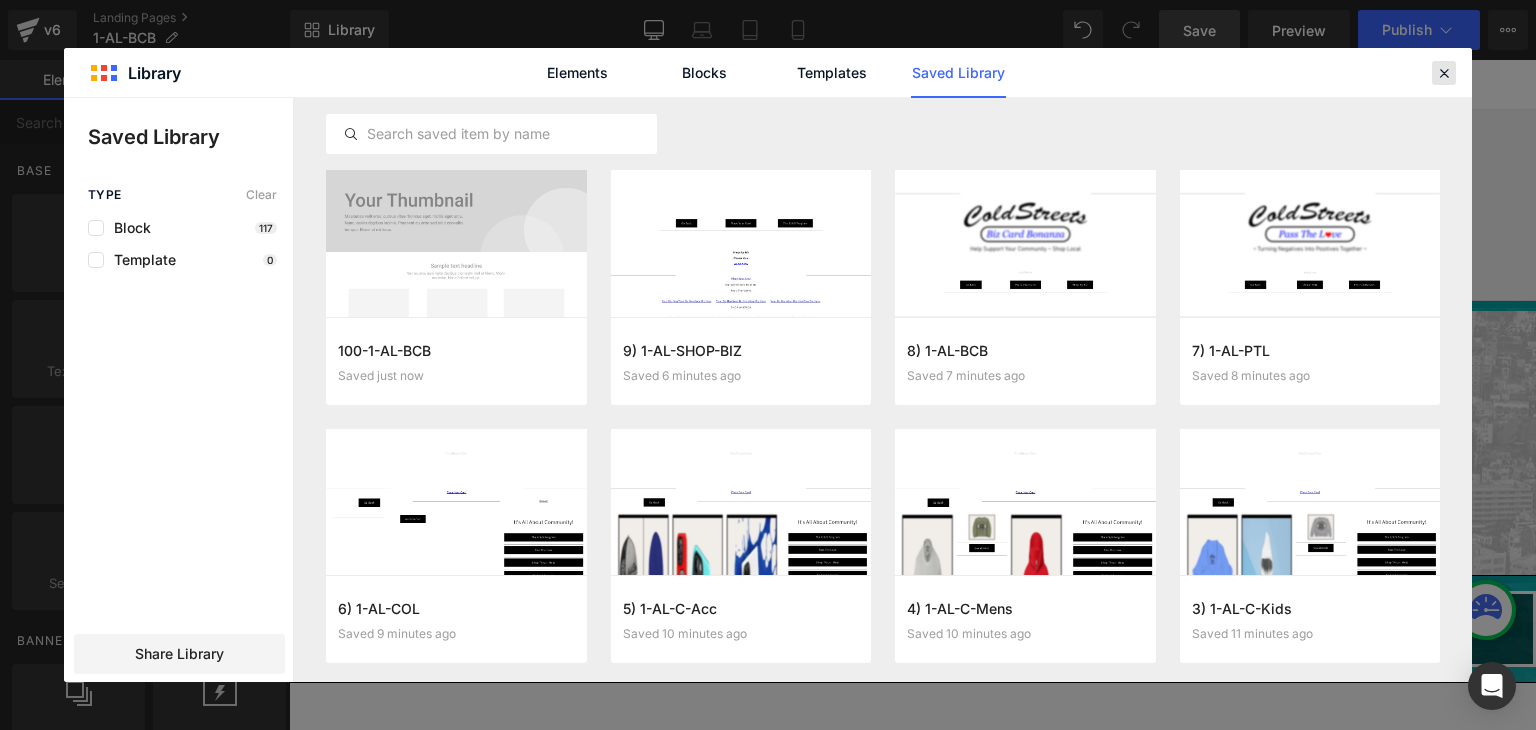 click at bounding box center (1444, 73) 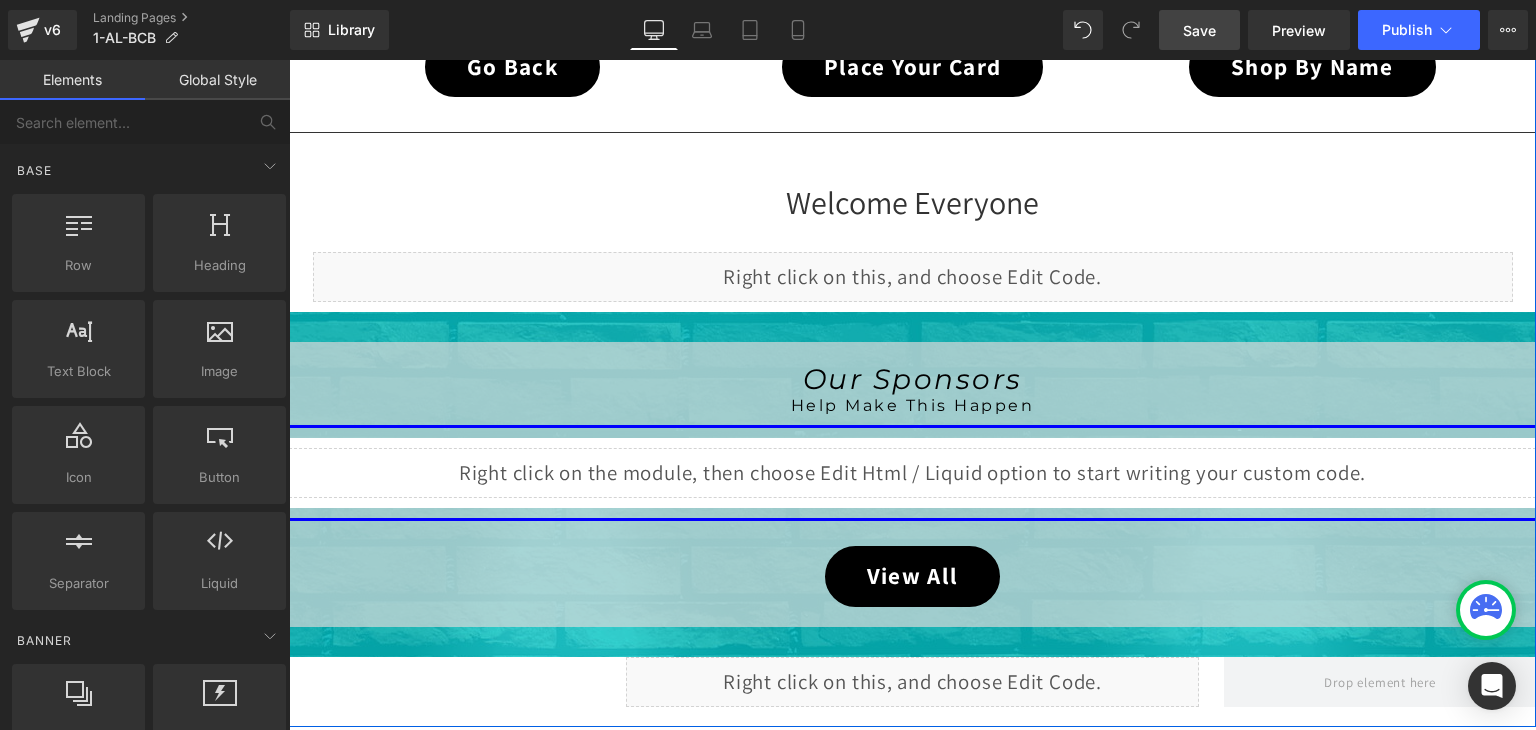 scroll, scrollTop: 700, scrollLeft: 0, axis: vertical 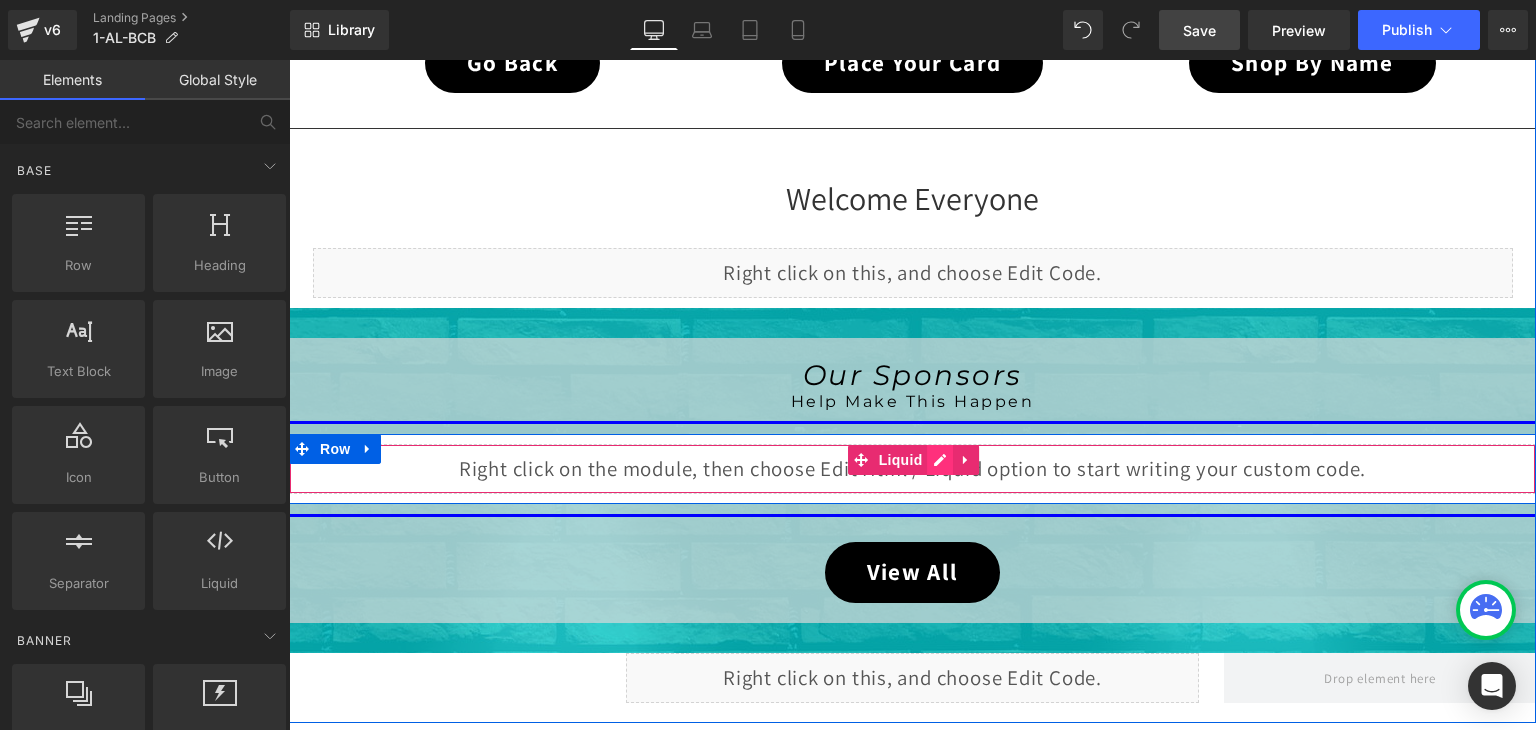 click on "Liquid" at bounding box center (912, 469) 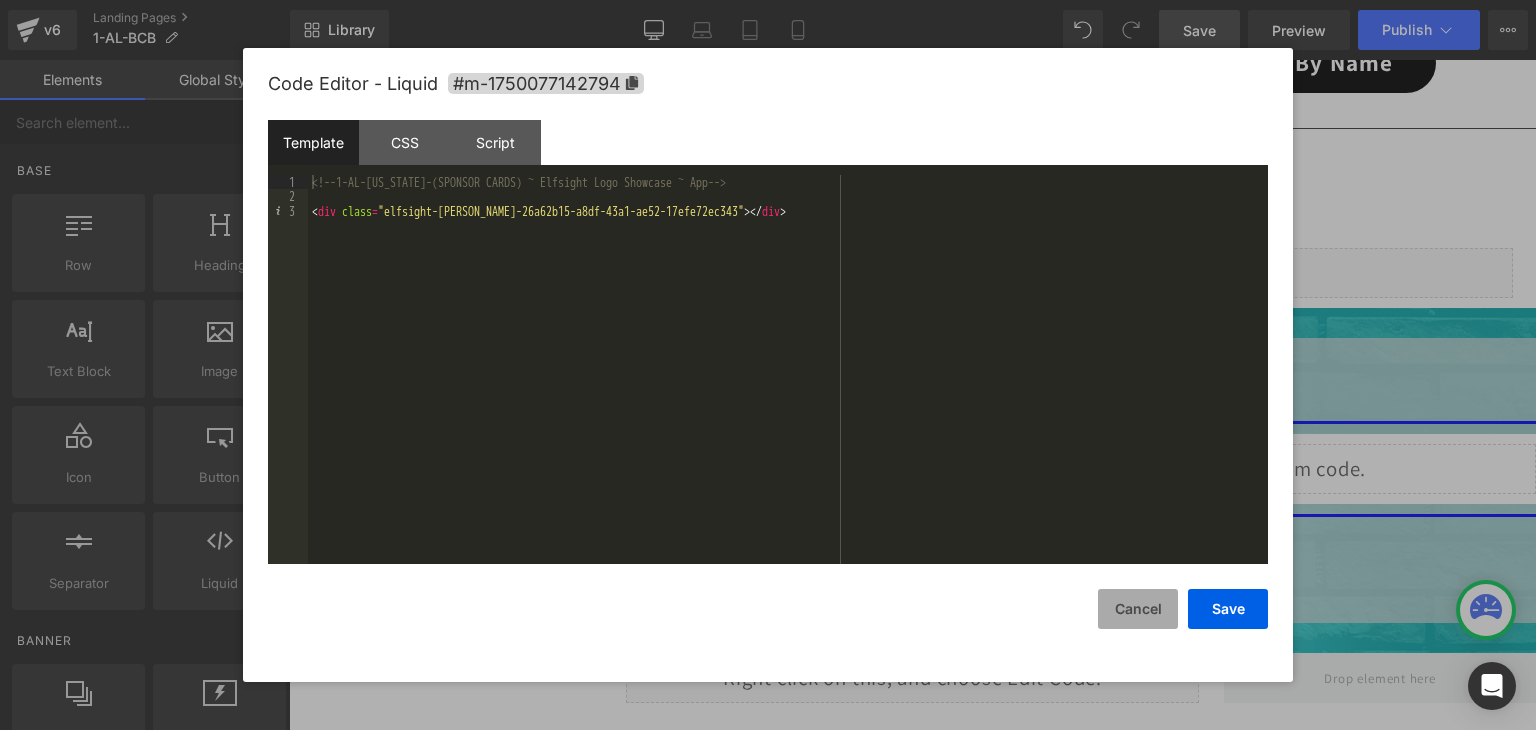 click on "Cancel" at bounding box center [1138, 609] 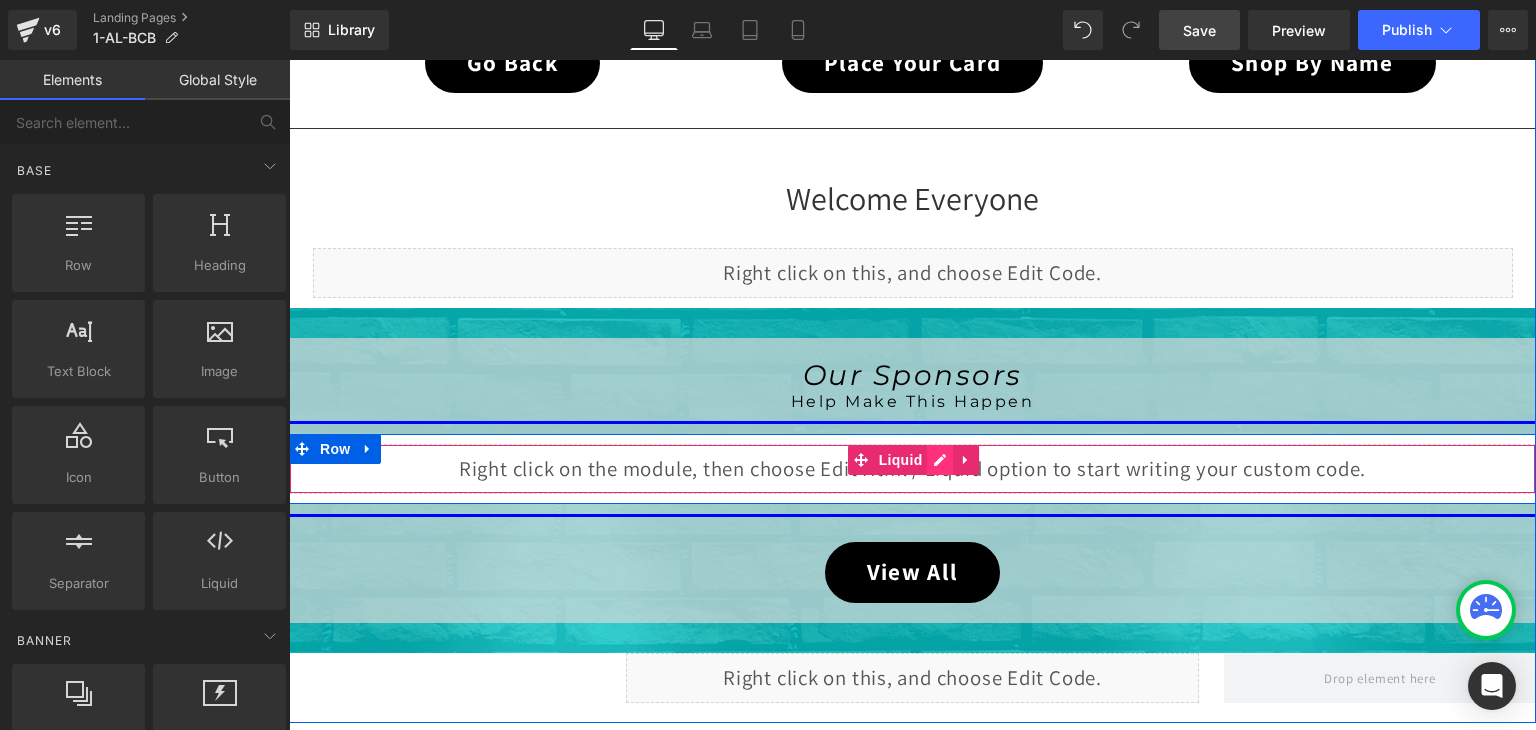 click on "Liquid" at bounding box center [912, 469] 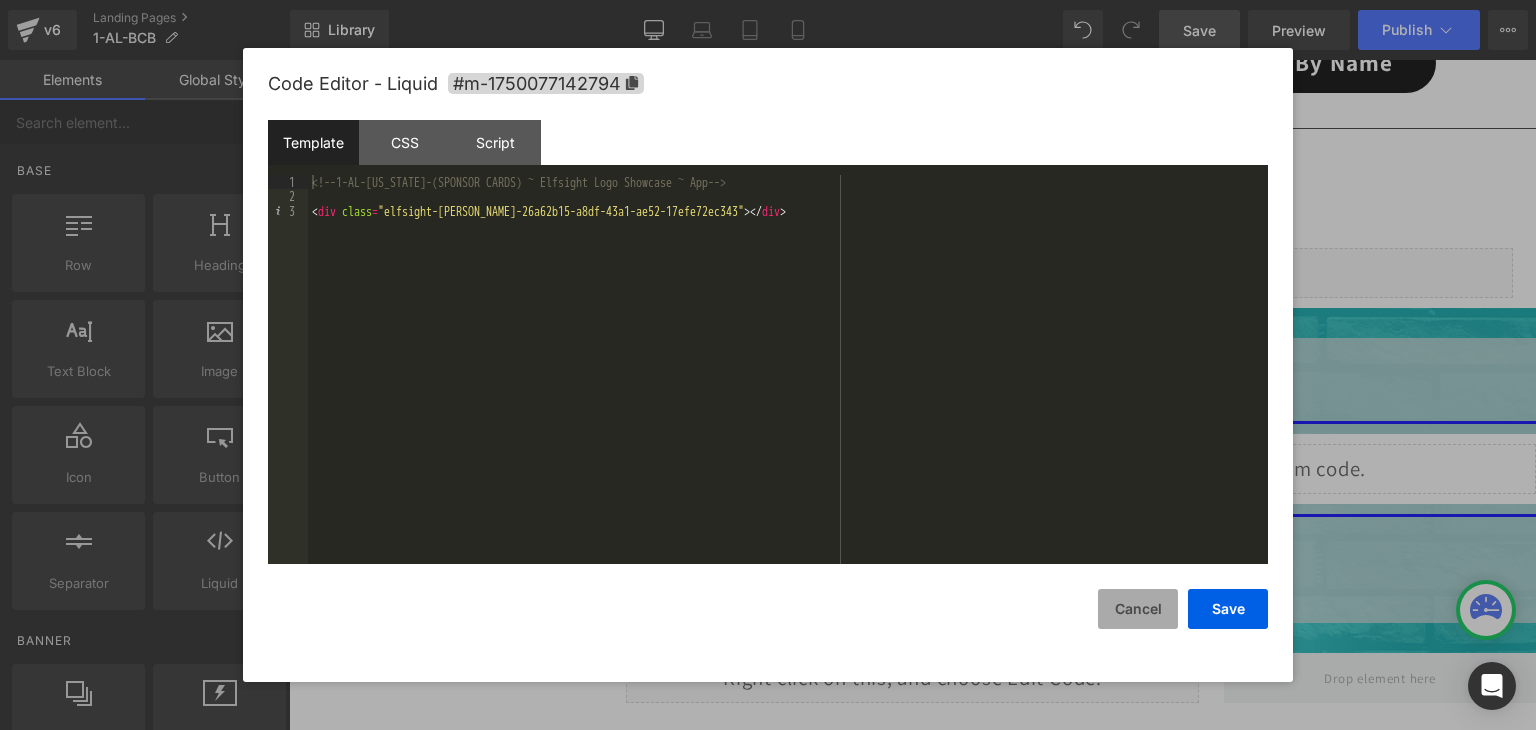 click on "Cancel" at bounding box center (1138, 609) 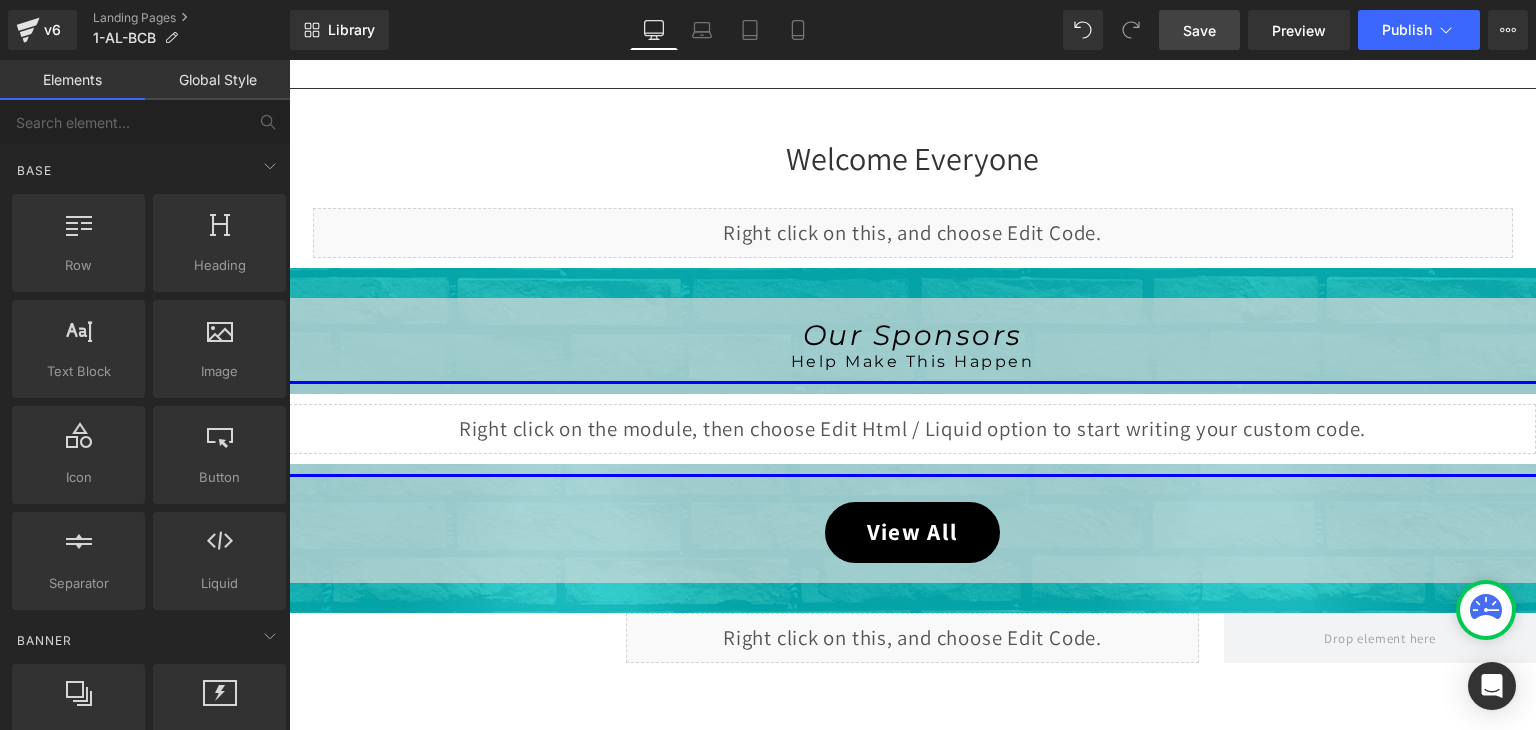 scroll, scrollTop: 657, scrollLeft: 0, axis: vertical 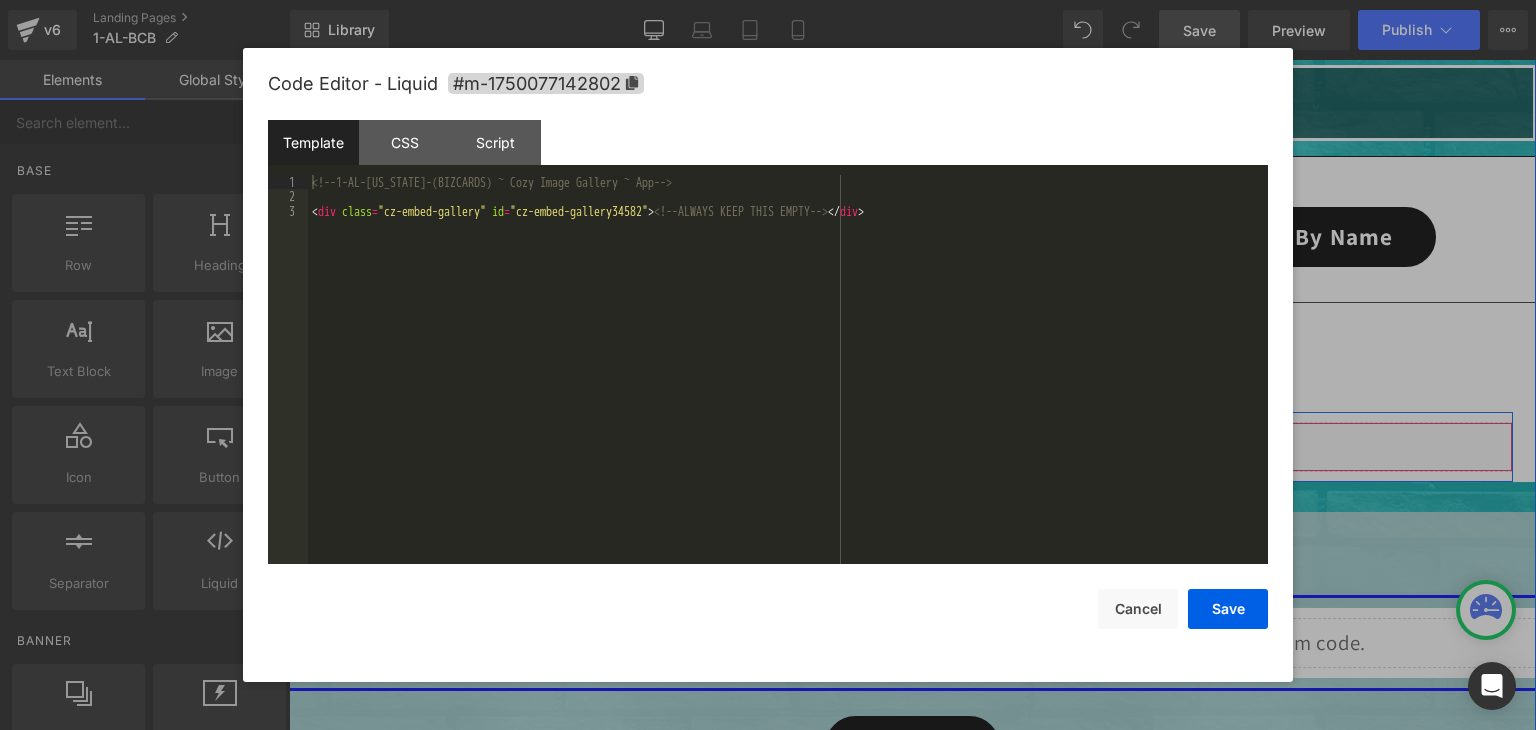 click on "Liquid" at bounding box center (913, 447) 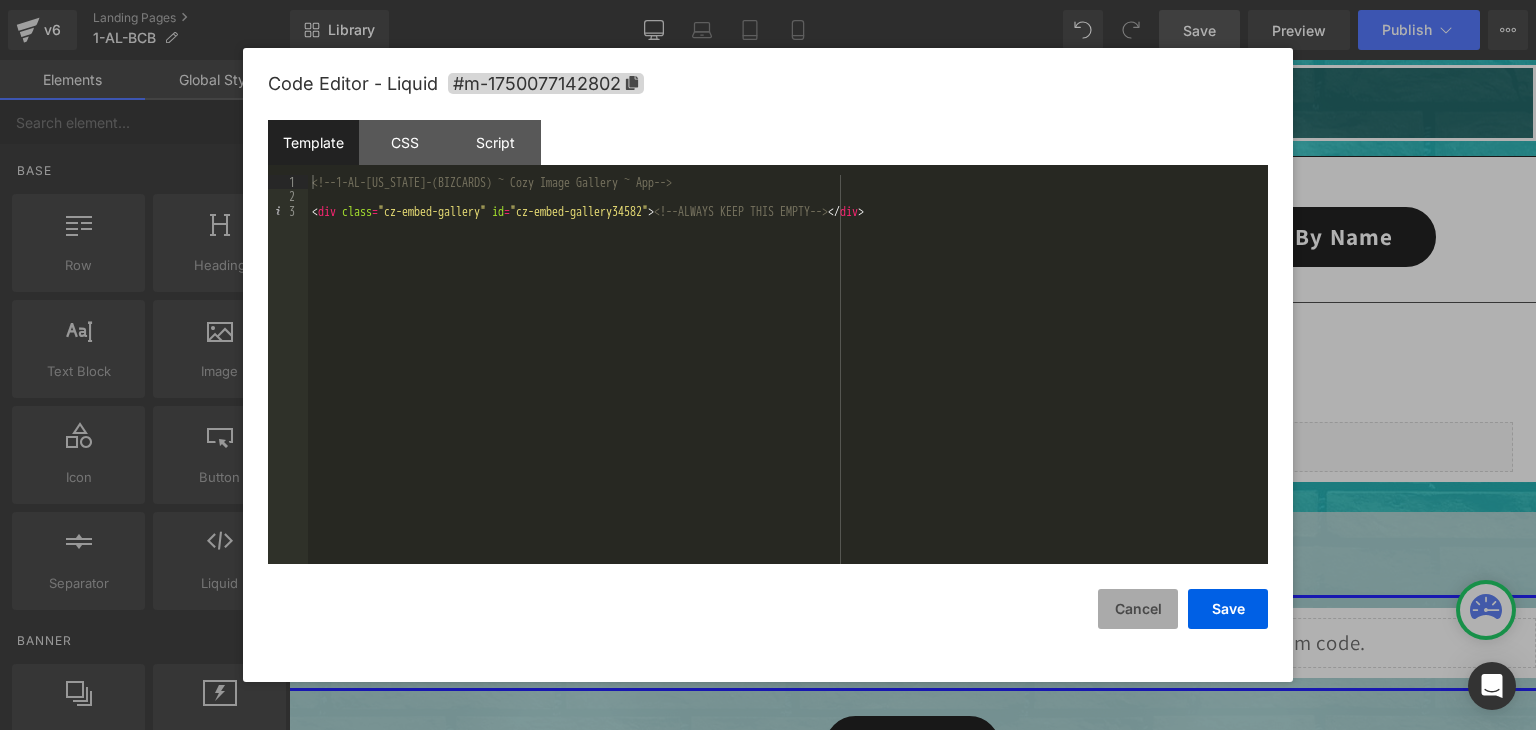 click on "Cancel" at bounding box center [1138, 609] 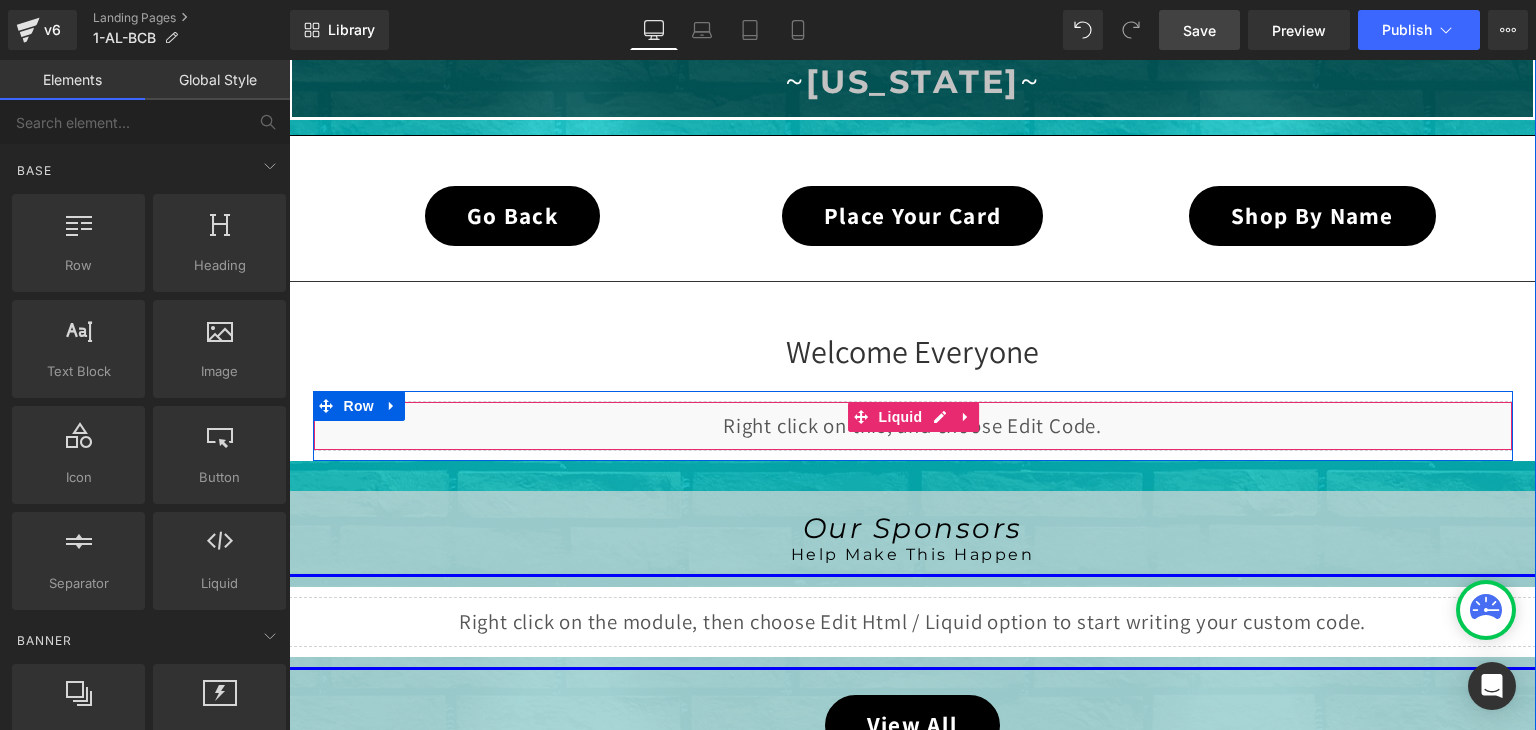 scroll, scrollTop: 526, scrollLeft: 0, axis: vertical 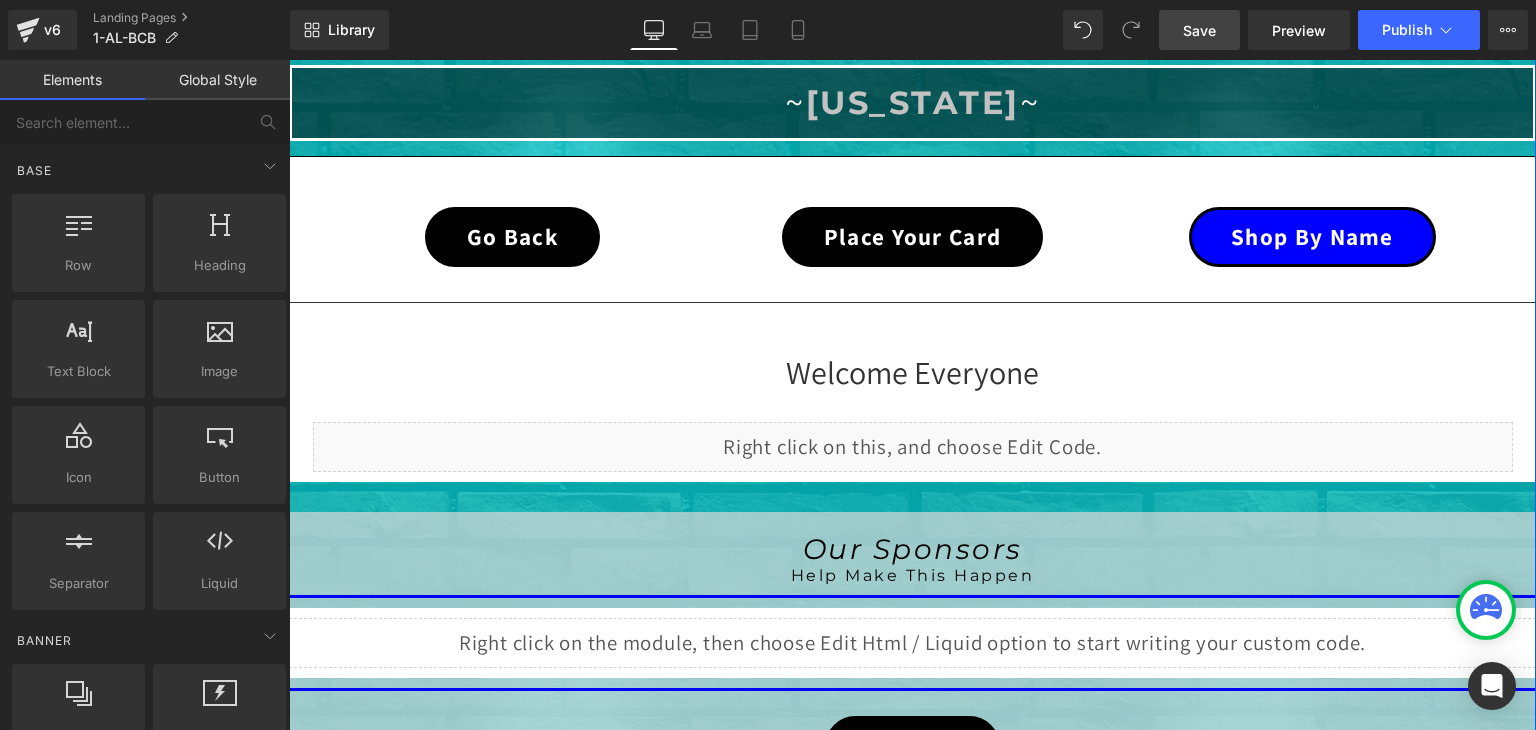 click on "Shop By Name Button" at bounding box center [1312, 237] 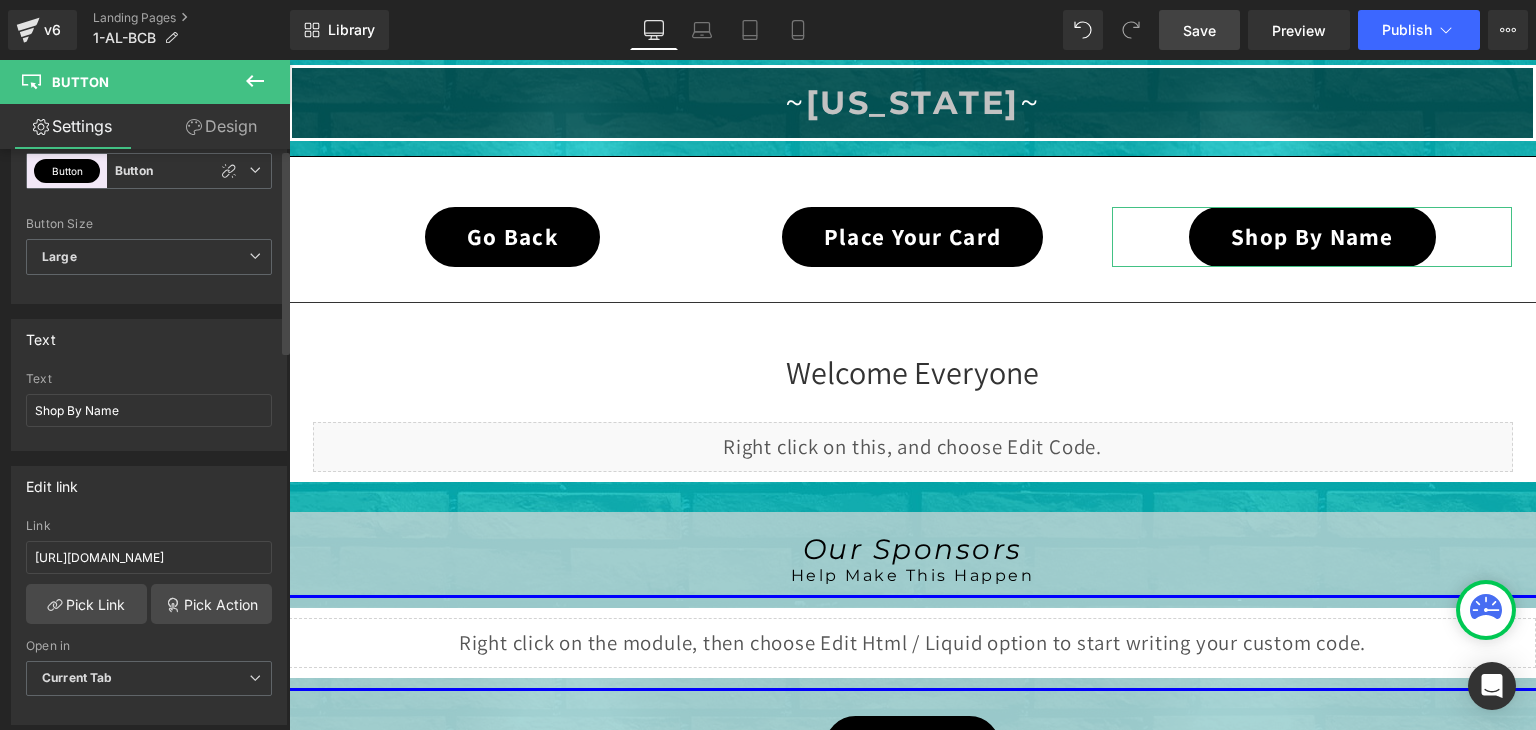 scroll, scrollTop: 100, scrollLeft: 0, axis: vertical 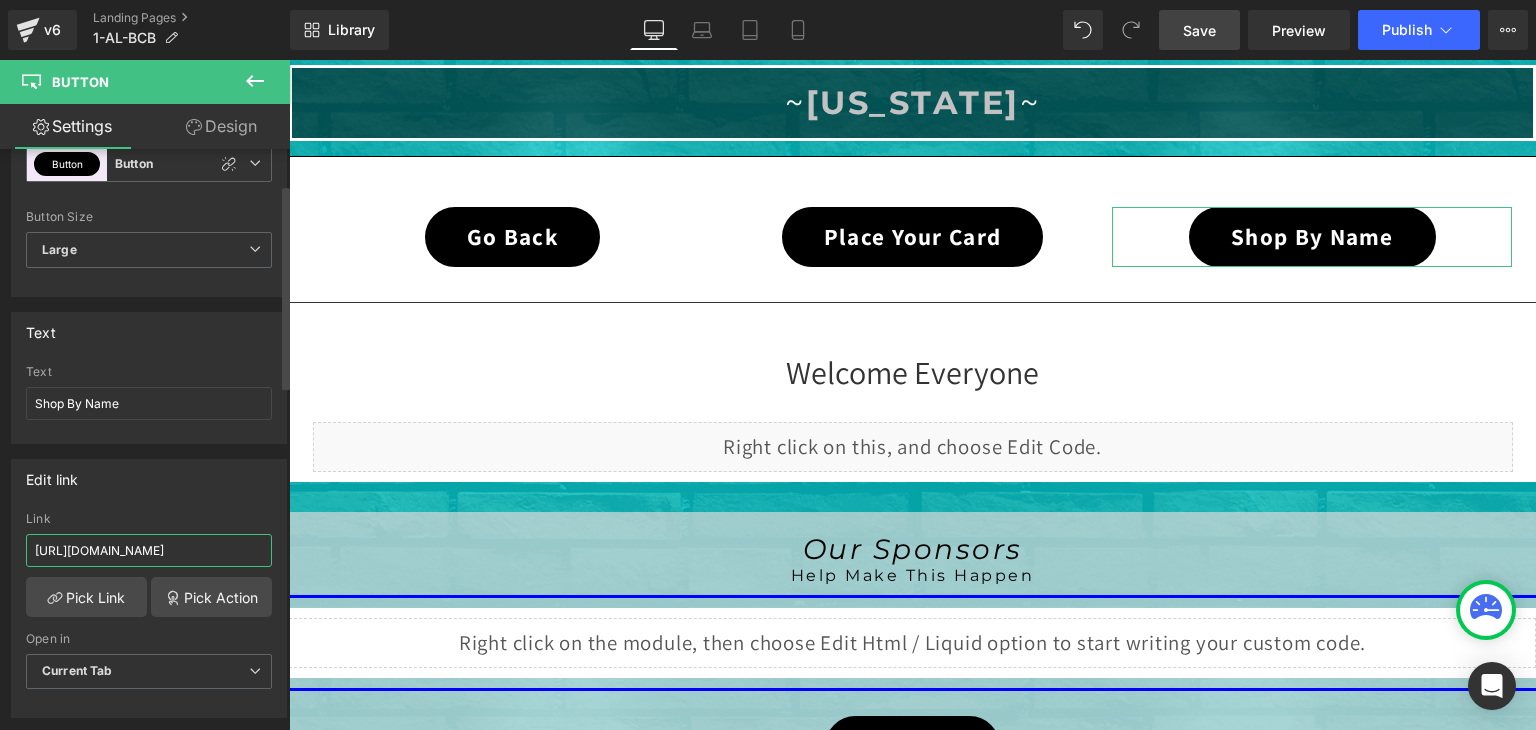 drag, startPoint x: 228, startPoint y: 553, endPoint x: 260, endPoint y: 552, distance: 32.01562 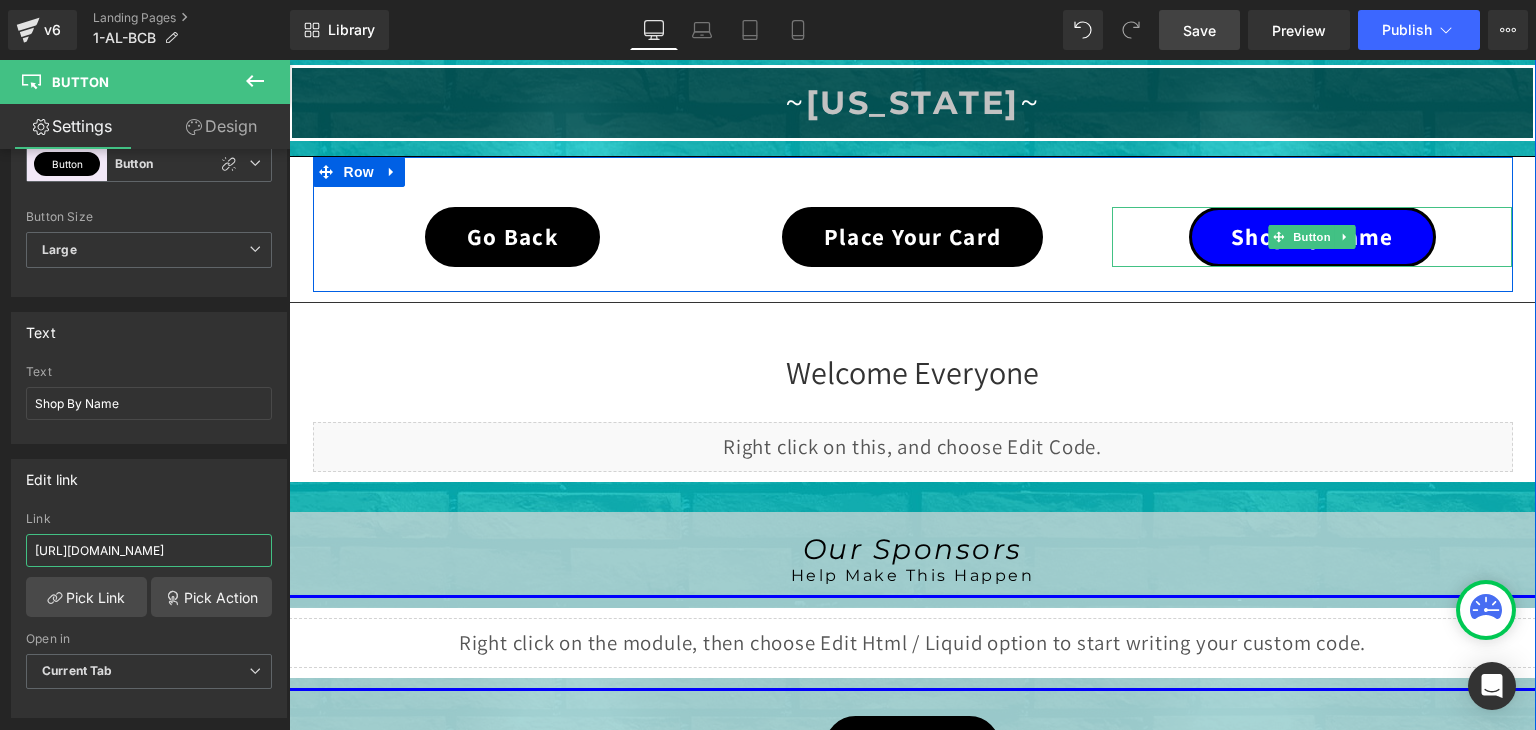 scroll, scrollTop: 0, scrollLeft: 44, axis: horizontal 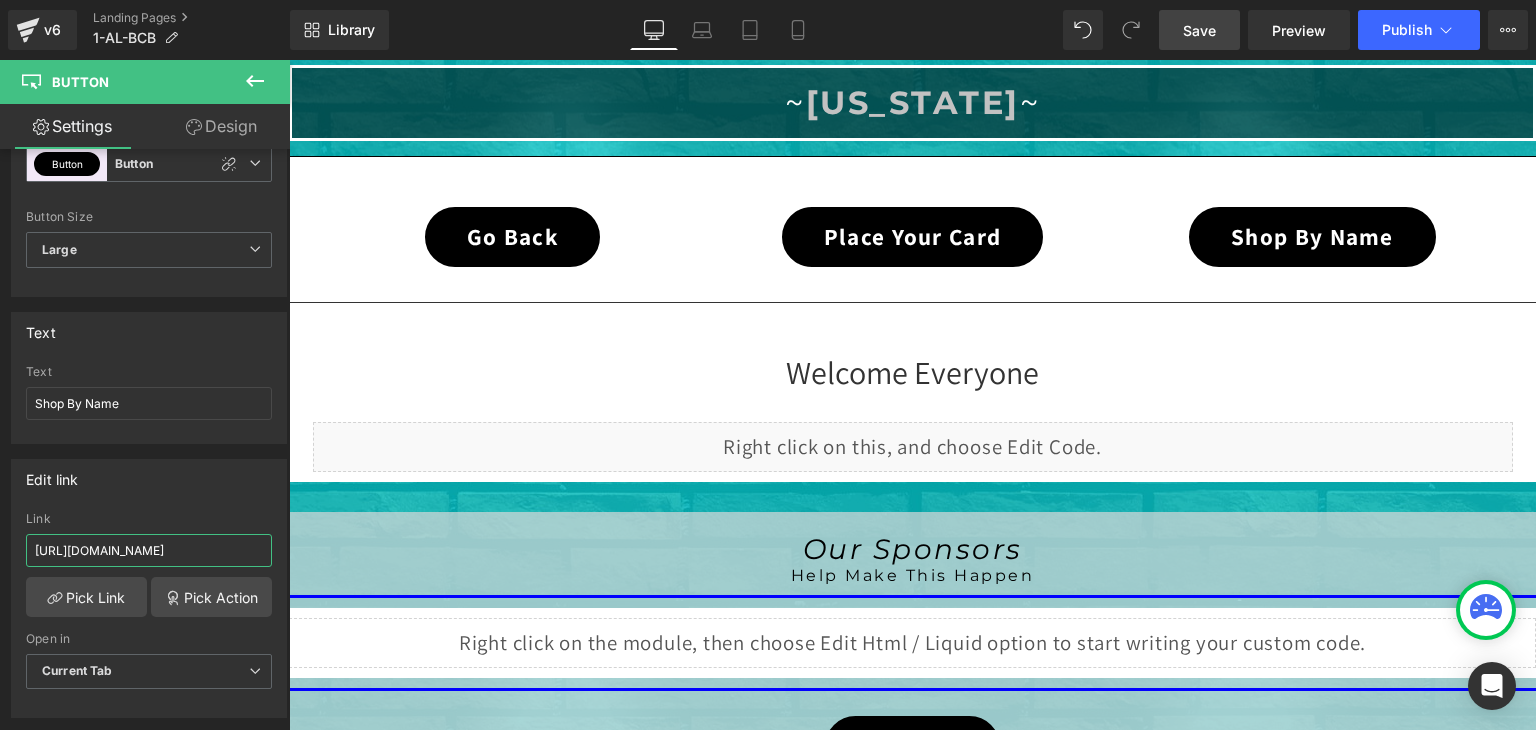 type on "https://coldstreets.com/pages/1-al-shop-name" 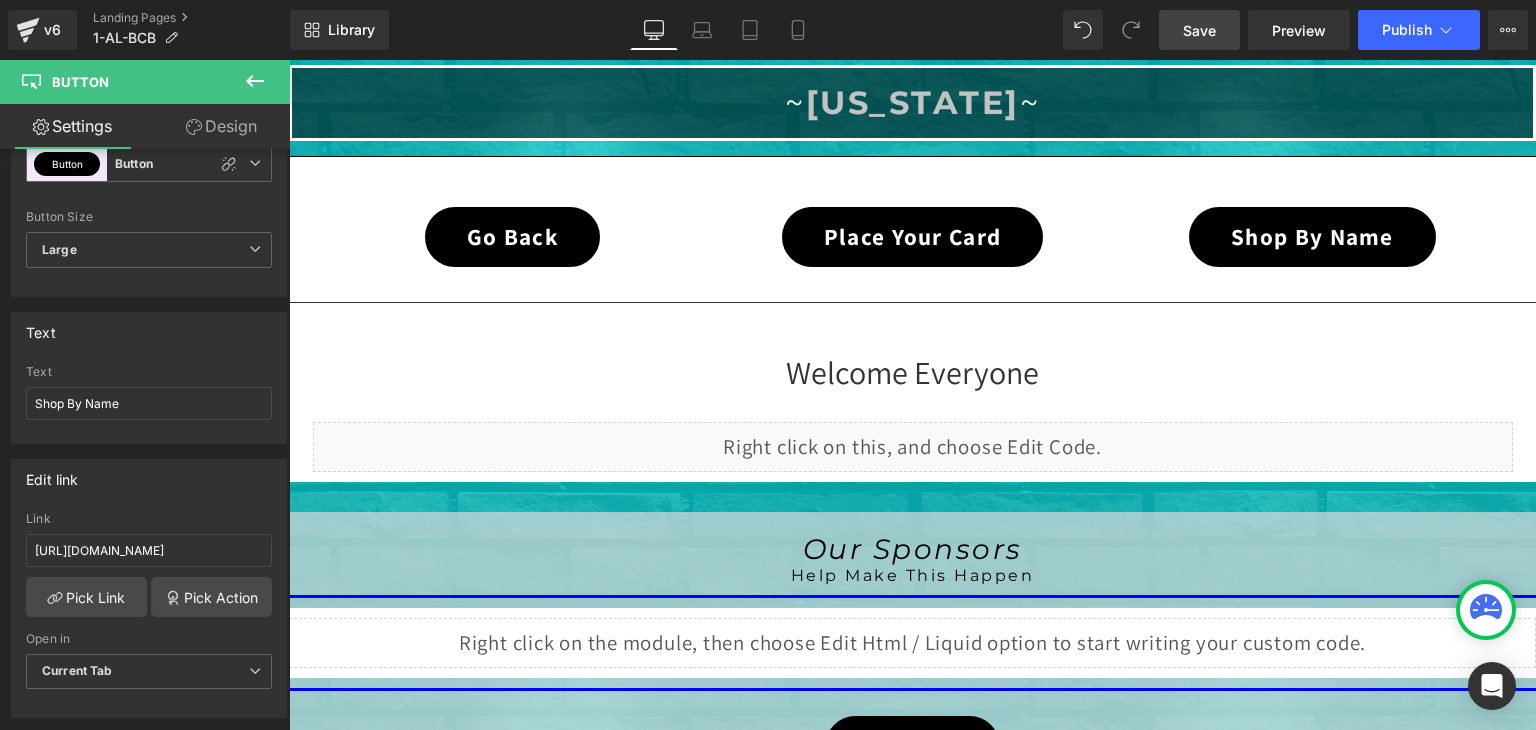 click on "Save" at bounding box center [1199, 30] 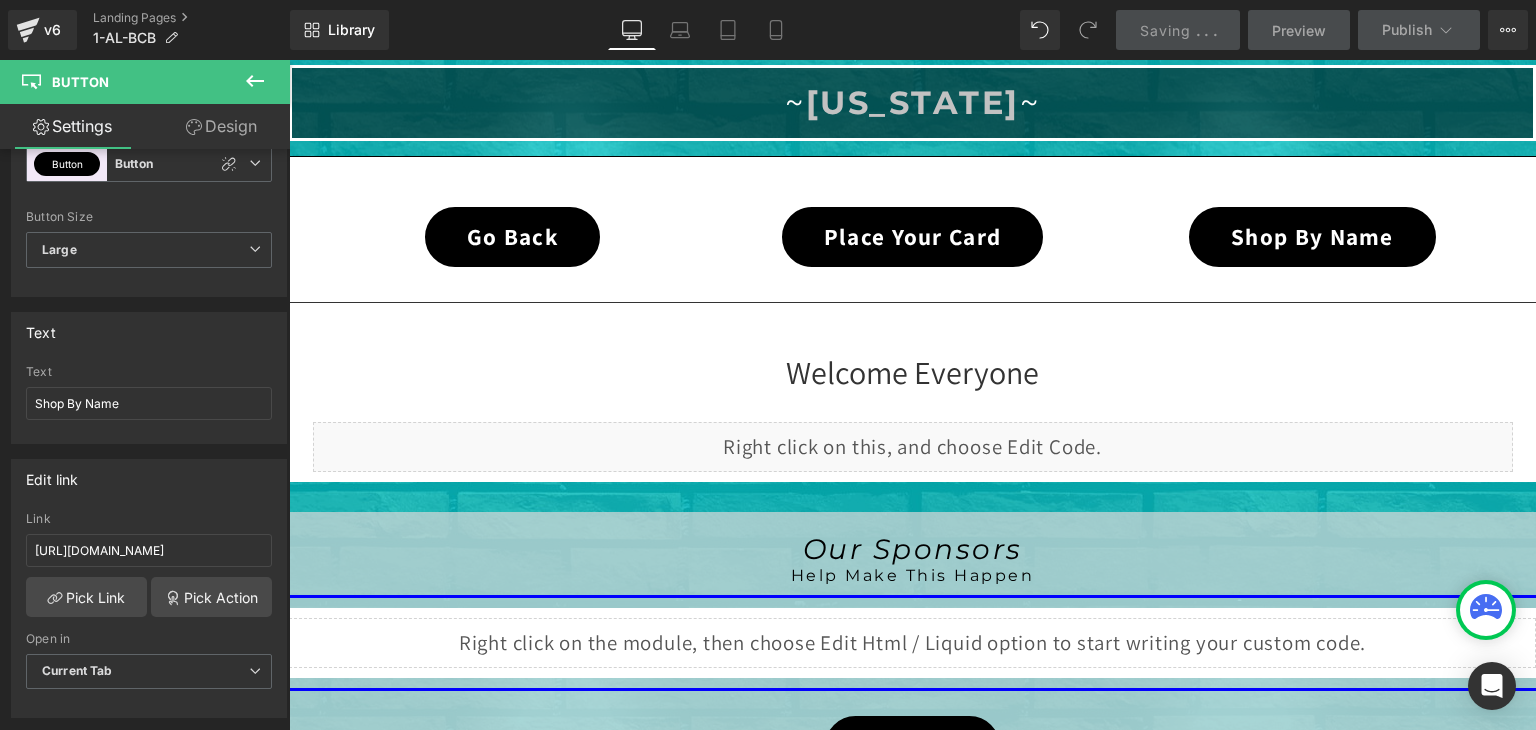 scroll, scrollTop: 0, scrollLeft: 0, axis: both 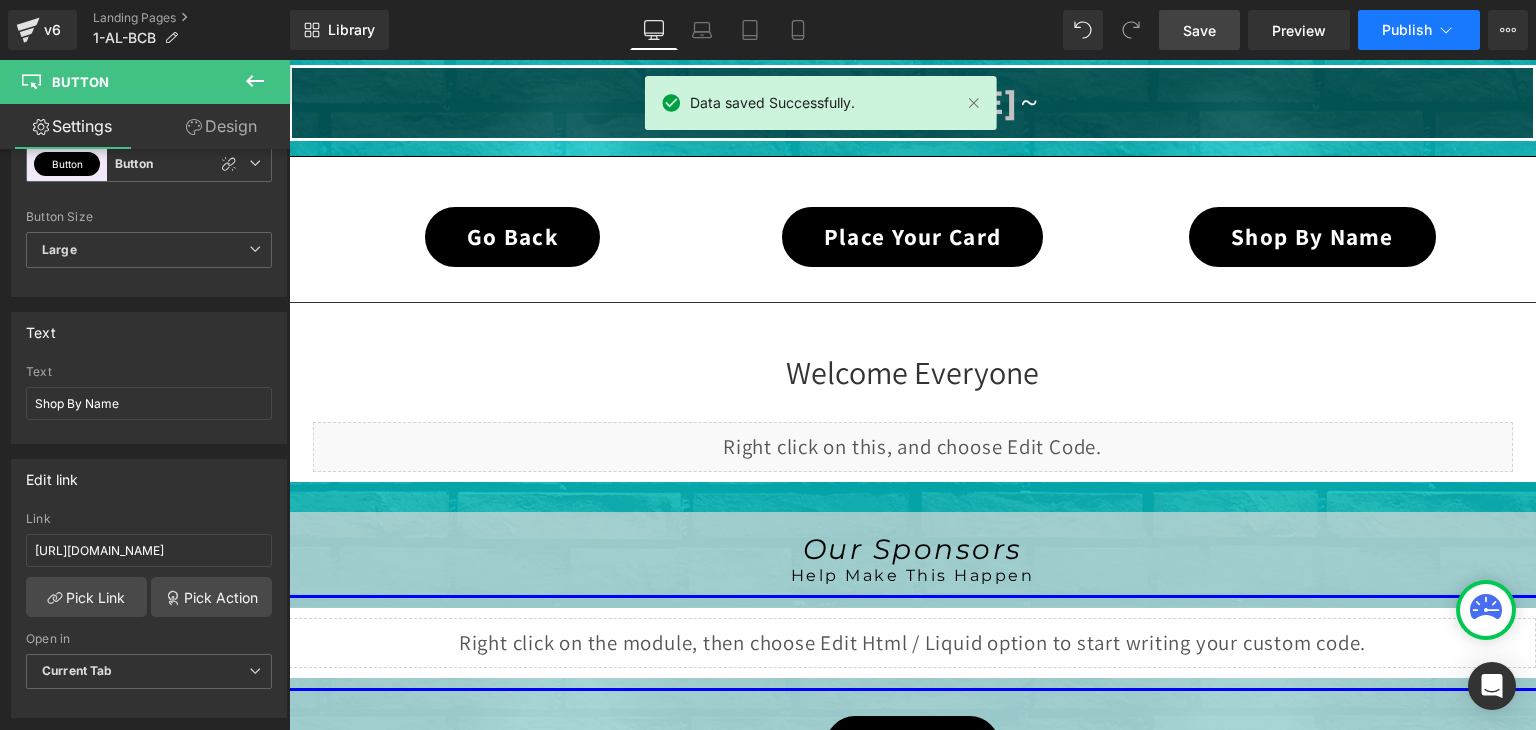 click 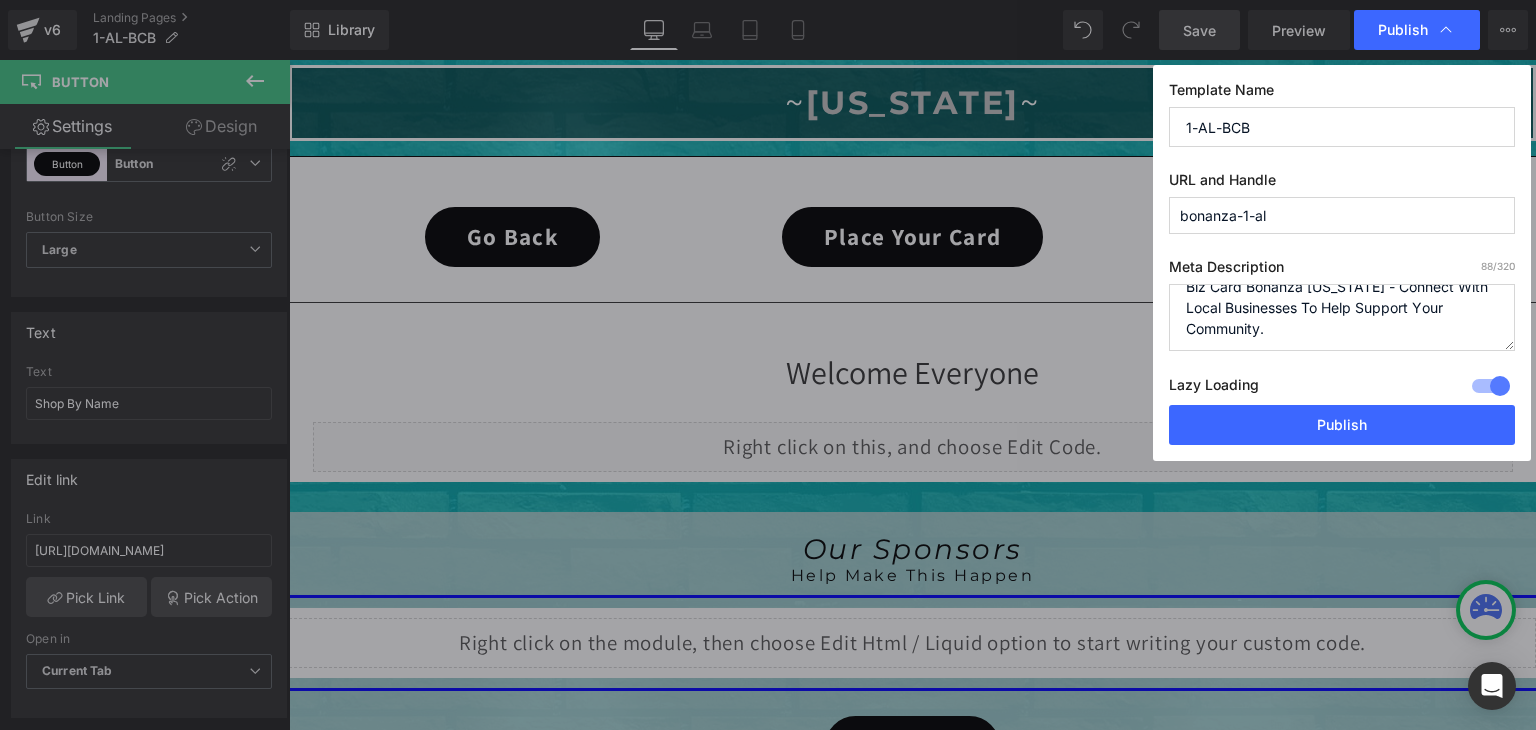 scroll, scrollTop: 21, scrollLeft: 0, axis: vertical 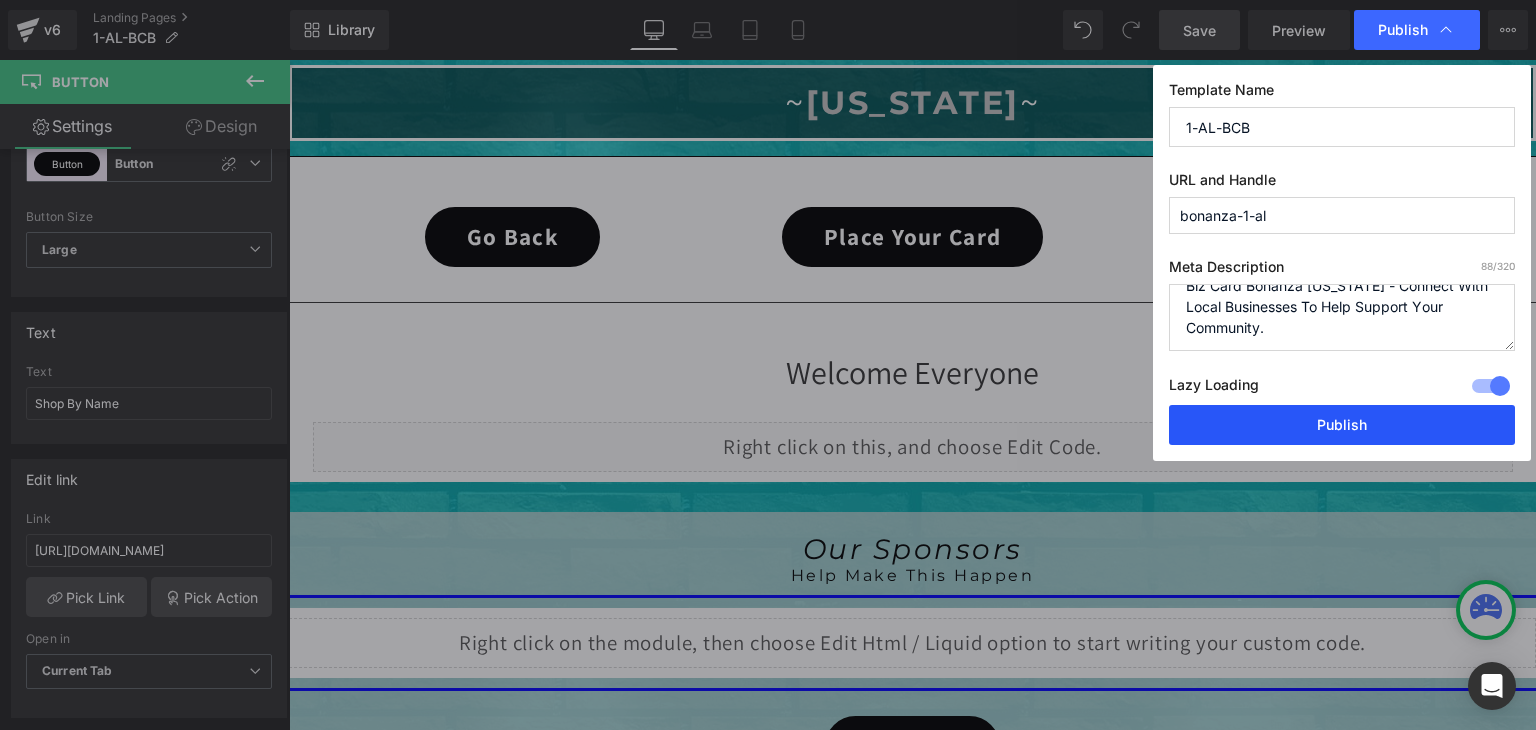 click on "Publish" at bounding box center [1342, 425] 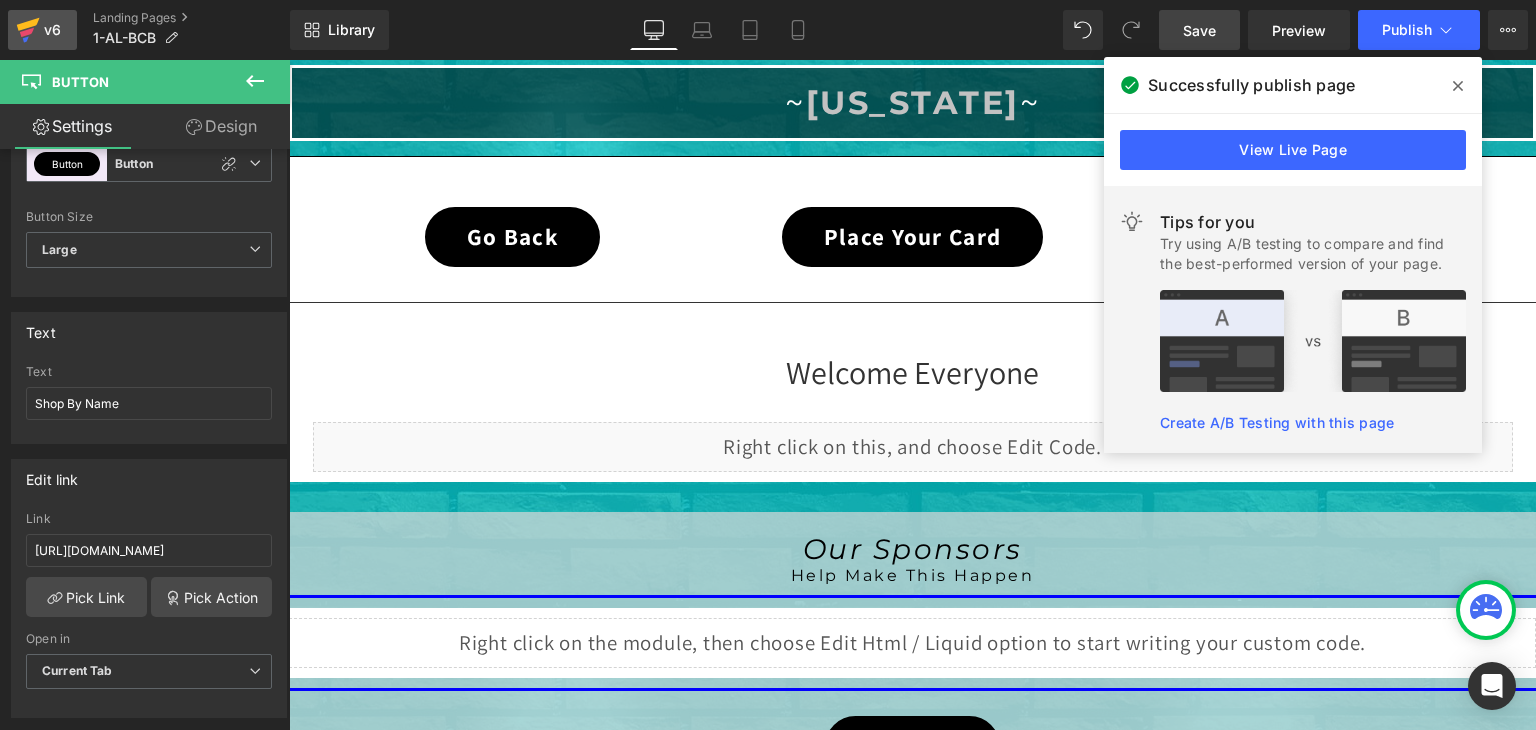 click 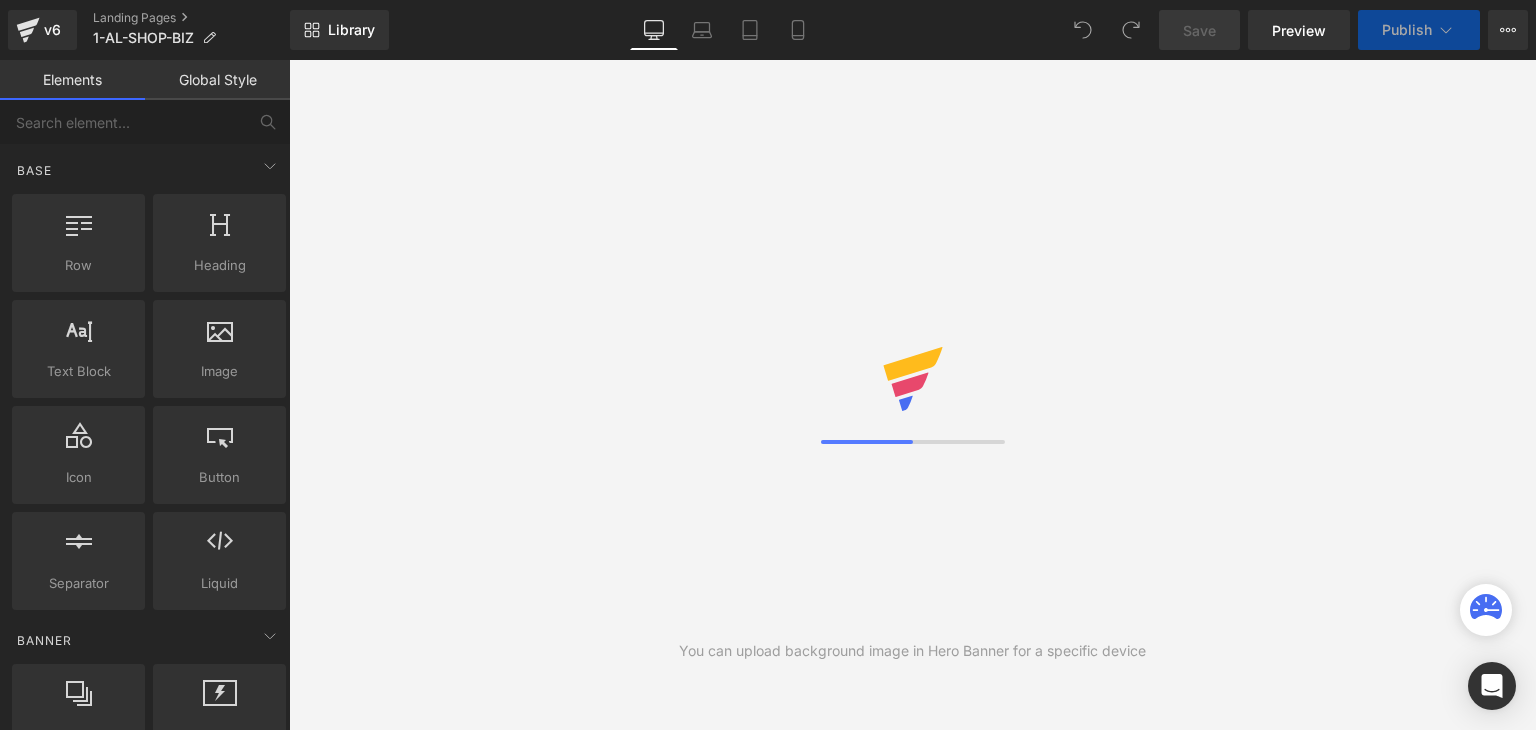 scroll, scrollTop: 0, scrollLeft: 0, axis: both 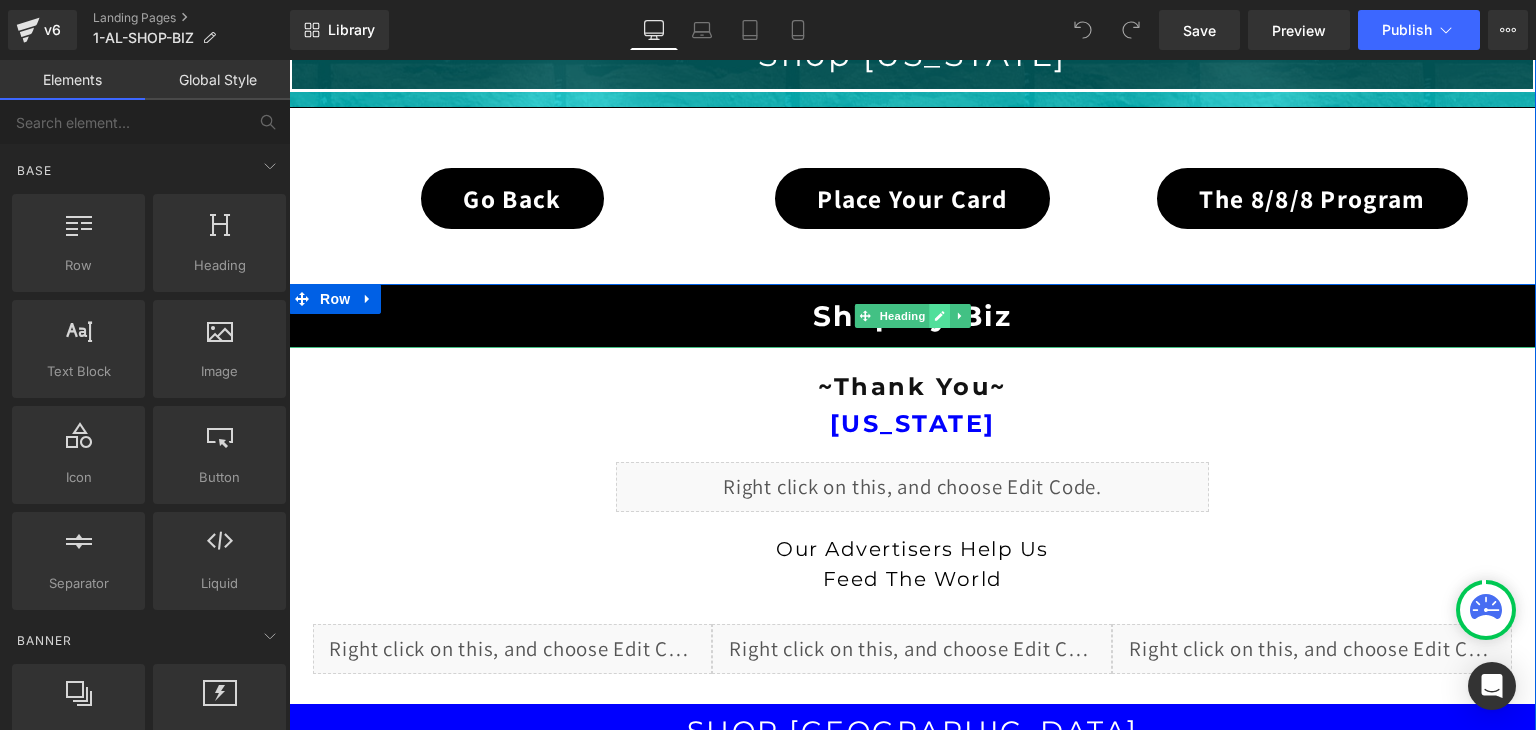 click 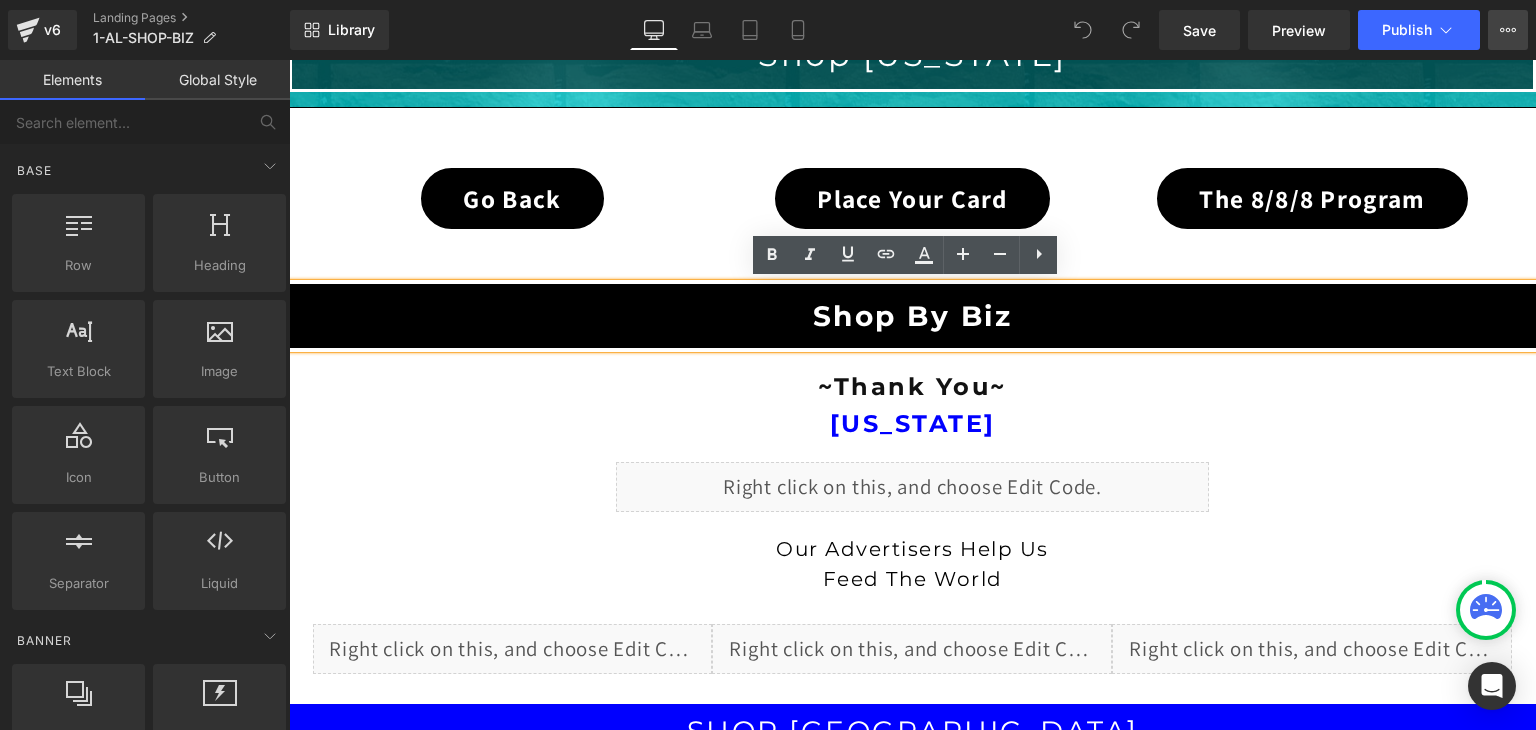 click 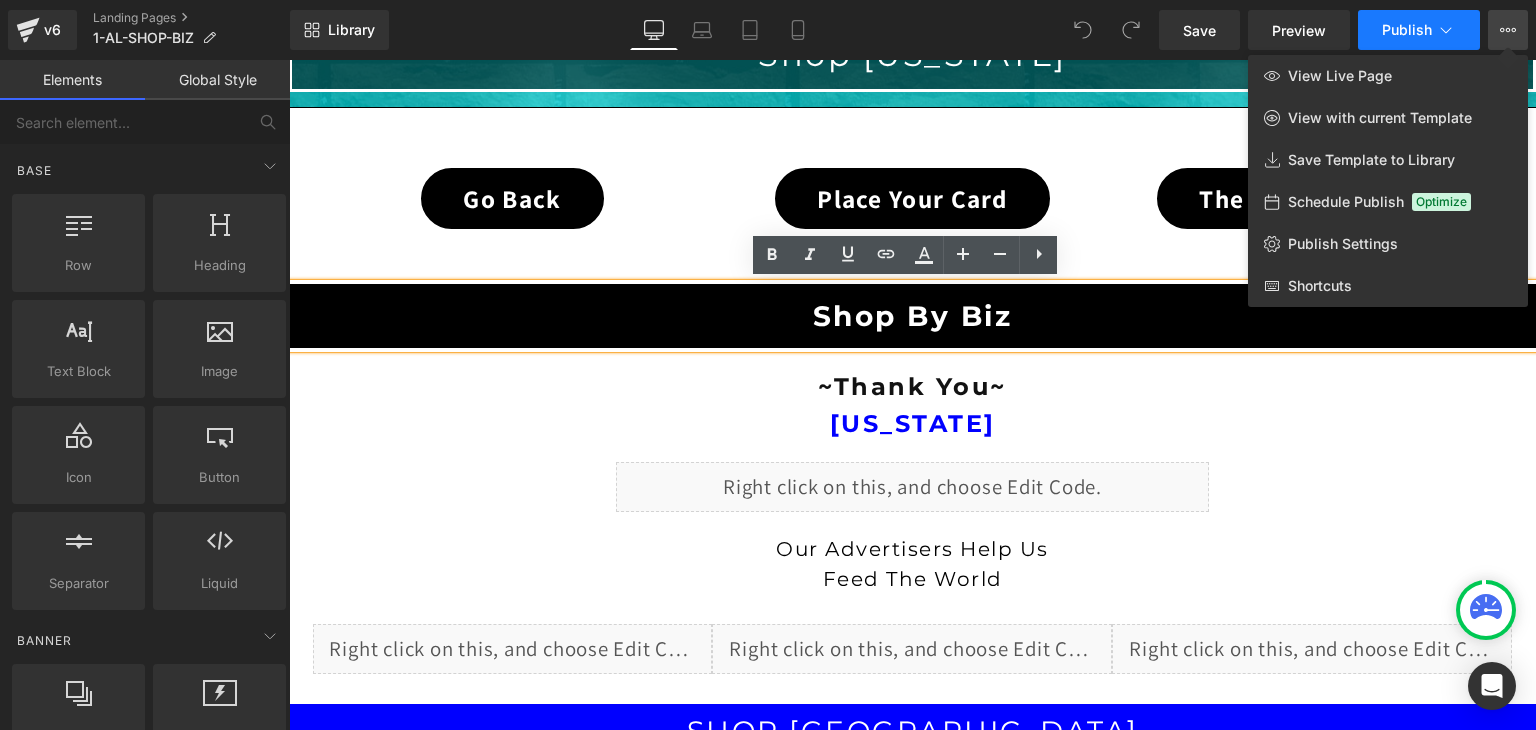 click 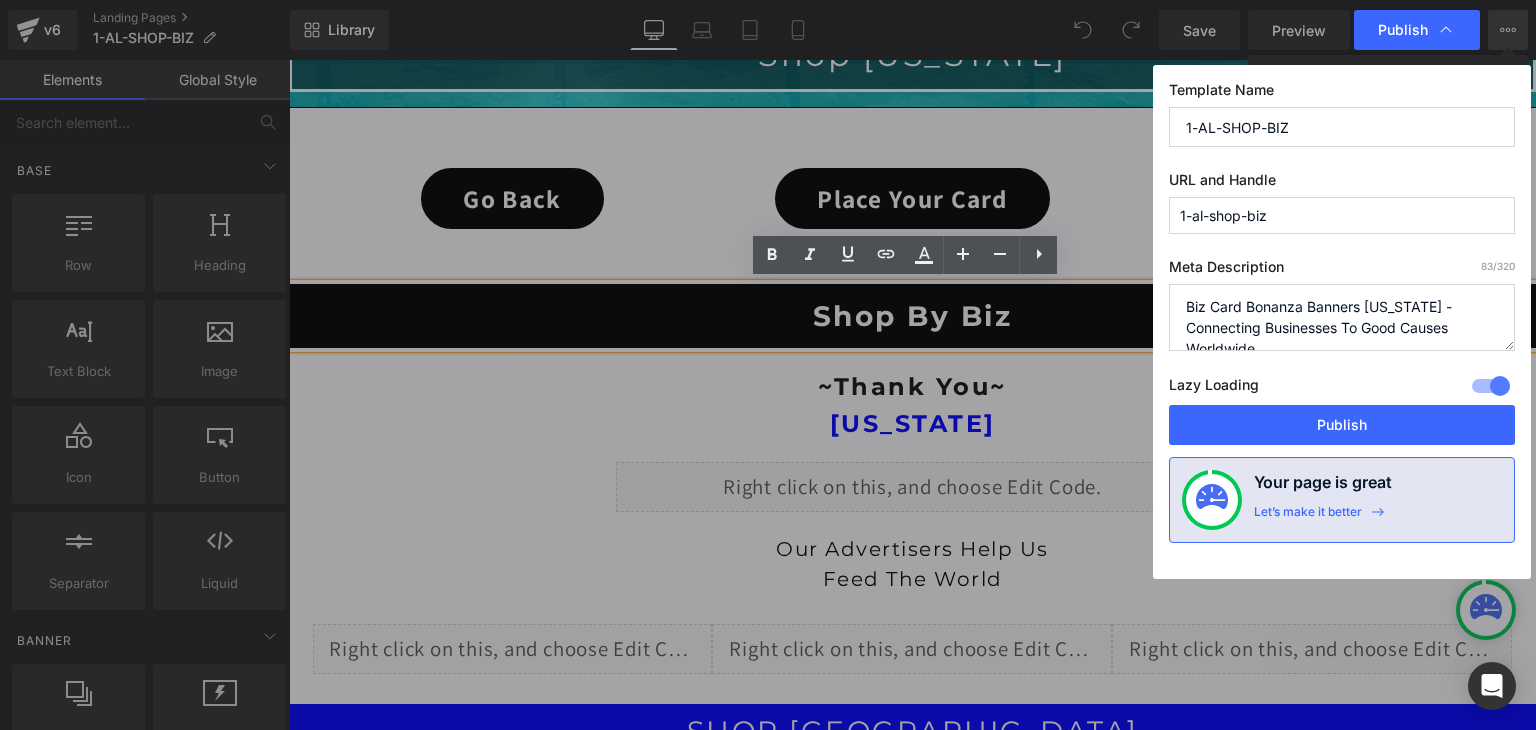 drag, startPoint x: 1278, startPoint y: 216, endPoint x: 1250, endPoint y: 211, distance: 28.442924 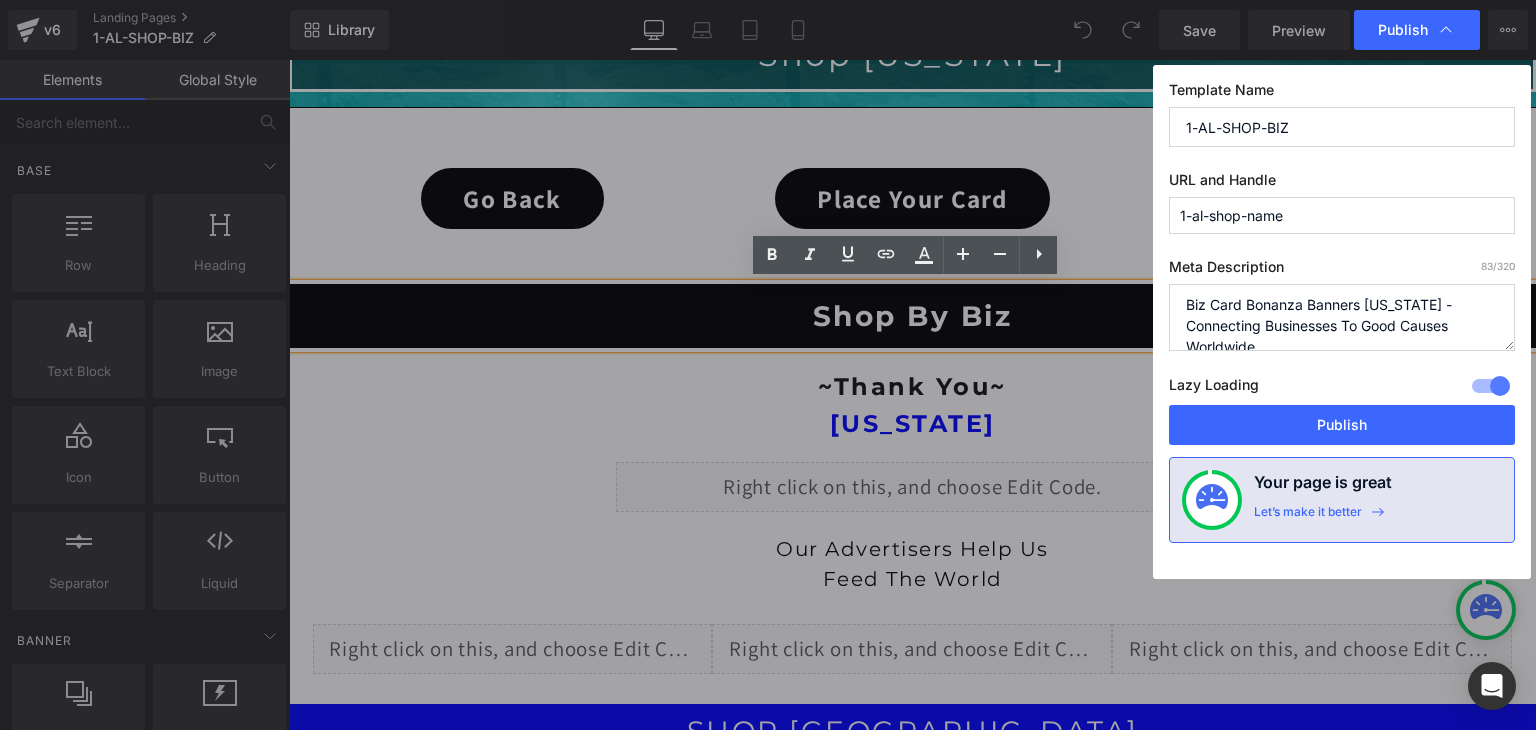 scroll, scrollTop: 0, scrollLeft: 0, axis: both 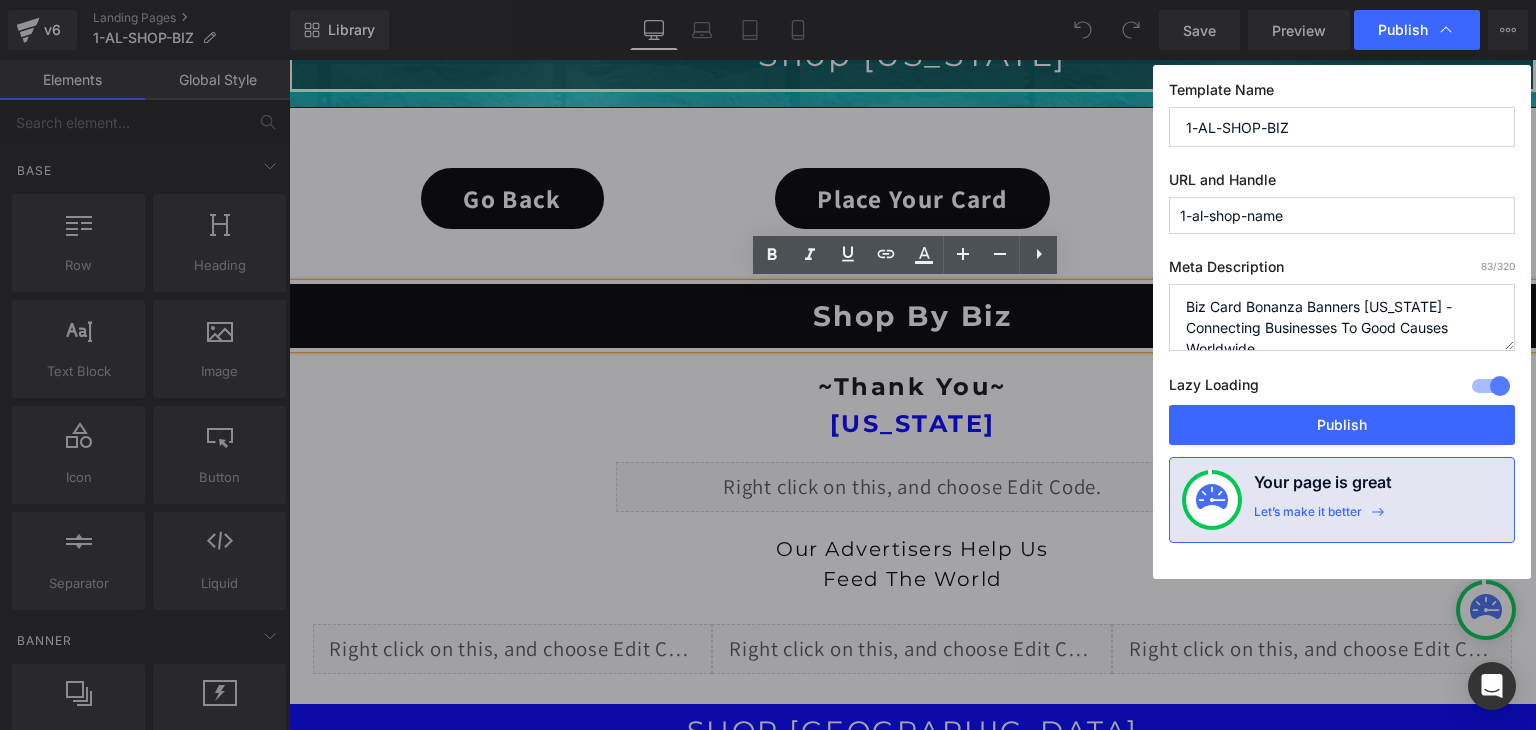 type on "1-al-shop-name" 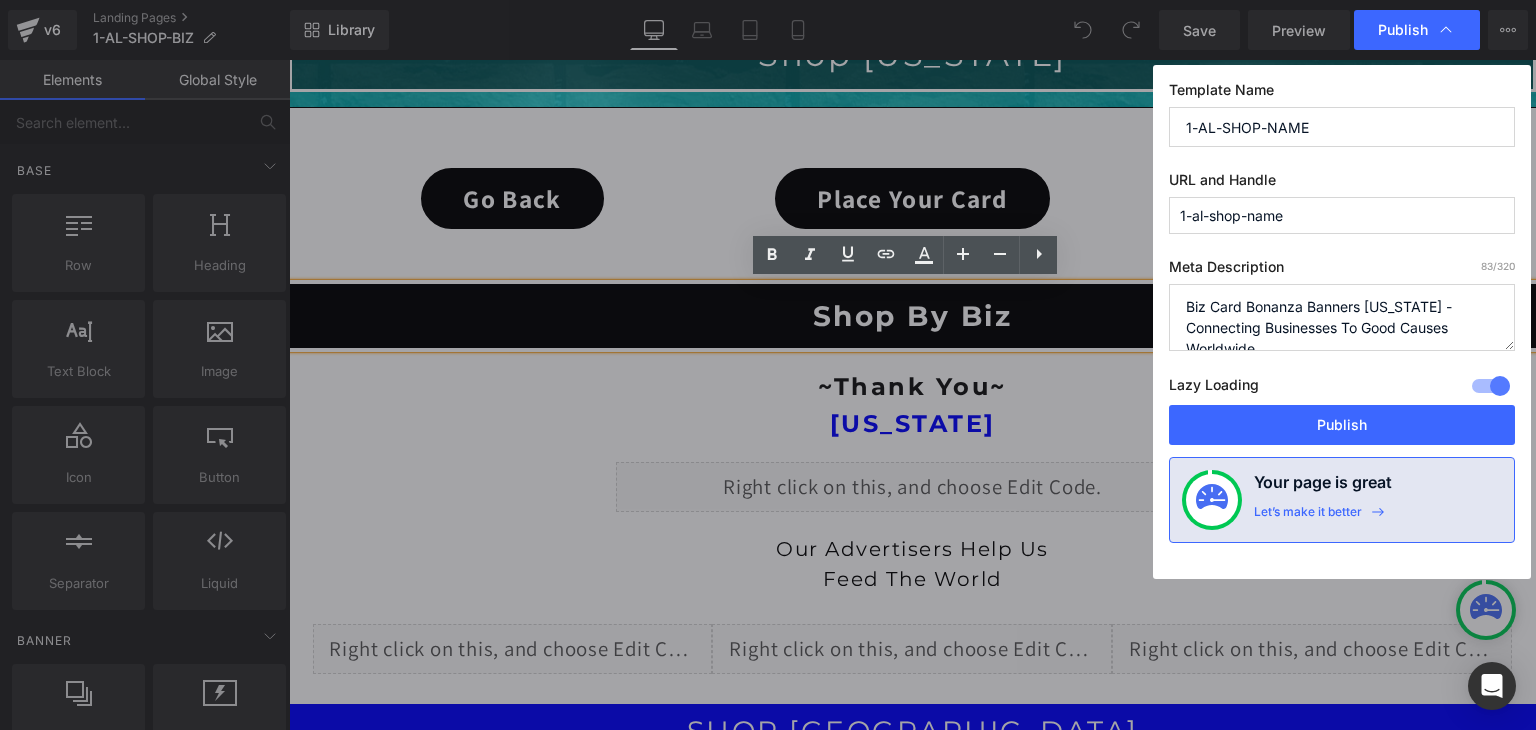 click on "1-AL-SHOP-NAME" at bounding box center [1342, 127] 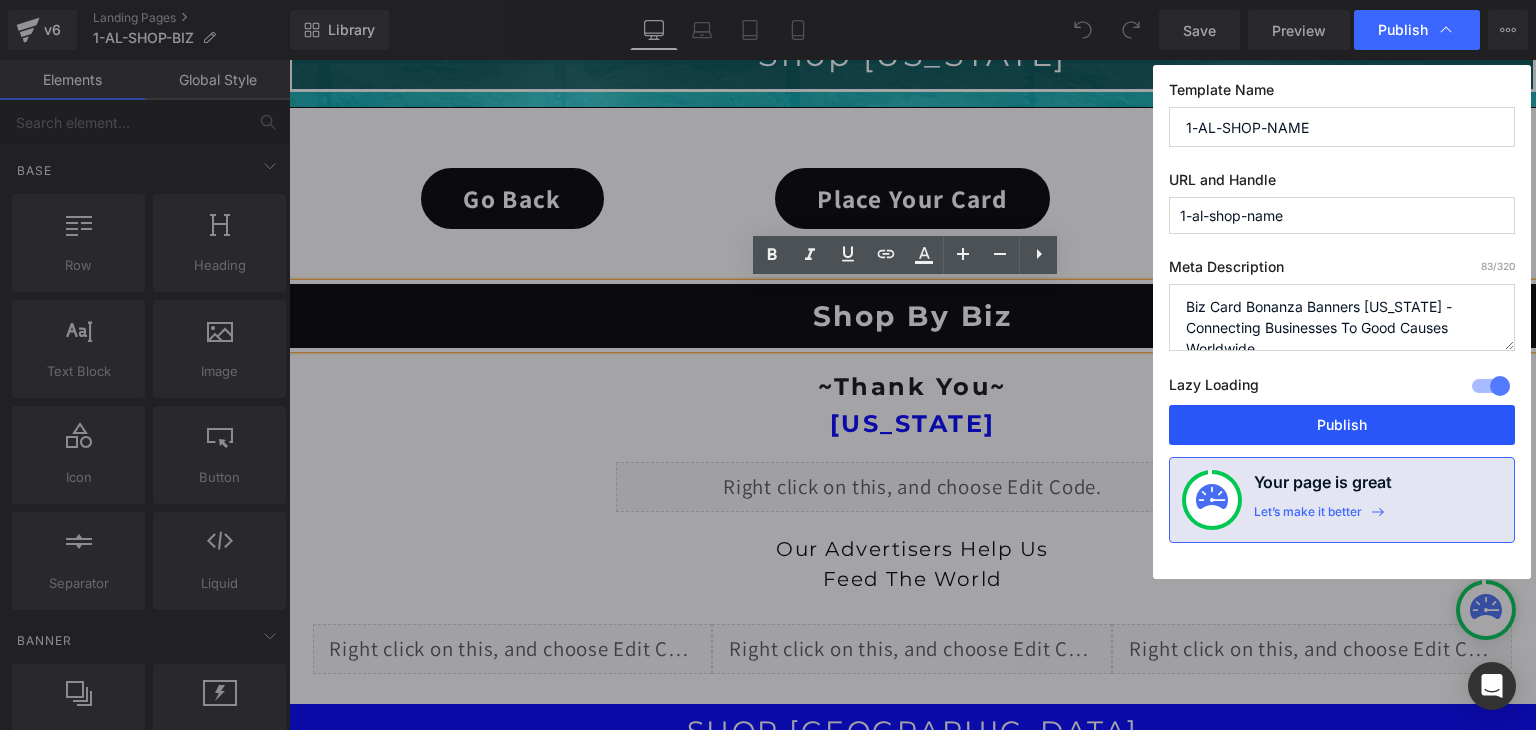 type on "1-AL-SHOP-NAME" 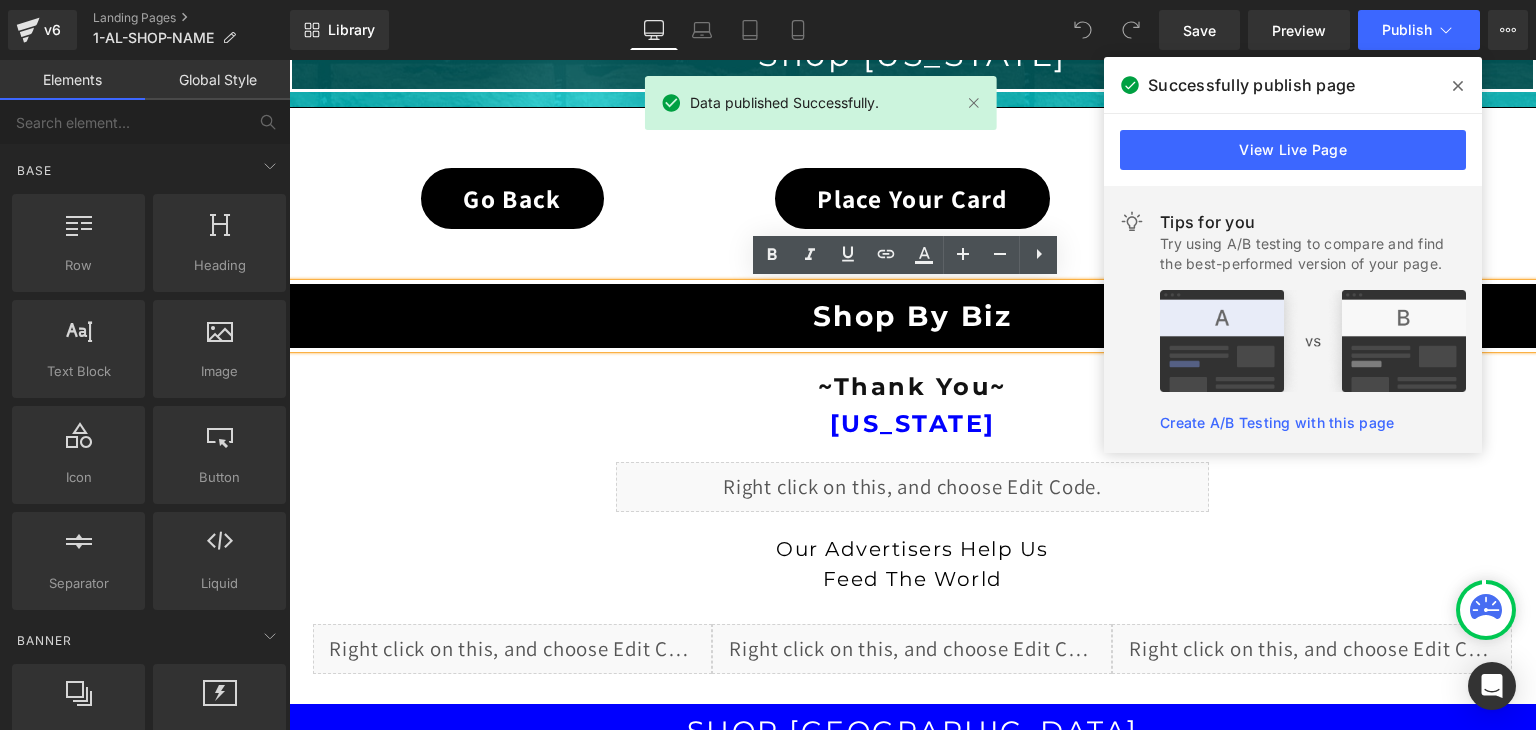 click 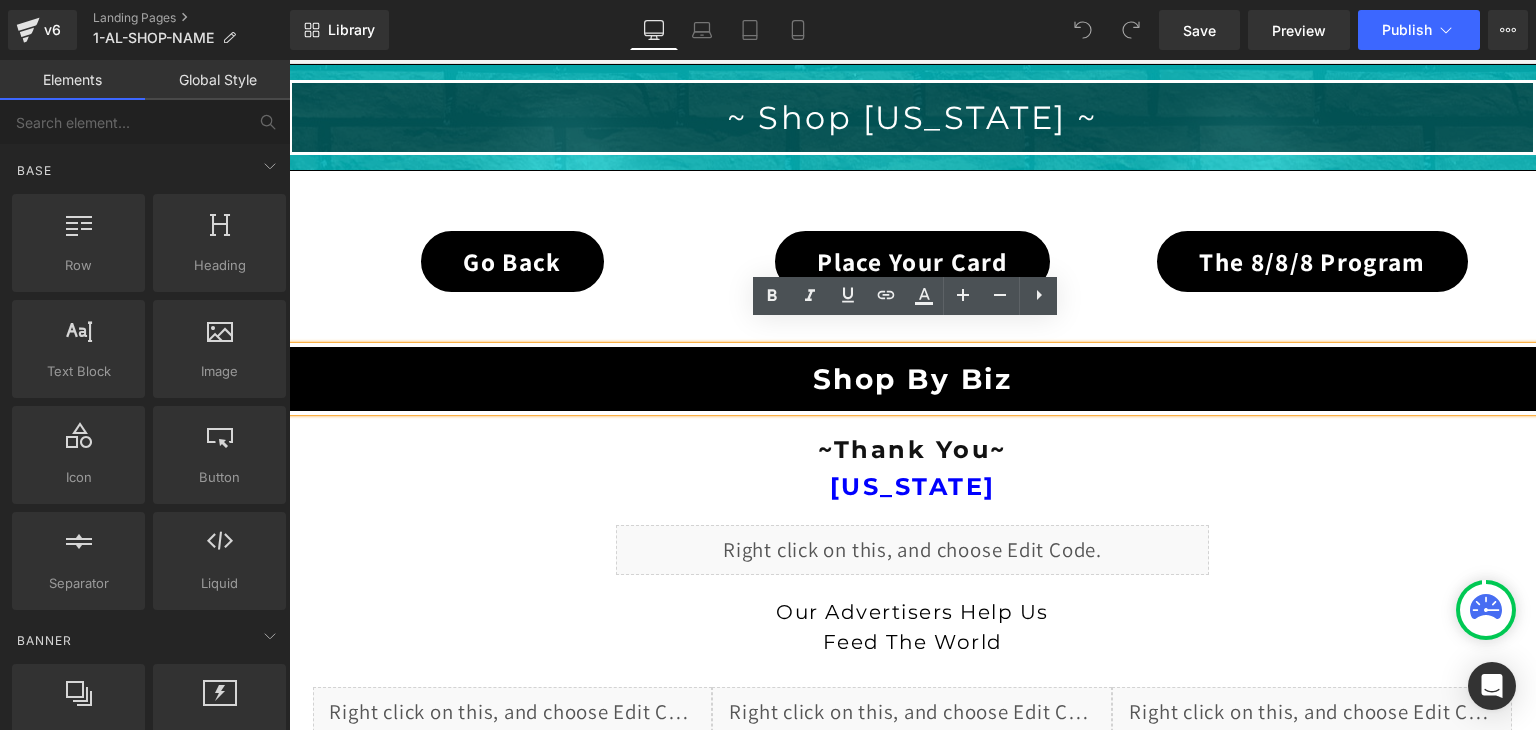 scroll, scrollTop: 147, scrollLeft: 0, axis: vertical 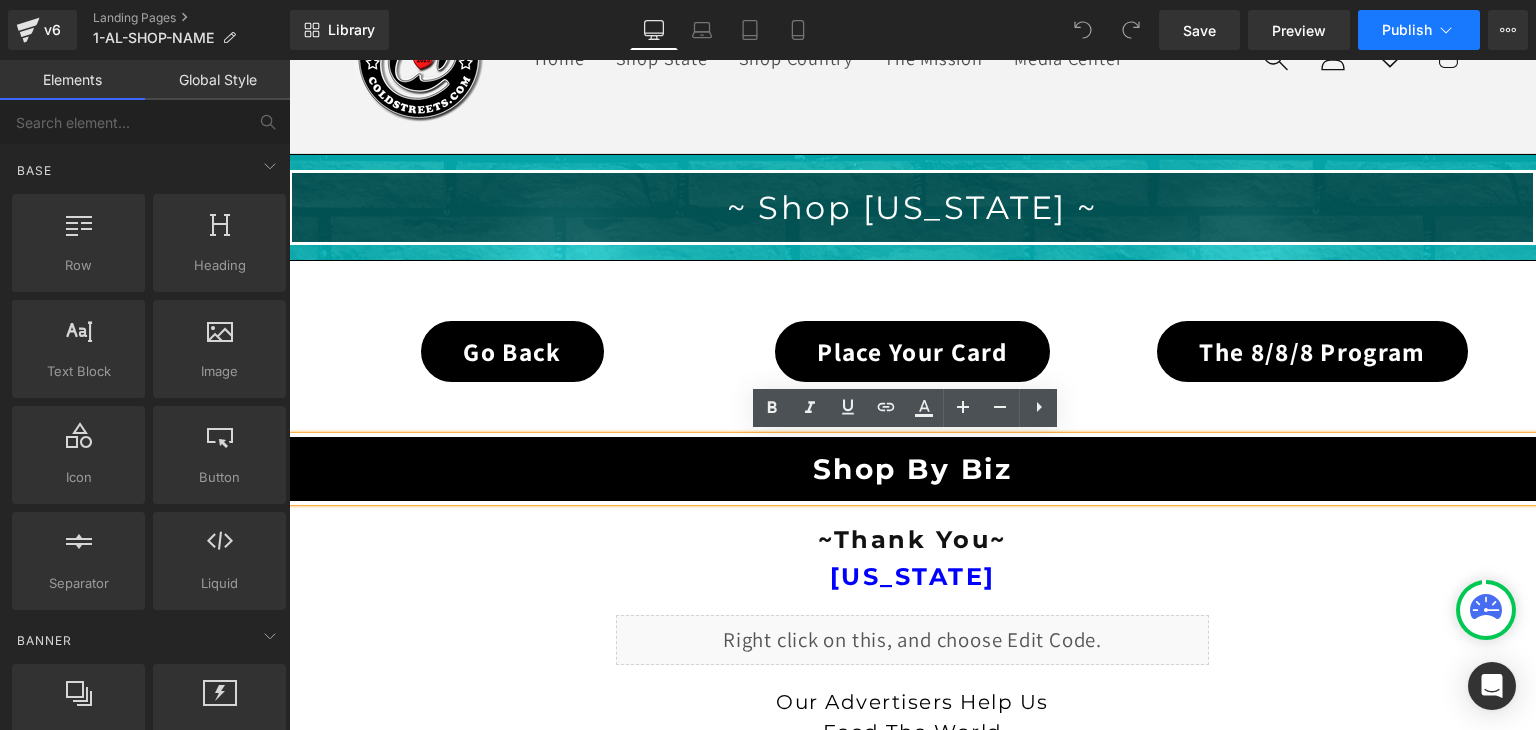 click on "Publish" at bounding box center (1419, 30) 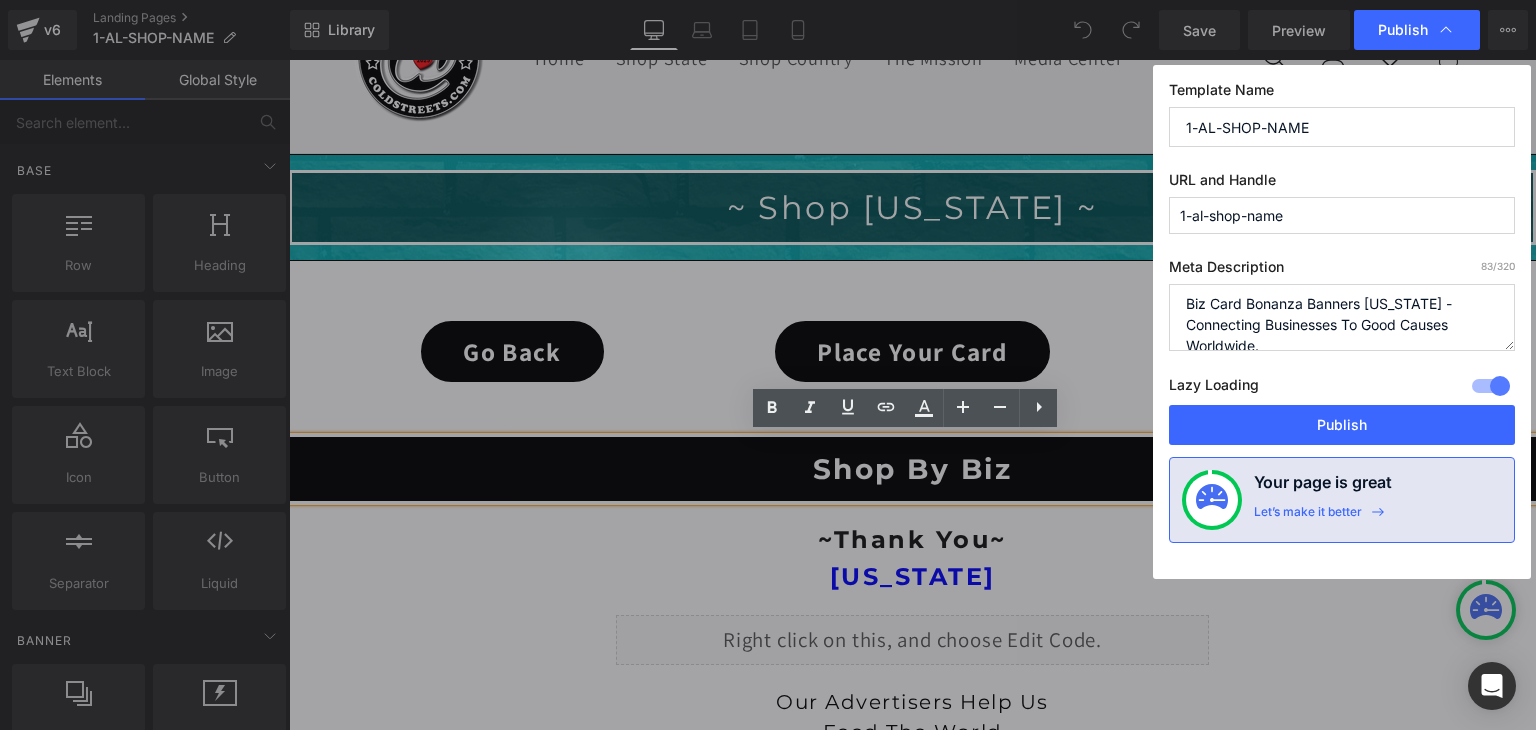 scroll, scrollTop: 0, scrollLeft: 0, axis: both 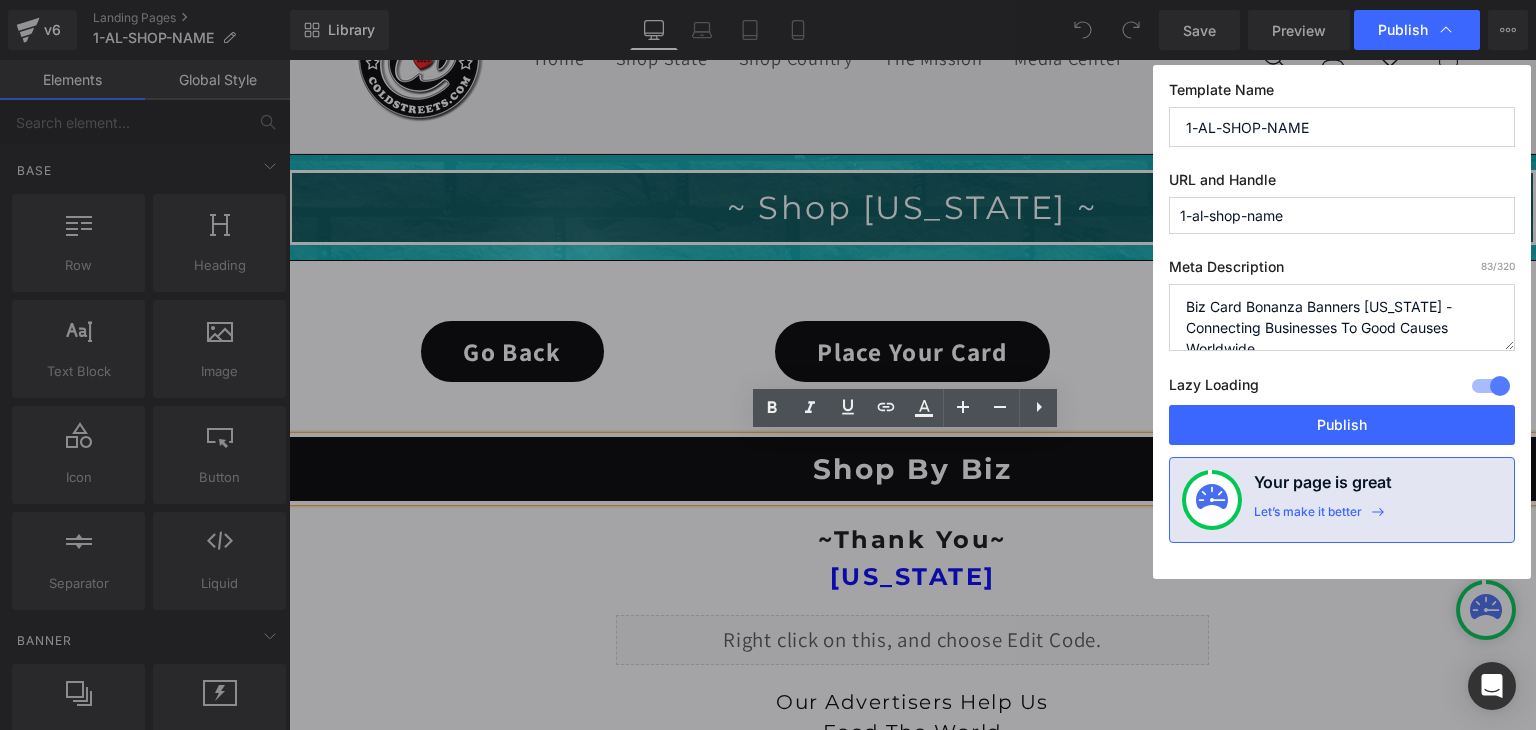 drag, startPoint x: 1367, startPoint y: 307, endPoint x: 1308, endPoint y: 304, distance: 59.07622 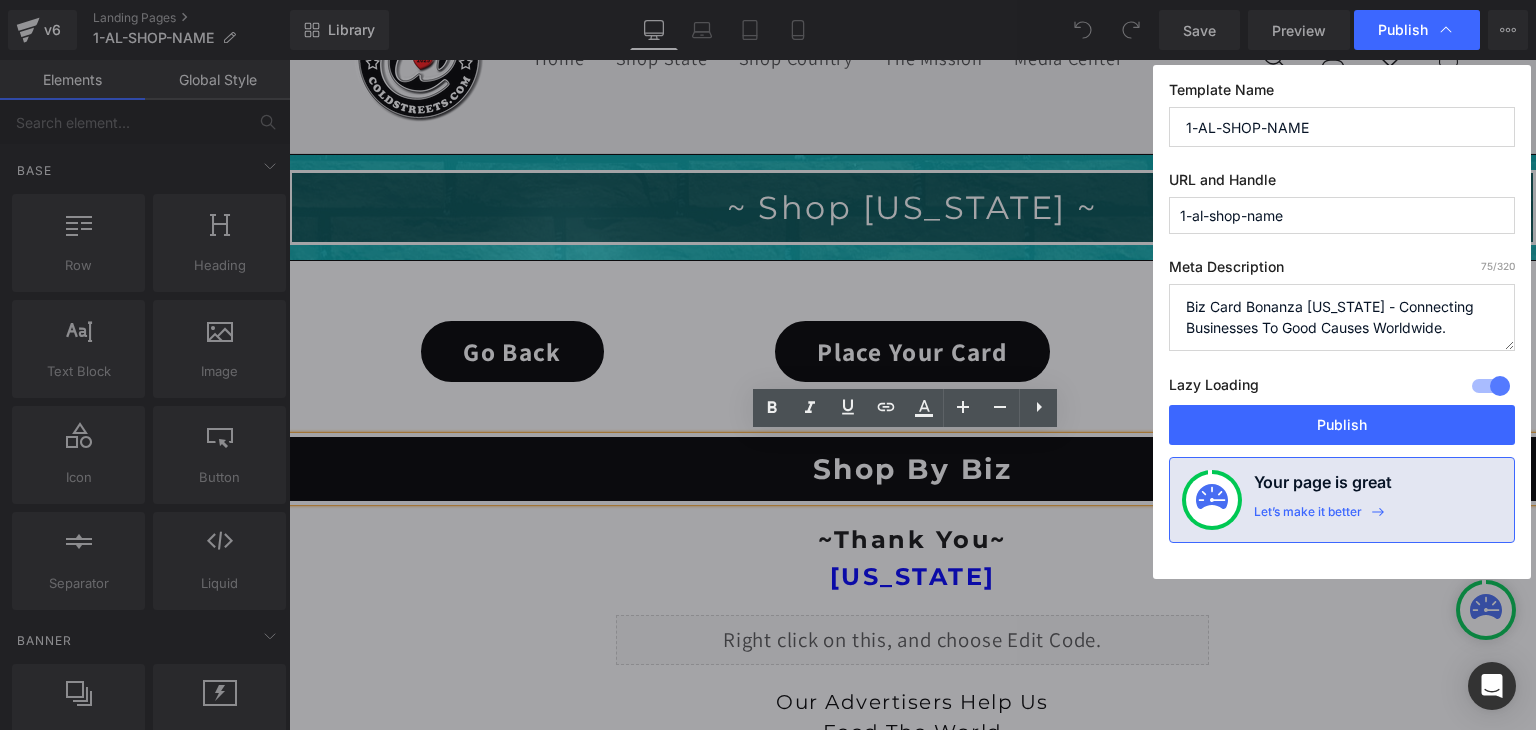 click on "Biz Card Bonanza Banners [US_STATE] - Connecting Businesses To Good Causes Worldwide." at bounding box center (1342, 317) 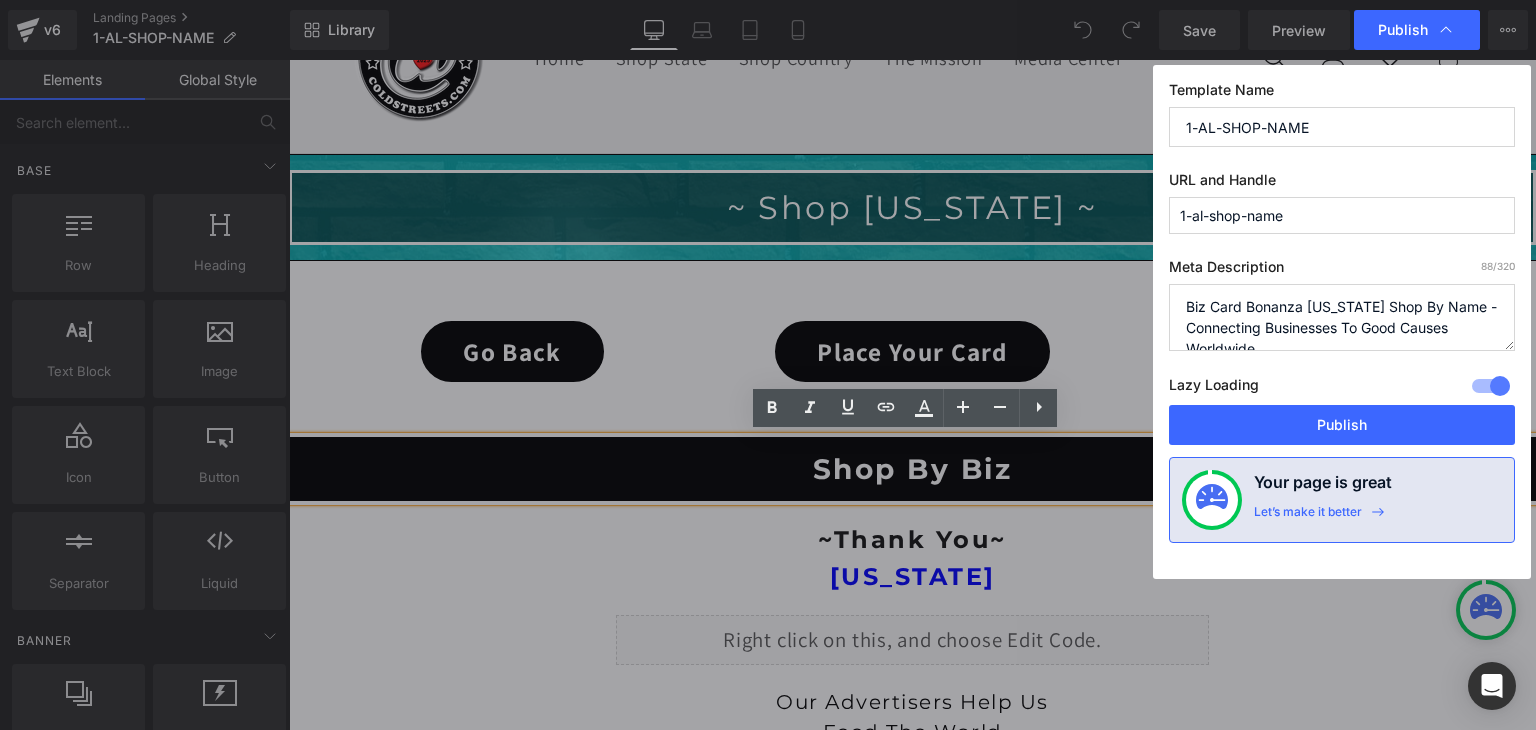 scroll, scrollTop: 42, scrollLeft: 0, axis: vertical 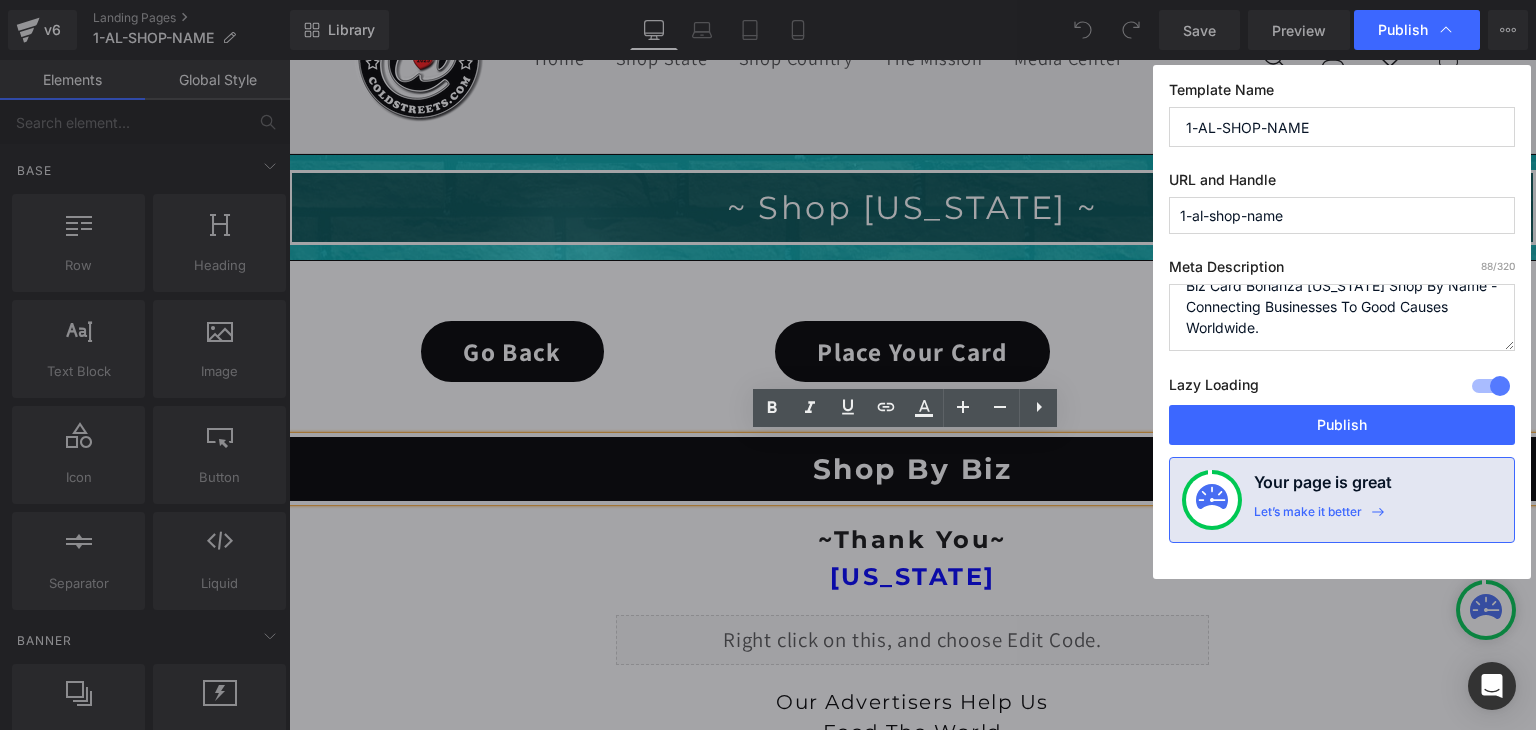 drag, startPoint x: 1187, startPoint y: 304, endPoint x: 1447, endPoint y: 354, distance: 264.76404 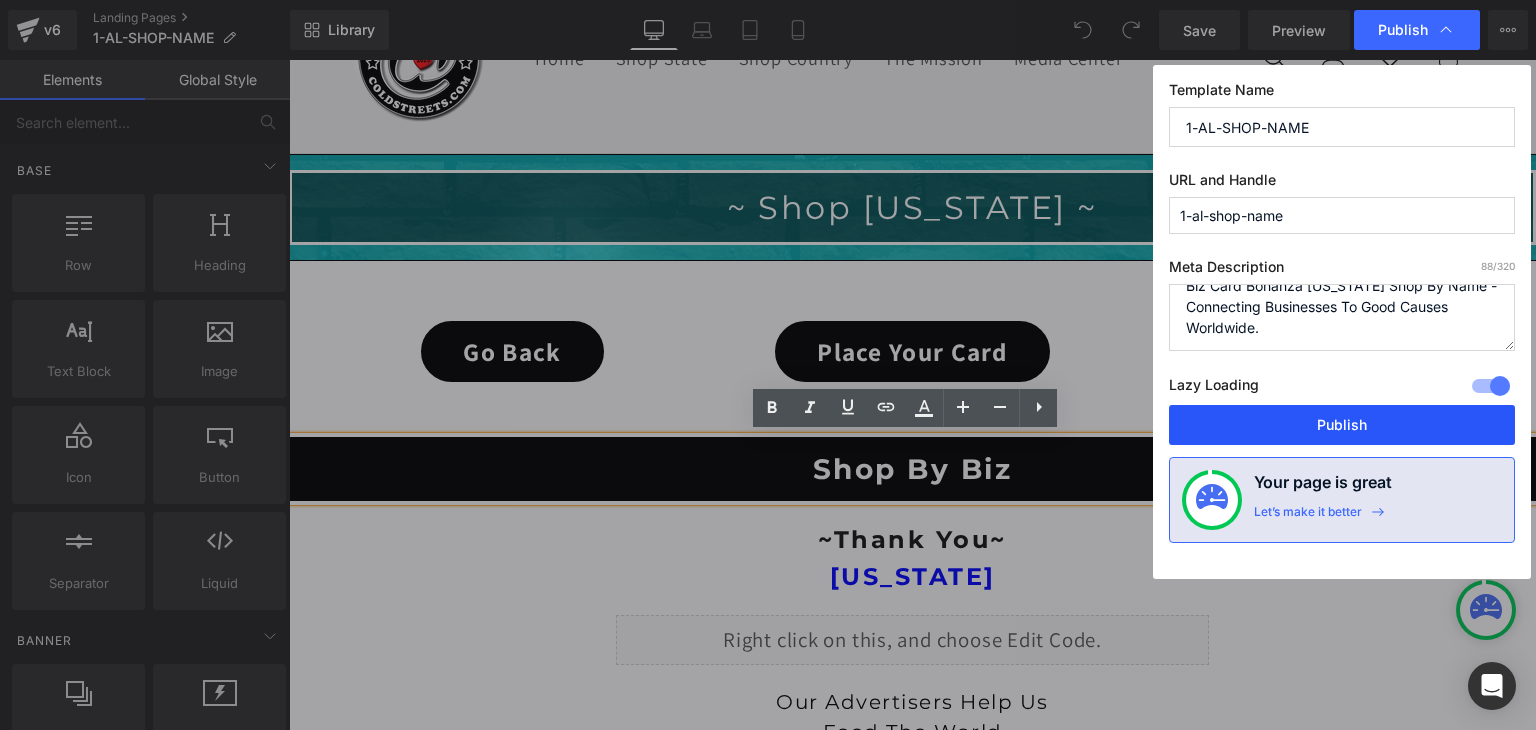 click on "Publish" at bounding box center (1342, 425) 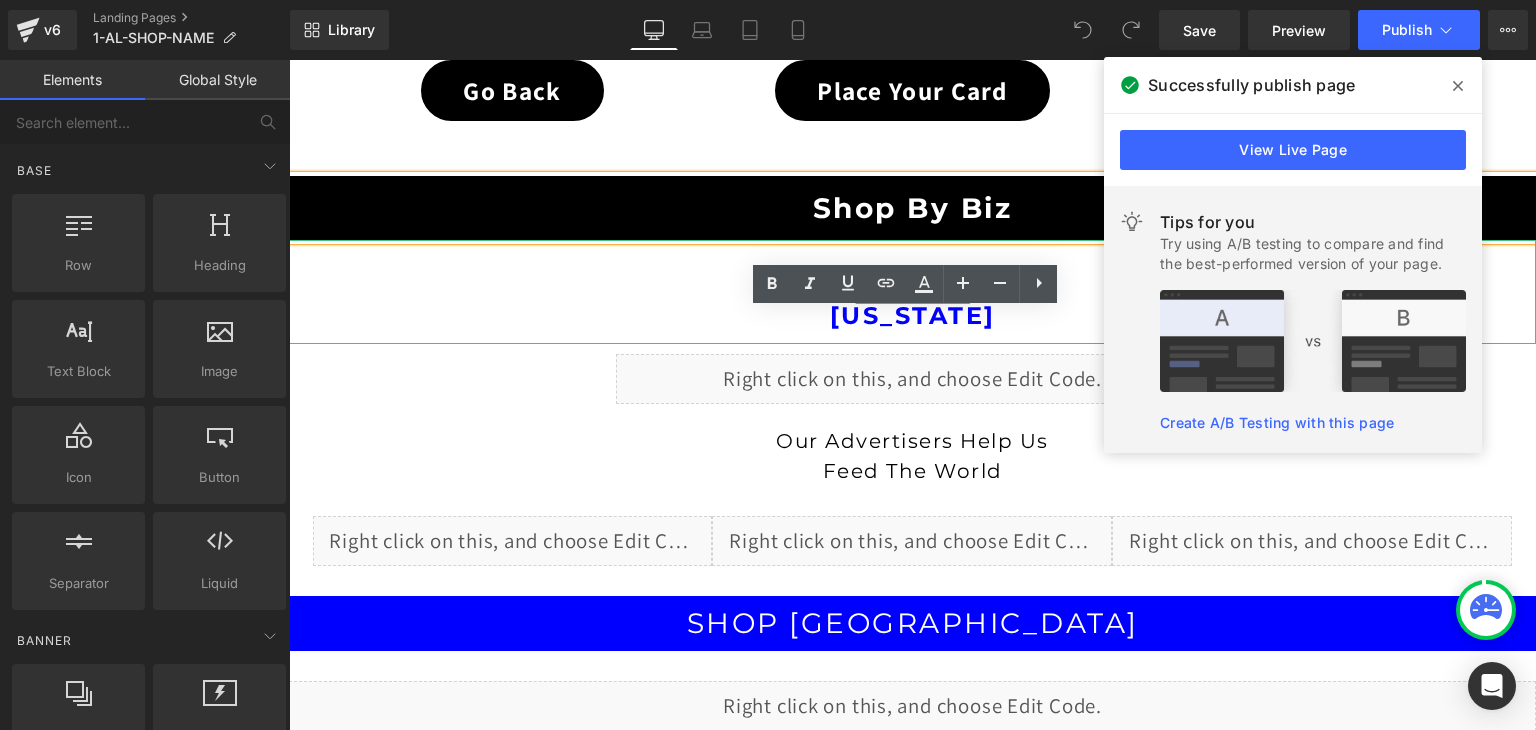 scroll, scrollTop: 547, scrollLeft: 0, axis: vertical 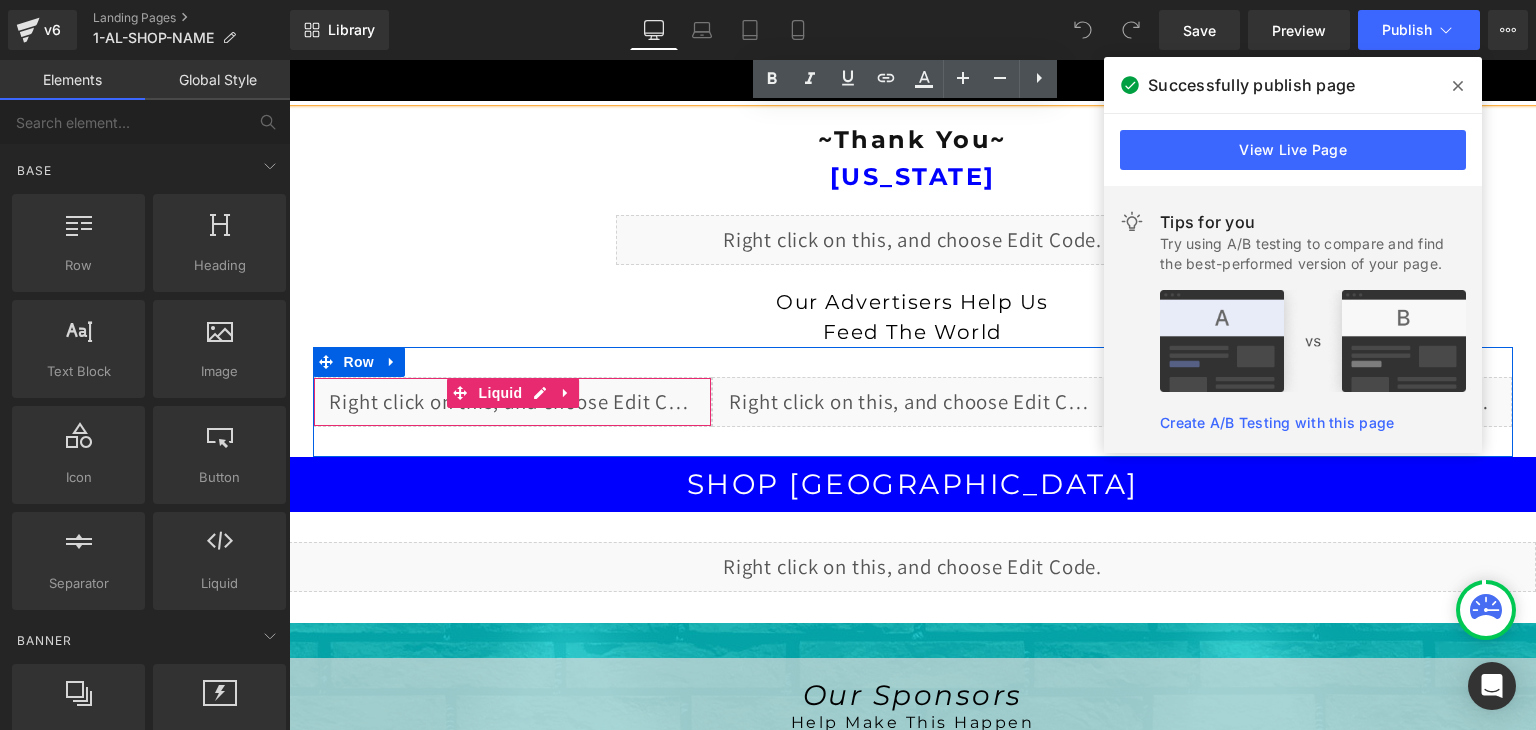 click on "Liquid" at bounding box center (513, 402) 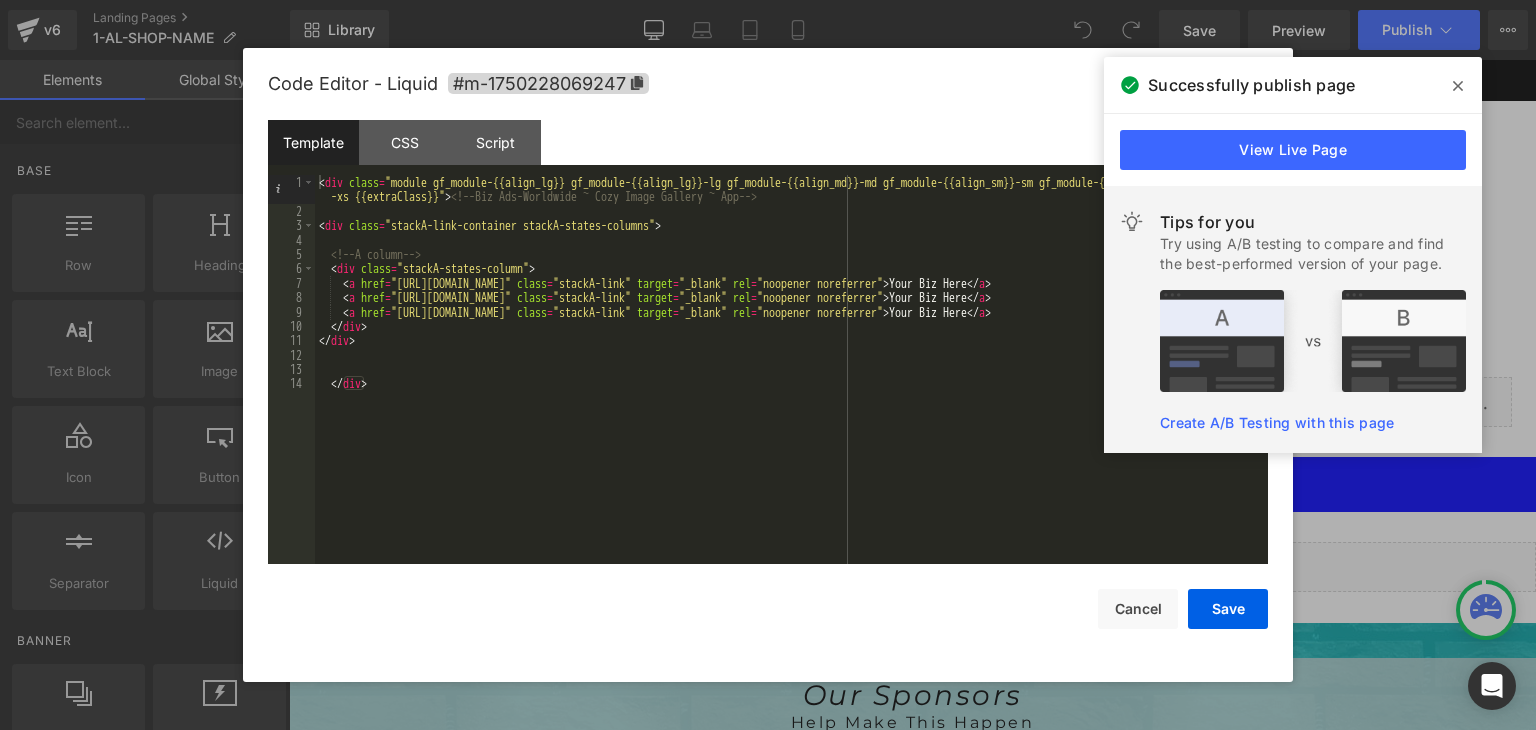 click 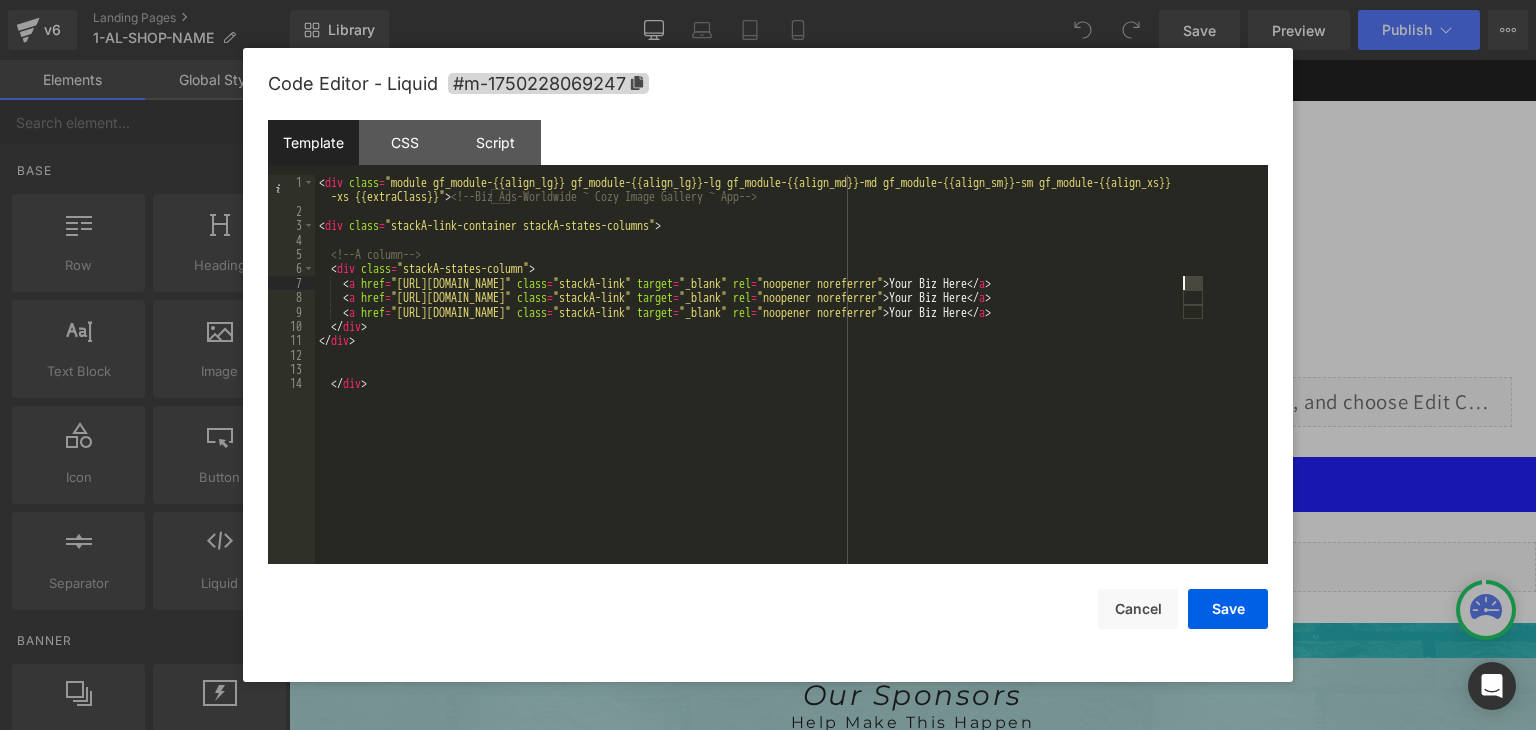 drag, startPoint x: 1203, startPoint y: 284, endPoint x: 1185, endPoint y: 285, distance: 18.027756 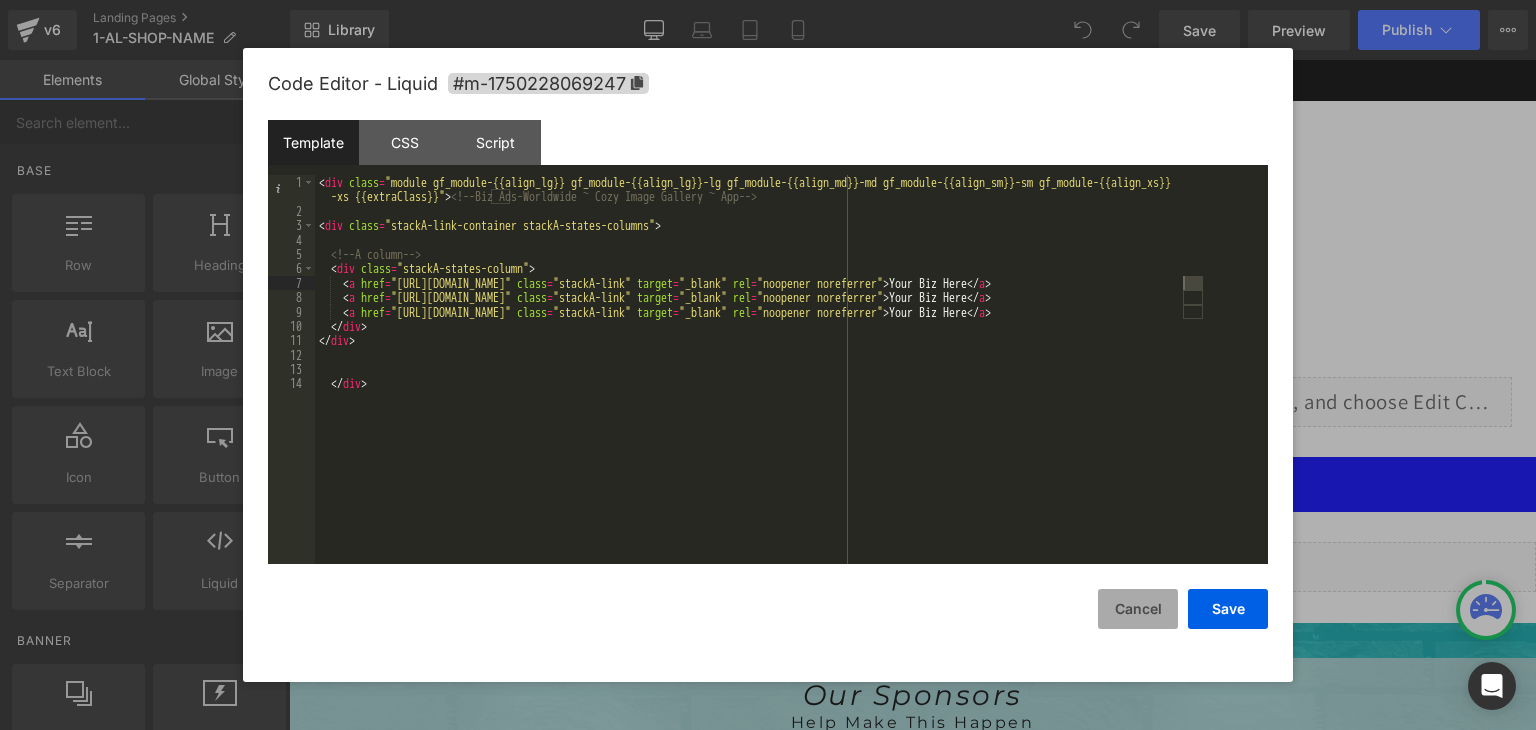 click on "Cancel" at bounding box center [1138, 609] 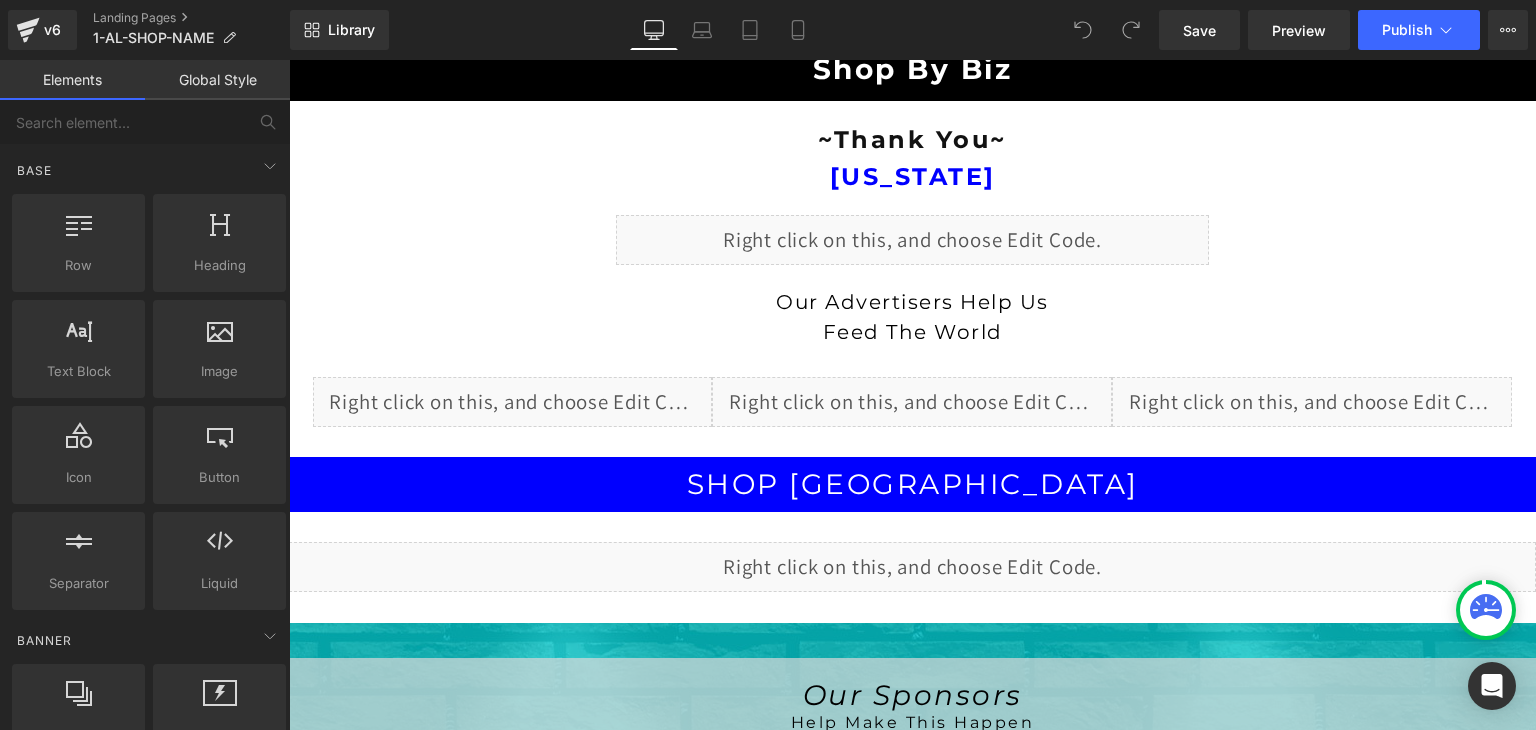 click 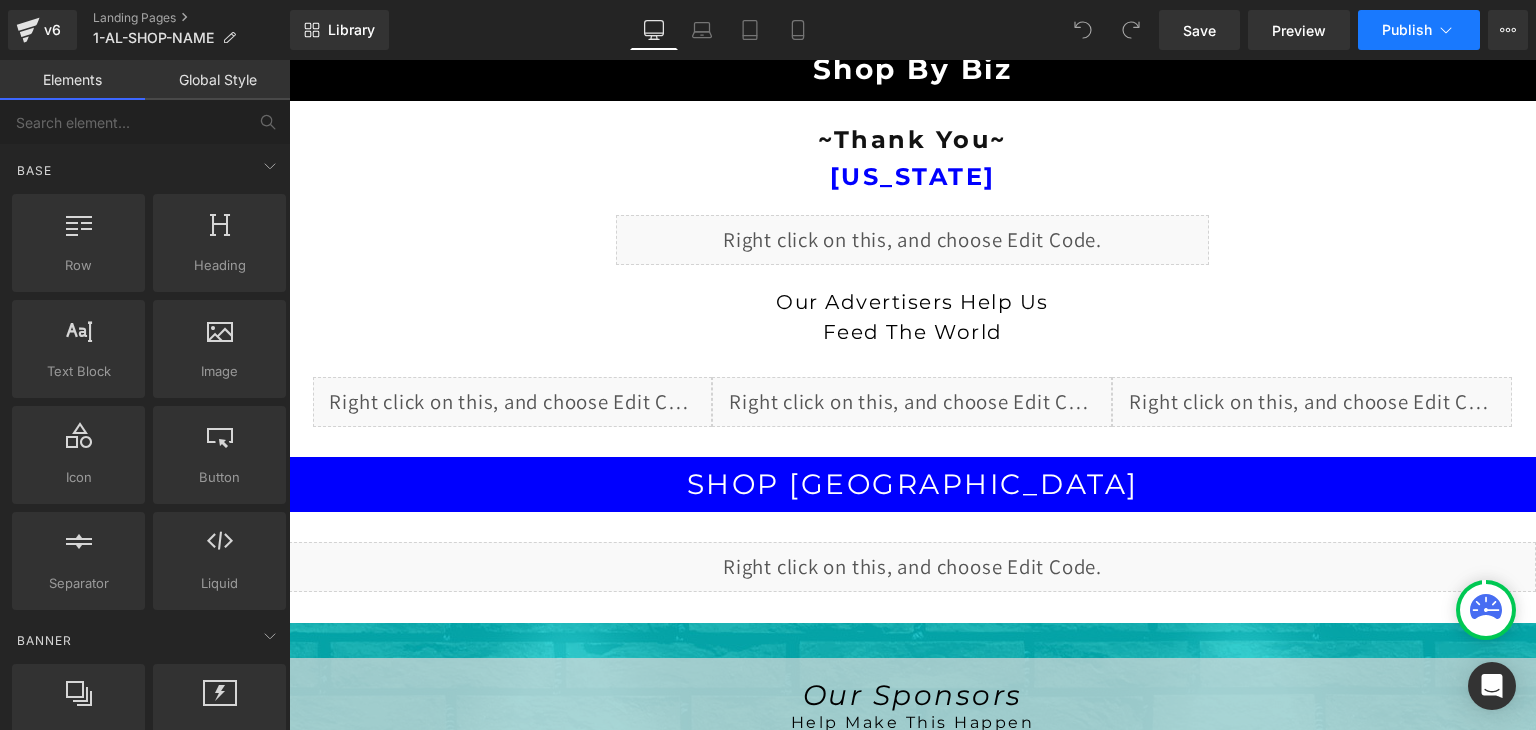 click 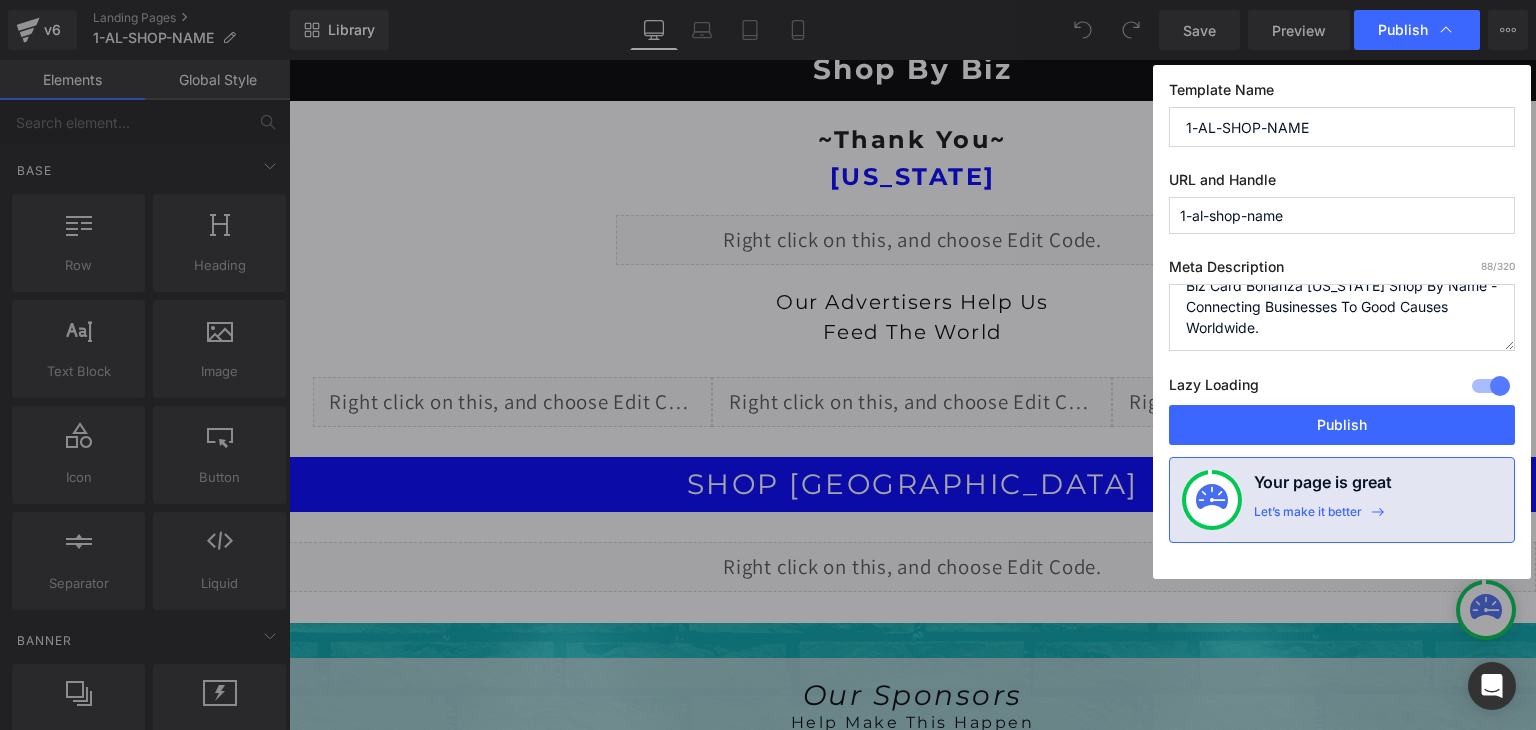 scroll, scrollTop: 42, scrollLeft: 0, axis: vertical 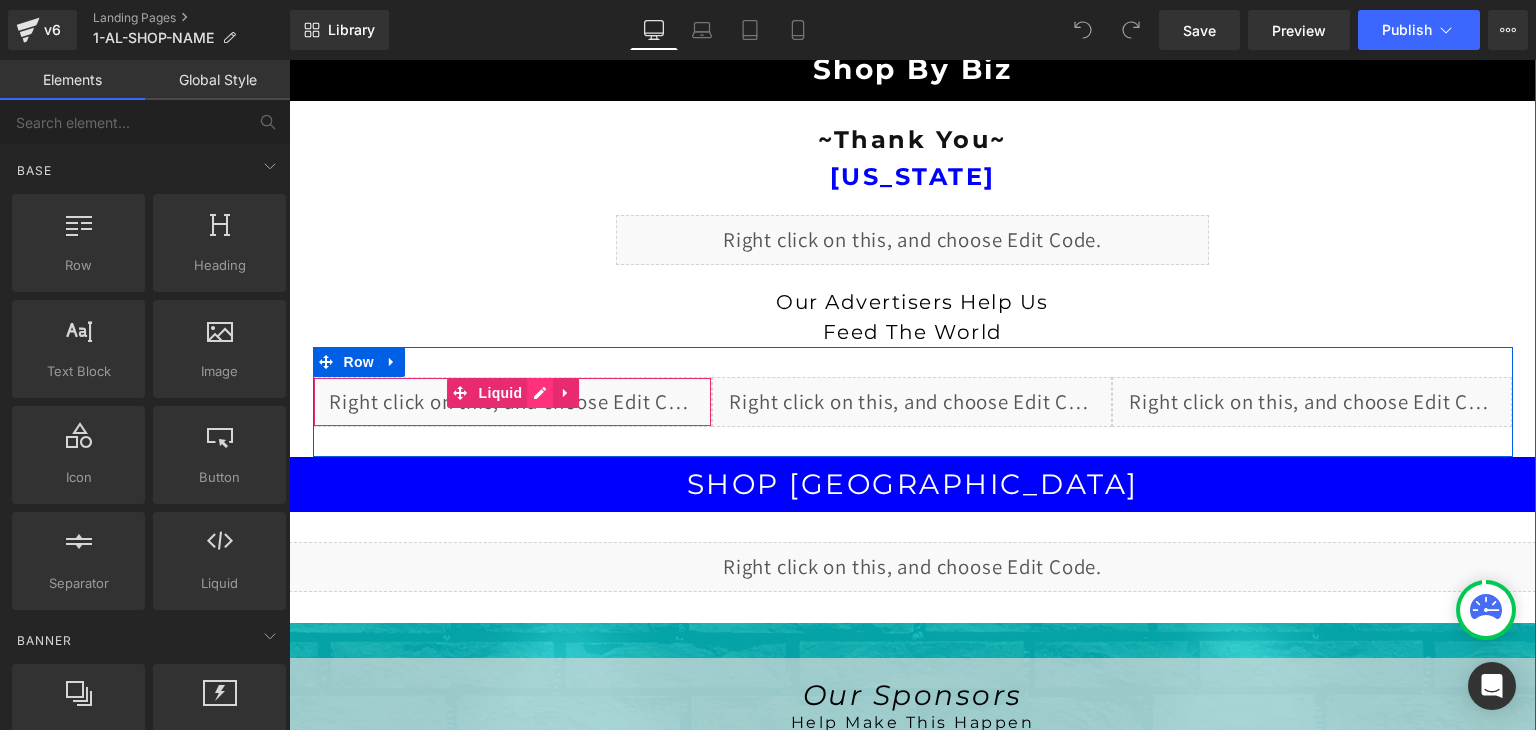 click on "Liquid" at bounding box center [513, 402] 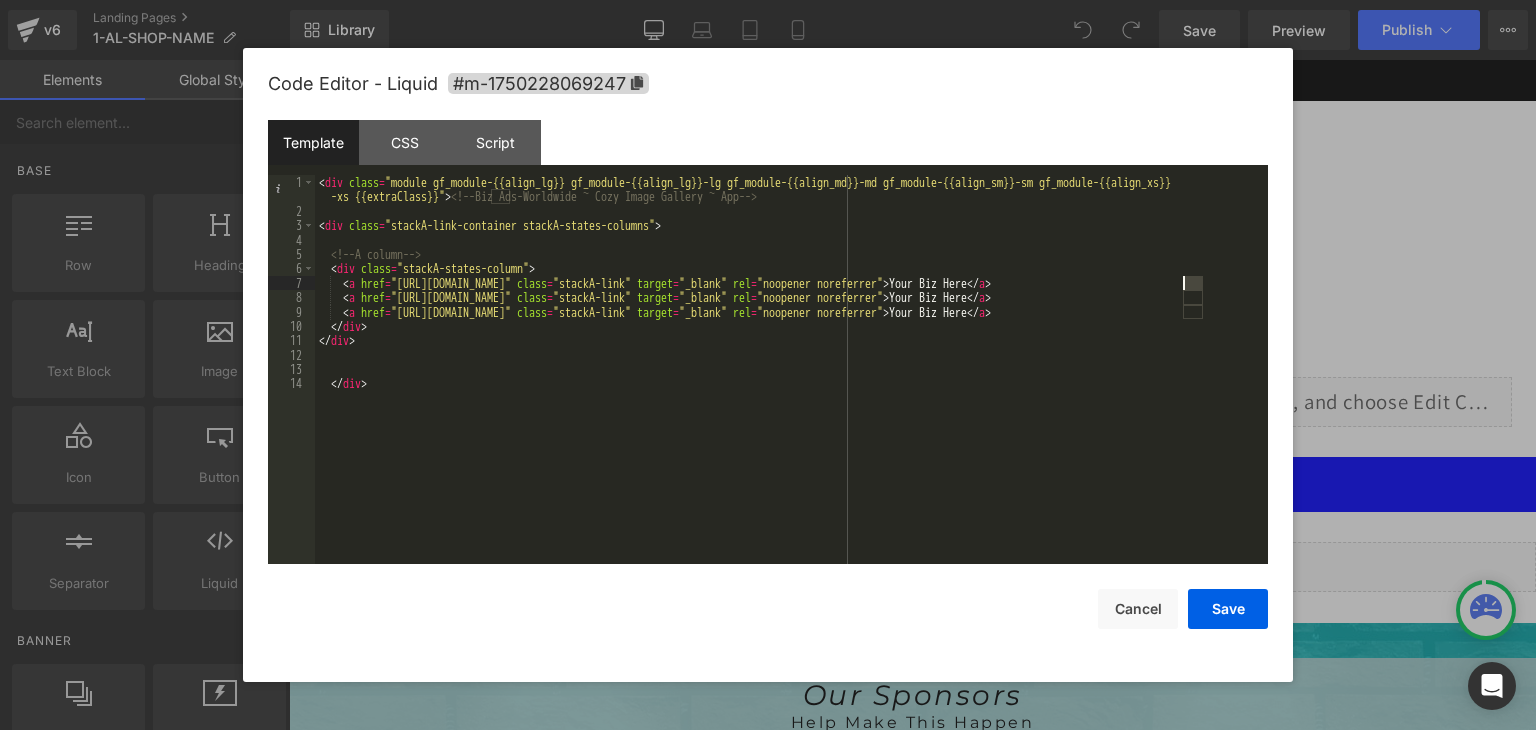 drag, startPoint x: 1205, startPoint y: 284, endPoint x: 1181, endPoint y: 284, distance: 24 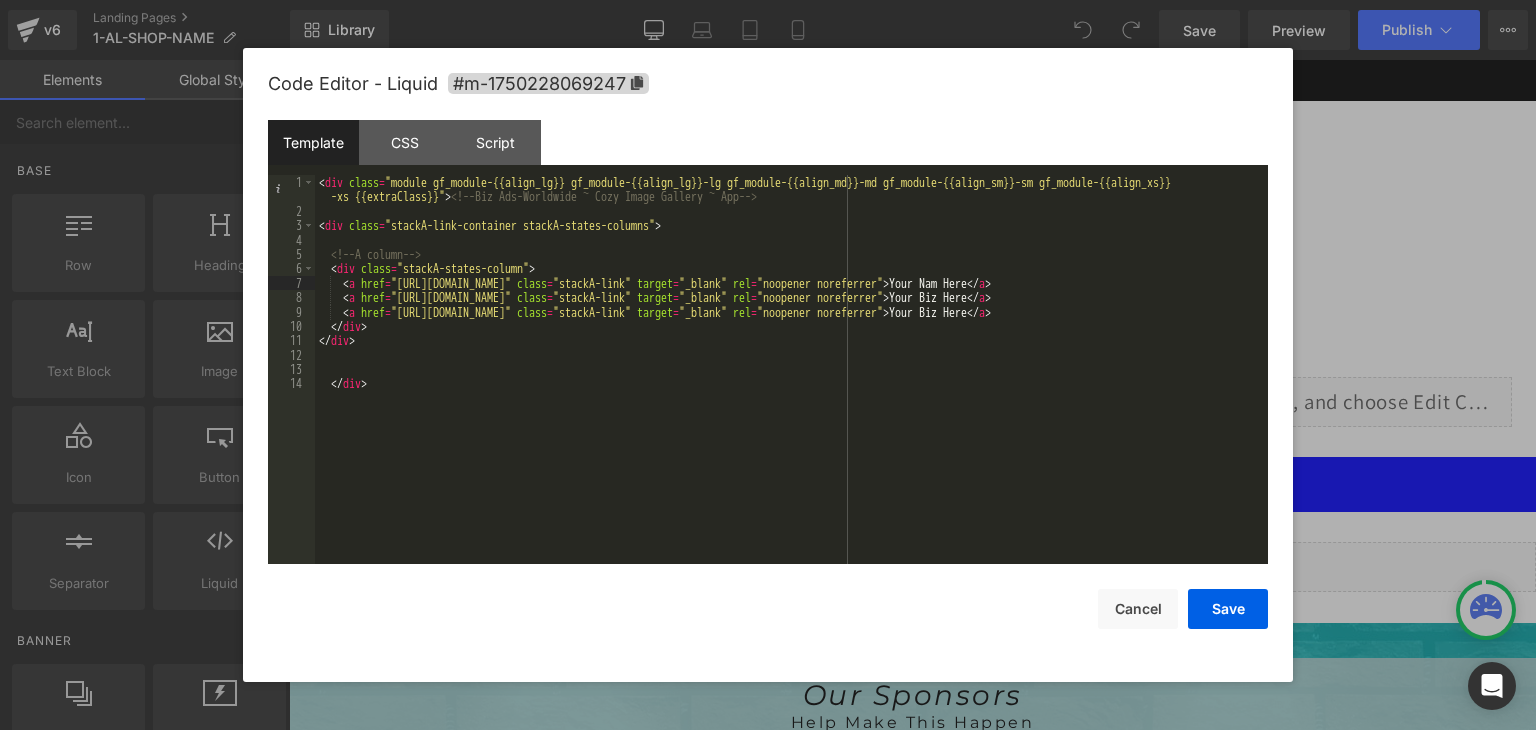 type 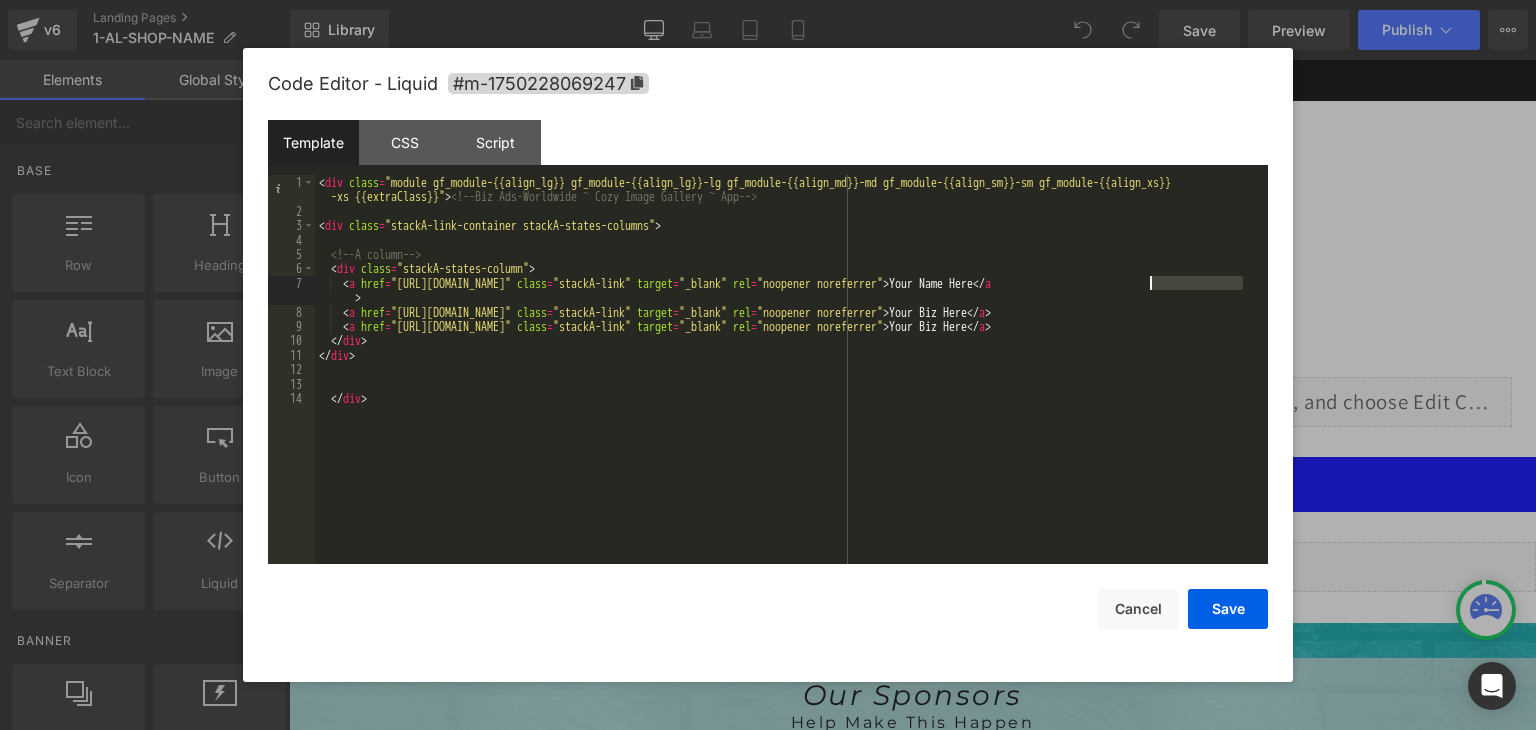 drag, startPoint x: 1244, startPoint y: 286, endPoint x: 1149, endPoint y: 282, distance: 95.084175 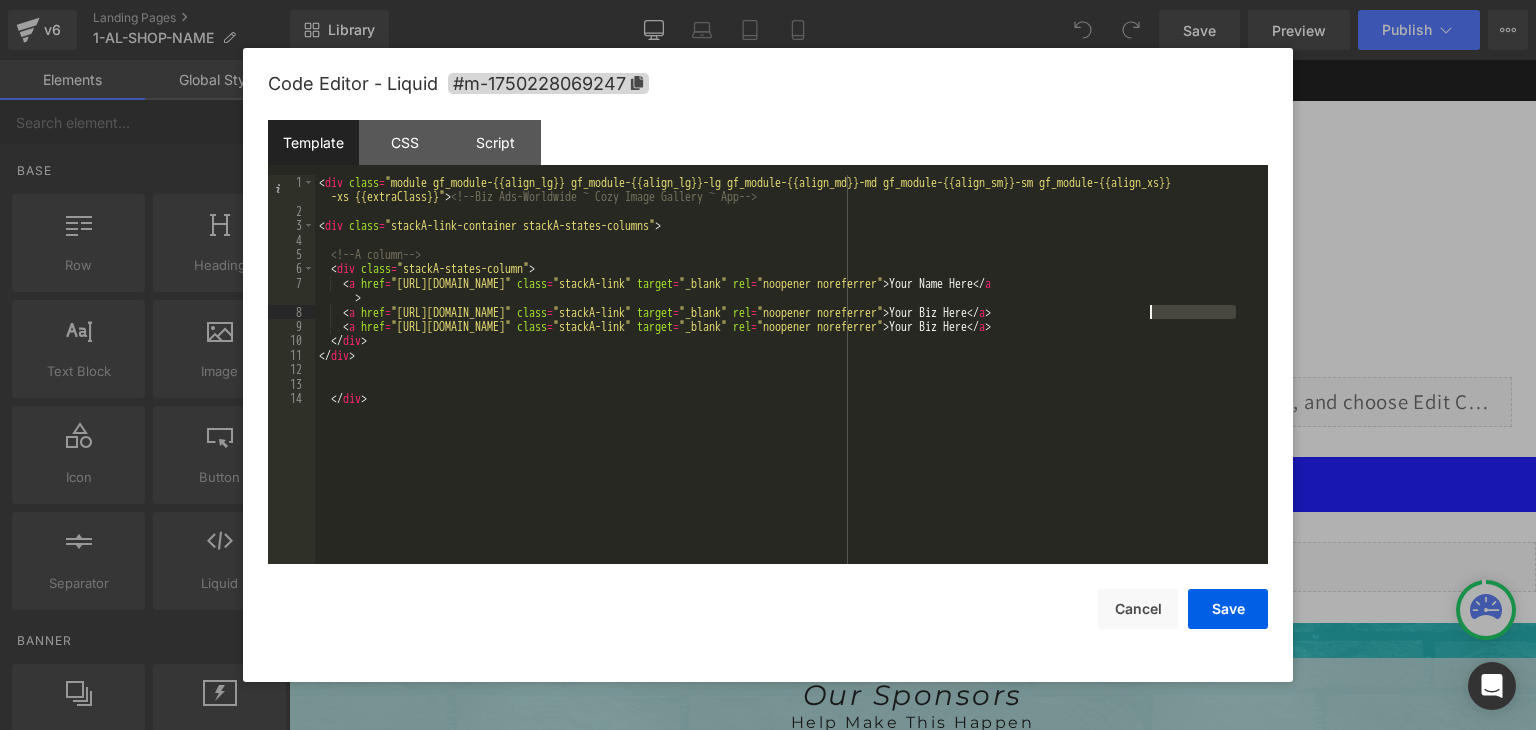 drag, startPoint x: 1239, startPoint y: 311, endPoint x: 1153, endPoint y: 313, distance: 86.023254 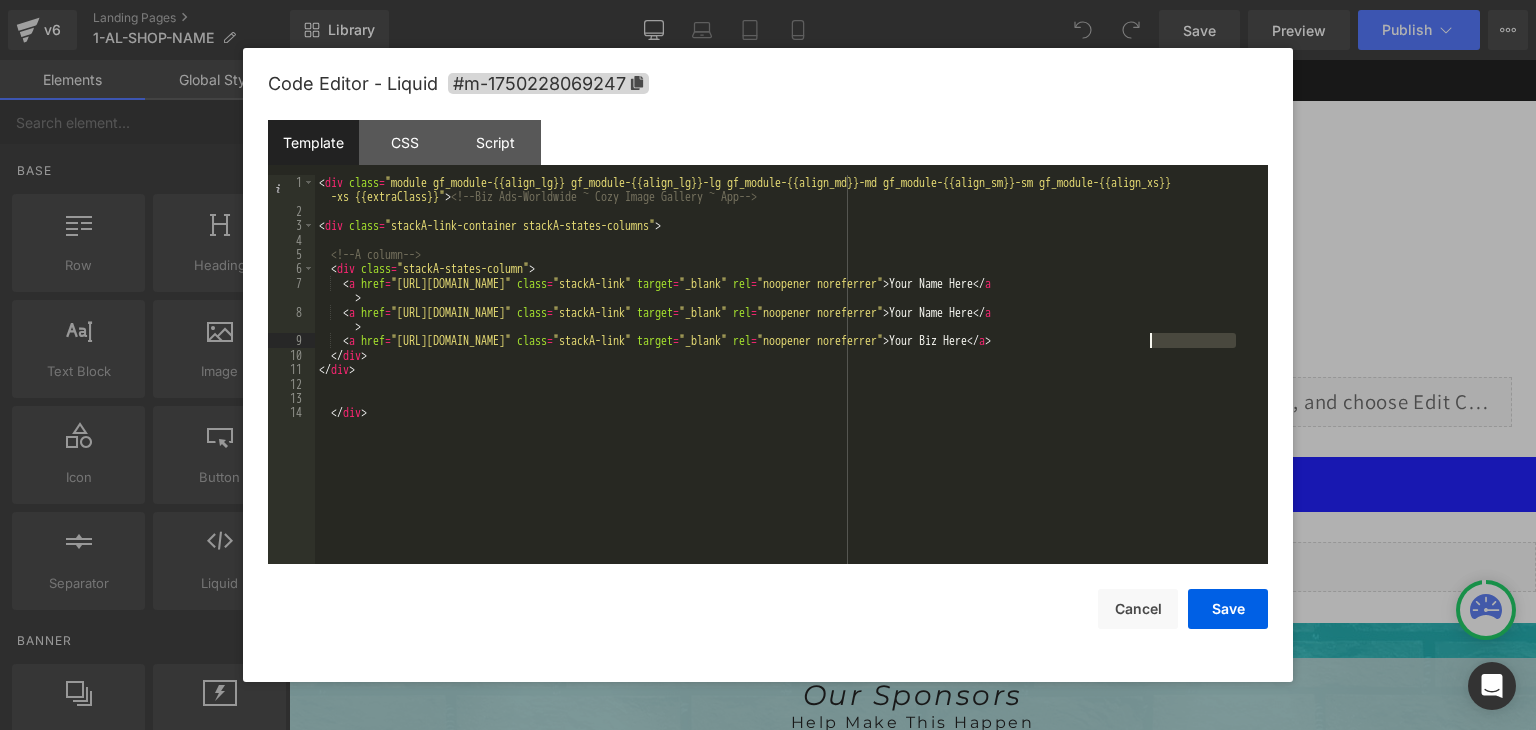 drag, startPoint x: 1238, startPoint y: 342, endPoint x: 1151, endPoint y: 341, distance: 87.005745 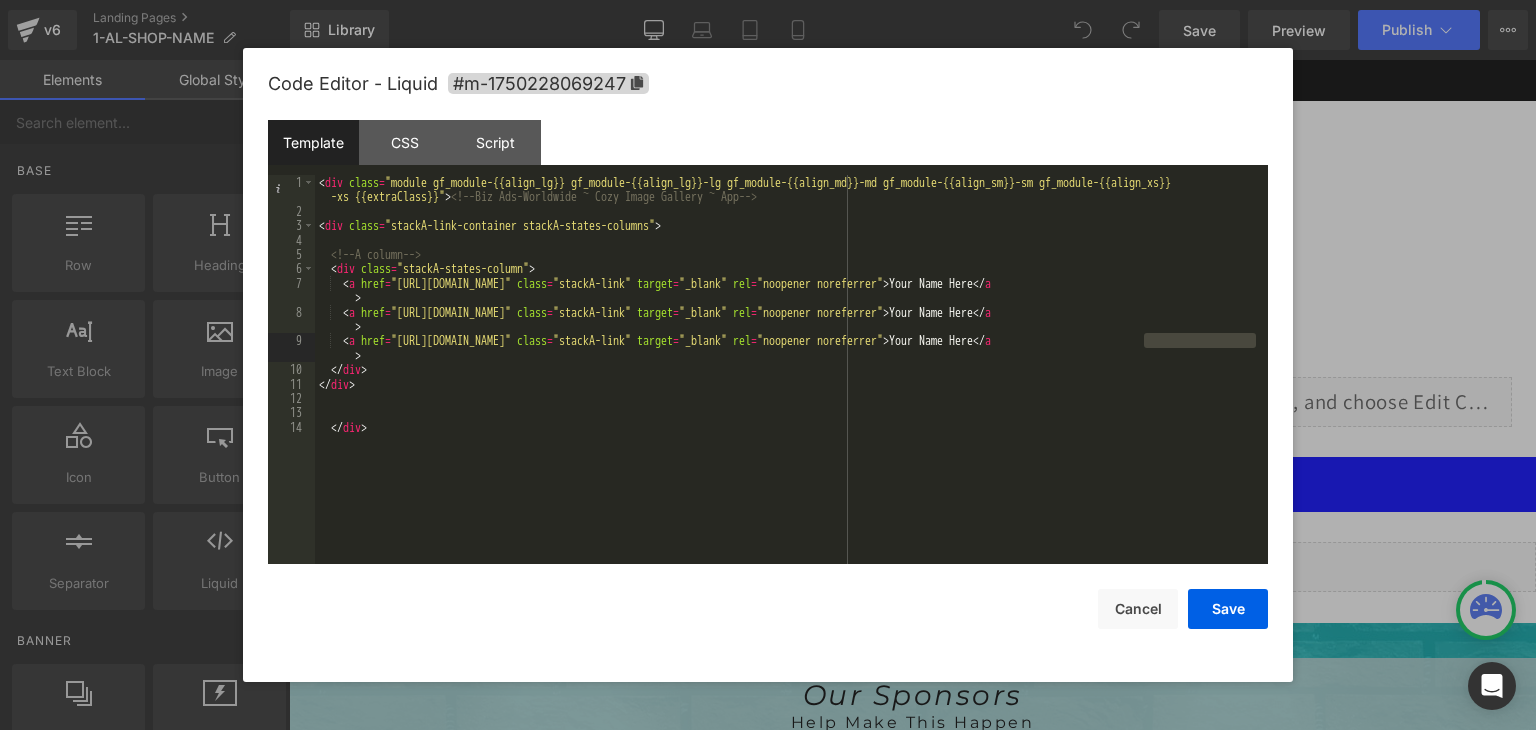 drag, startPoint x: 1264, startPoint y: 346, endPoint x: 1145, endPoint y: 340, distance: 119.15116 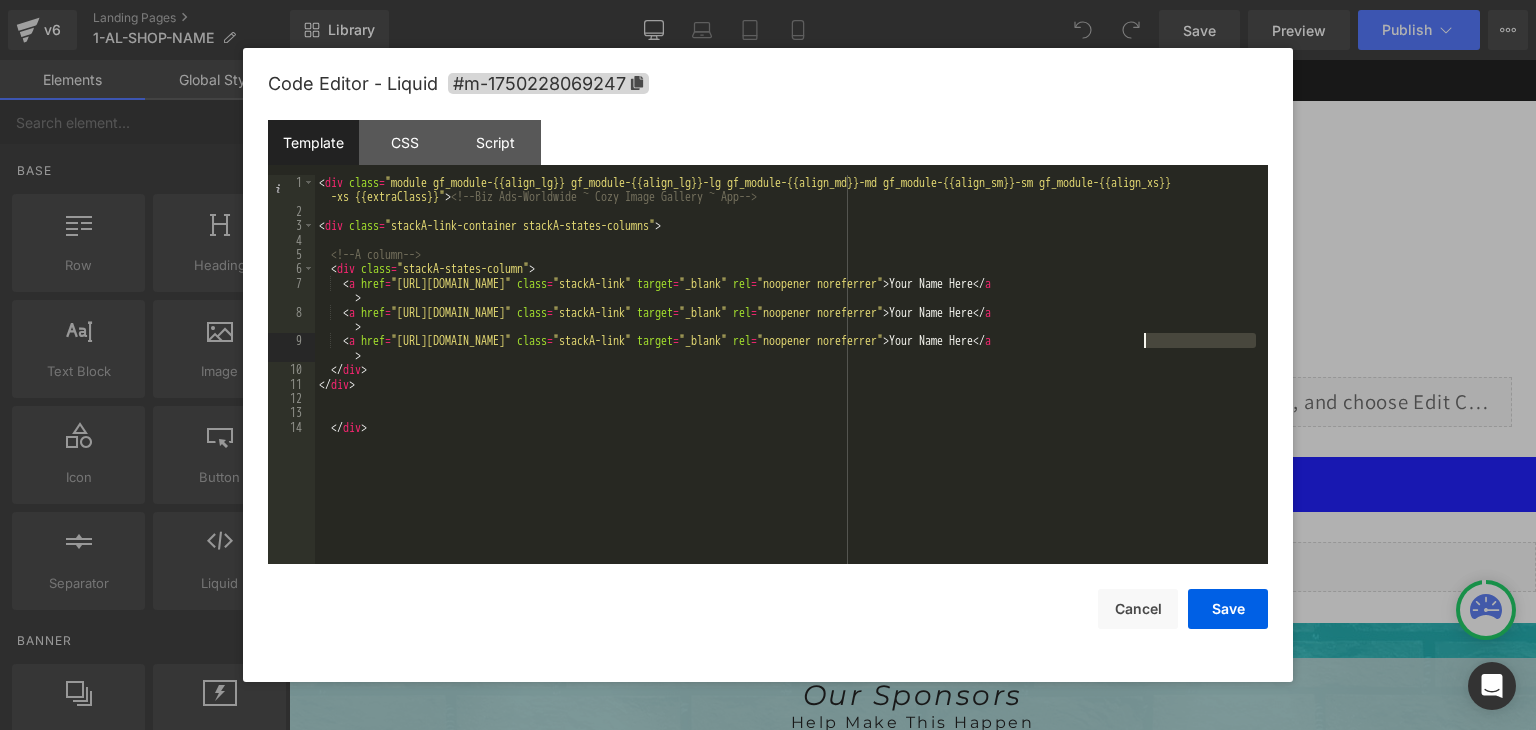 click on "< div   class = "module gf_module-{{align_lg}} gf_module-{{align_lg}}-lg gf_module-{{align_md}}-md gf_module-{{align_sm}}-sm gf_module-{{align_xs}}    -xs {{extraClass}}" > <!-- Biz Ads-Worldwide ~ Cozy Image Gallery ~ App --> < div   class = "stackA-link-container stackA-states-columns" >    <!--  A column  -->    < div   class = "stackA-states-column" >       < a   href = "[URL][DOMAIN_NAME]"   class = "stackA-link"   target = "_blank"   rel = "noopener noreferrer" > Your Name Here </ a        >       < a   href = "[URL][DOMAIN_NAME]"   class = "stackA-link"   target = "_blank"   rel = "noopener noreferrer" > Your Name Here </ a        >       < a   href = "[URL][DOMAIN_NAME]"   class = "stackA-link"   target = "_blank"   rel = "noopener noreferrer" > Your Name Here </ a        >    </ div > </ div >    </ div >" at bounding box center (791, 369) 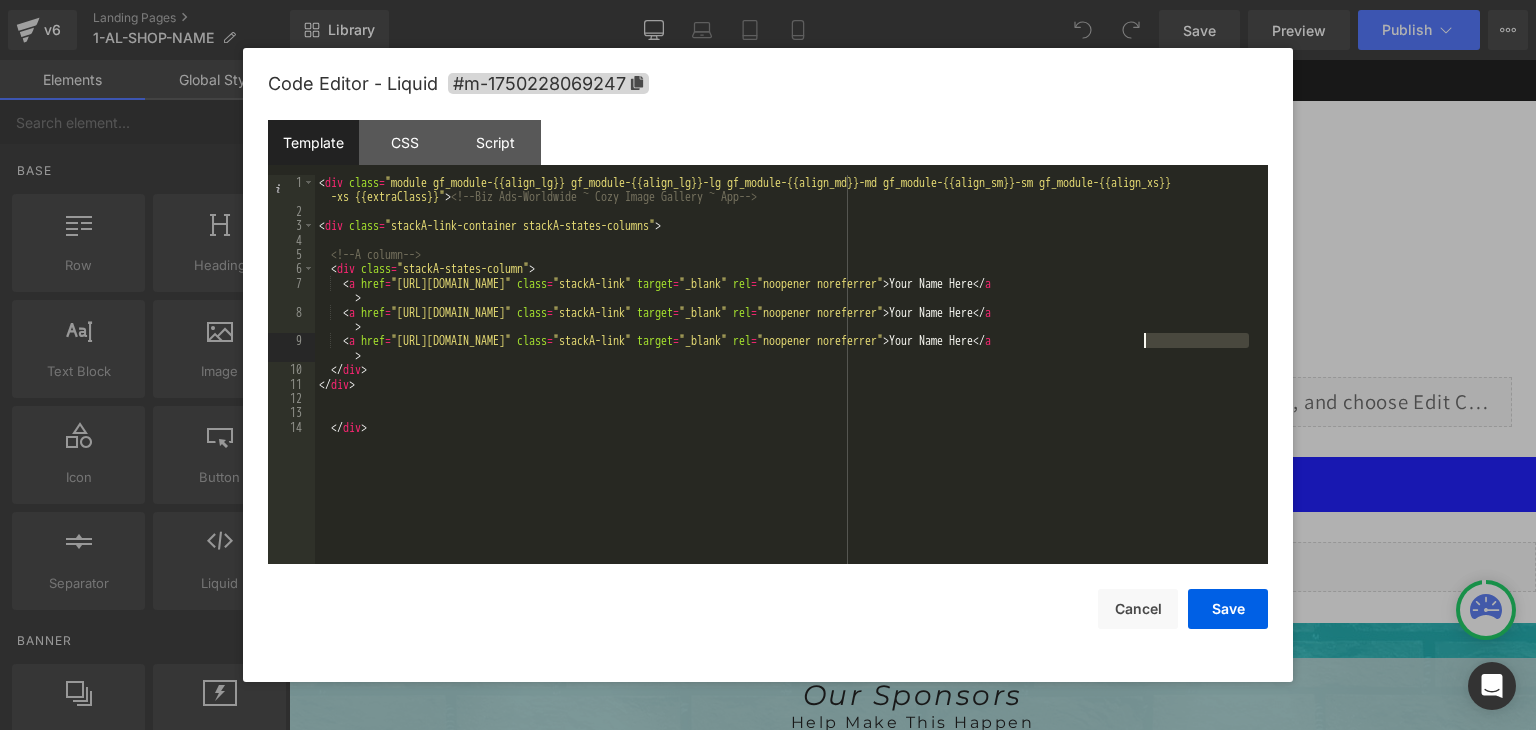 drag, startPoint x: 1248, startPoint y: 340, endPoint x: 1144, endPoint y: 344, distance: 104.0769 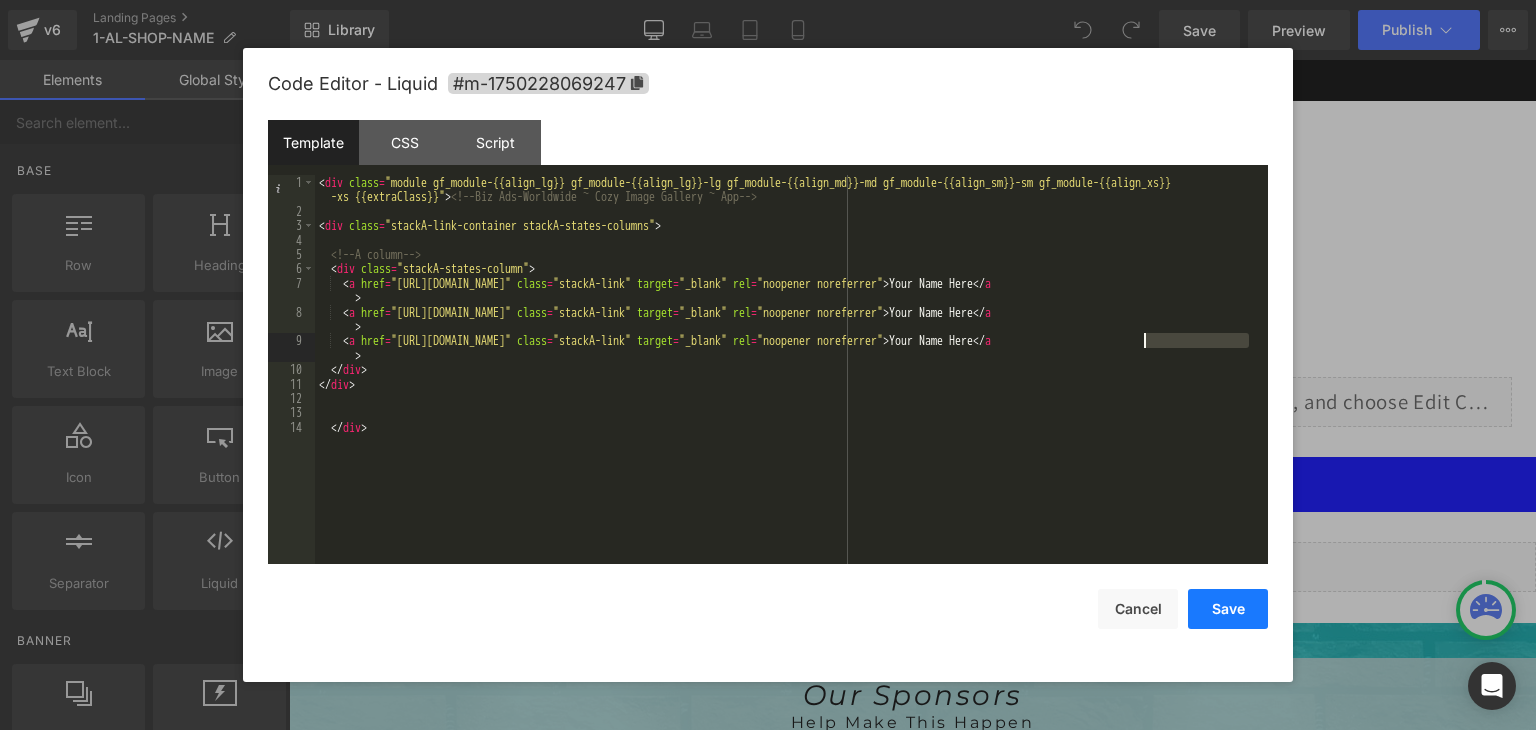 click on "Save" at bounding box center (1228, 609) 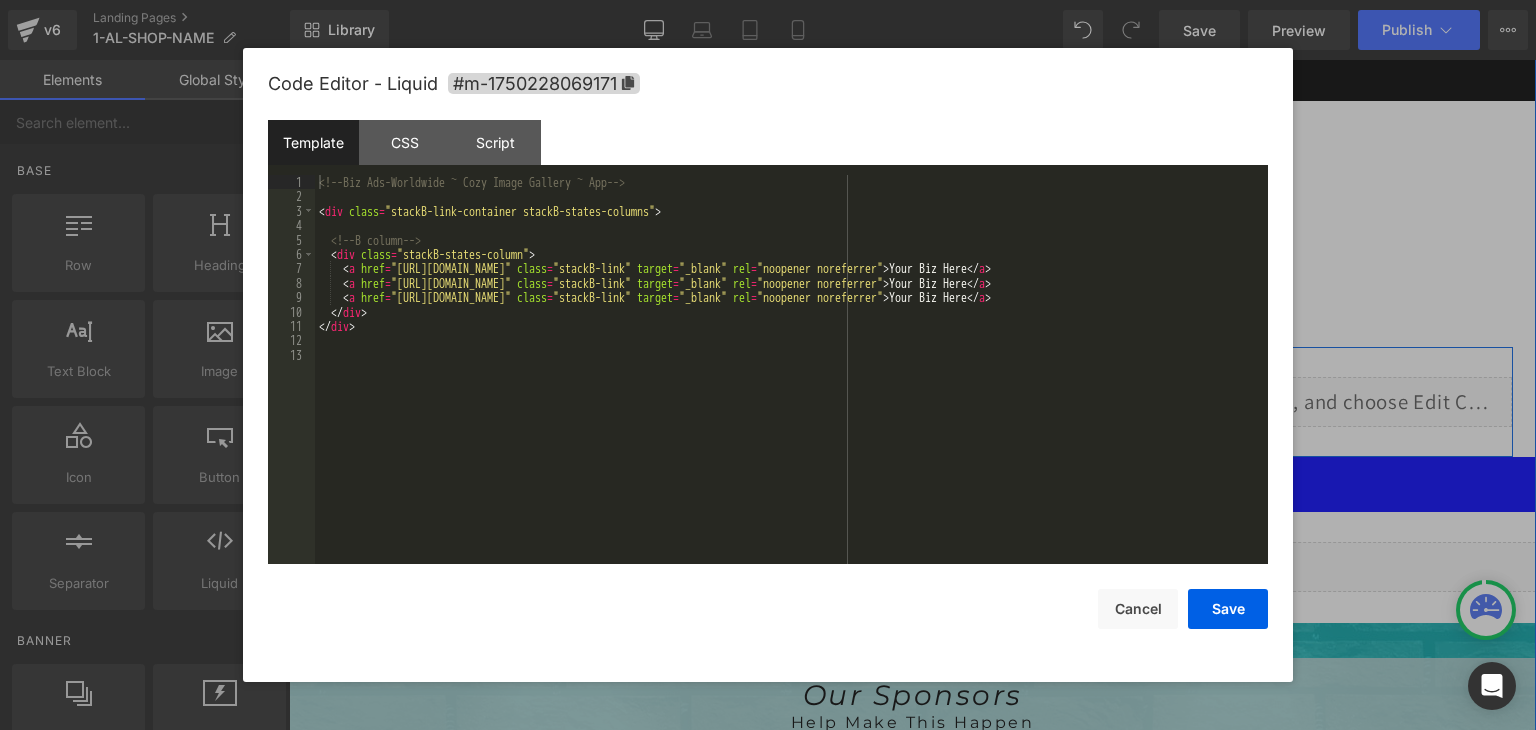 click on "Liquid" at bounding box center (912, 402) 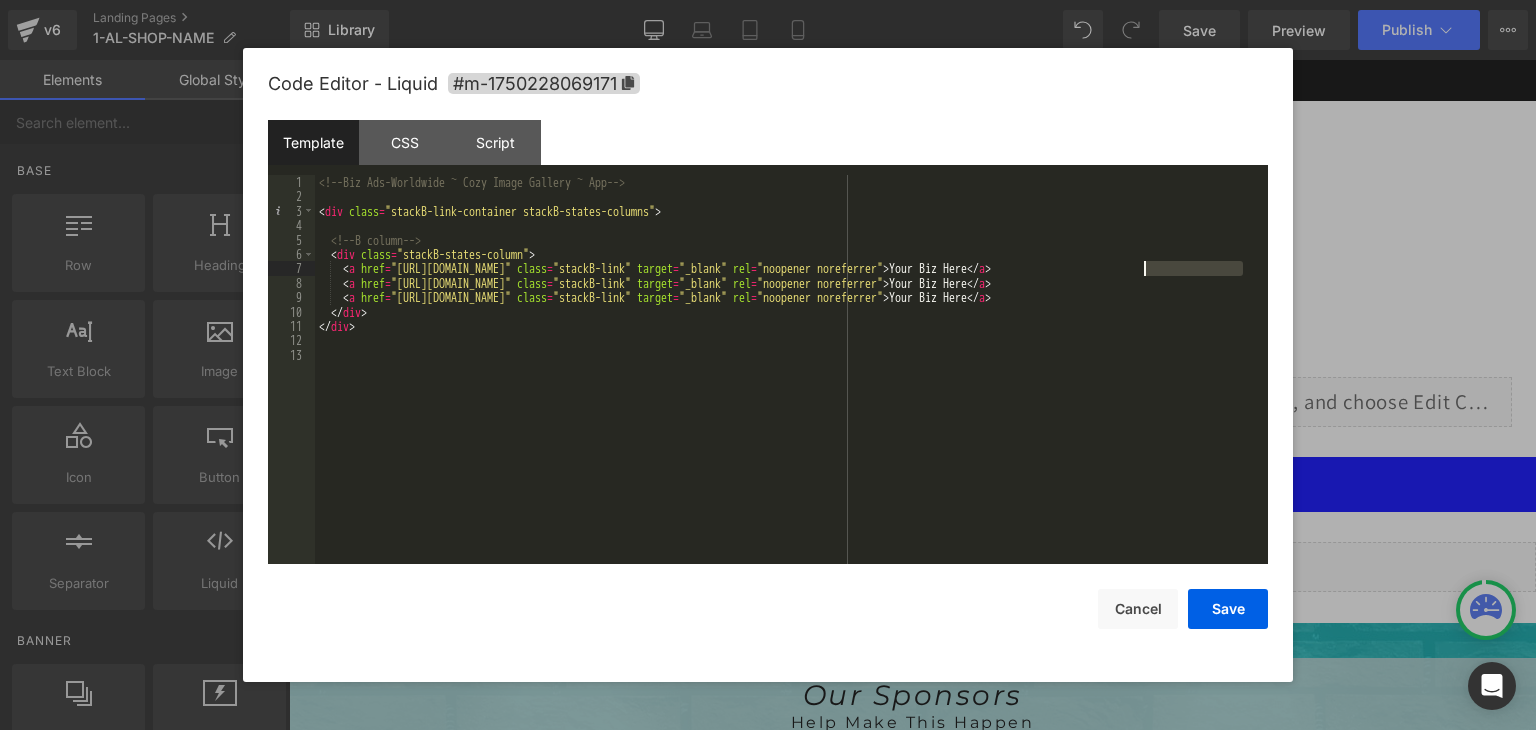 drag, startPoint x: 1243, startPoint y: 267, endPoint x: 1146, endPoint y: 269, distance: 97.020615 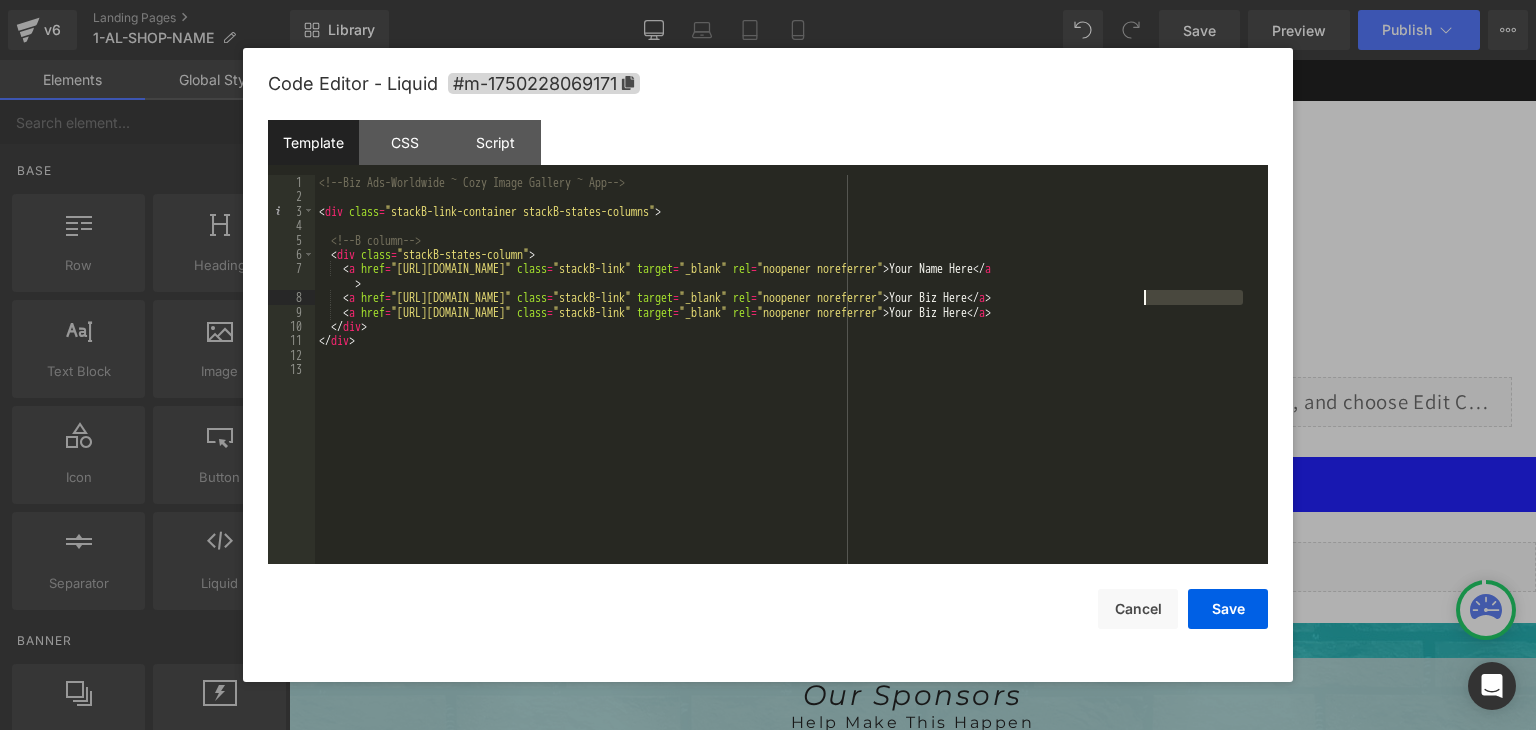drag, startPoint x: 1241, startPoint y: 300, endPoint x: 1147, endPoint y: 298, distance: 94.02127 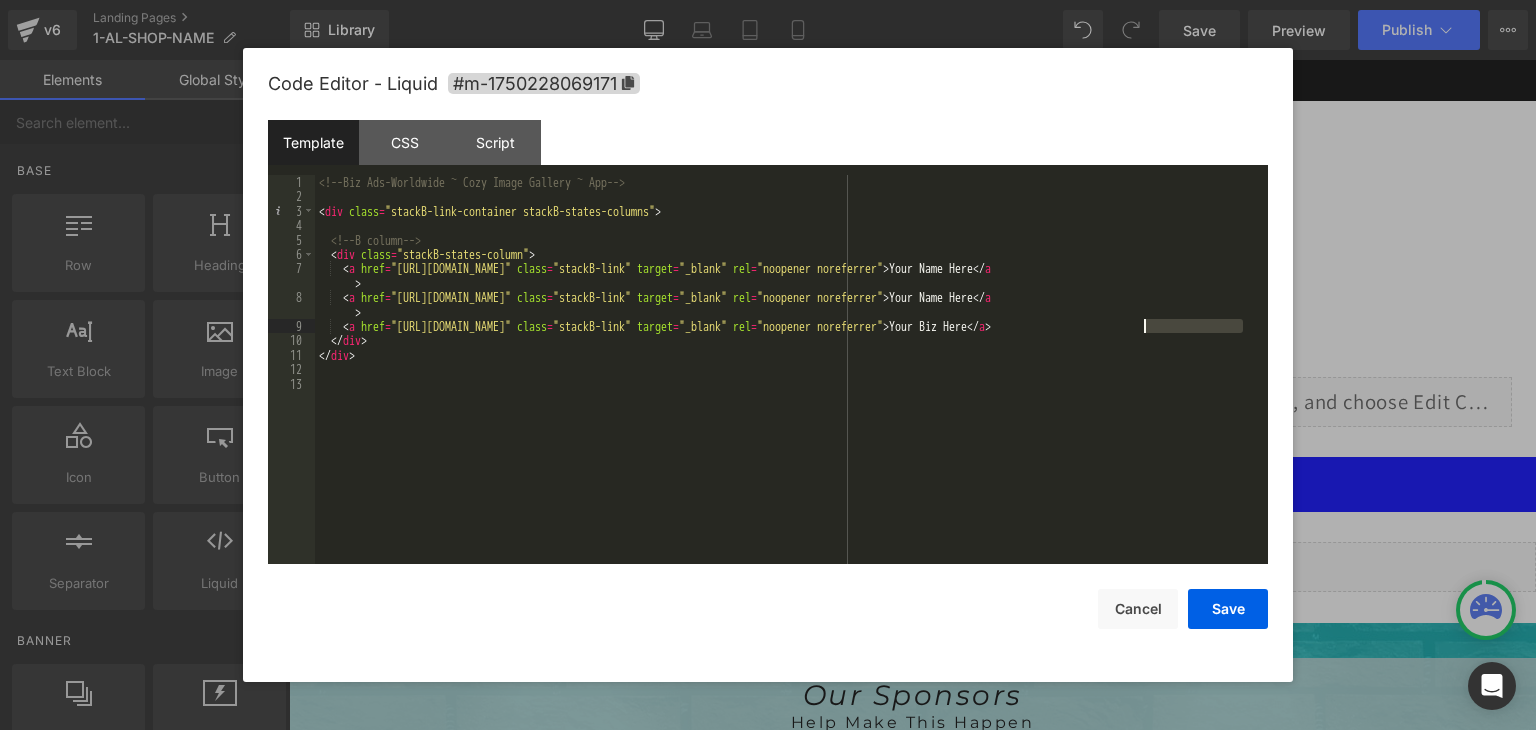 drag, startPoint x: 1241, startPoint y: 328, endPoint x: 1144, endPoint y: 325, distance: 97.04638 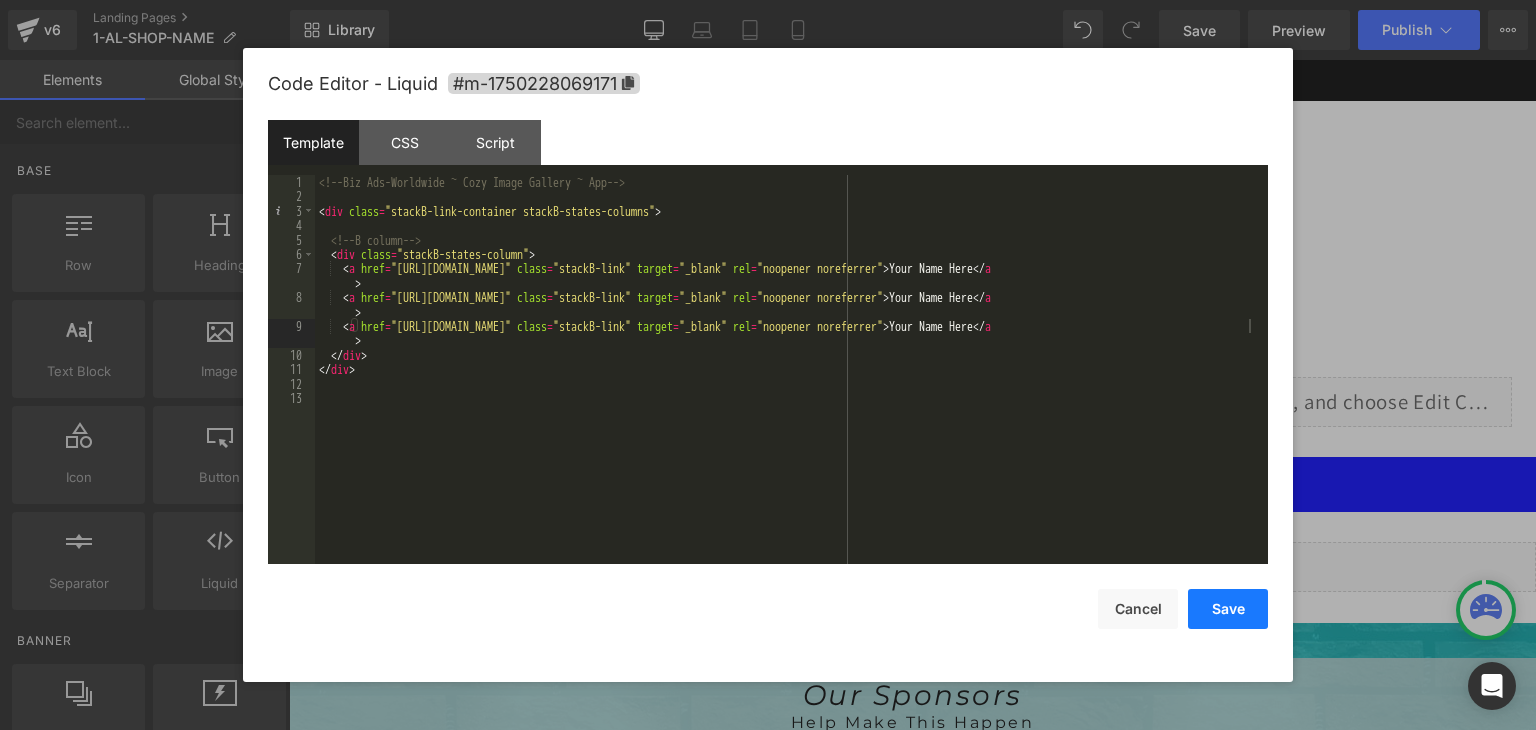 click on "Save" at bounding box center (1228, 609) 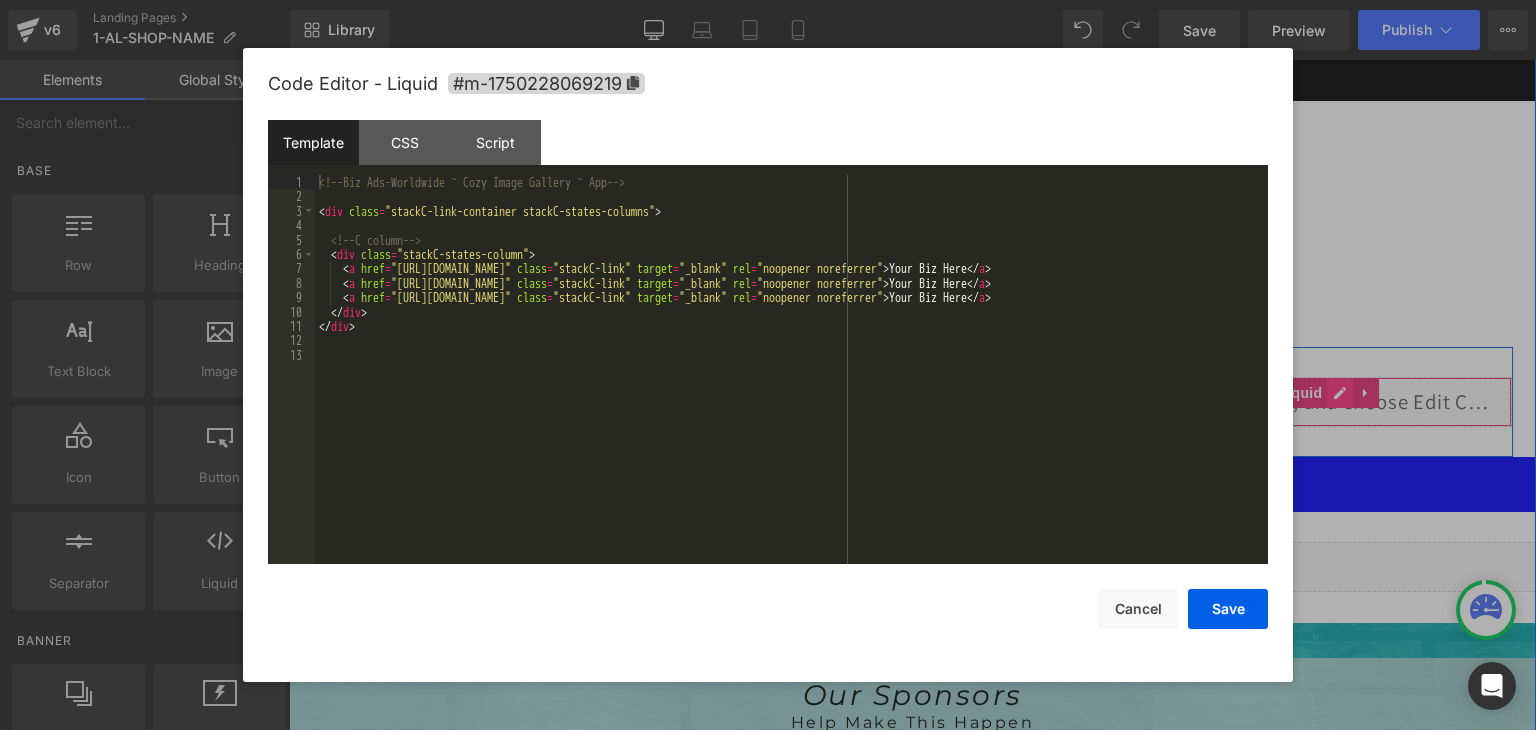 click on "Liquid" at bounding box center [1312, 402] 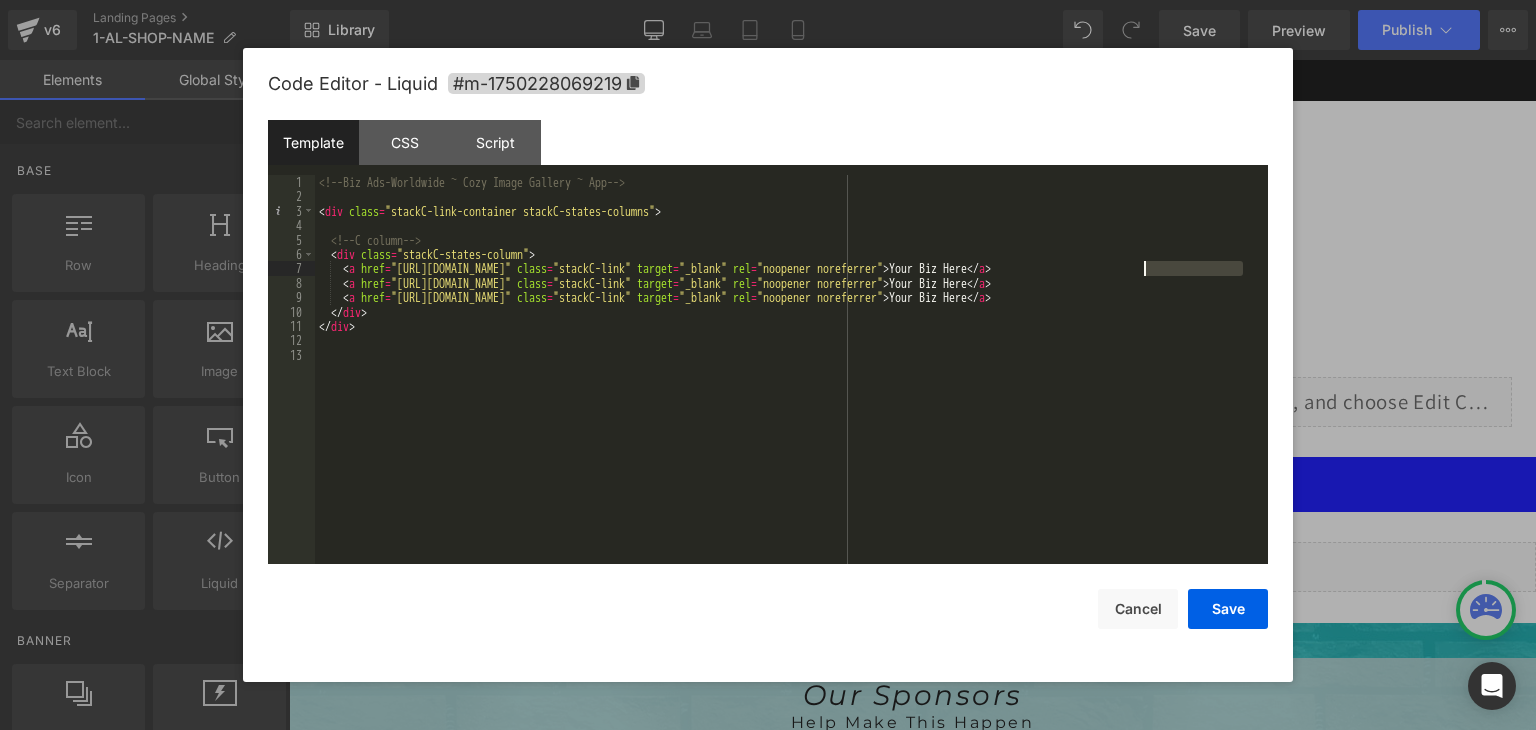 drag, startPoint x: 1243, startPoint y: 270, endPoint x: 1147, endPoint y: 269, distance: 96.00521 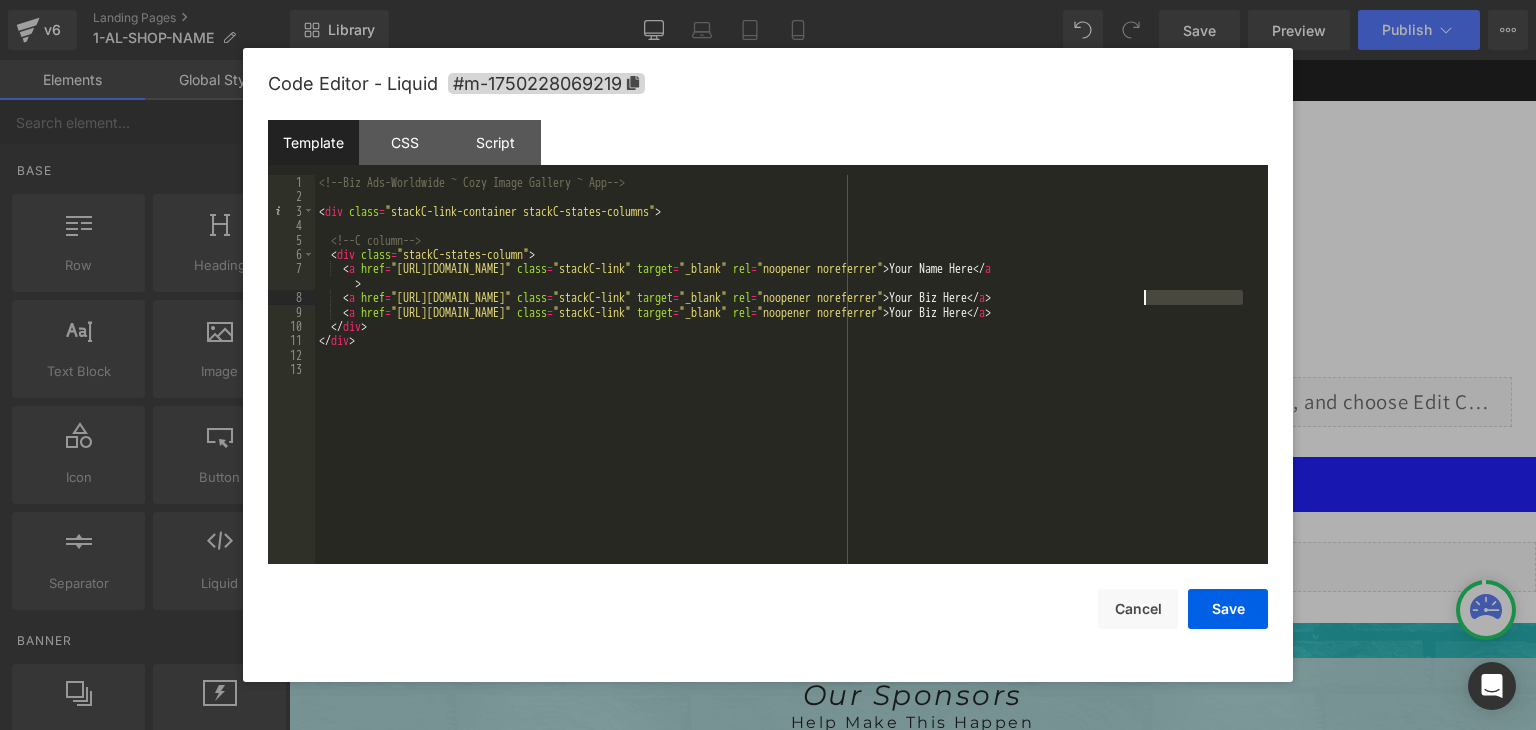 drag, startPoint x: 1244, startPoint y: 302, endPoint x: 1144, endPoint y: 297, distance: 100.12492 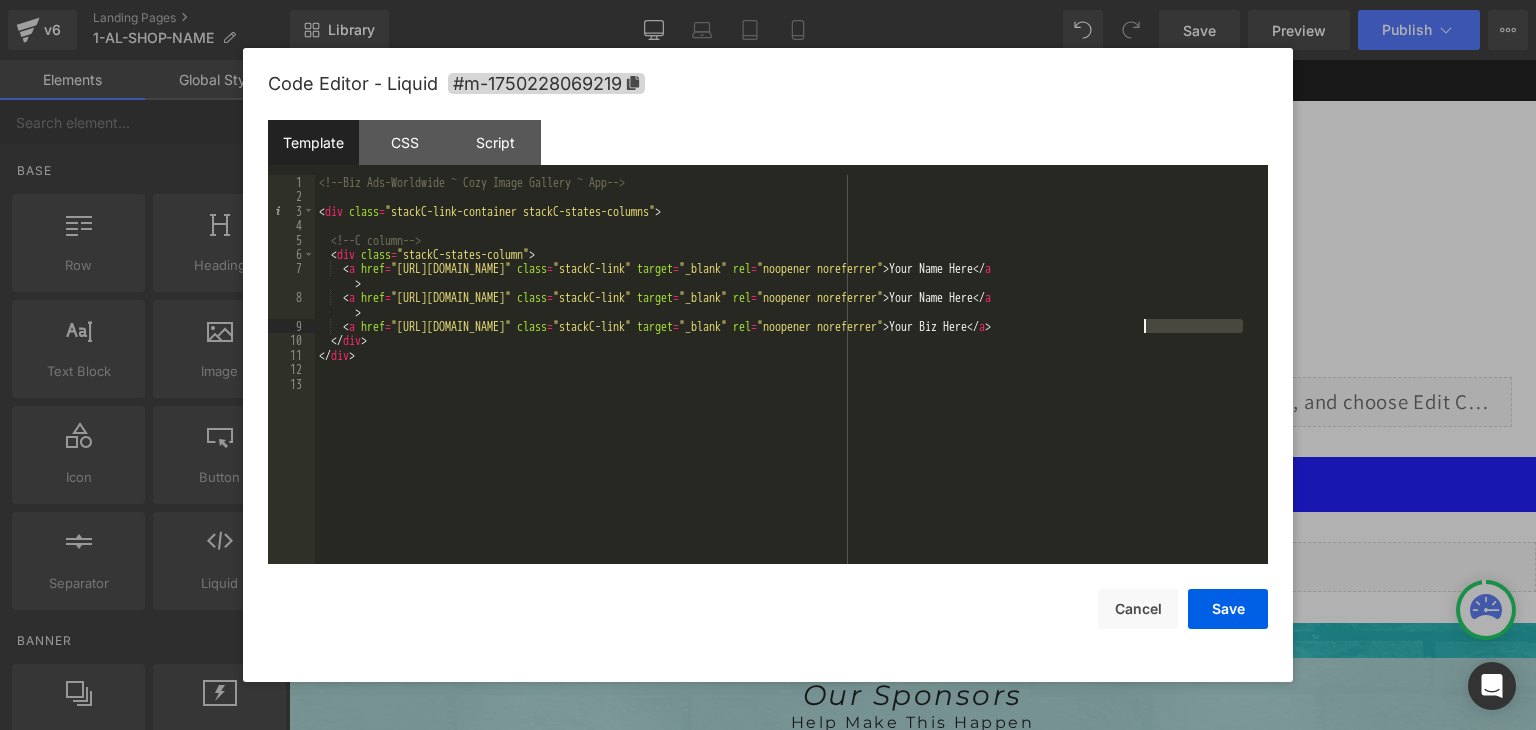 drag, startPoint x: 1240, startPoint y: 326, endPoint x: 1147, endPoint y: 325, distance: 93.00538 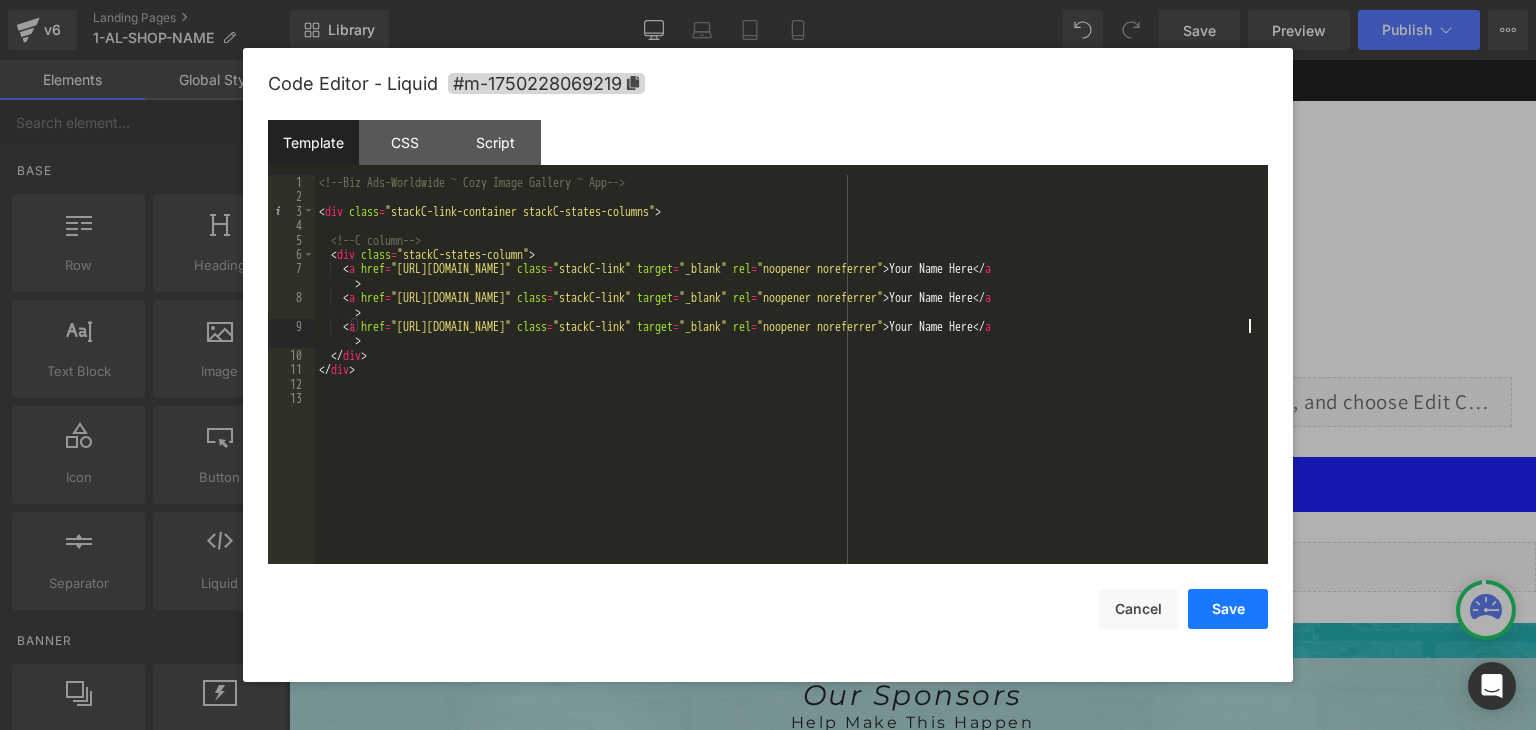 click on "Save" at bounding box center (1228, 609) 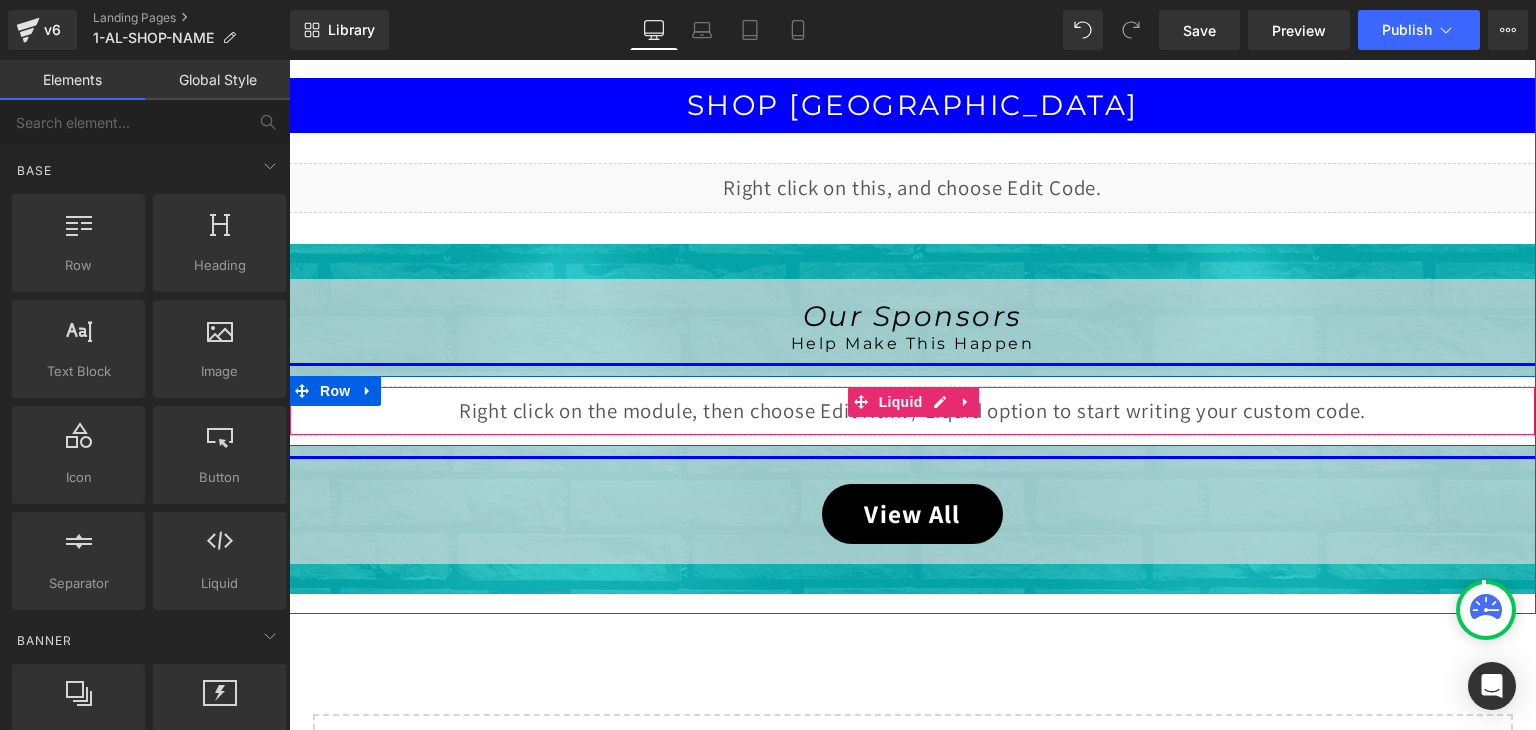 scroll, scrollTop: 947, scrollLeft: 0, axis: vertical 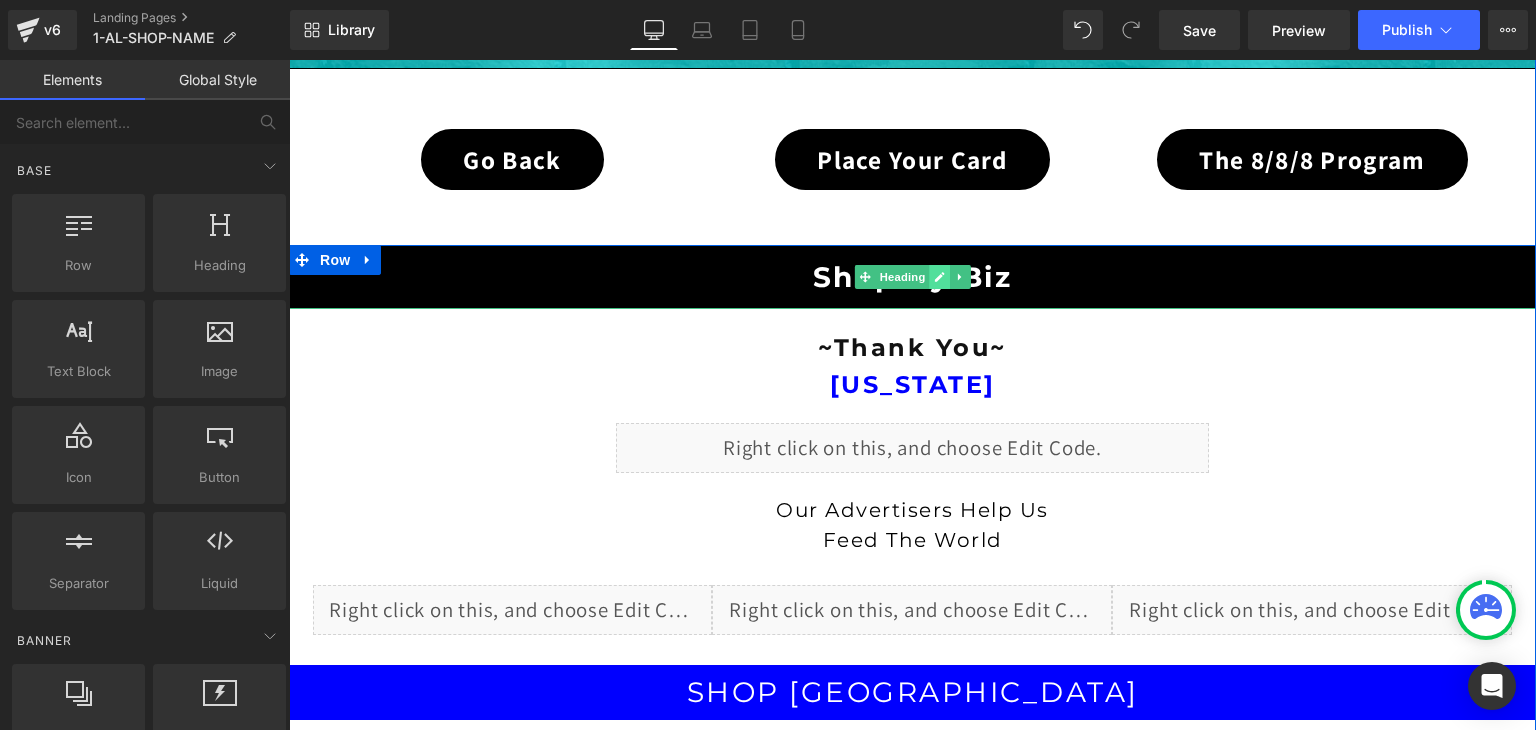 click at bounding box center [939, 277] 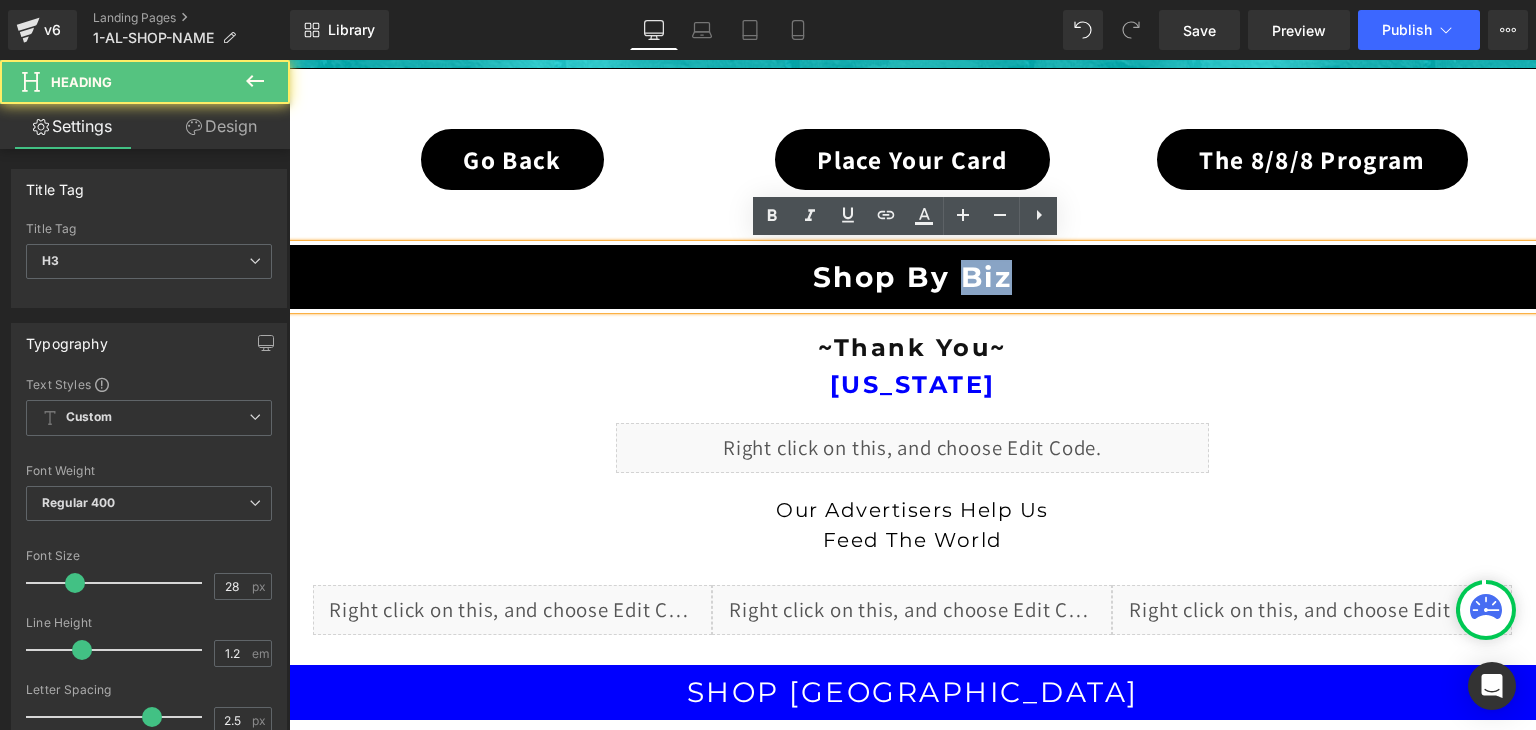 drag, startPoint x: 1015, startPoint y: 274, endPoint x: 956, endPoint y: 273, distance: 59.008472 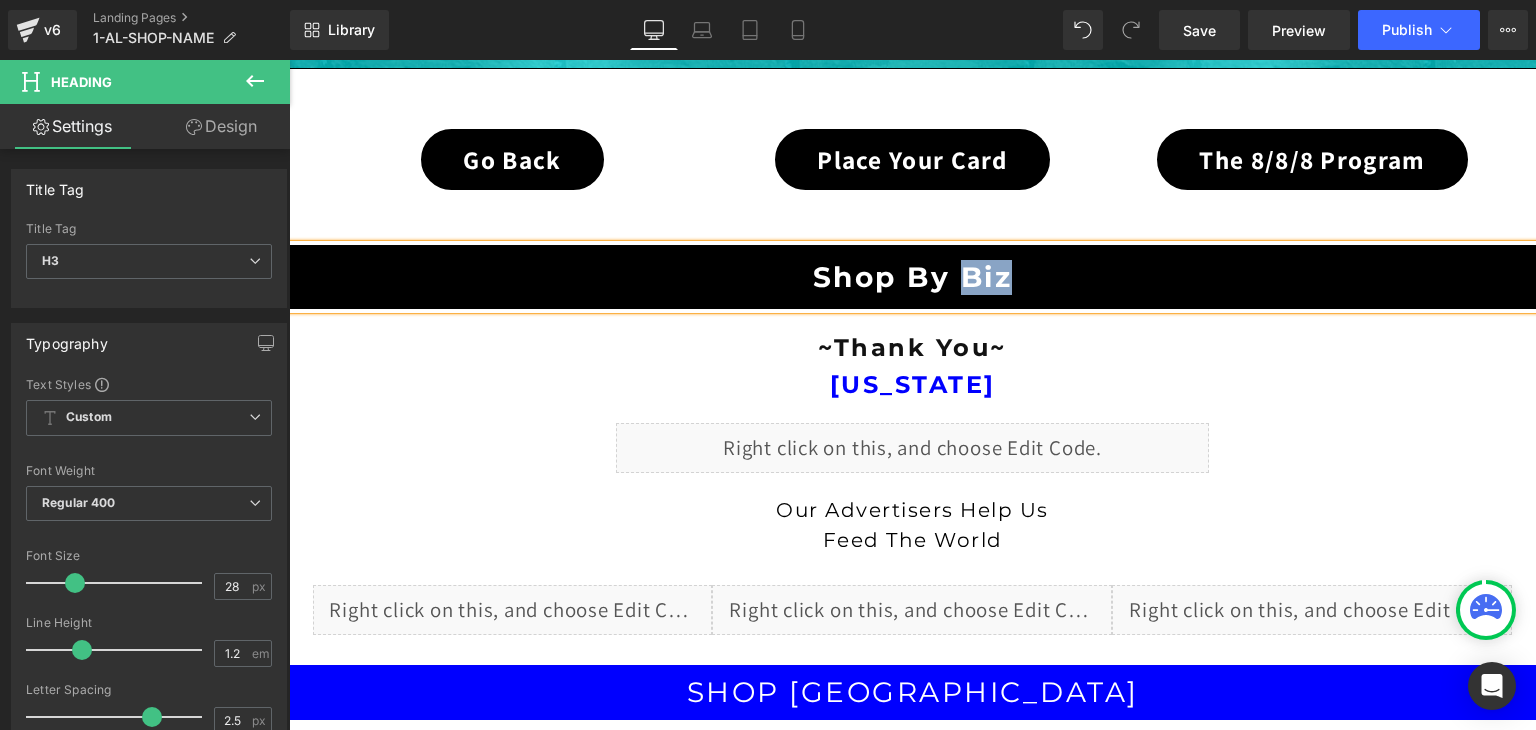 type 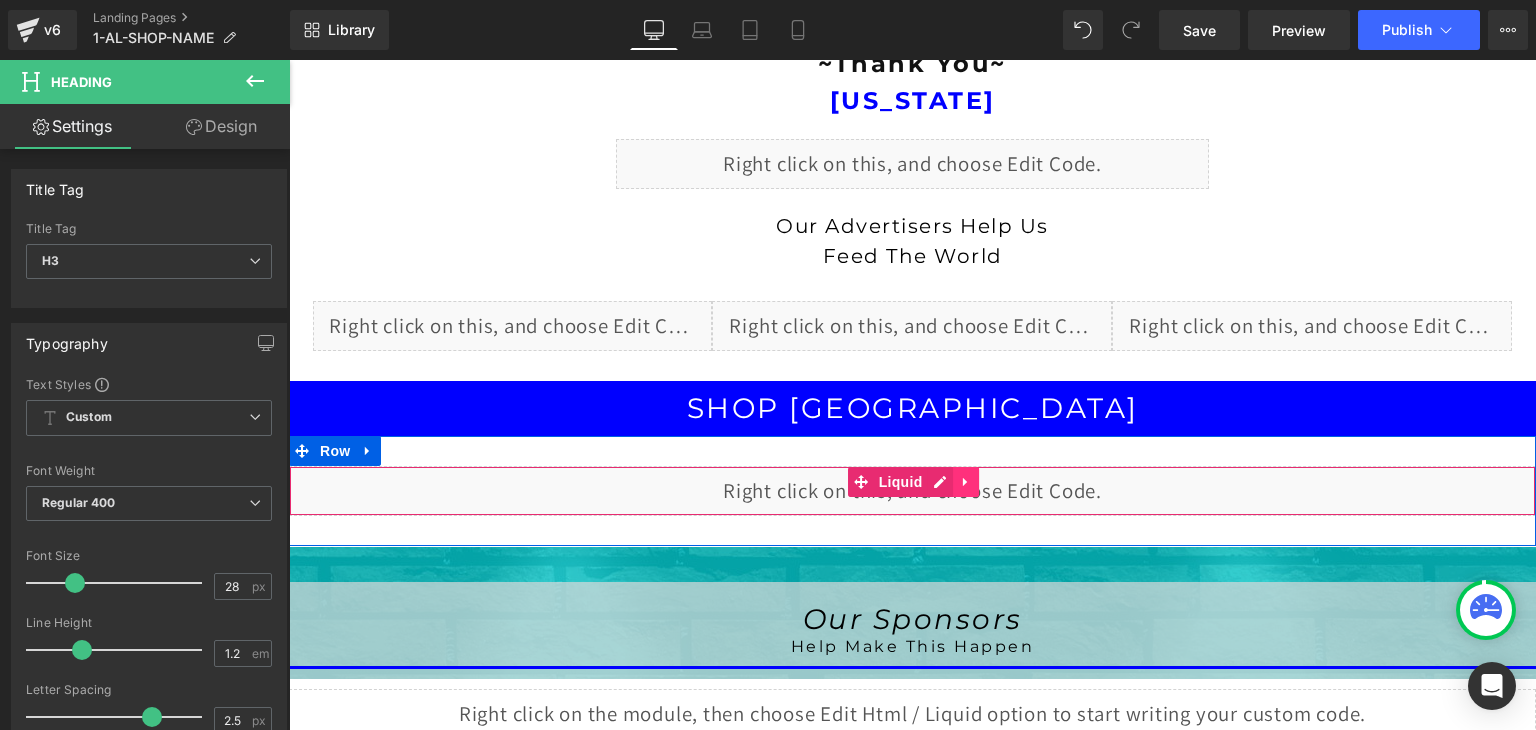 scroll, scrollTop: 639, scrollLeft: 0, axis: vertical 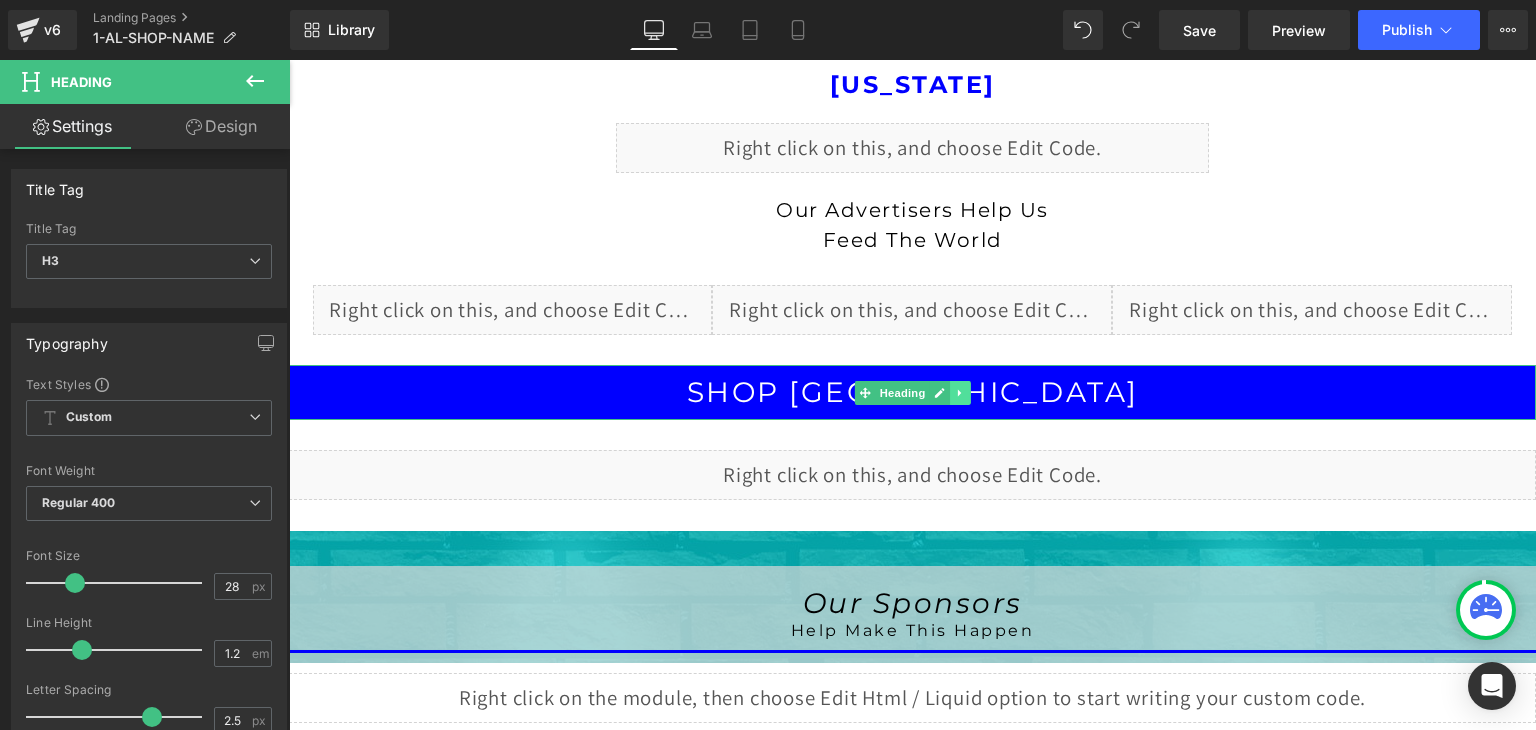 click 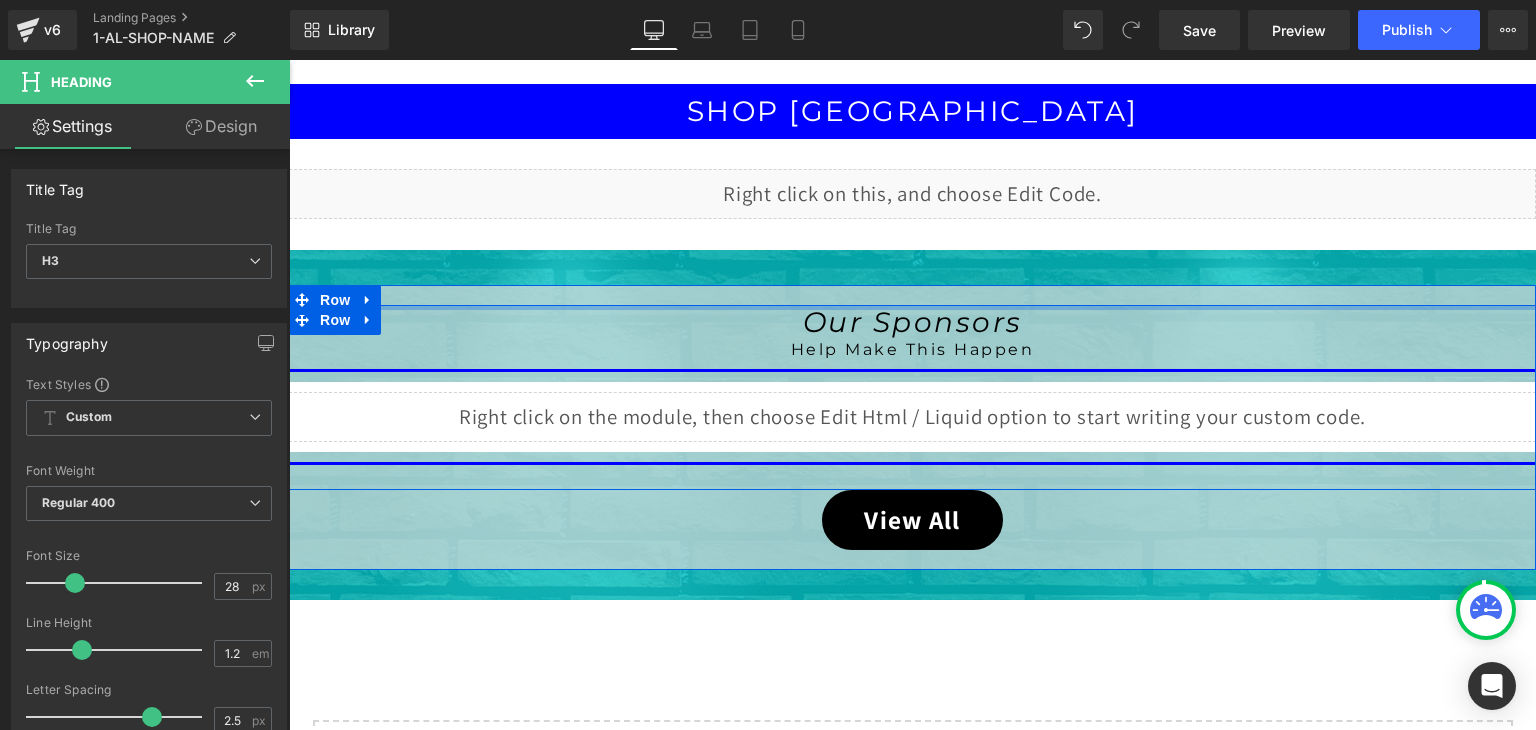 scroll, scrollTop: 939, scrollLeft: 0, axis: vertical 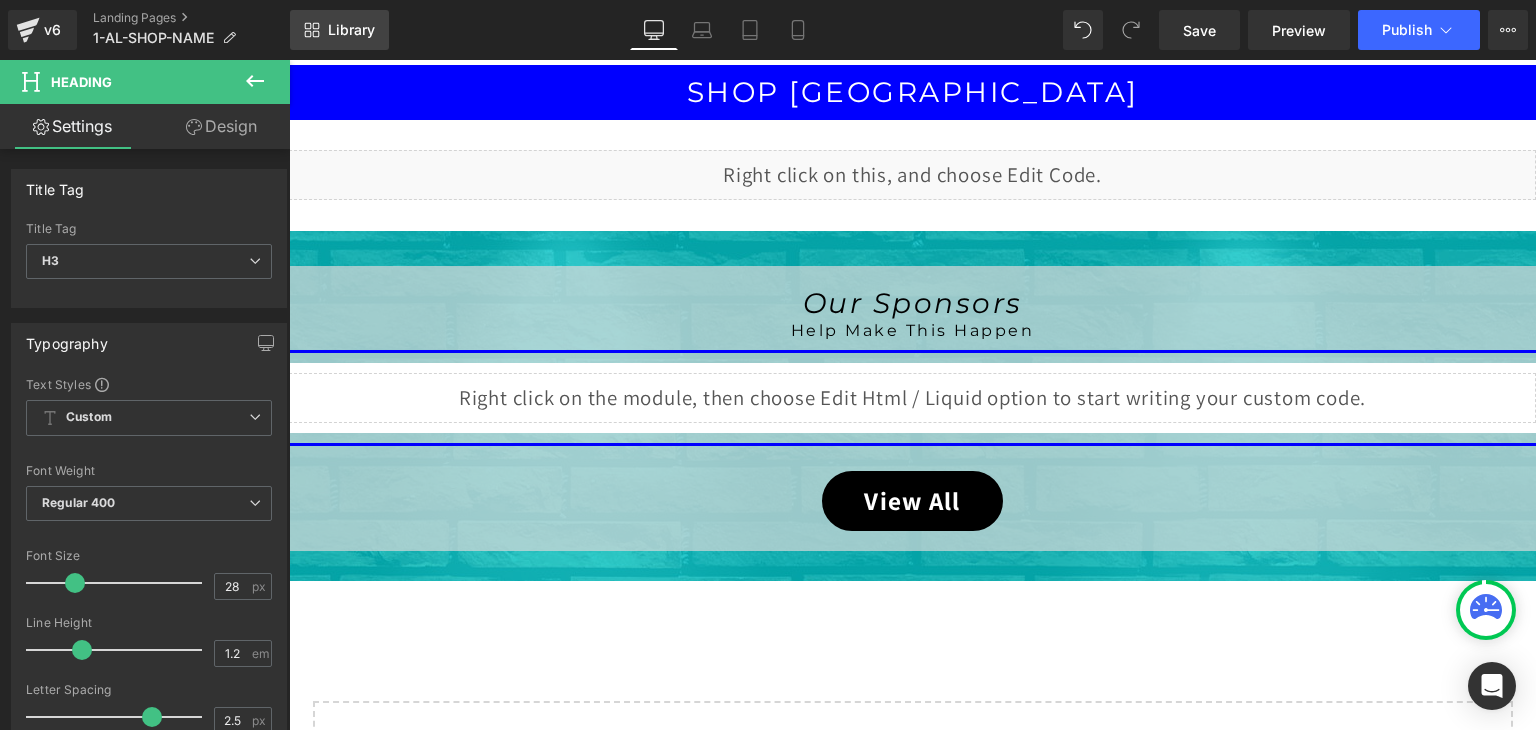 click on "Library" at bounding box center (351, 30) 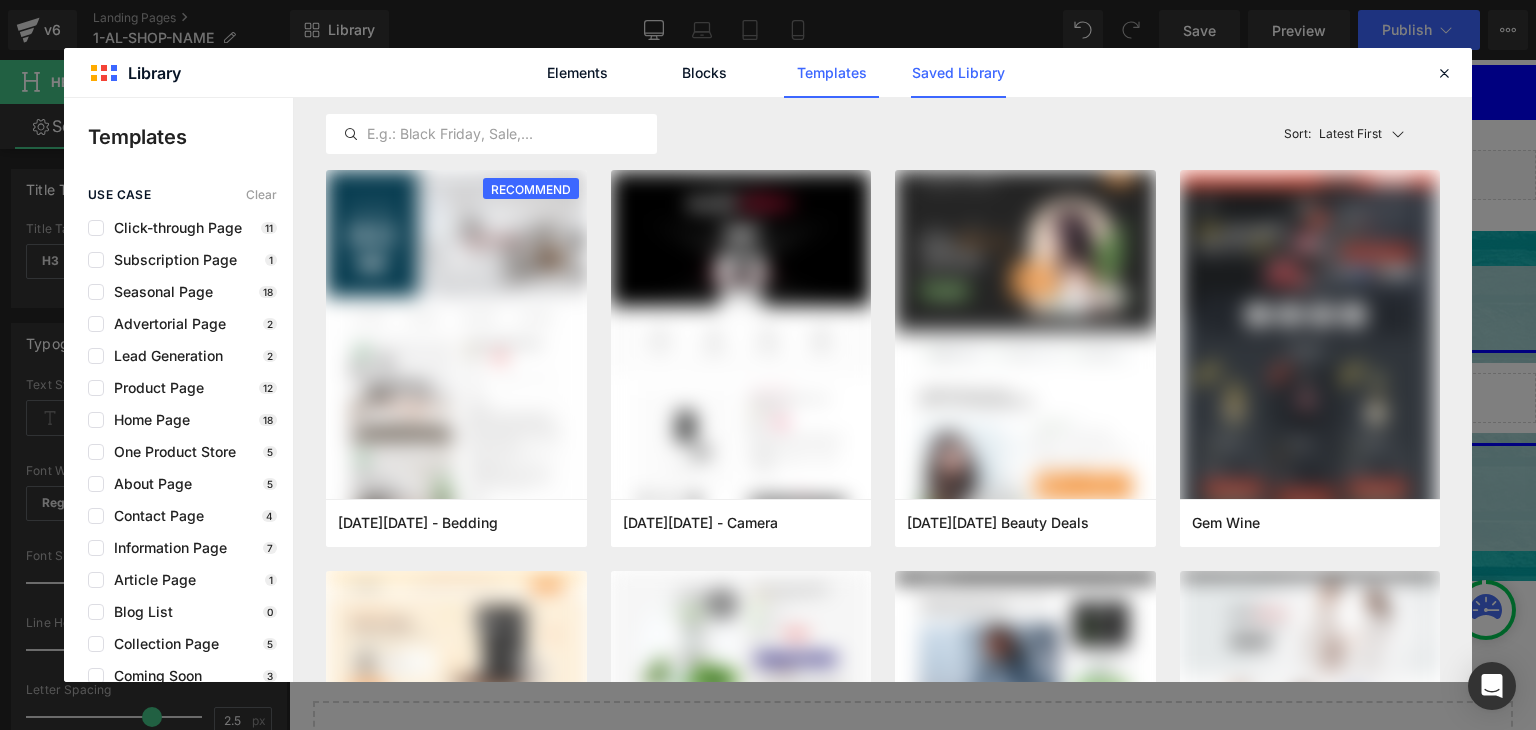 click on "Saved Library" 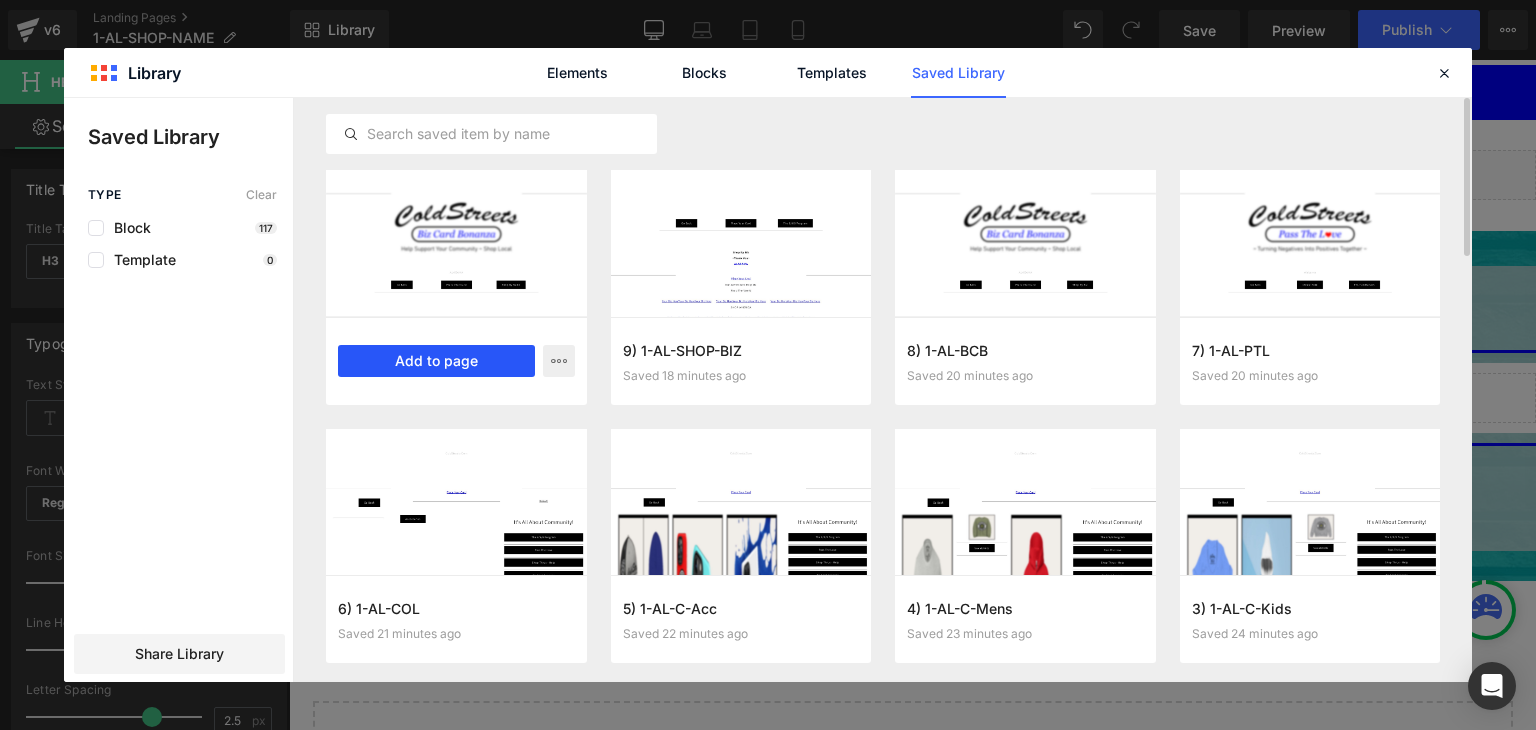 click on "Add to page" at bounding box center (436, 361) 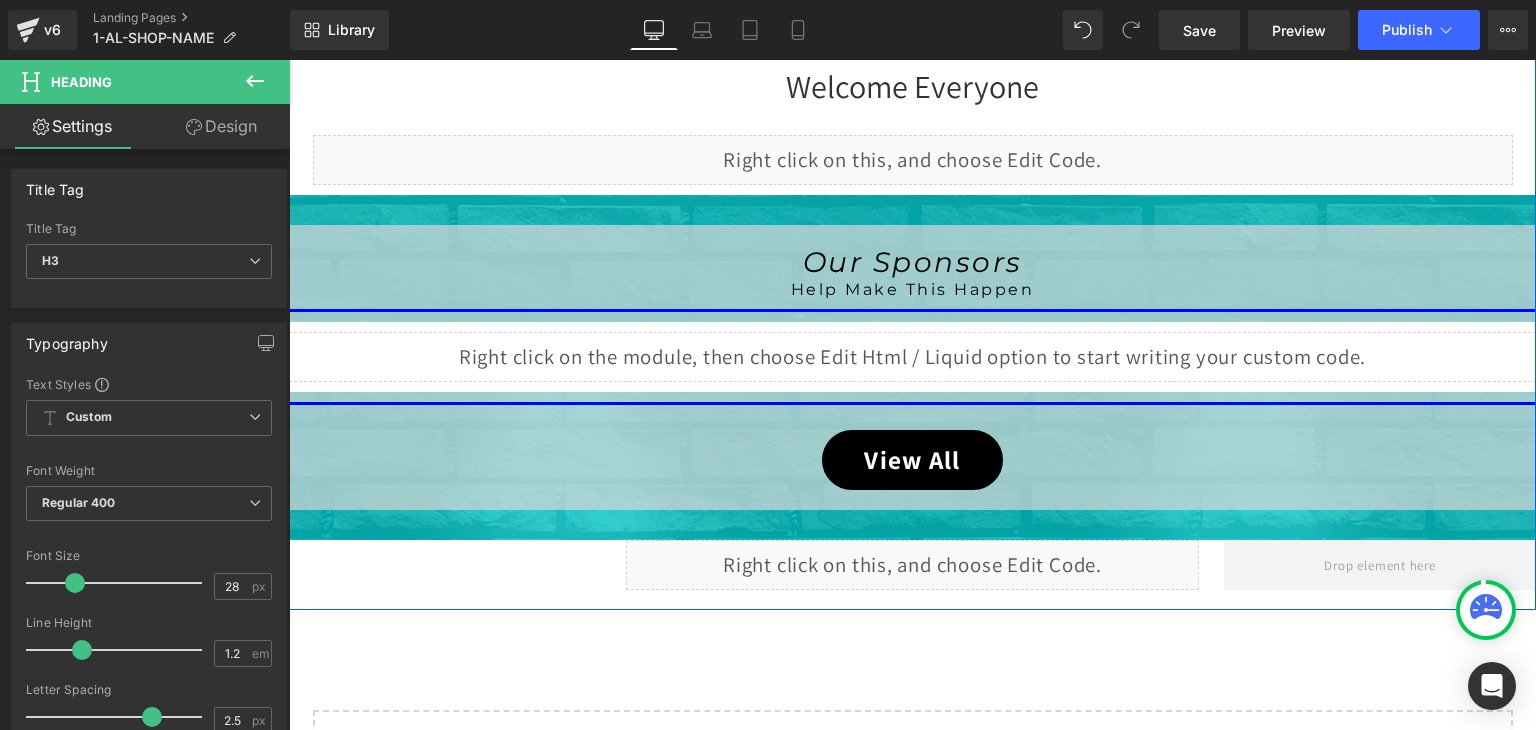 scroll, scrollTop: 2076, scrollLeft: 0, axis: vertical 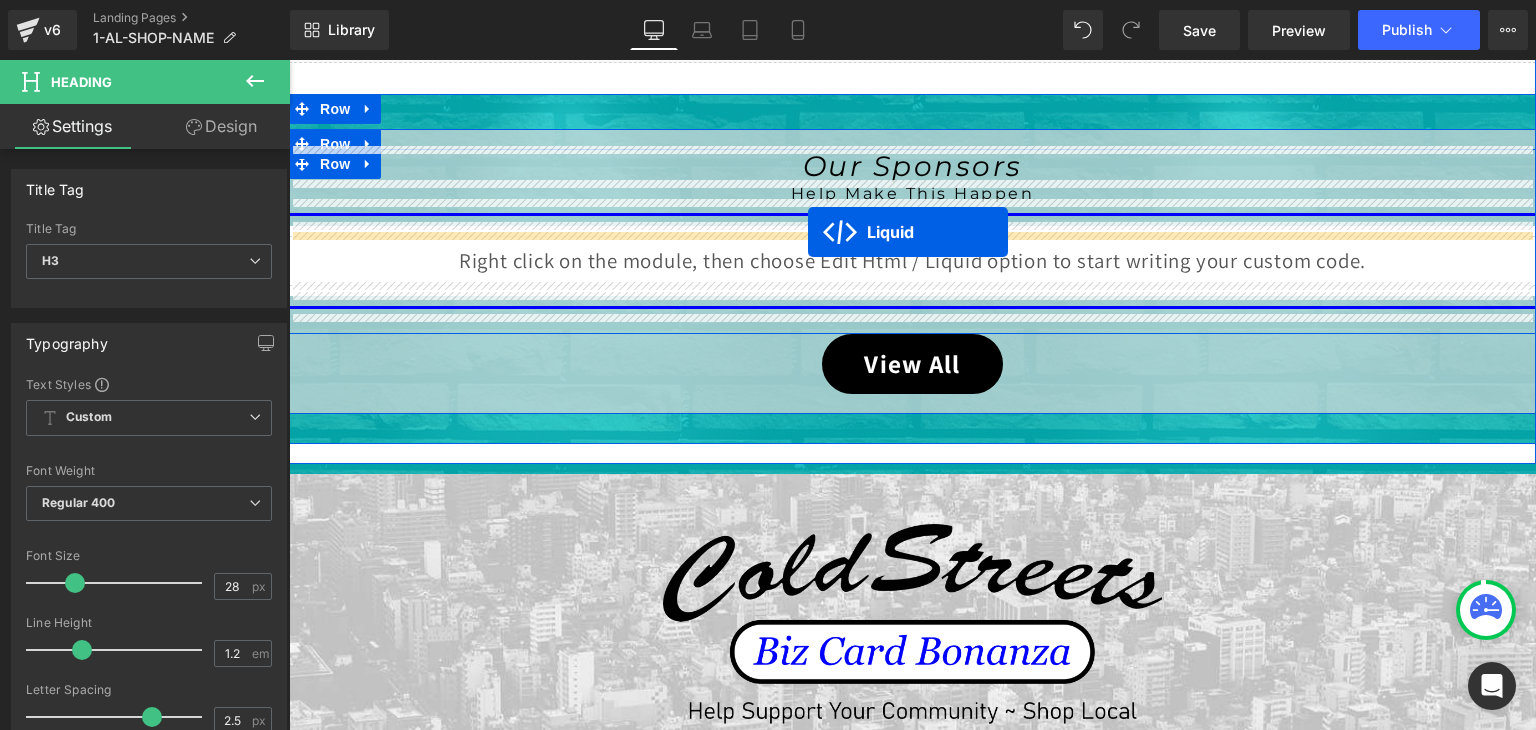 drag, startPoint x: 846, startPoint y: 313, endPoint x: 808, endPoint y: 232, distance: 89.470665 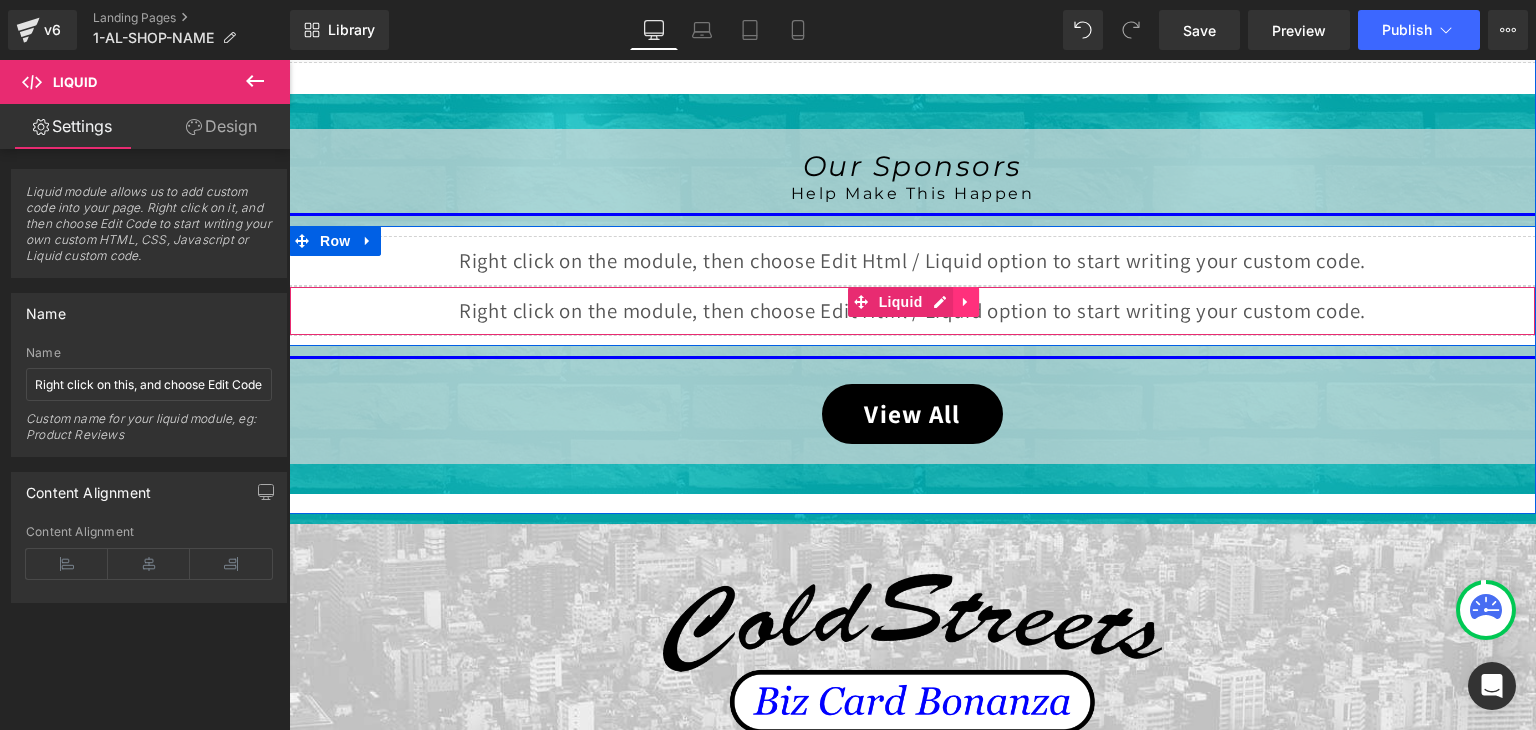 click 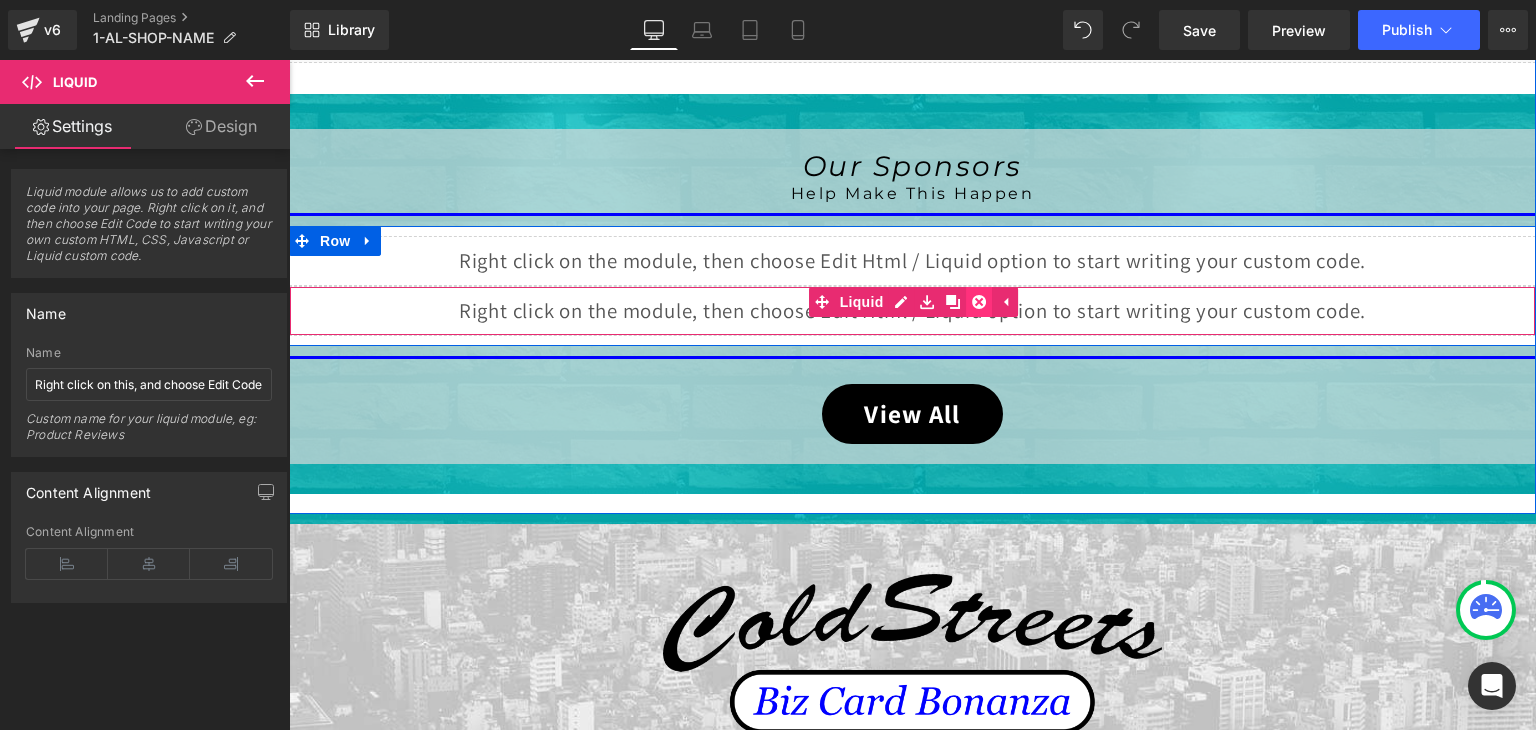 click 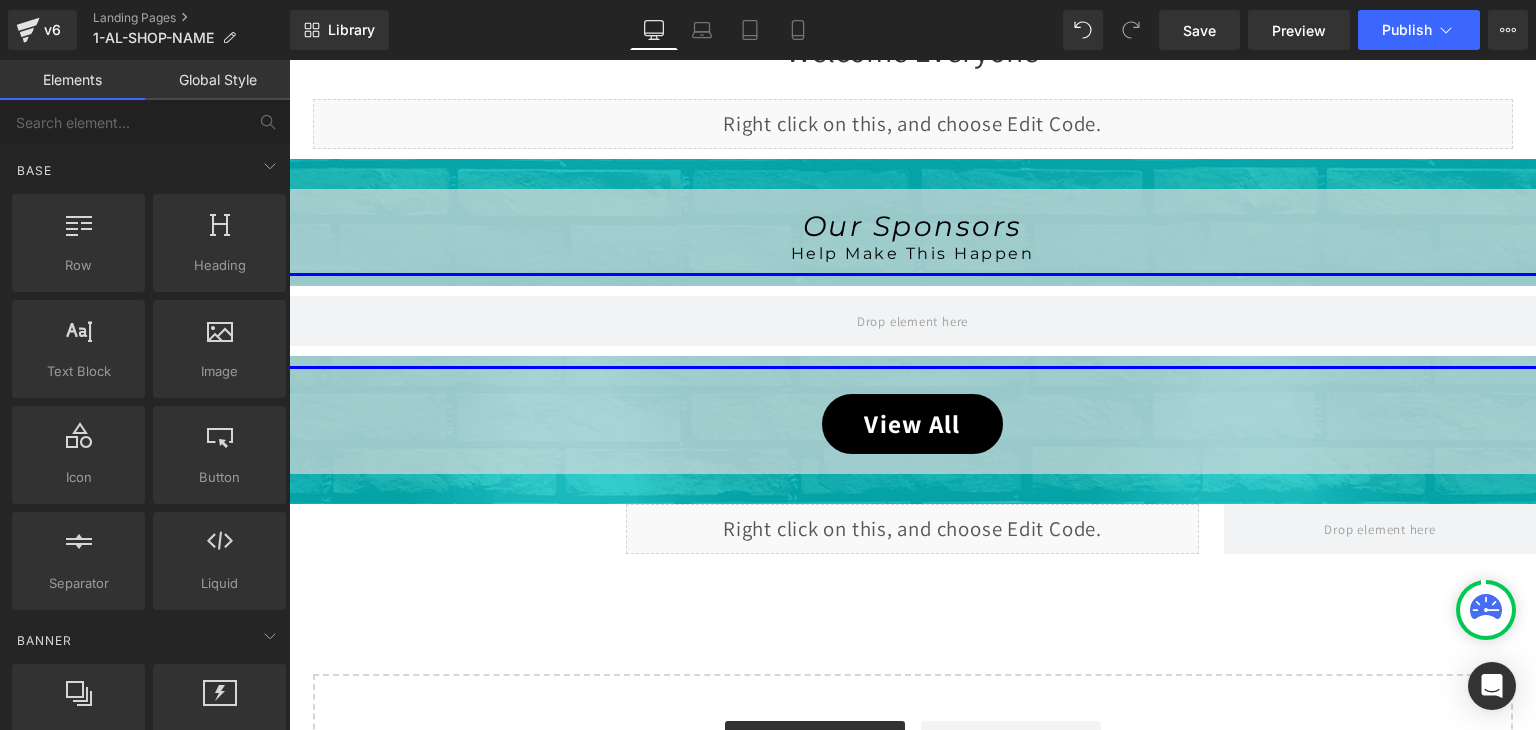 scroll, scrollTop: 2376, scrollLeft: 0, axis: vertical 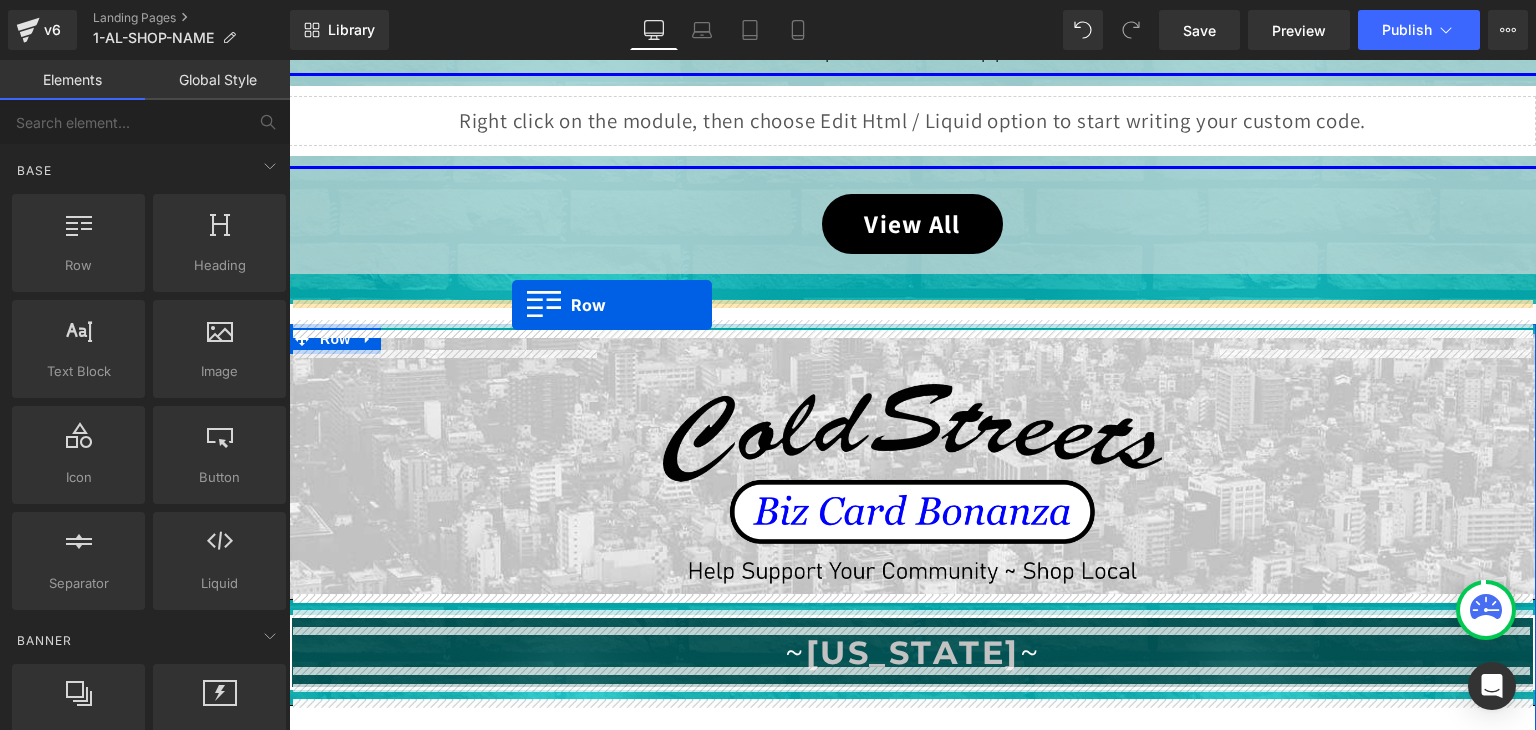 drag, startPoint x: 294, startPoint y: 225, endPoint x: 512, endPoint y: 305, distance: 232.21542 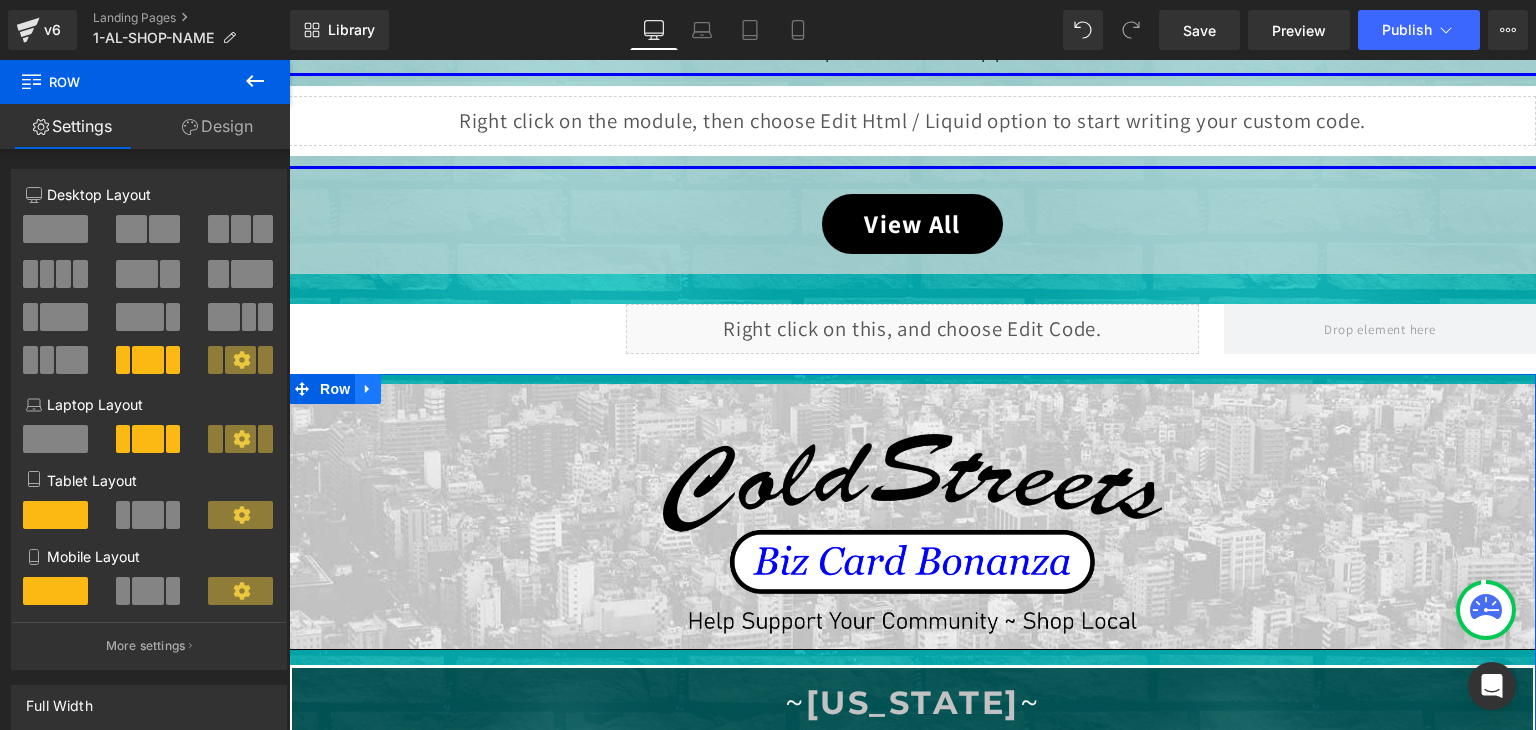 click 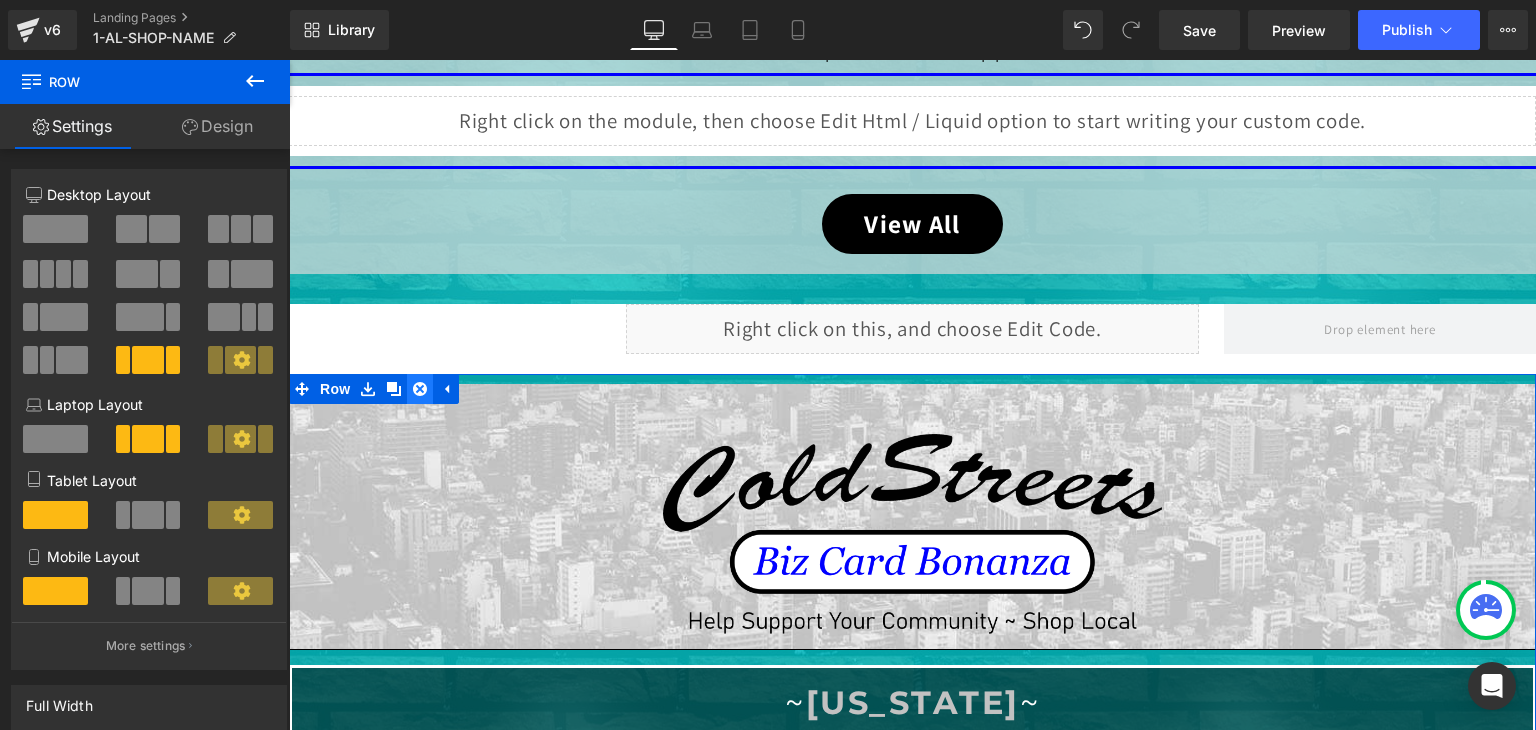 click 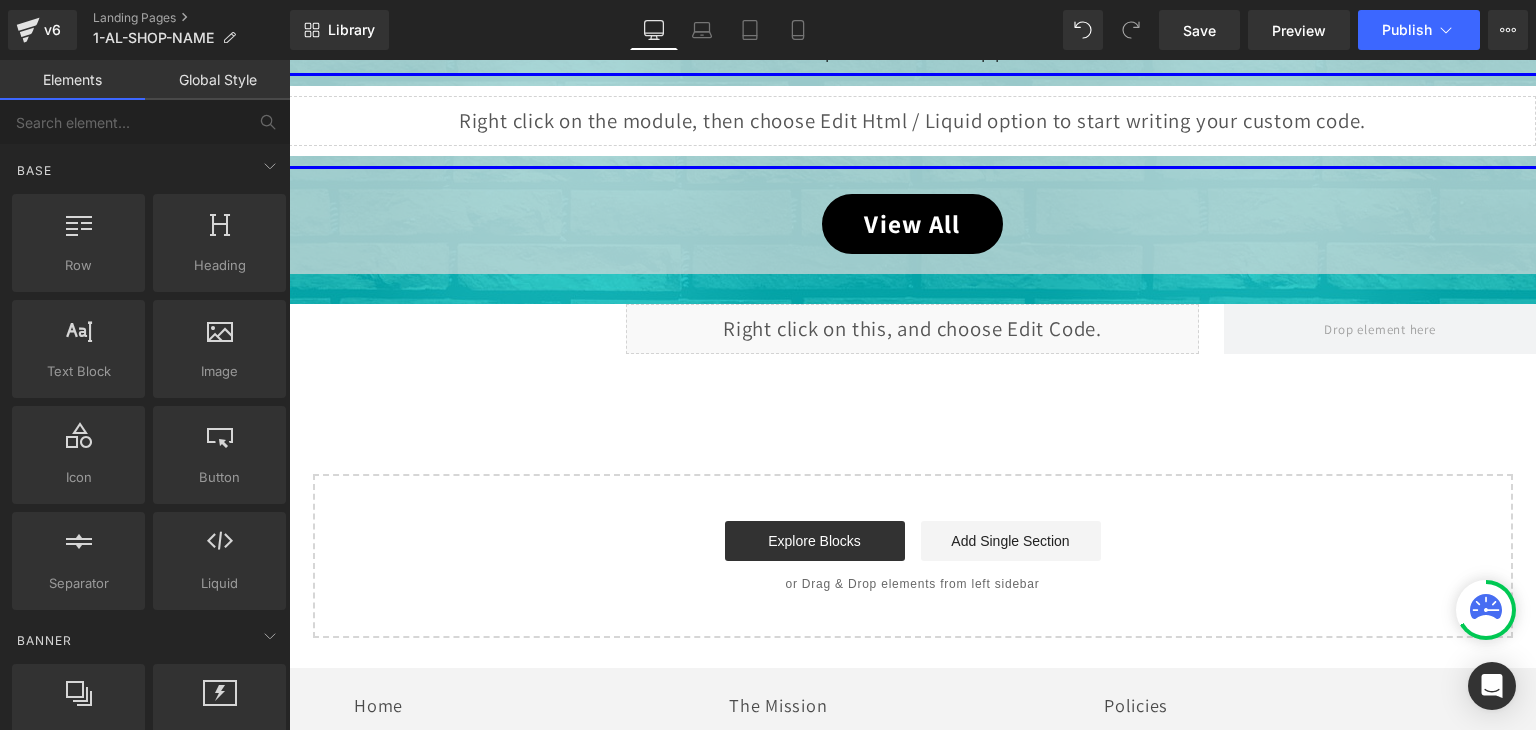 click at bounding box center (1486, 610) 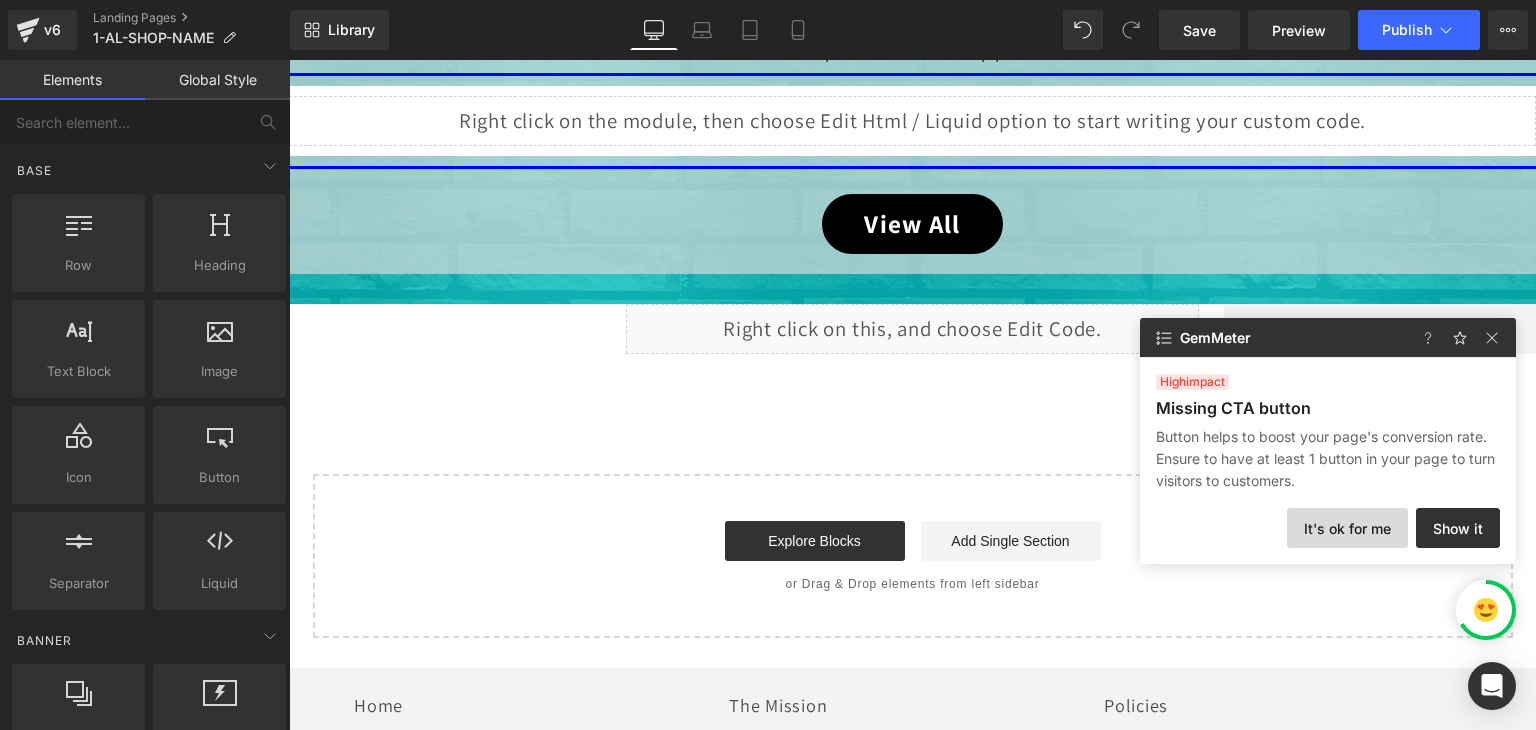 click on "It's ok for me" at bounding box center (1347, 528) 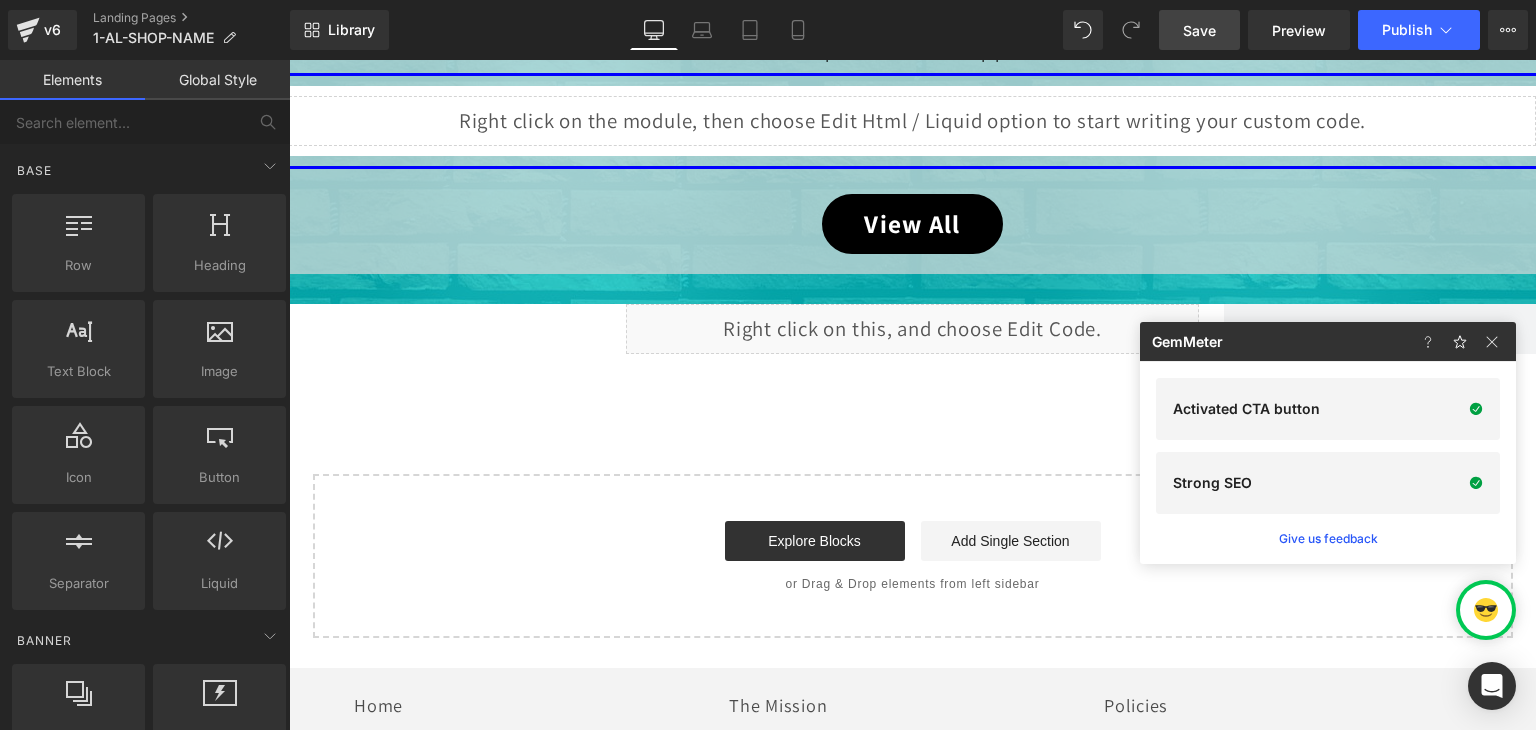 click on "Save" at bounding box center [1199, 30] 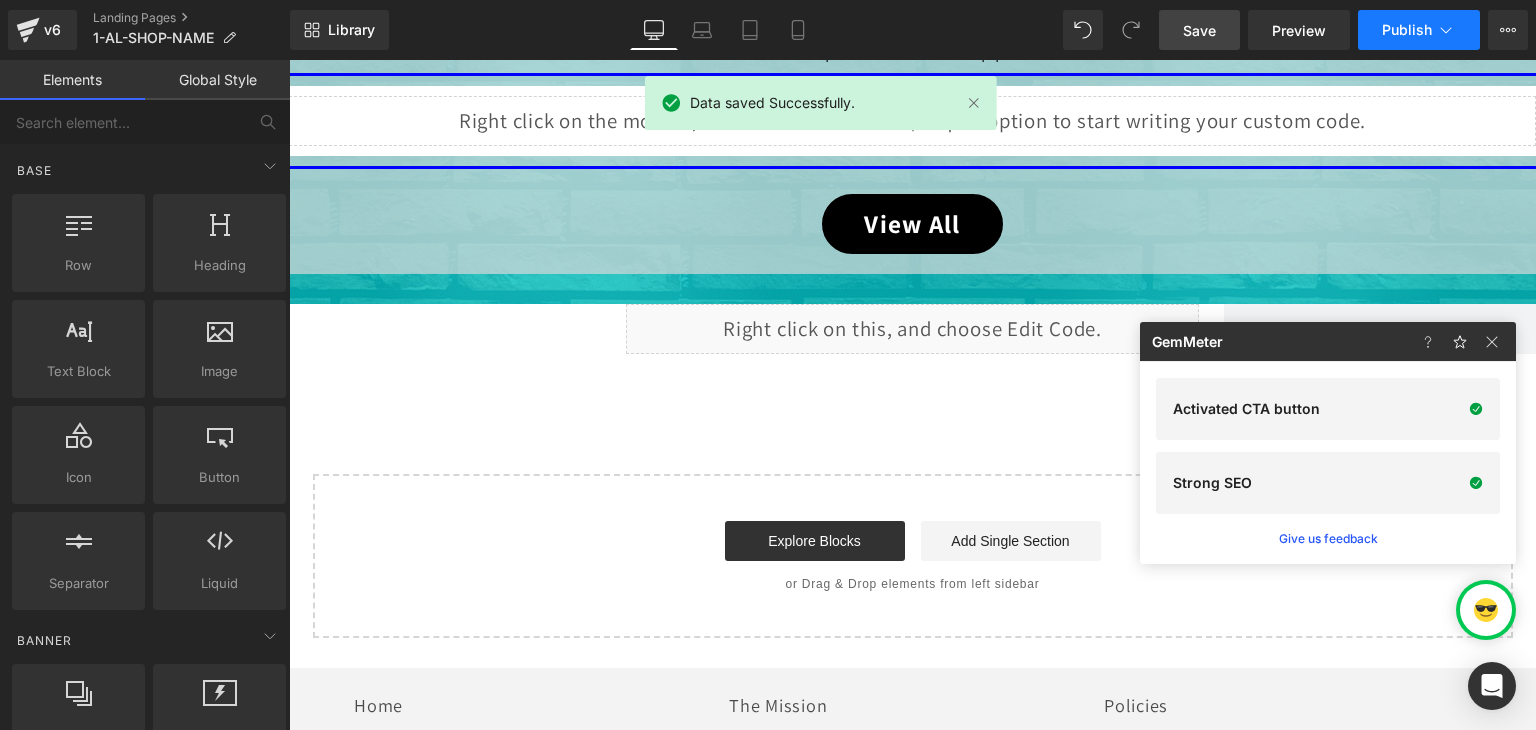 click on "Publish" at bounding box center [1419, 30] 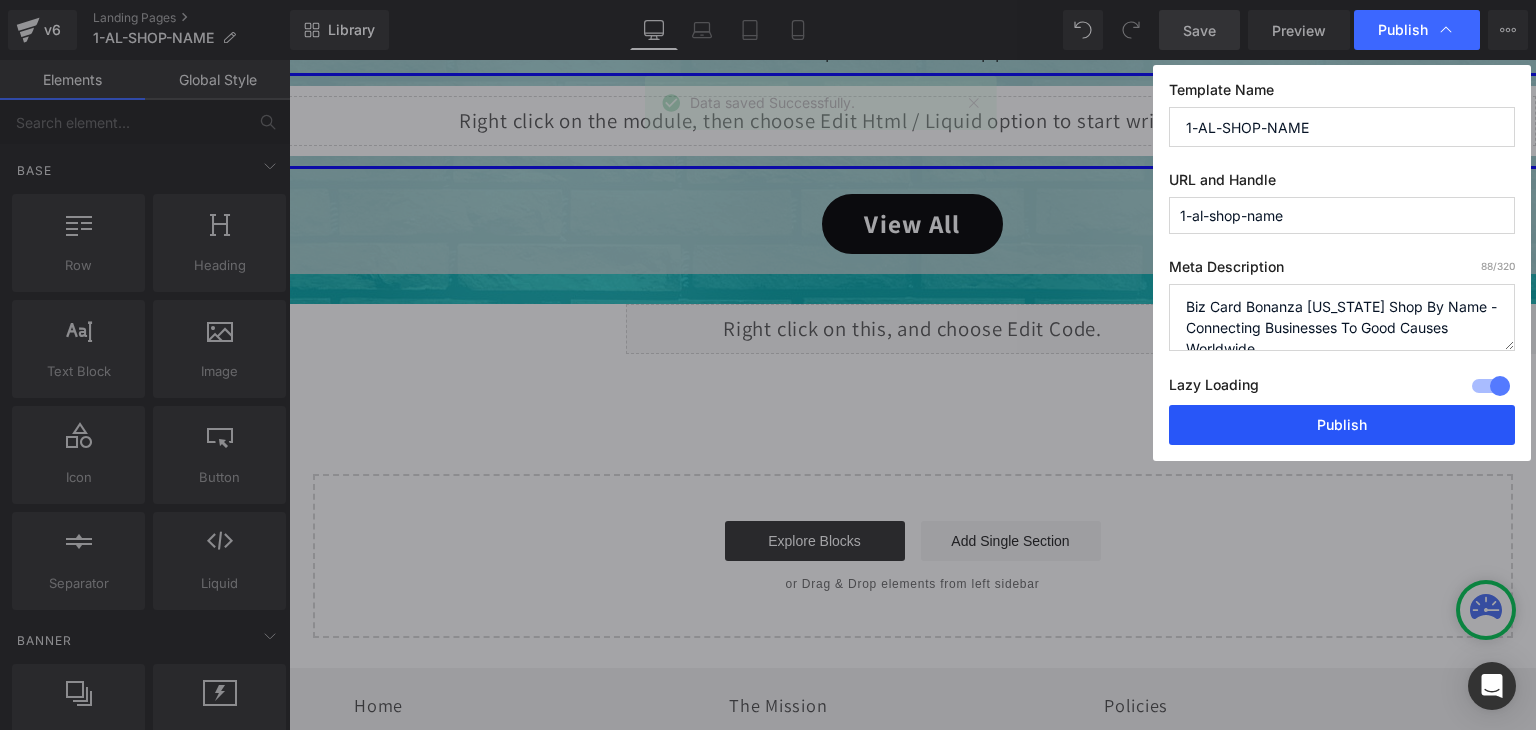 click on "Publish" at bounding box center (1342, 425) 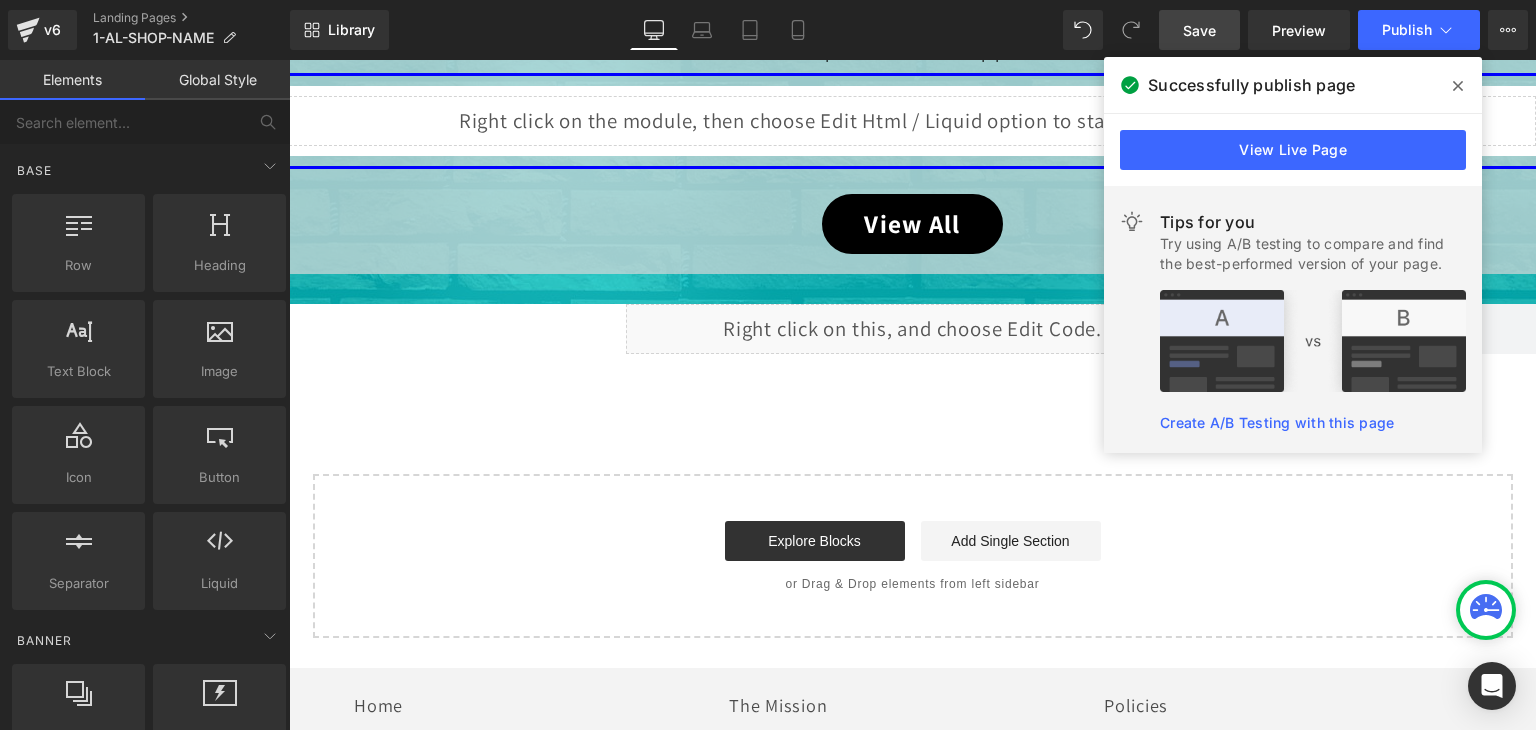 click 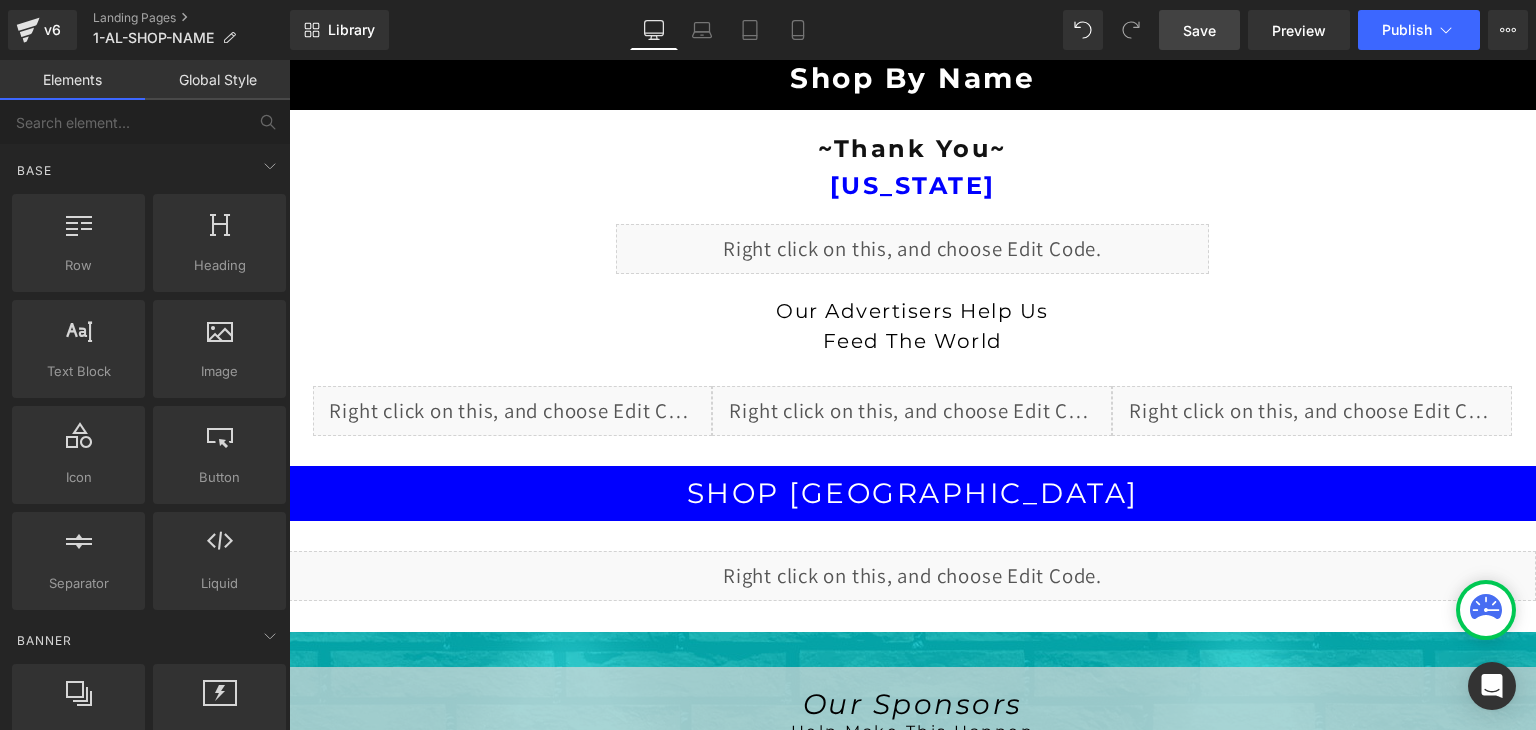 scroll, scrollTop: 516, scrollLeft: 0, axis: vertical 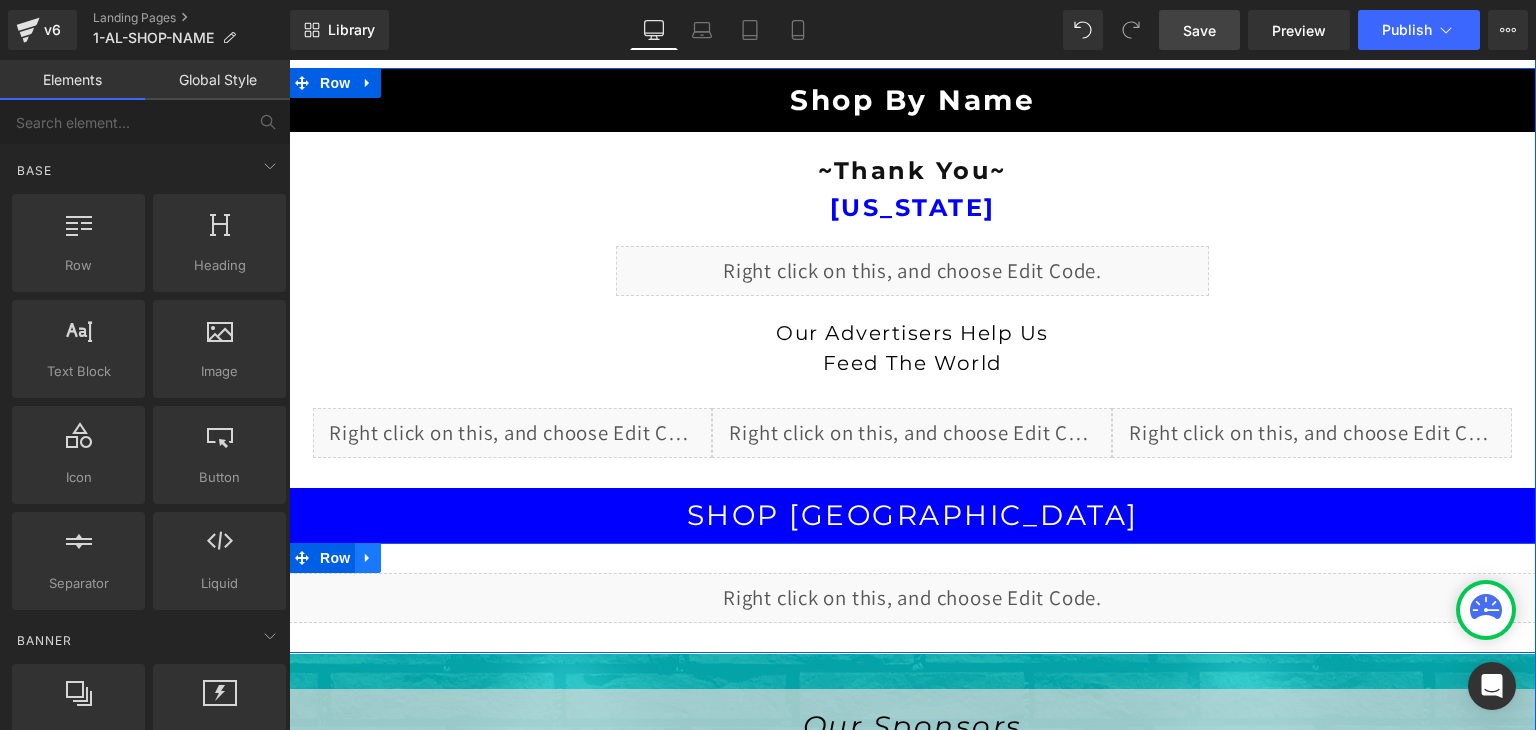 click 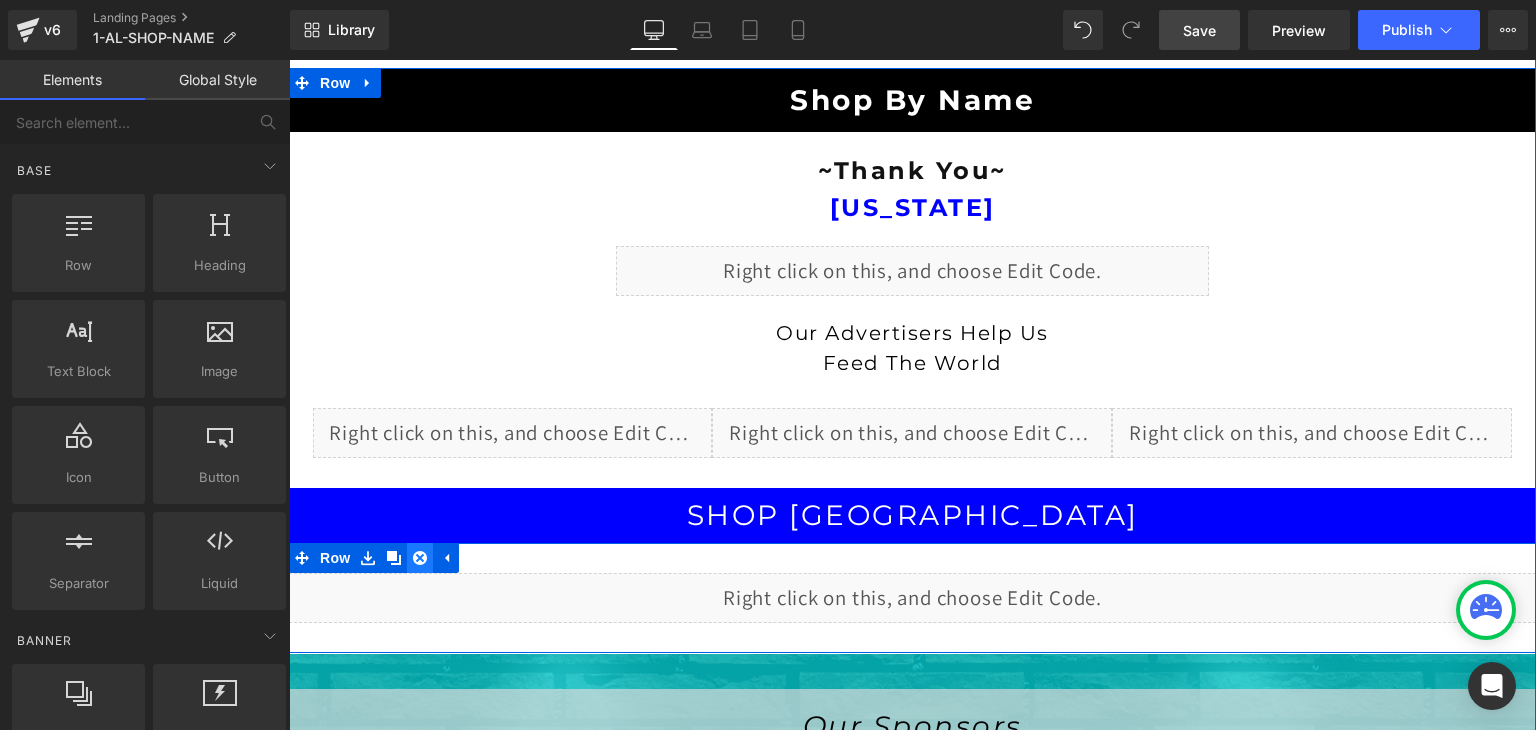 click 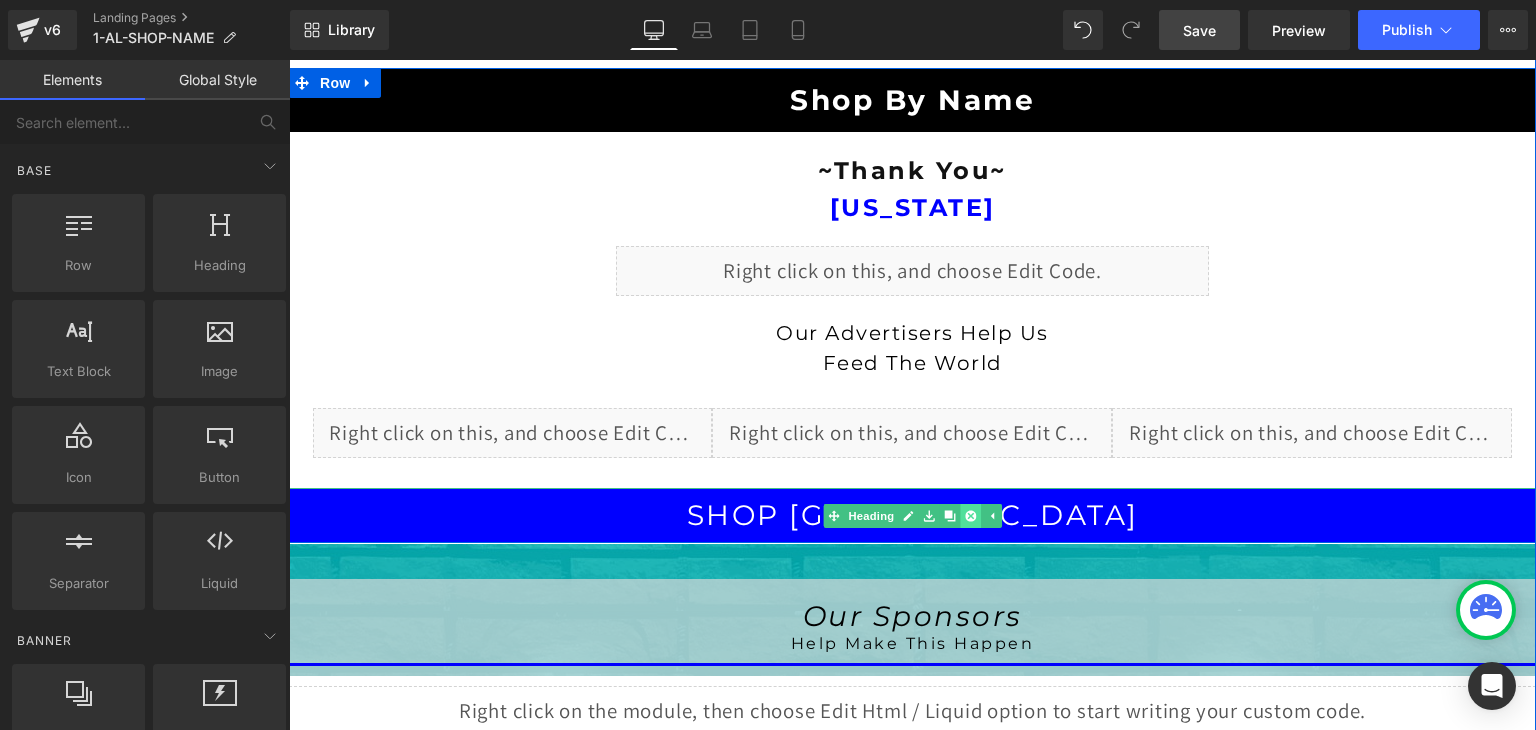 click 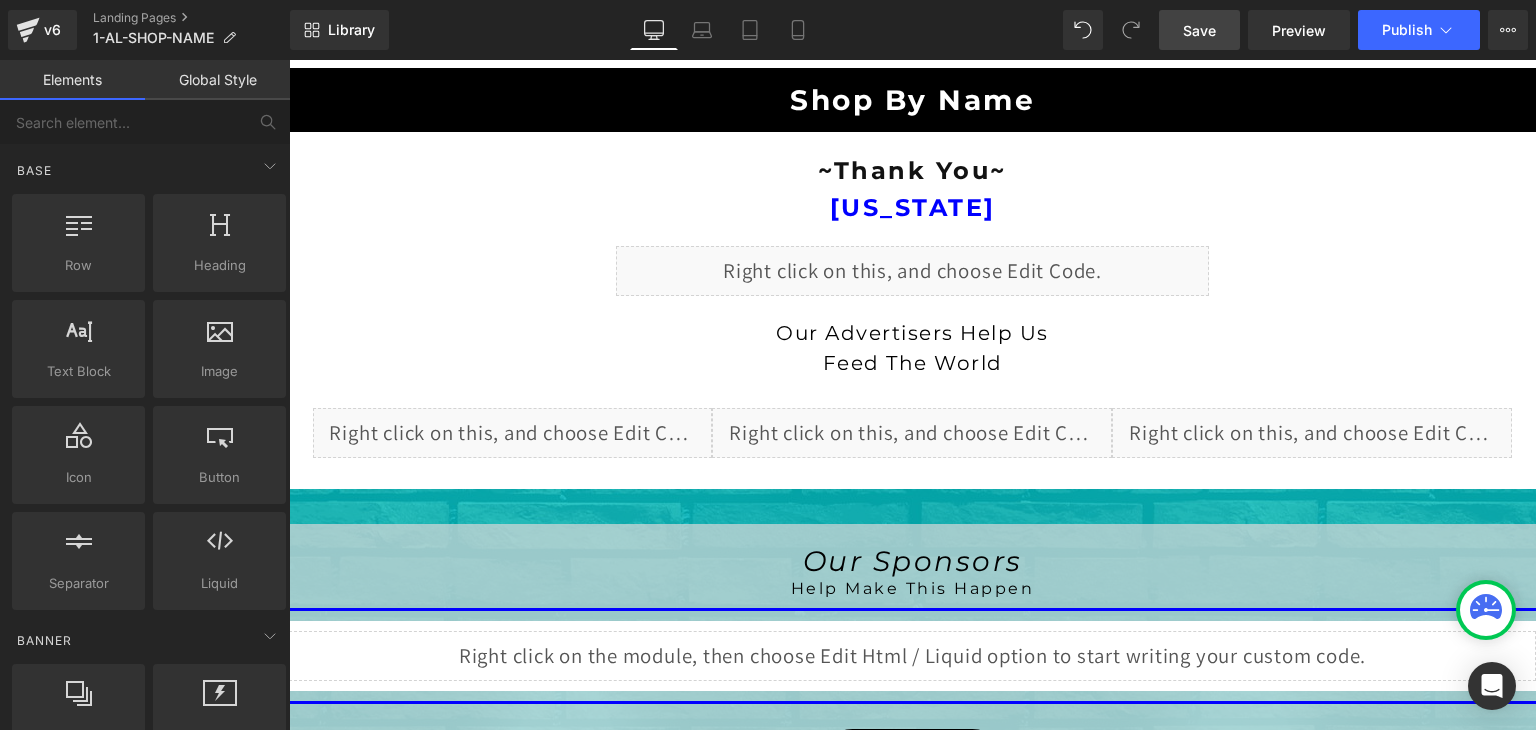 click on "Save" at bounding box center [1199, 30] 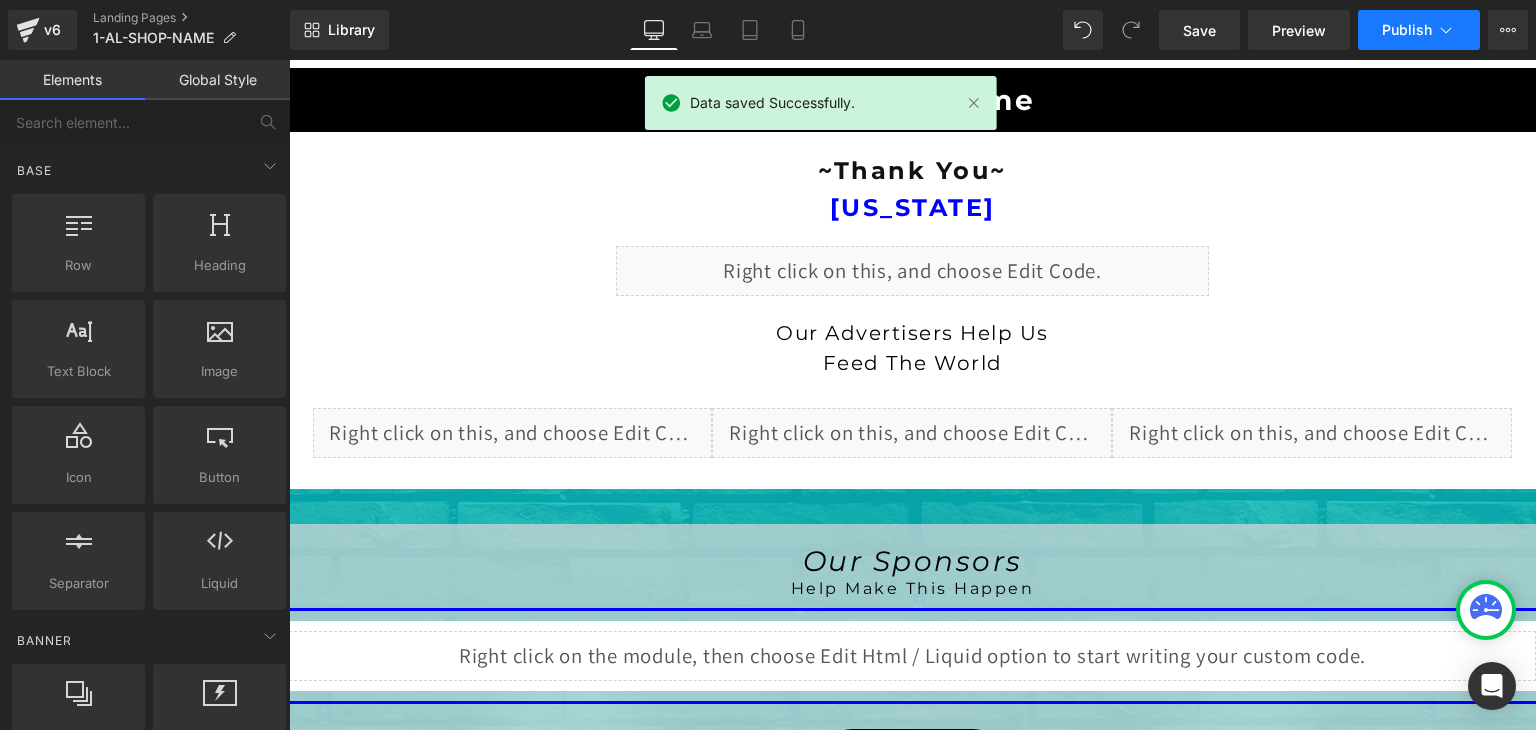 click 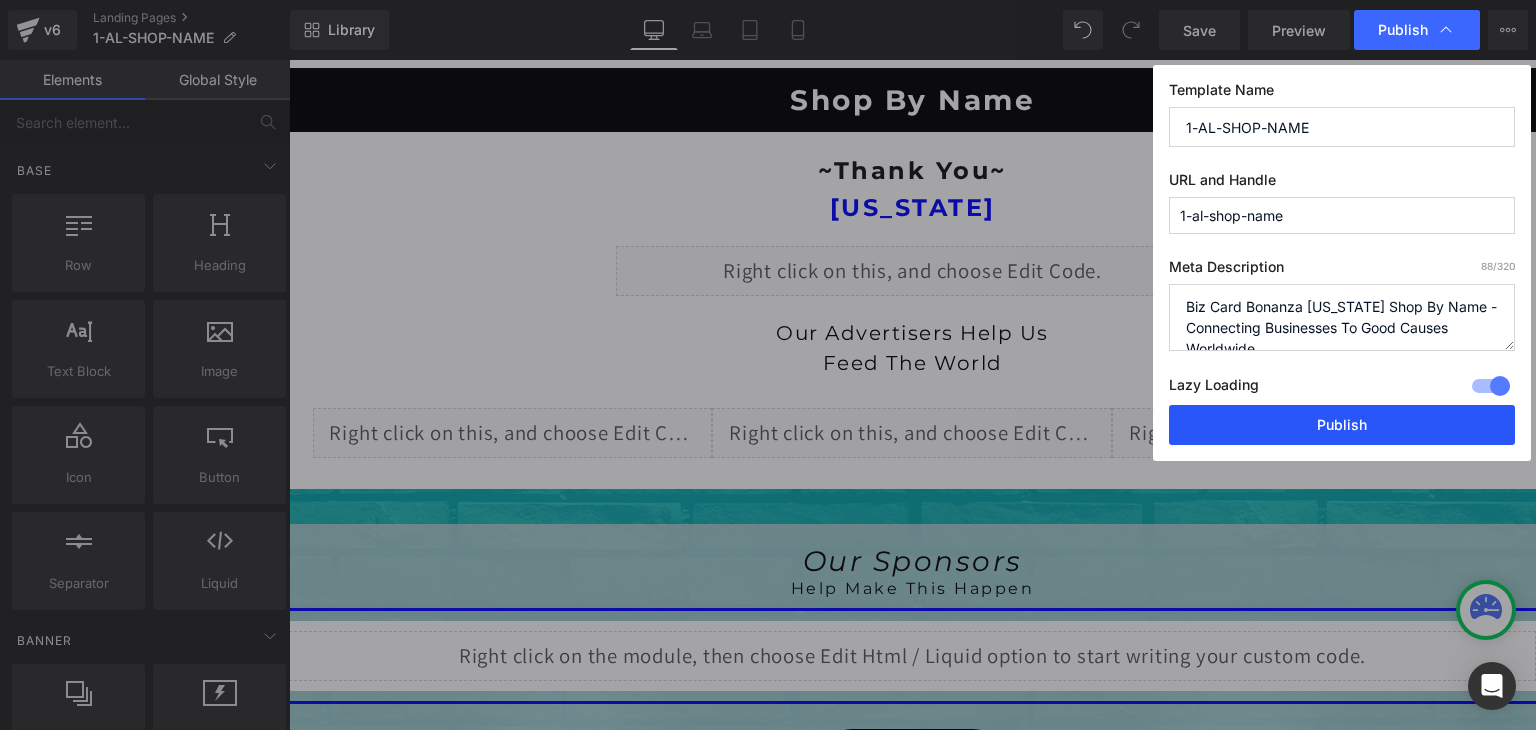 drag, startPoint x: 1368, startPoint y: 417, endPoint x: 1062, endPoint y: 346, distance: 314.12897 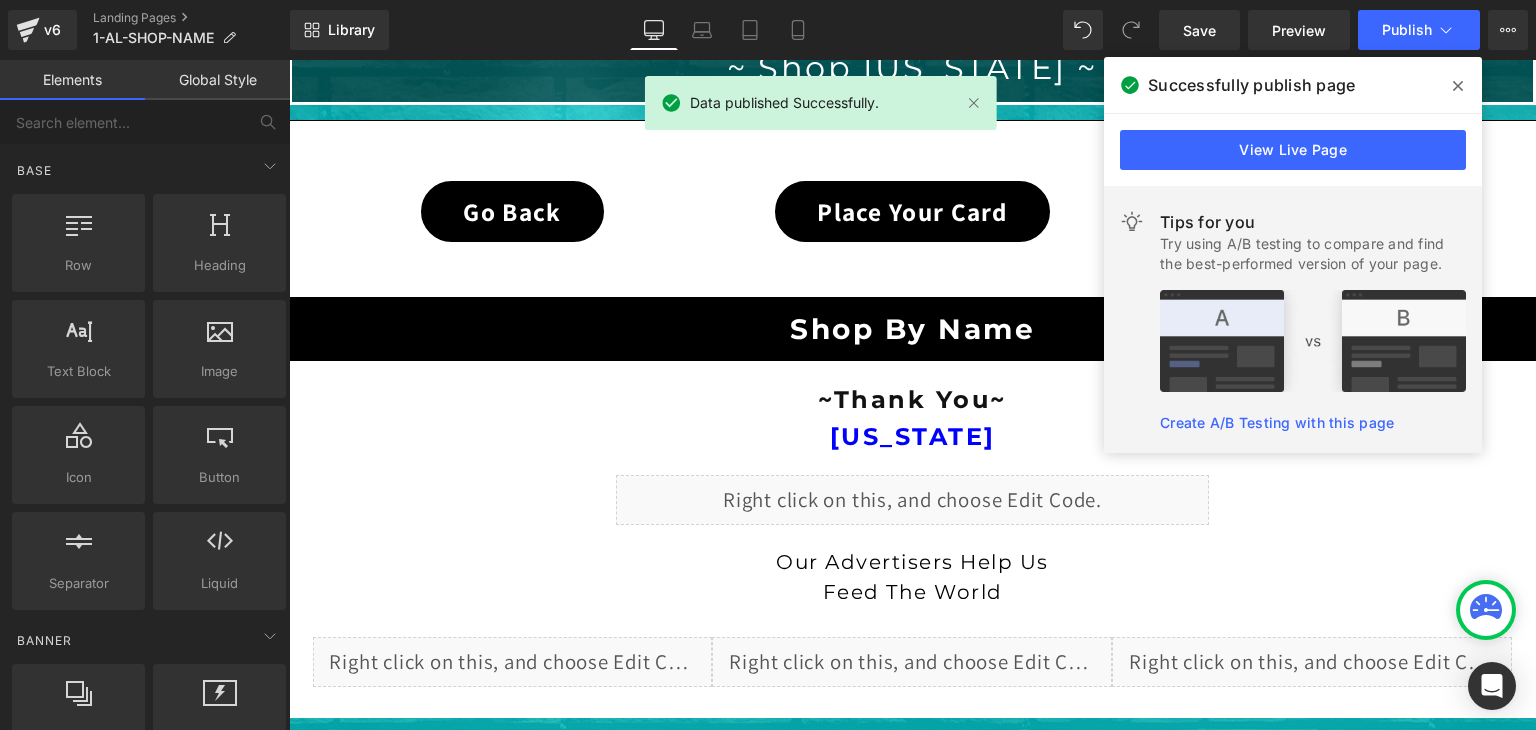 scroll, scrollTop: 276, scrollLeft: 0, axis: vertical 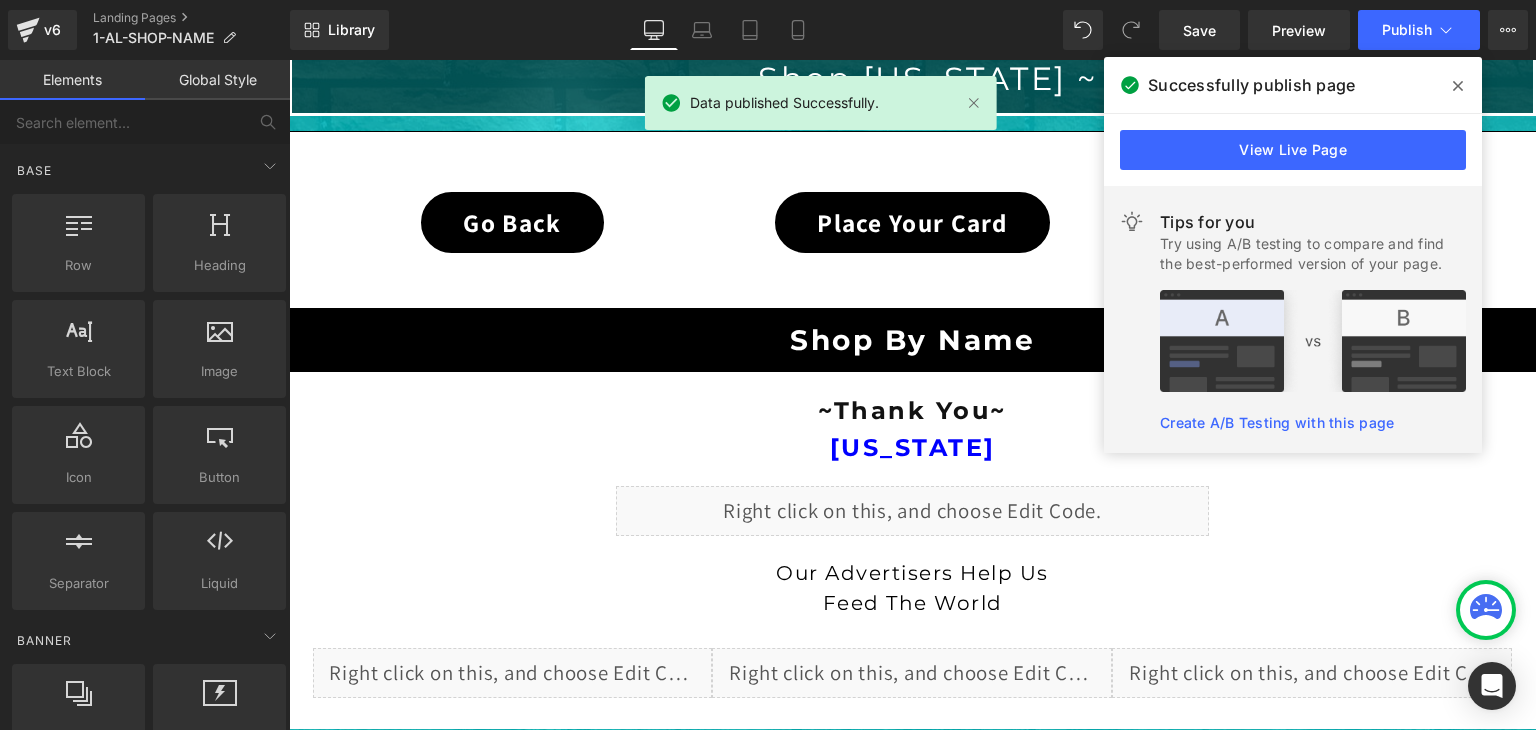 click 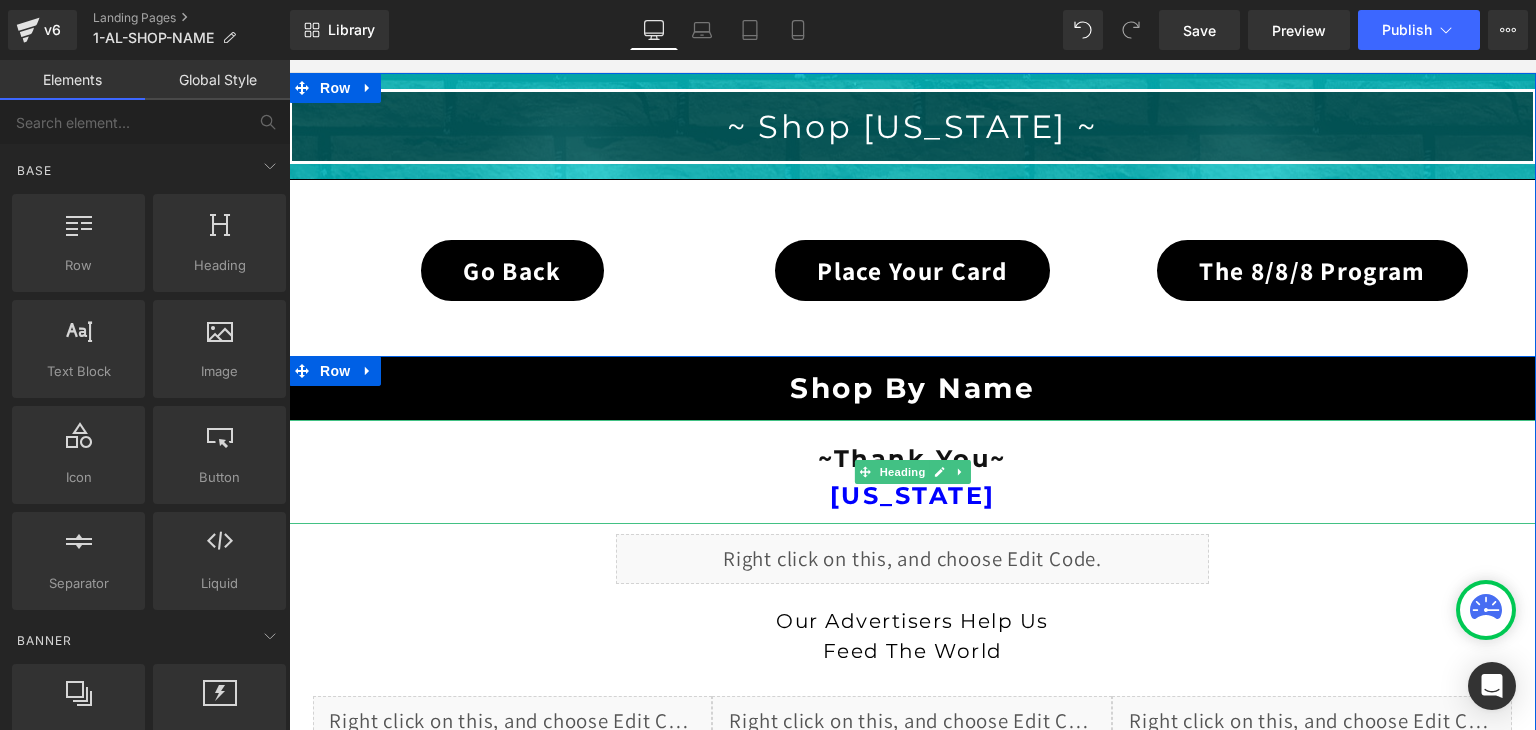 scroll, scrollTop: 176, scrollLeft: 0, axis: vertical 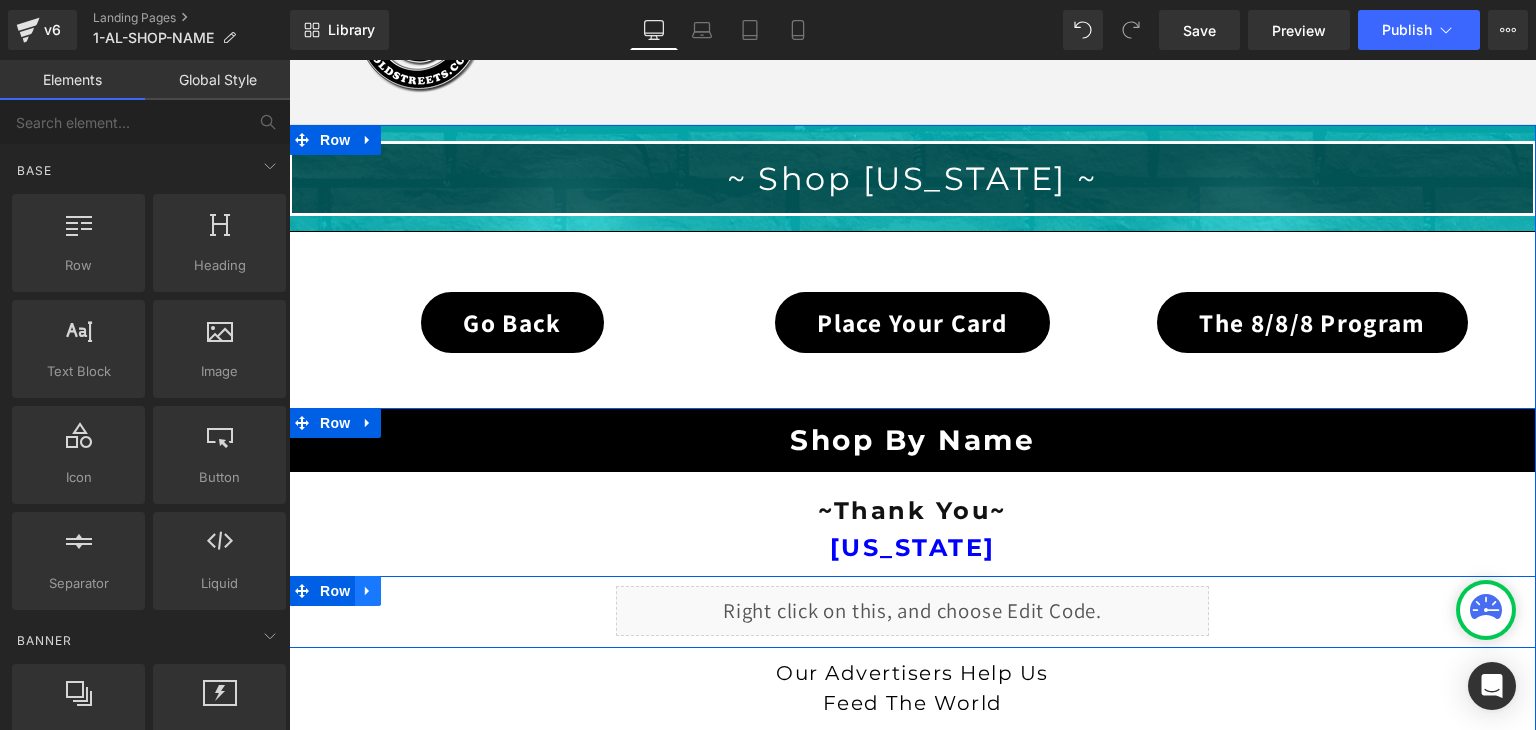 click at bounding box center [368, 591] 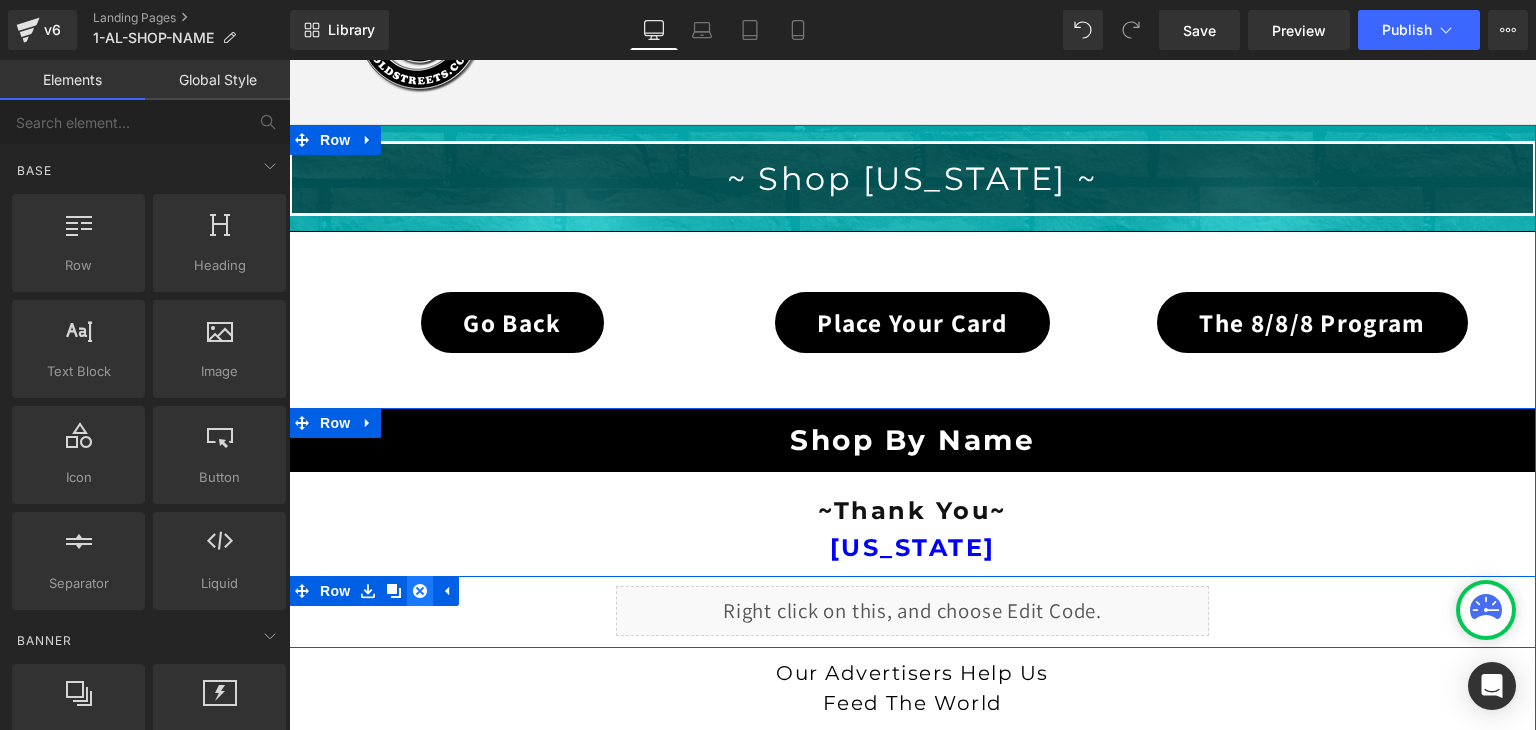 click 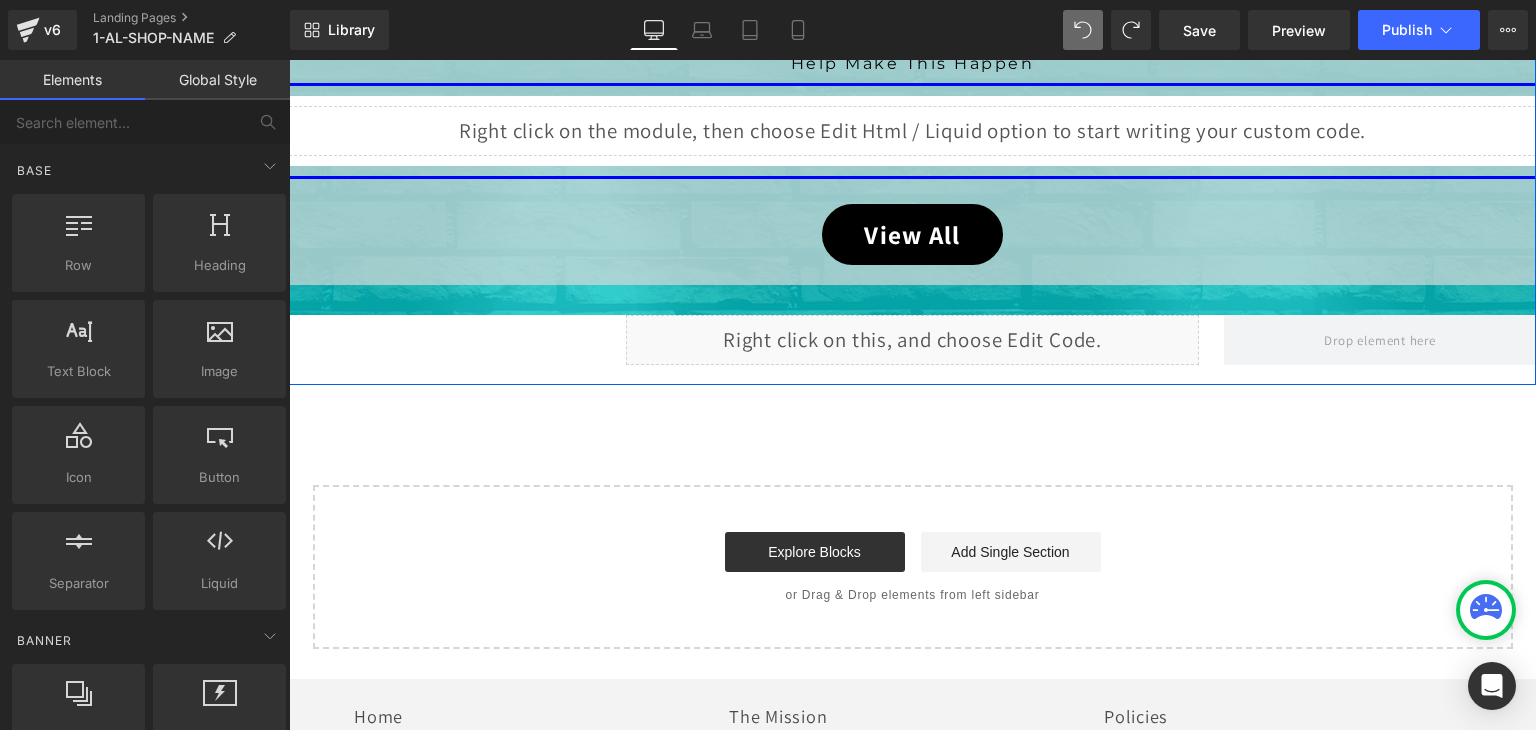 scroll, scrollTop: 1076, scrollLeft: 0, axis: vertical 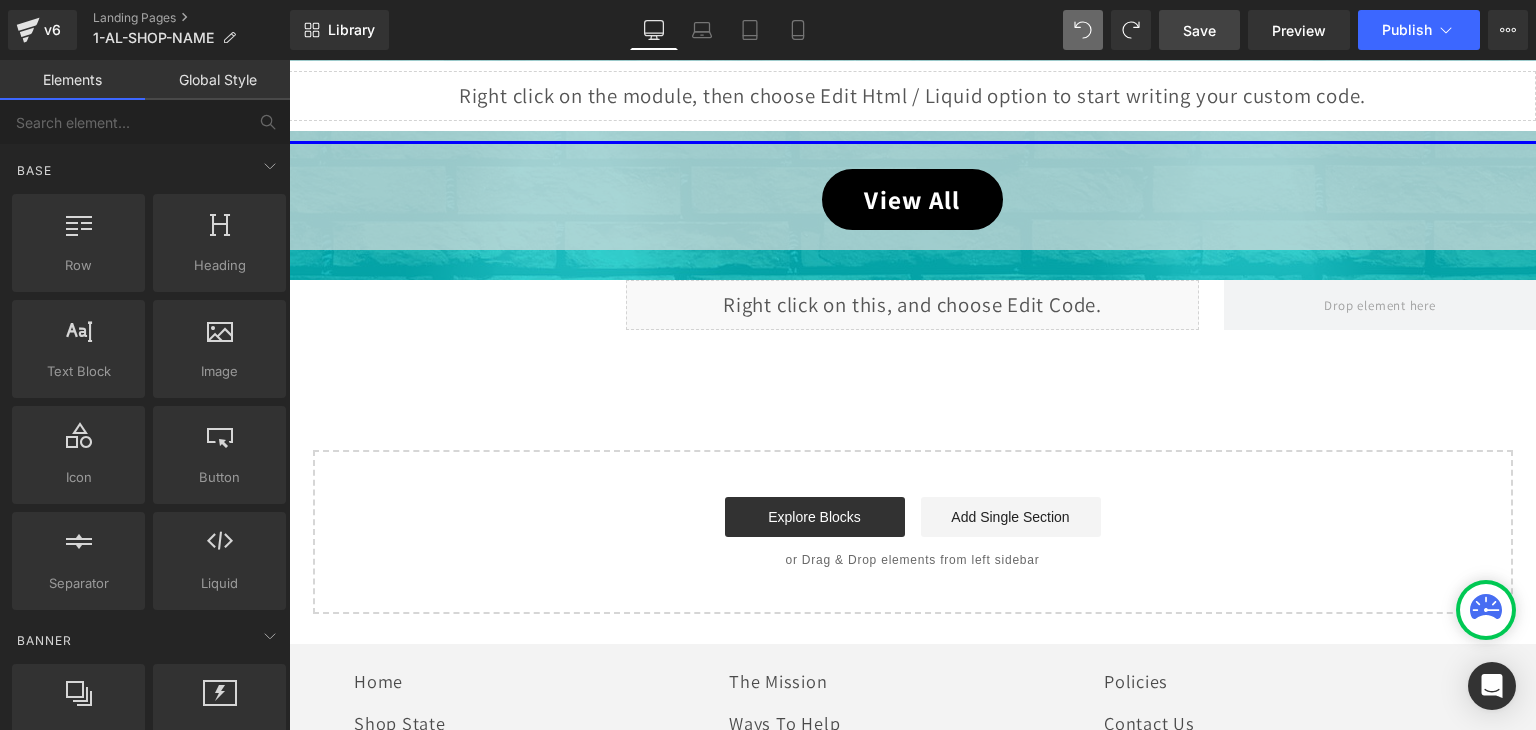 click on "Save" at bounding box center [1199, 30] 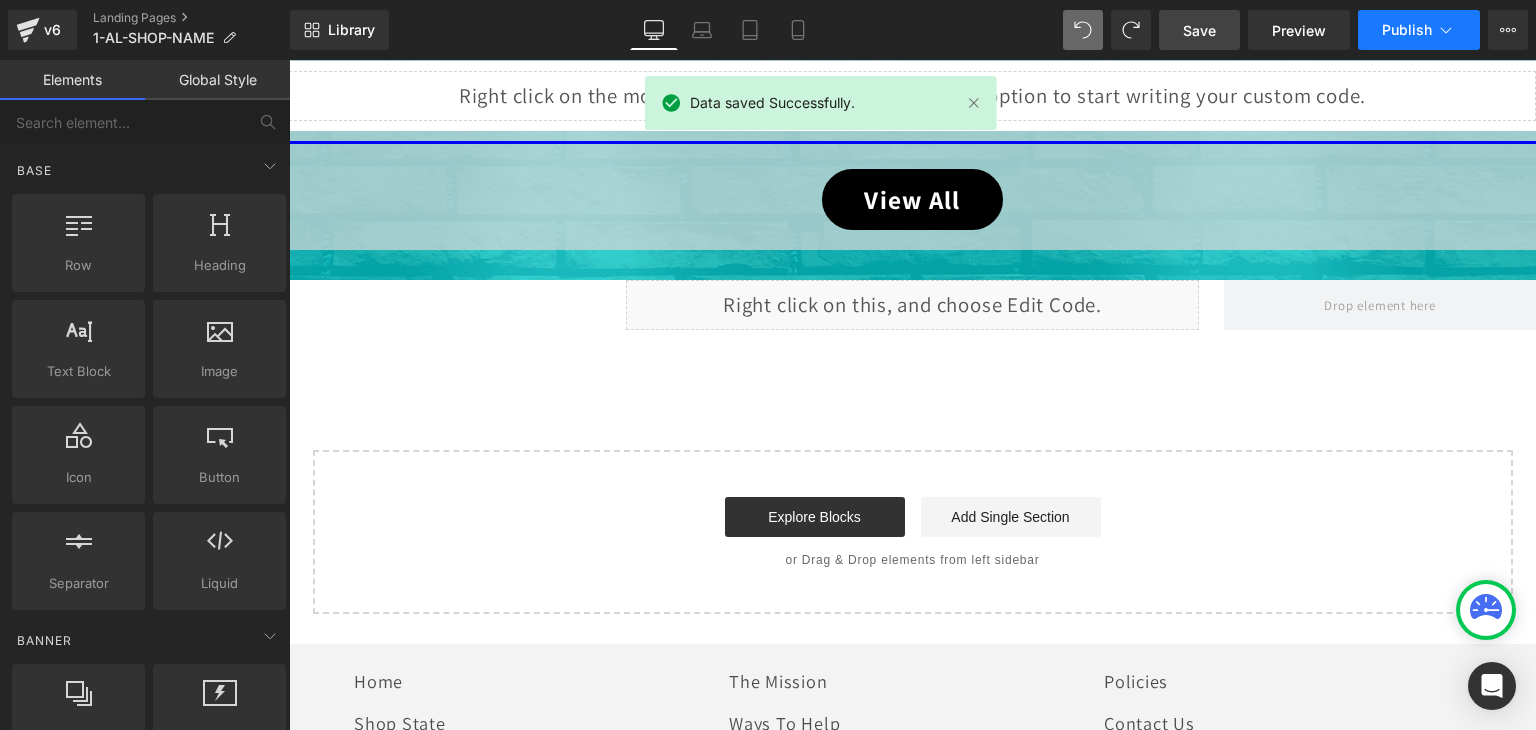 click 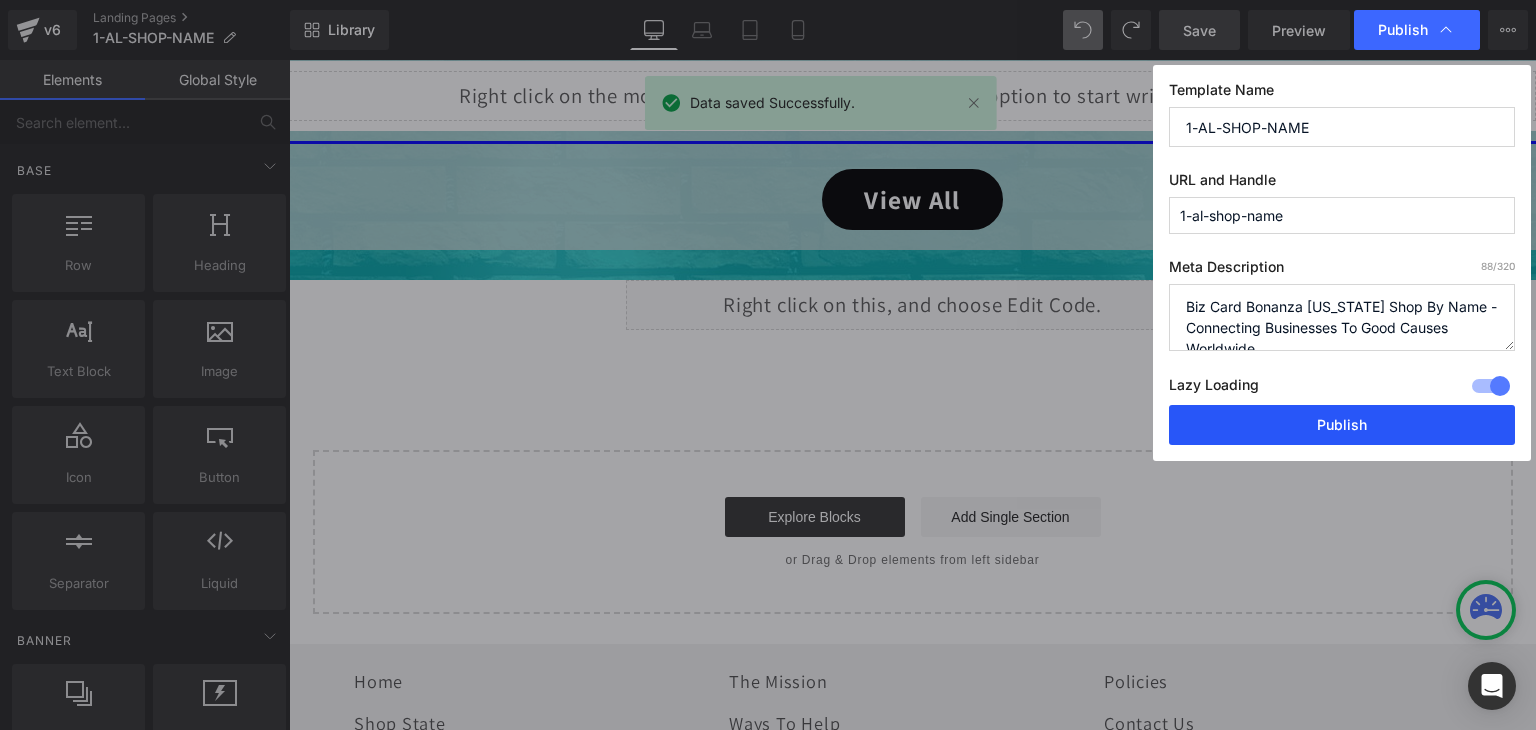 drag, startPoint x: 1413, startPoint y: 414, endPoint x: 831, endPoint y: 165, distance: 633.02844 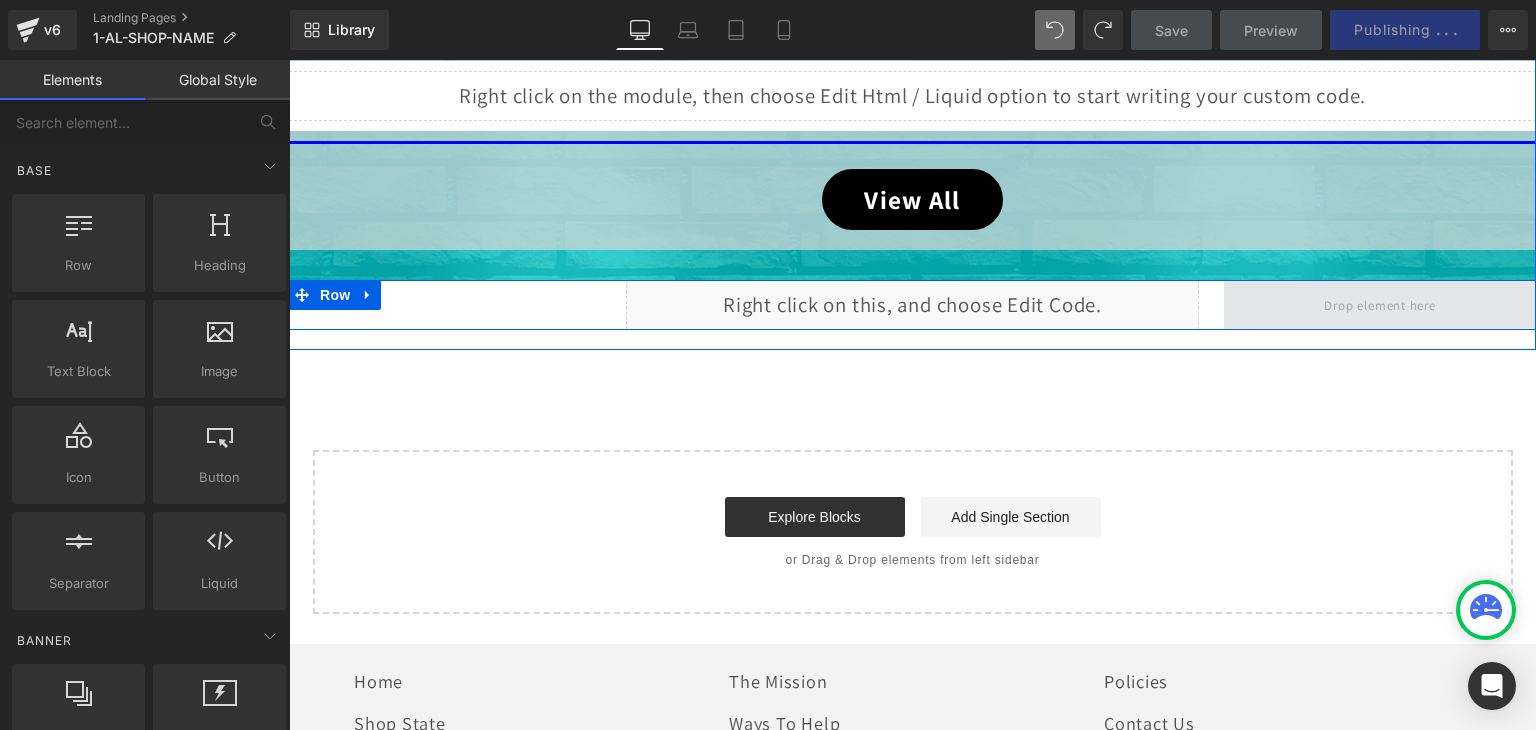 scroll, scrollTop: 576, scrollLeft: 0, axis: vertical 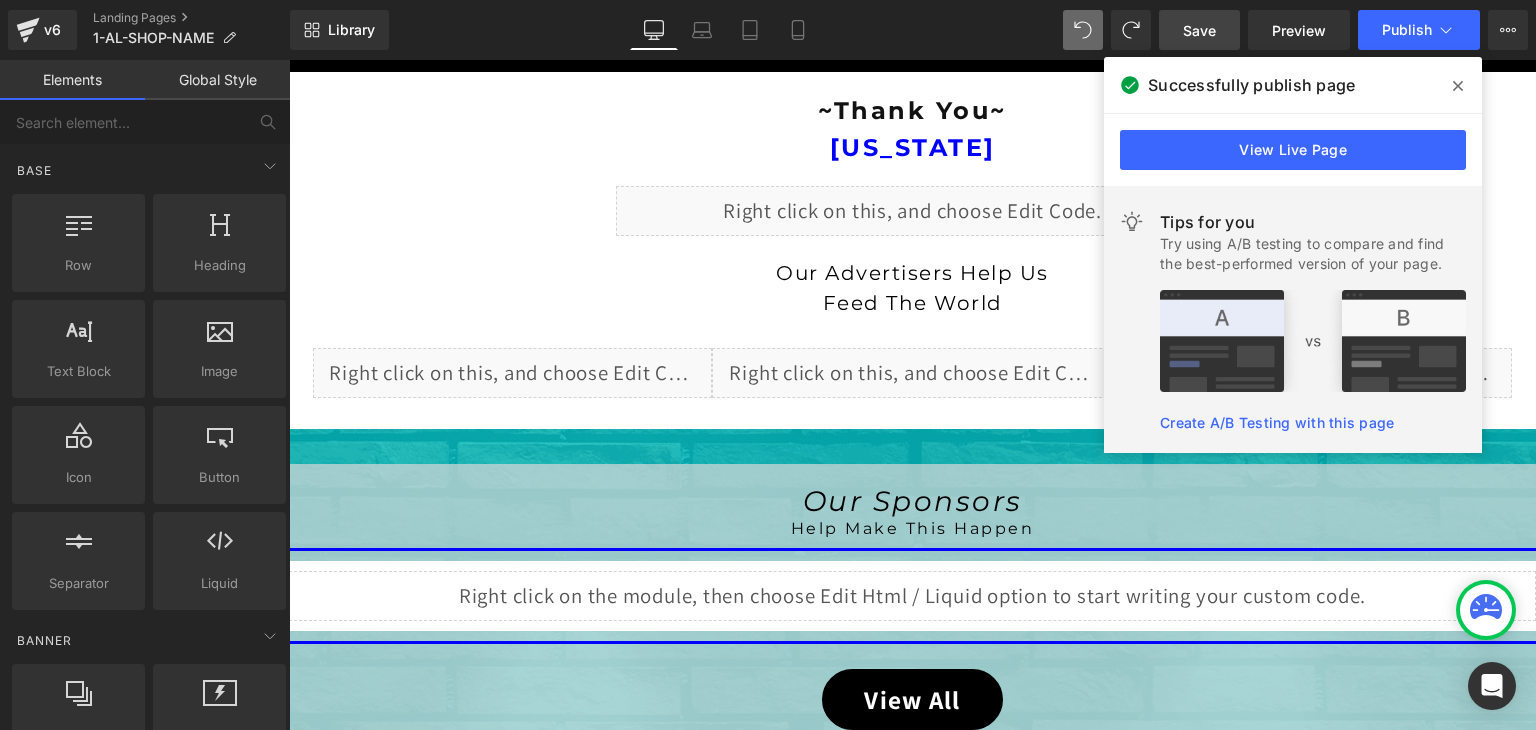 click at bounding box center [1458, 86] 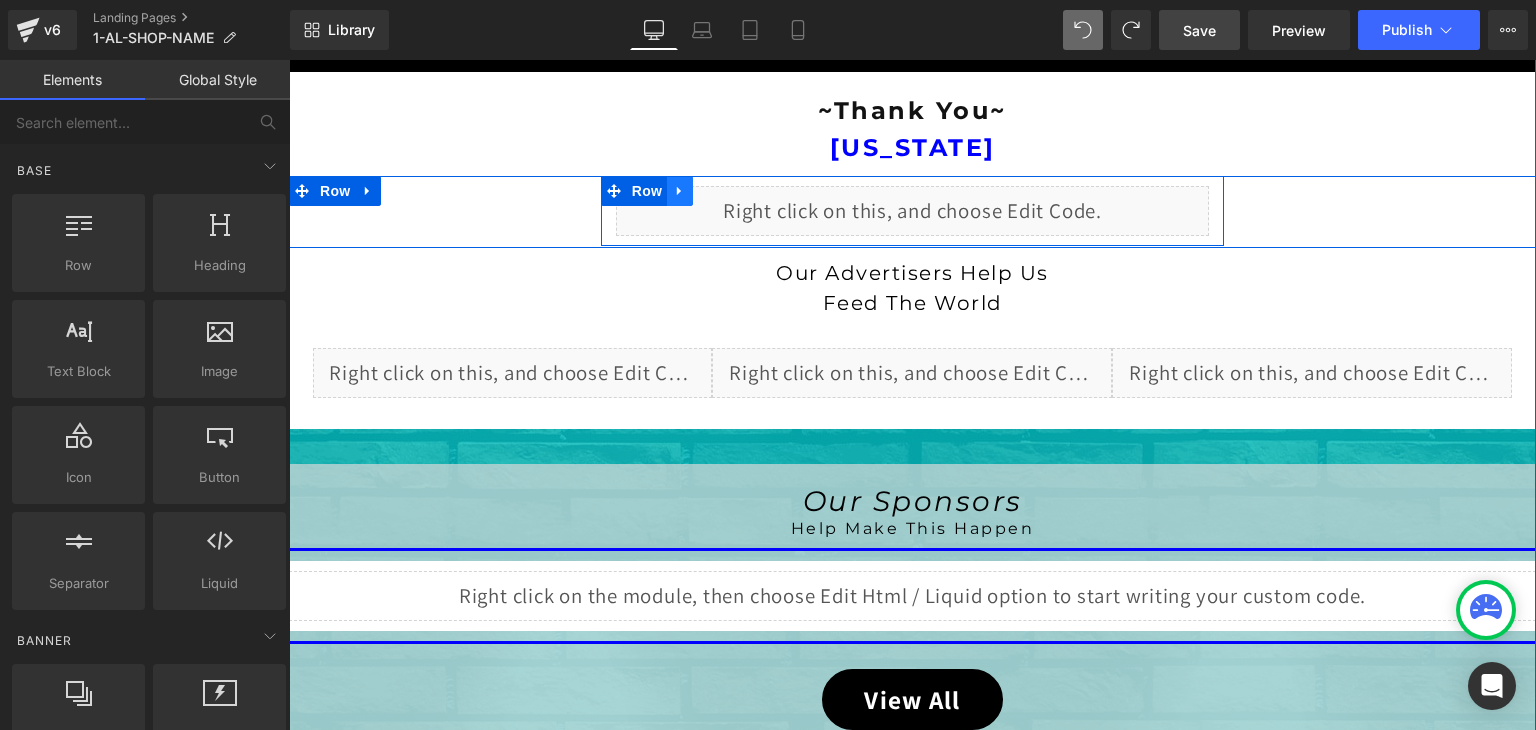 click 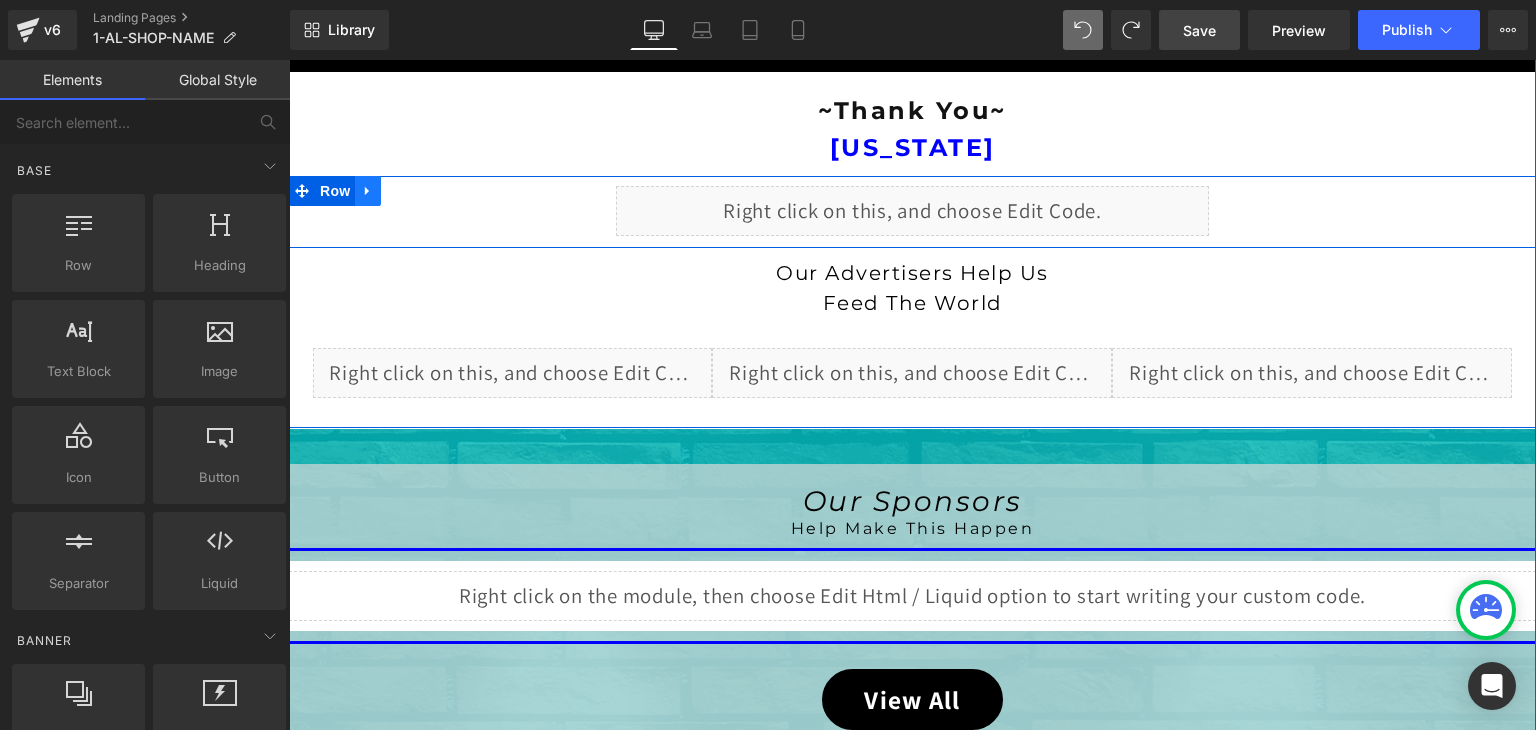 click 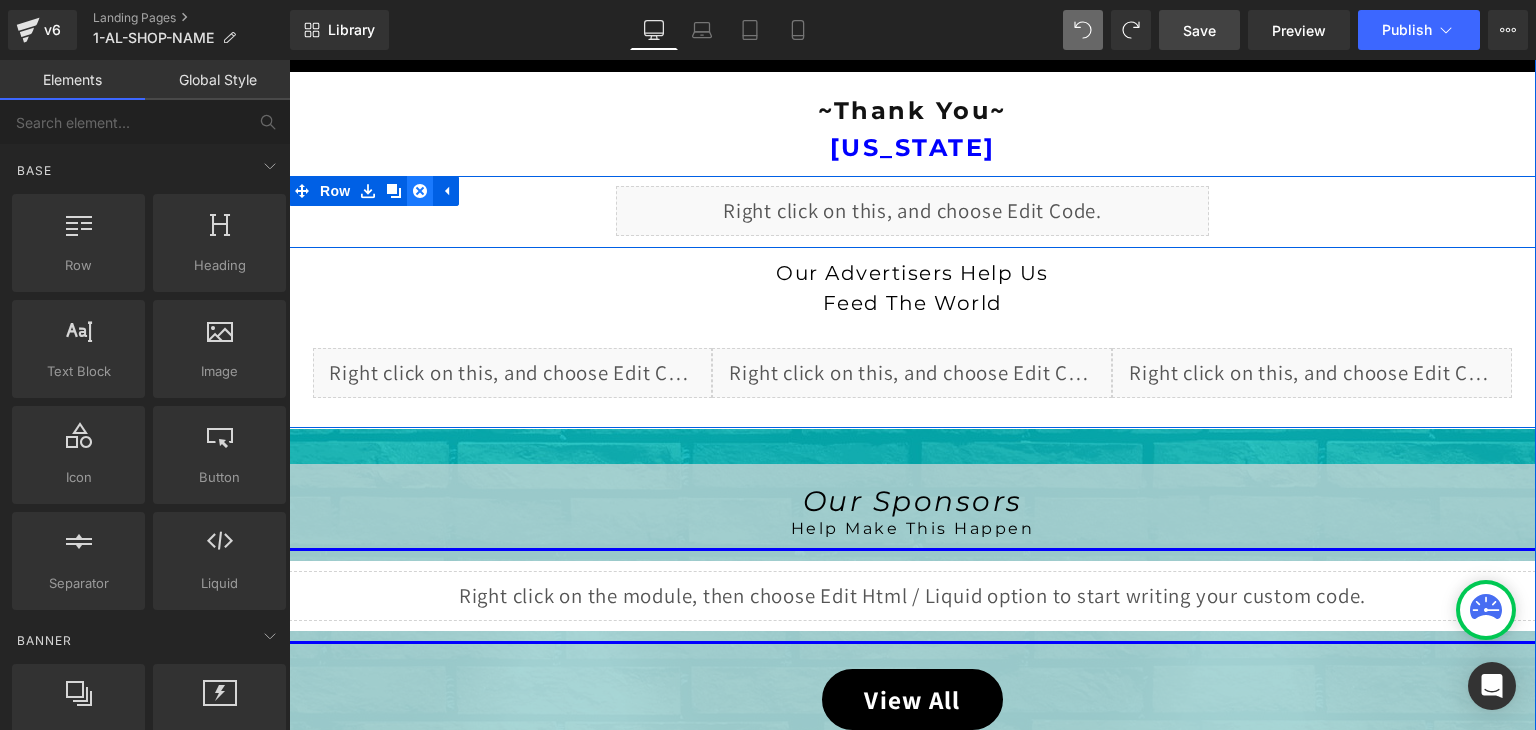 click 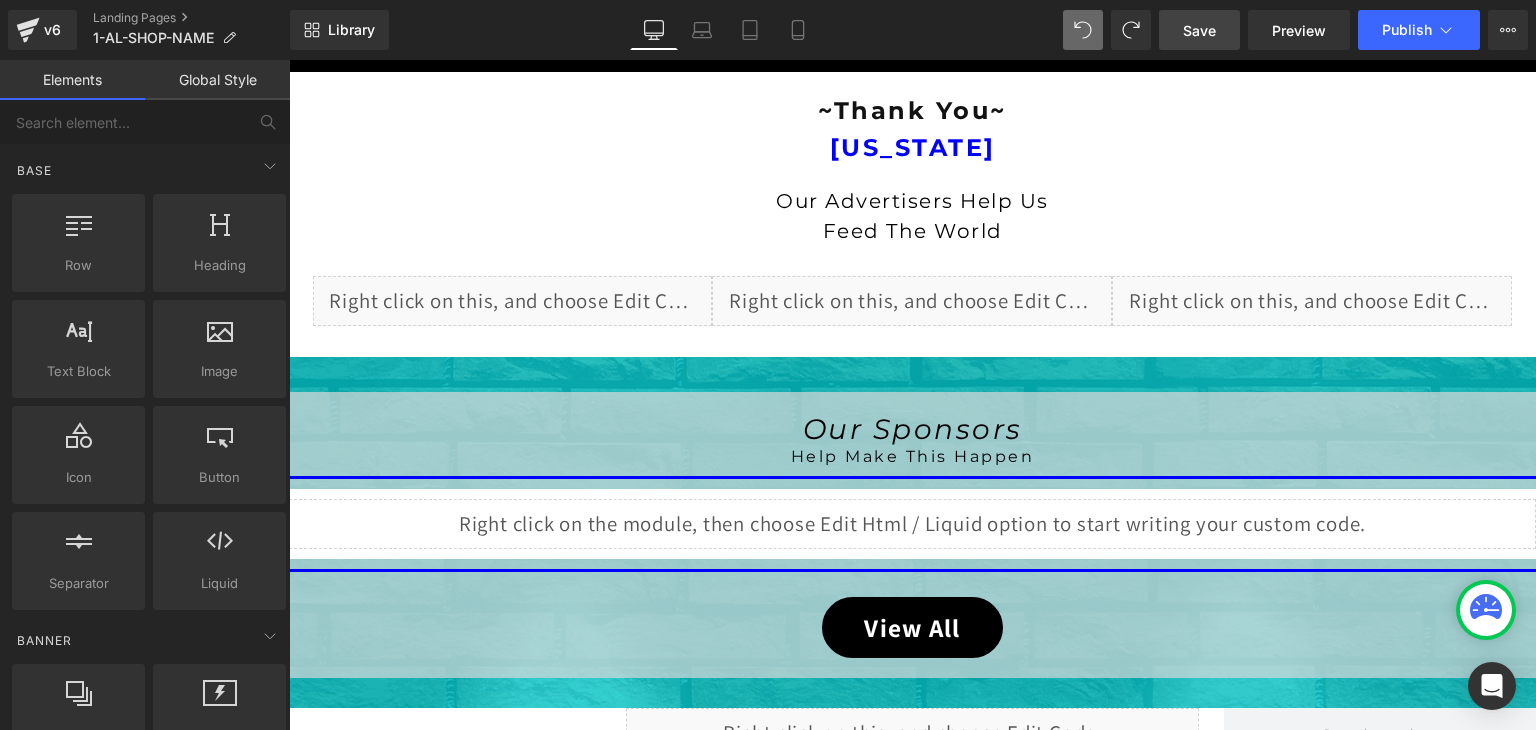 click on "Save" at bounding box center (1199, 30) 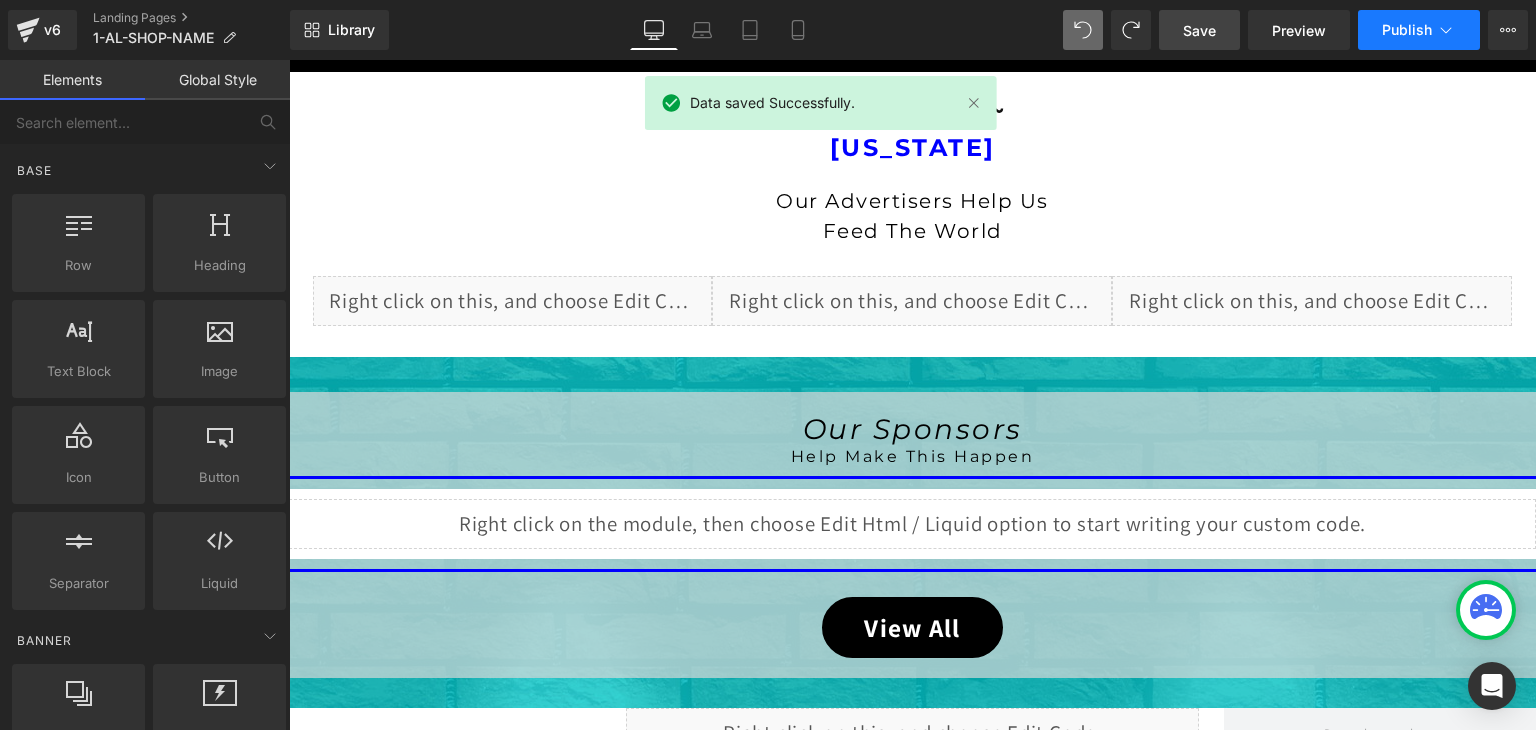 click 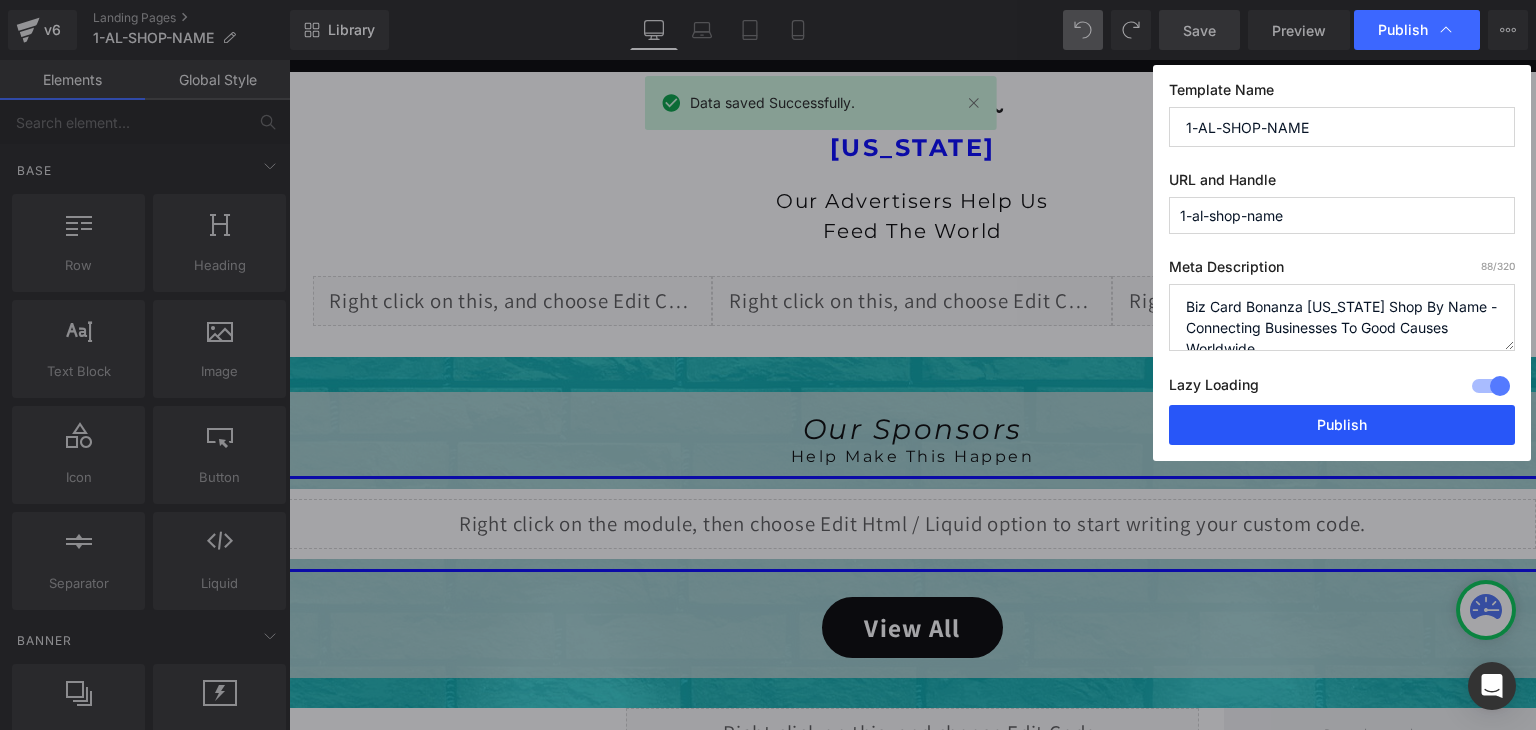 click on "Publish" at bounding box center [1342, 425] 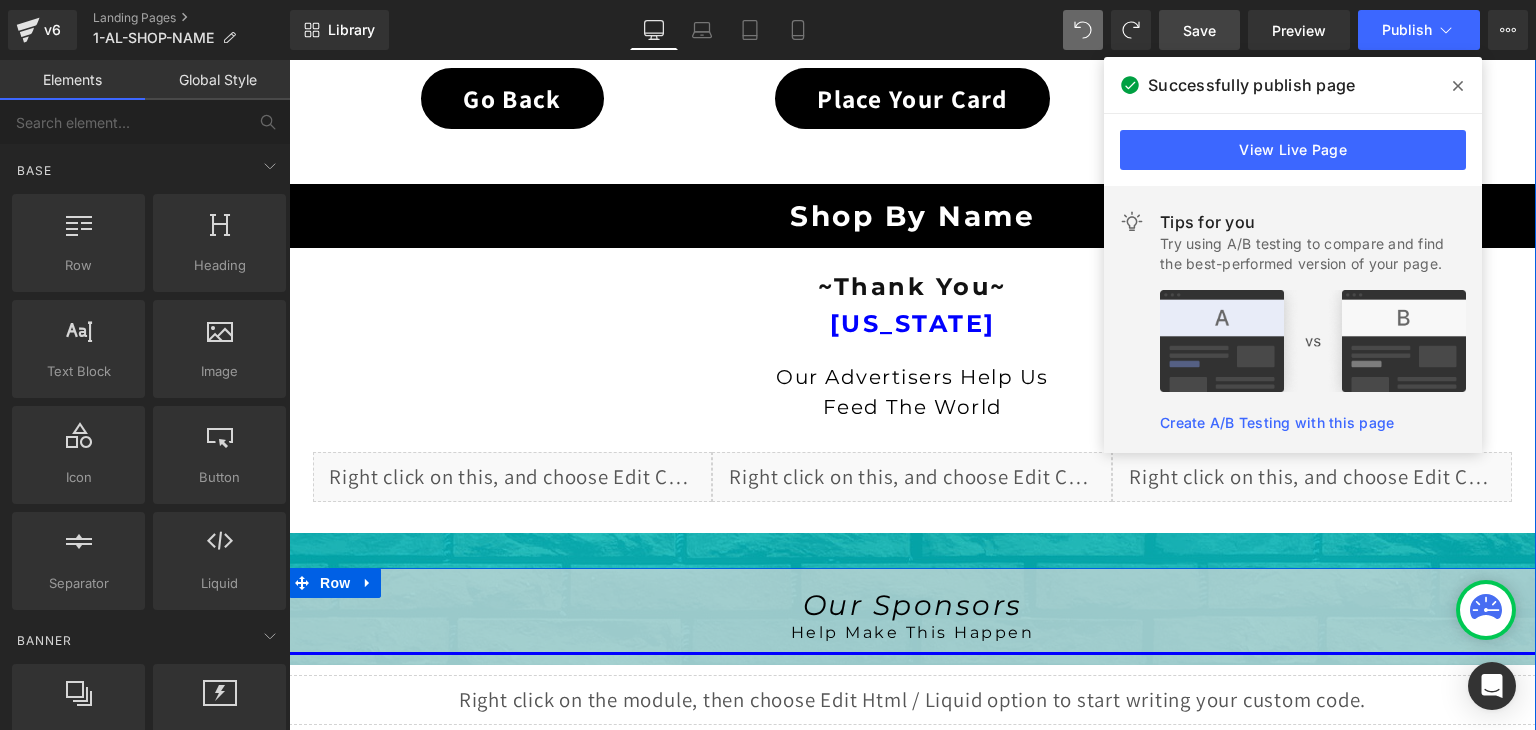 scroll, scrollTop: 376, scrollLeft: 0, axis: vertical 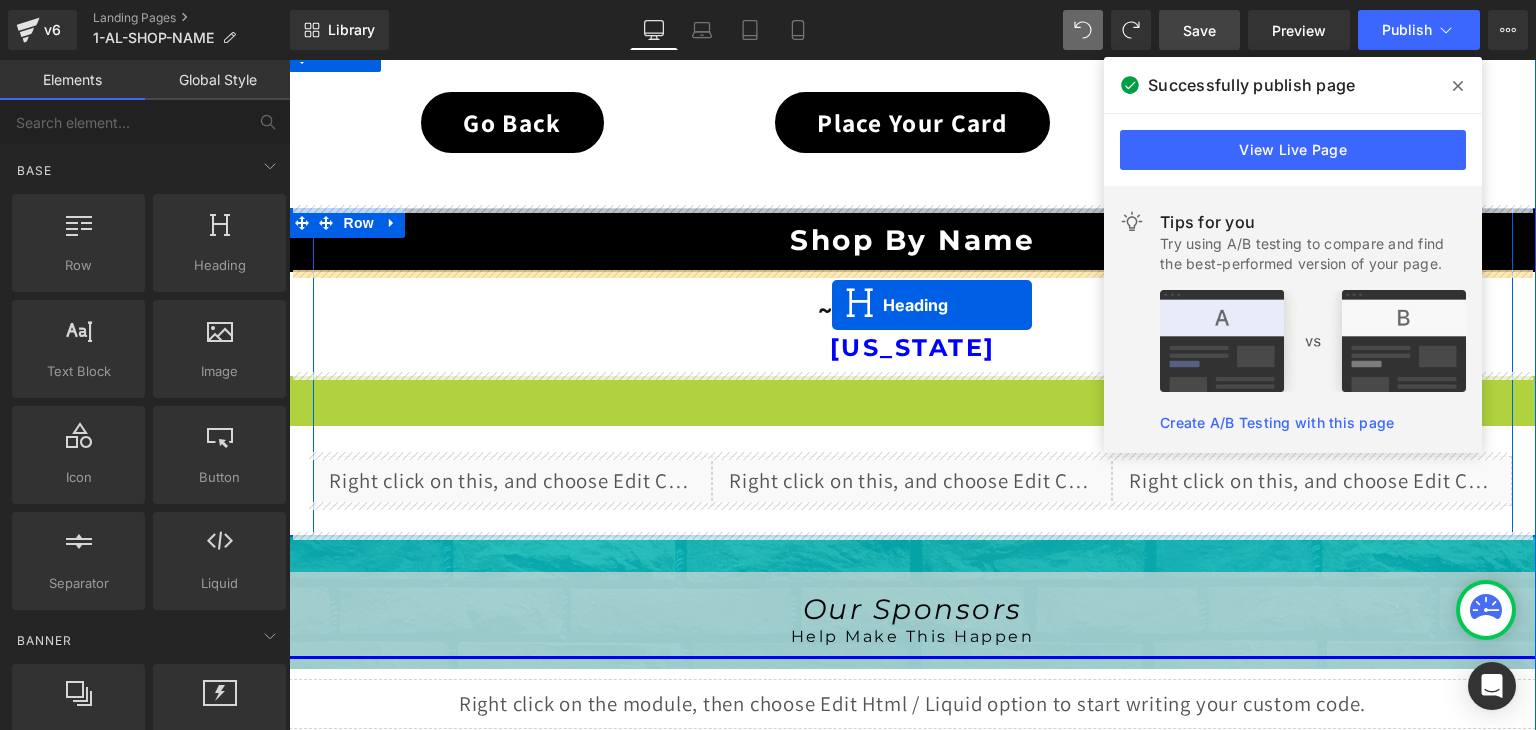 drag, startPoint x: 848, startPoint y: 408, endPoint x: 832, endPoint y: 305, distance: 104.23531 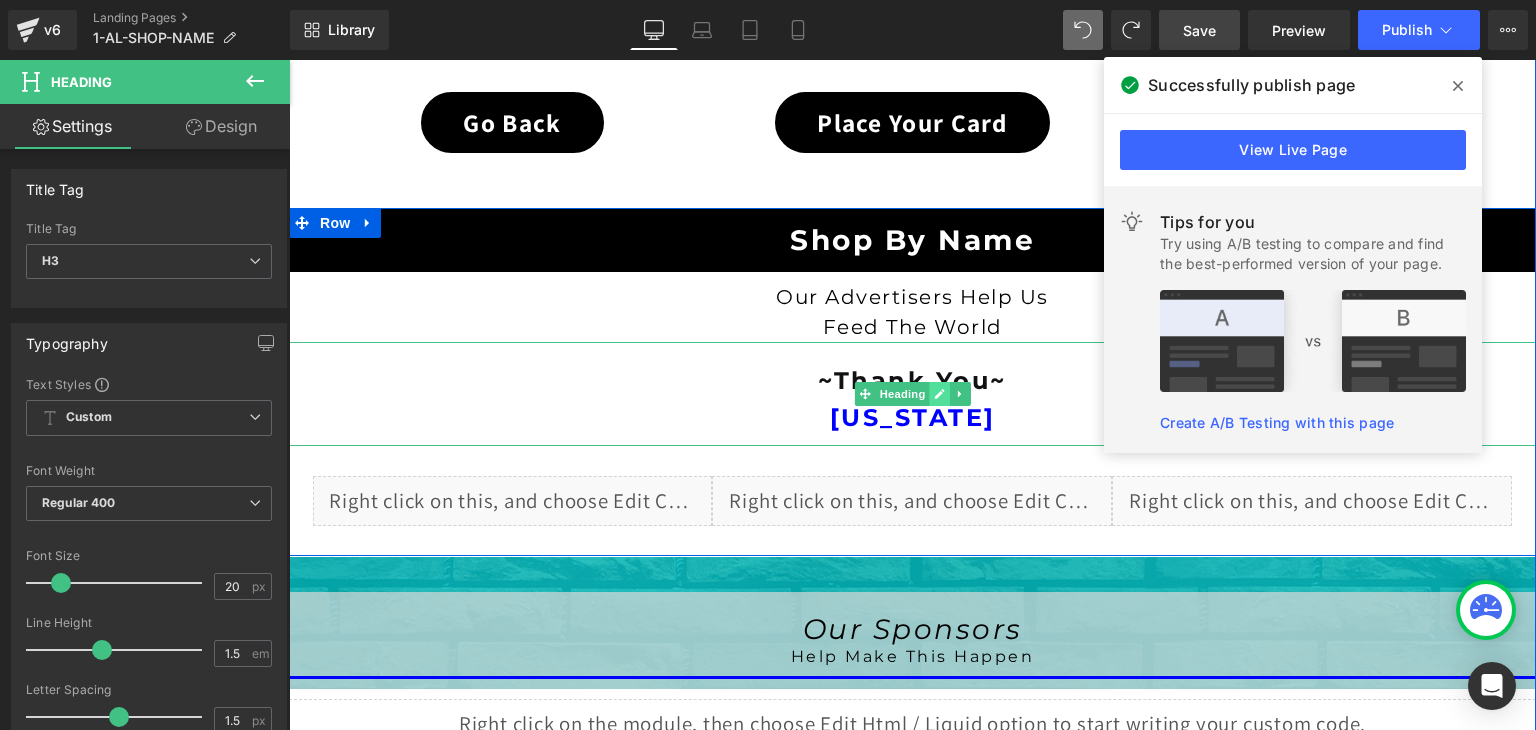 click 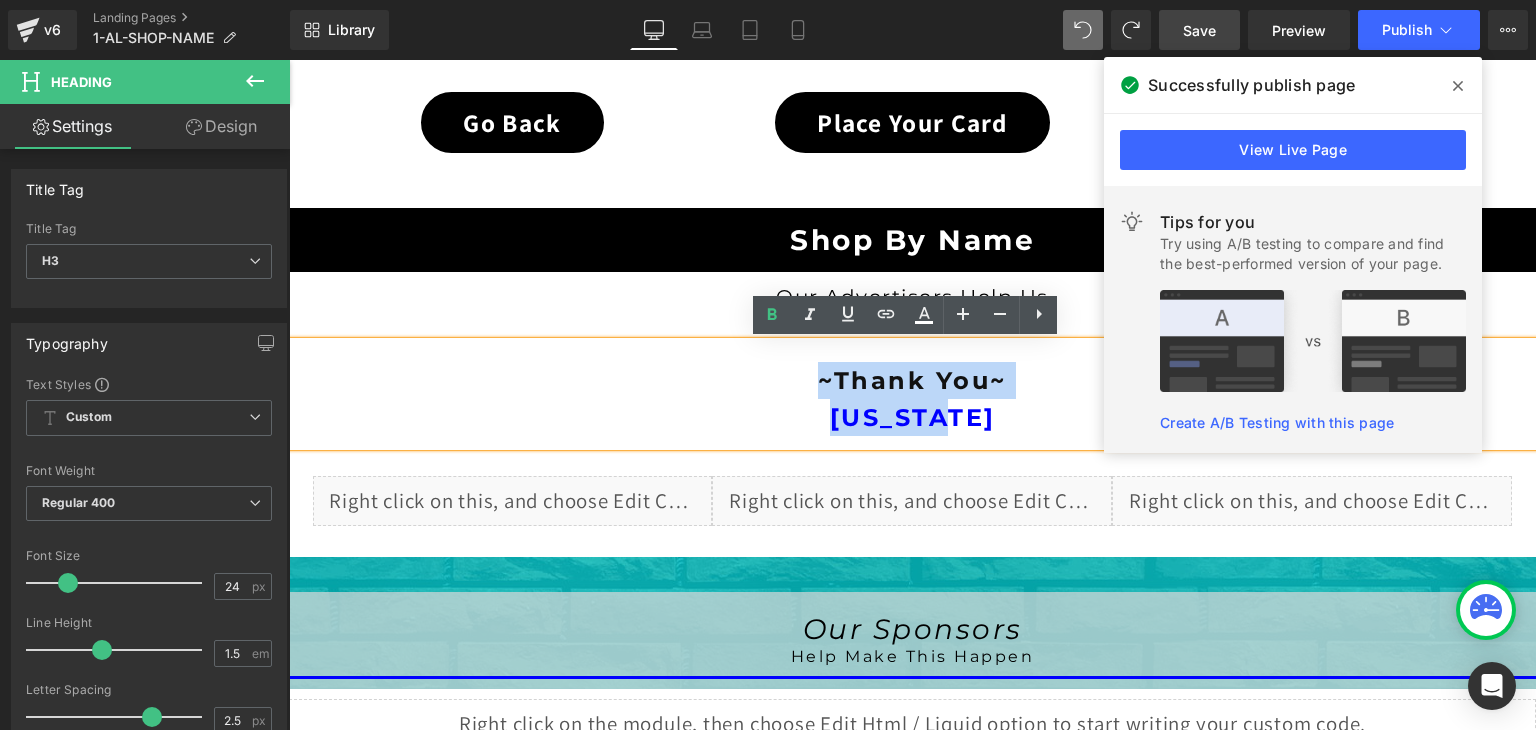 drag, startPoint x: 994, startPoint y: 413, endPoint x: 791, endPoint y: 378, distance: 205.99515 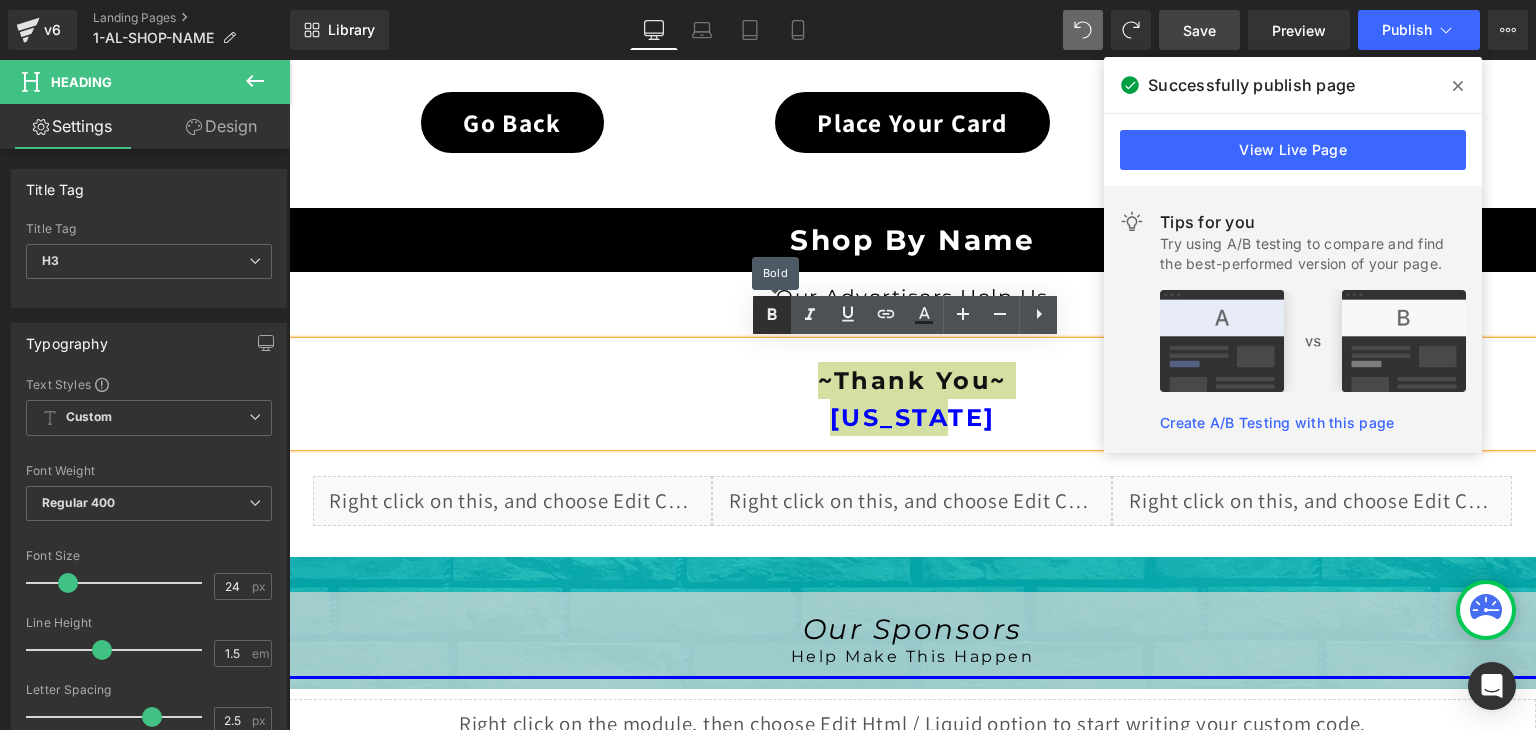 click 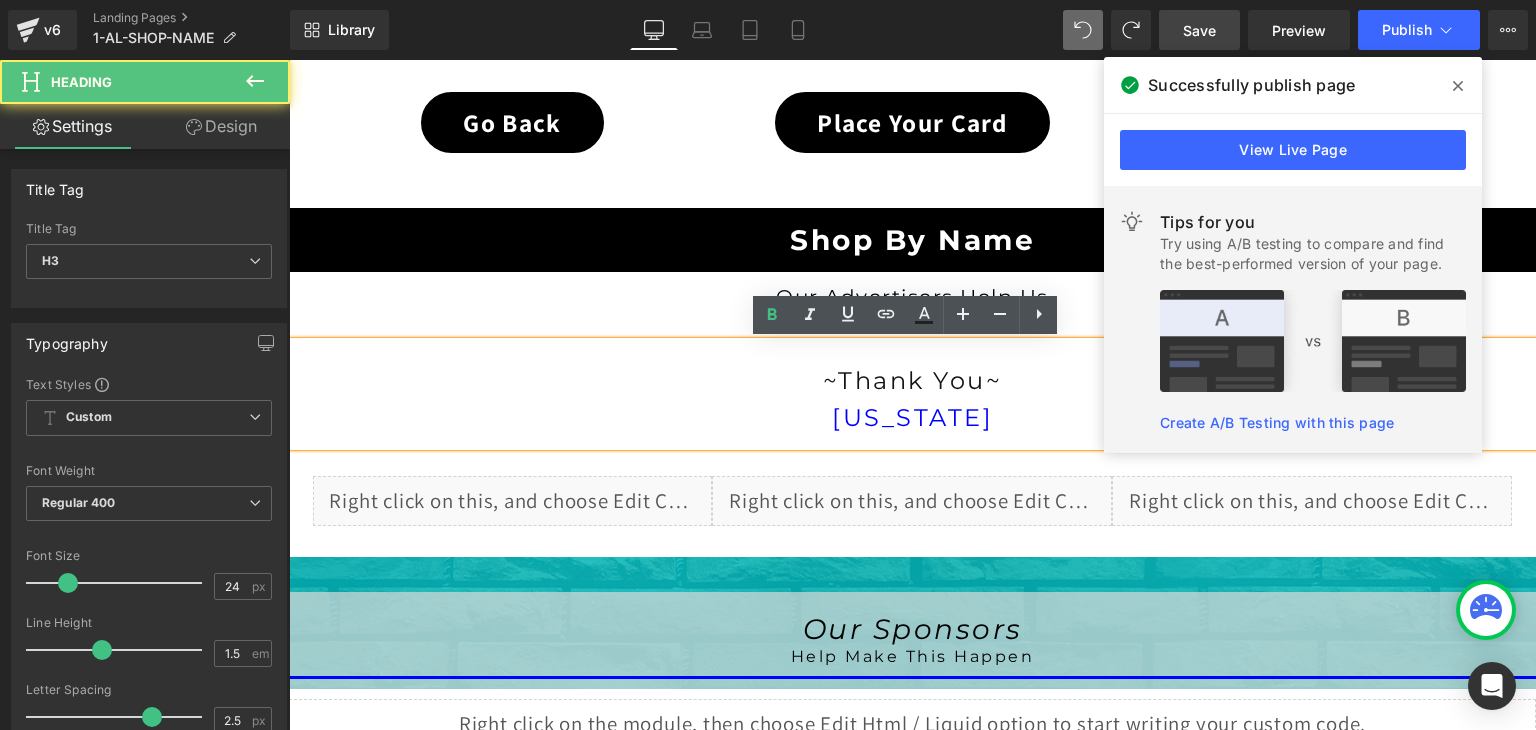 click on "[US_STATE]" at bounding box center (912, 417) 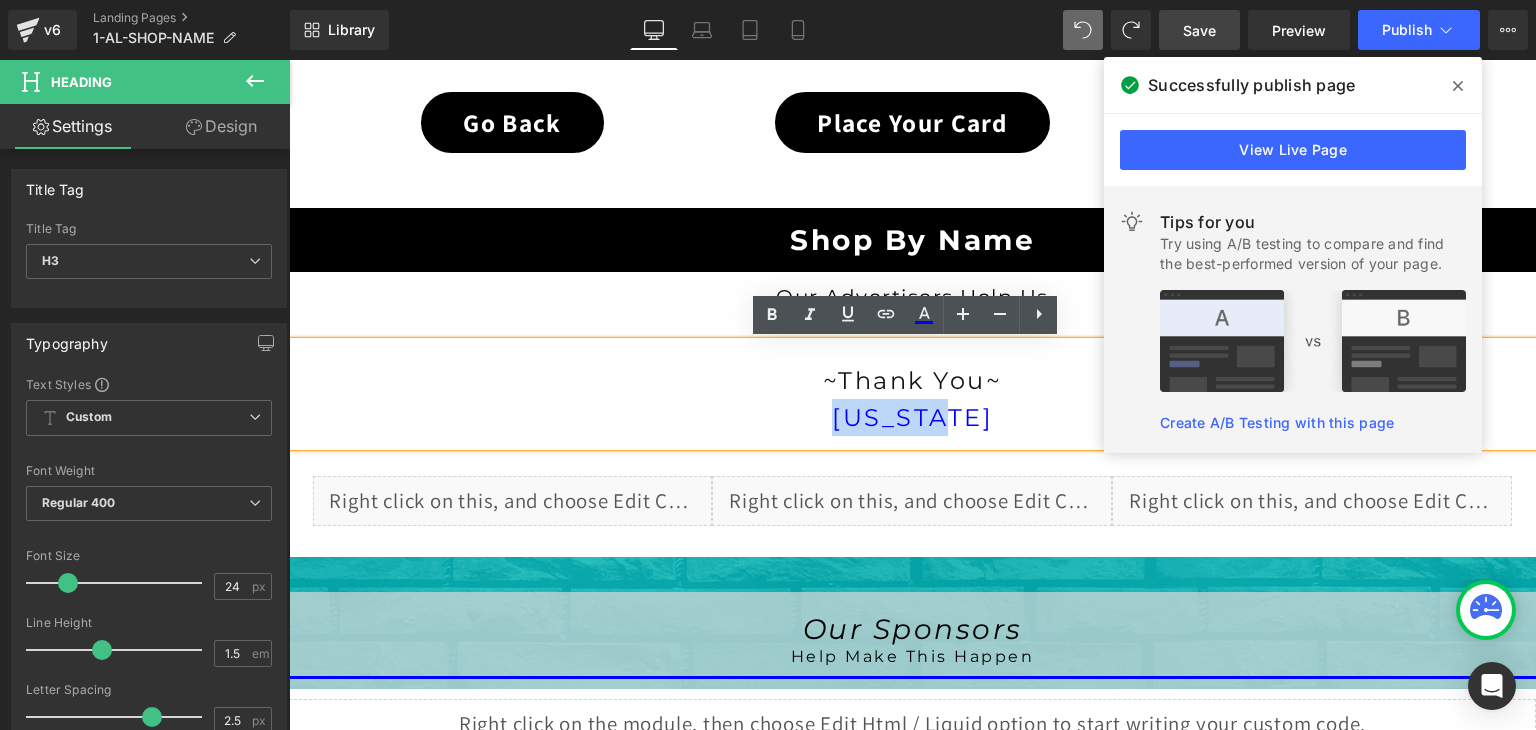 drag, startPoint x: 976, startPoint y: 420, endPoint x: 816, endPoint y: 435, distance: 160.70158 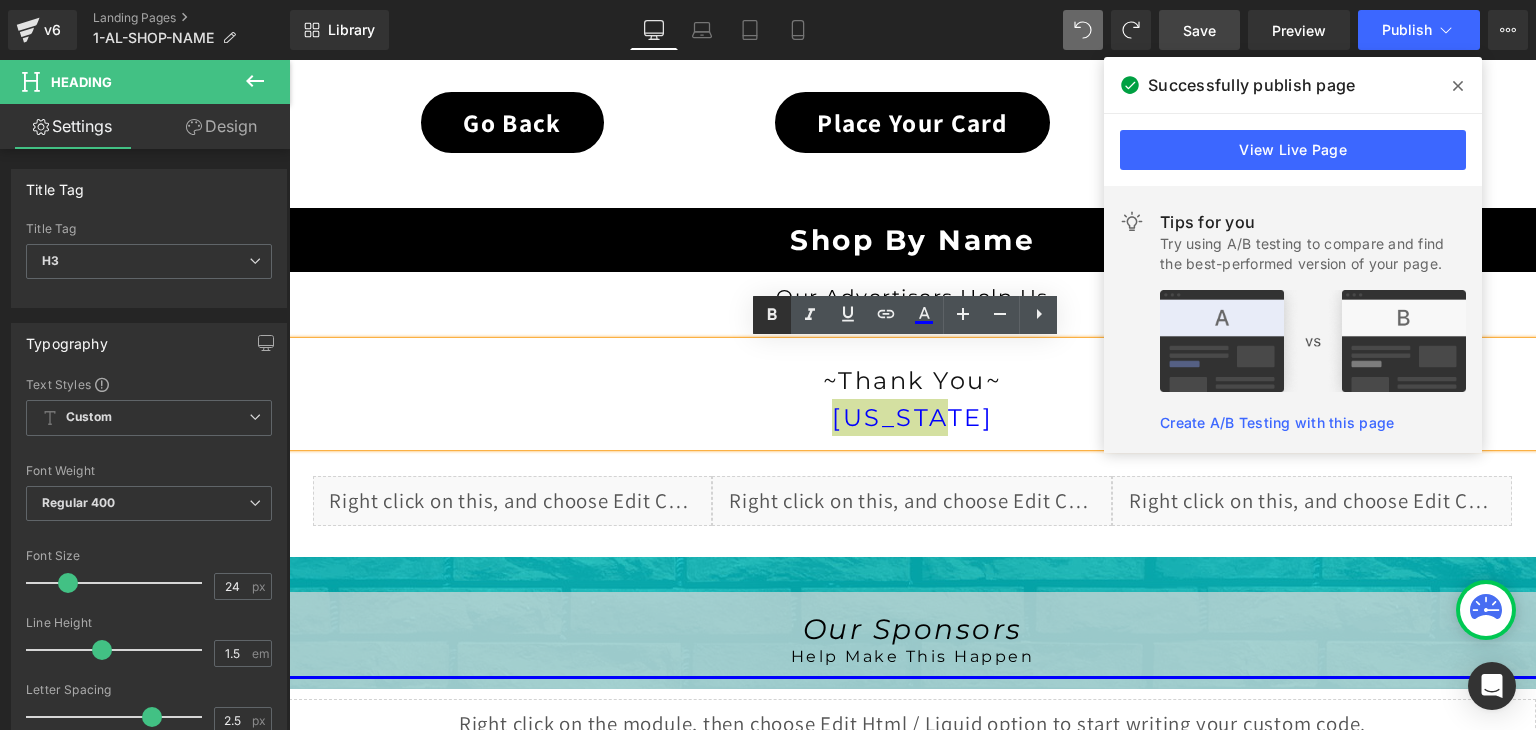 click 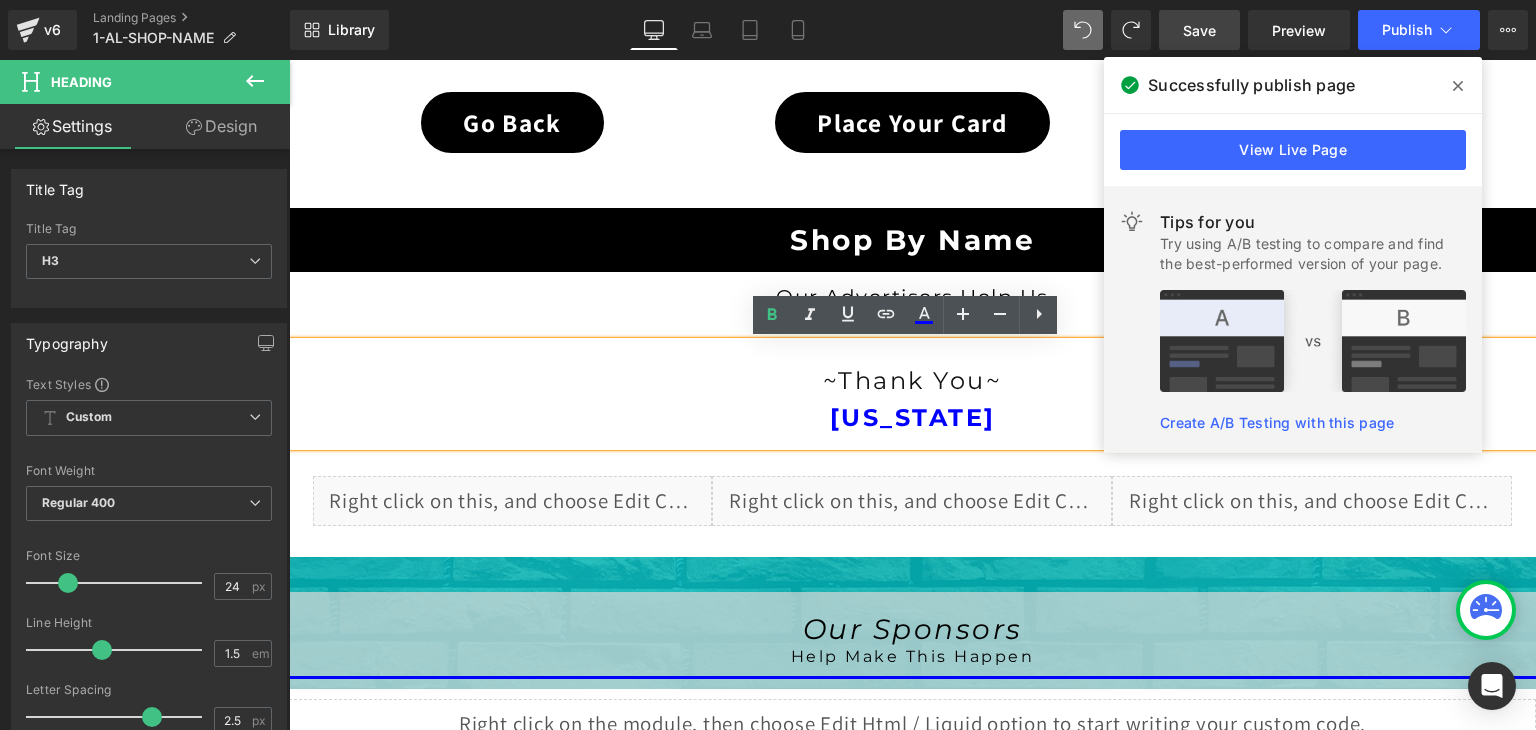 click on "[US_STATE]" at bounding box center (912, 417) 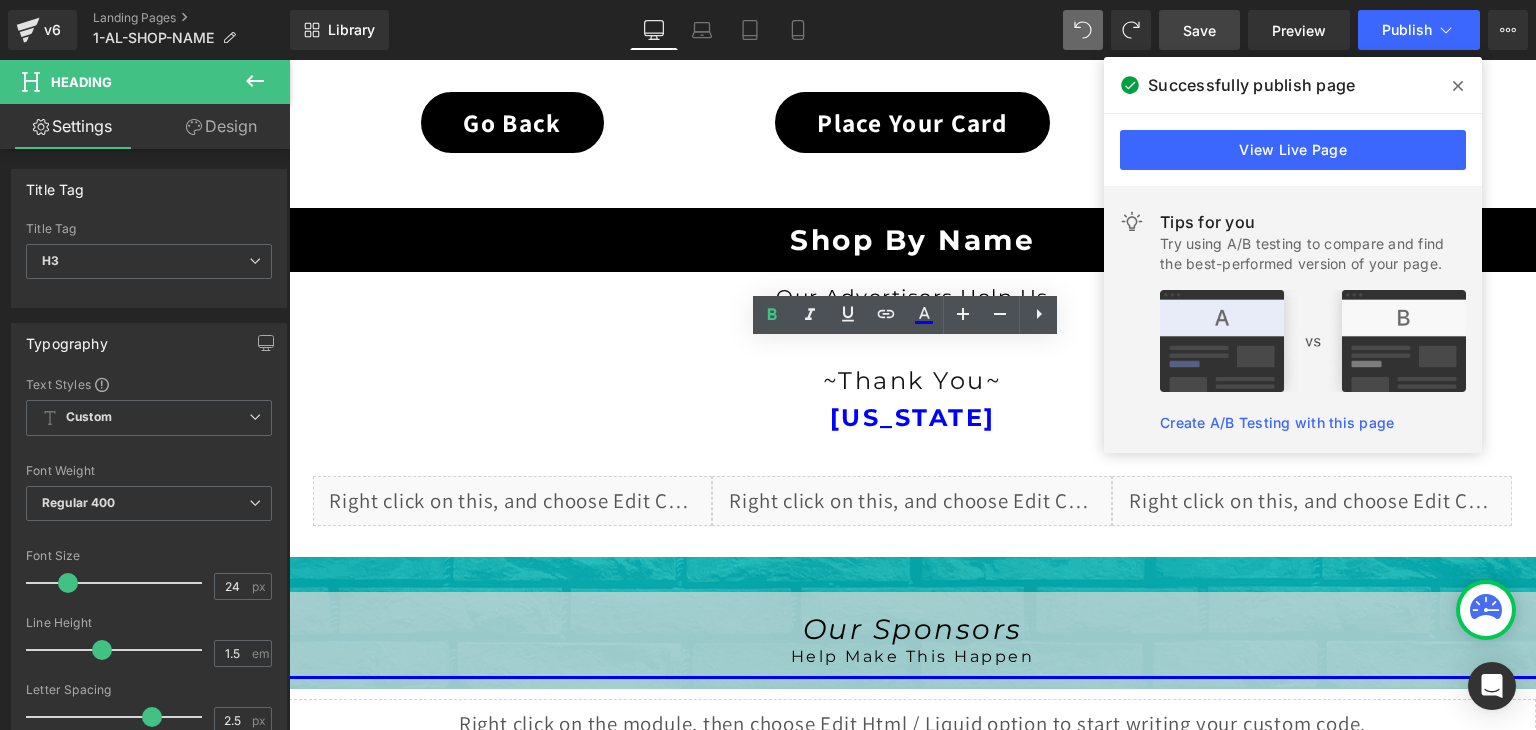 click on "Save" at bounding box center (1199, 30) 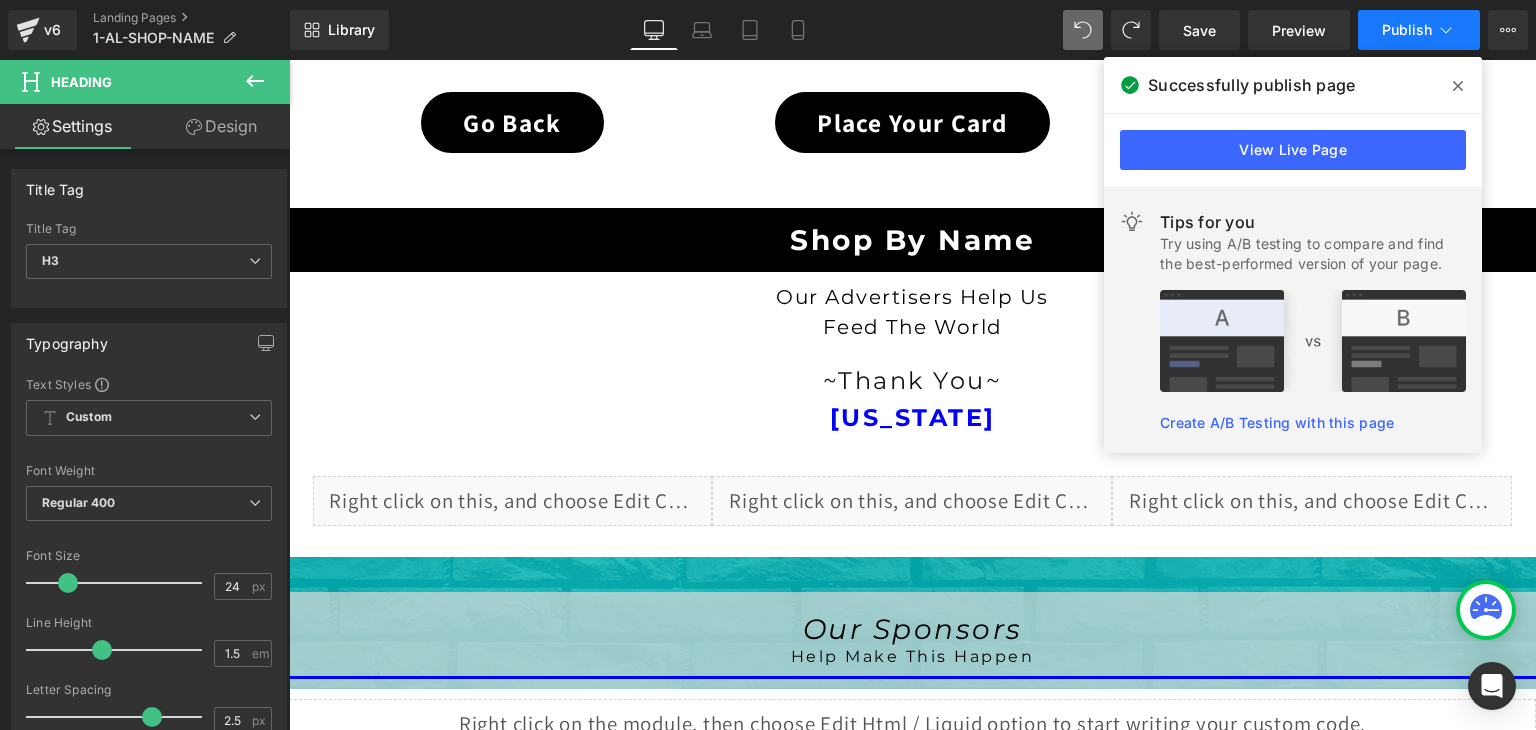click on "Publish" at bounding box center [1407, 30] 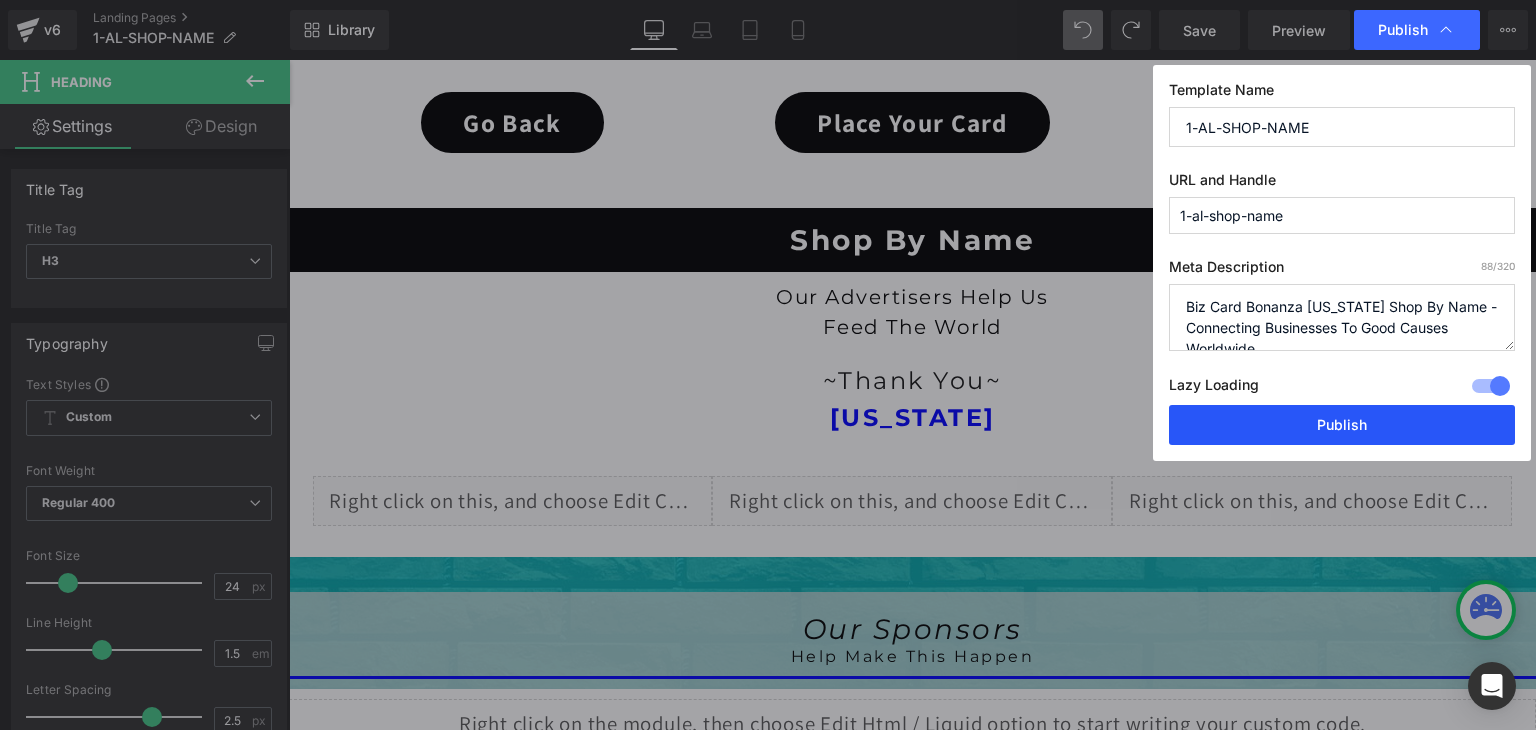 click on "Publish" at bounding box center [1342, 425] 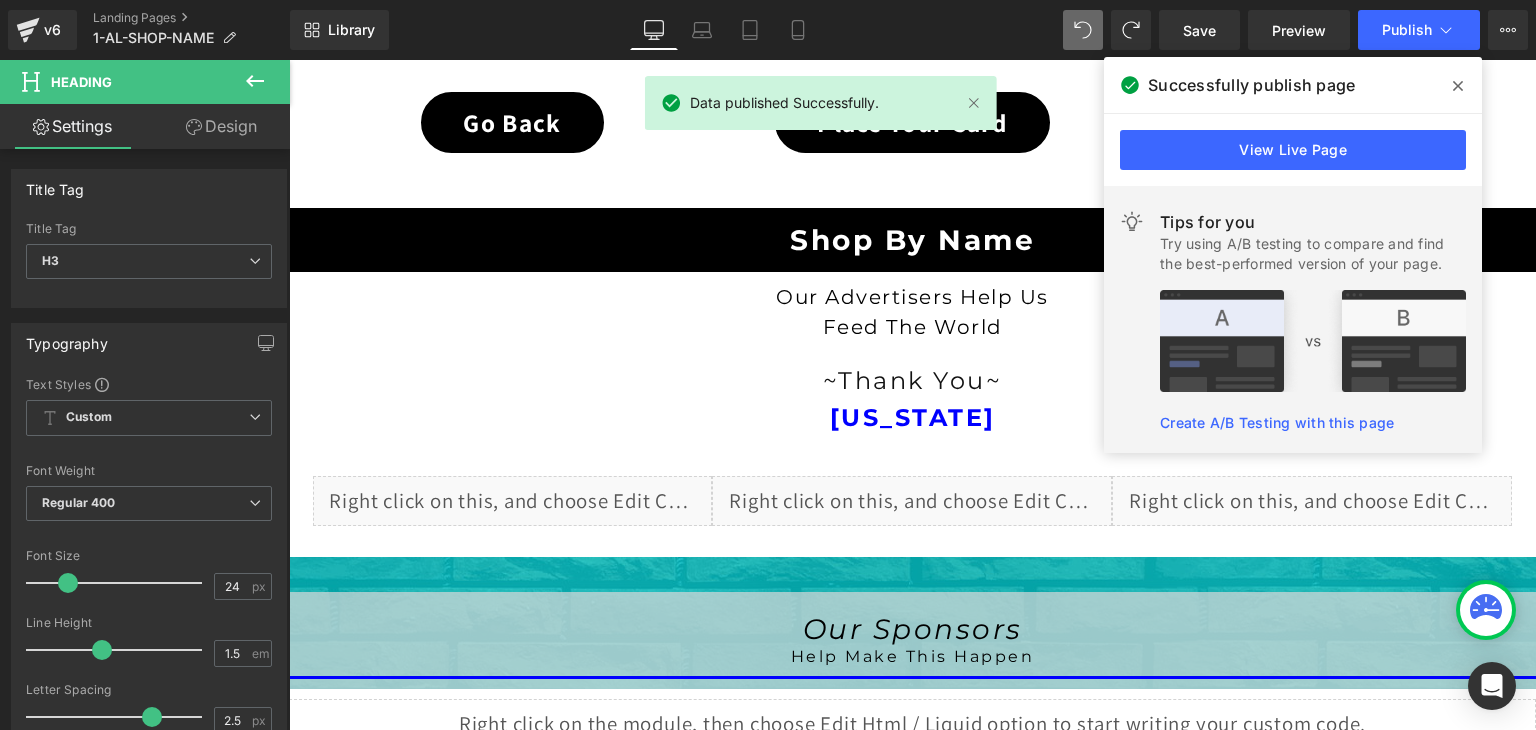 click at bounding box center [1458, 86] 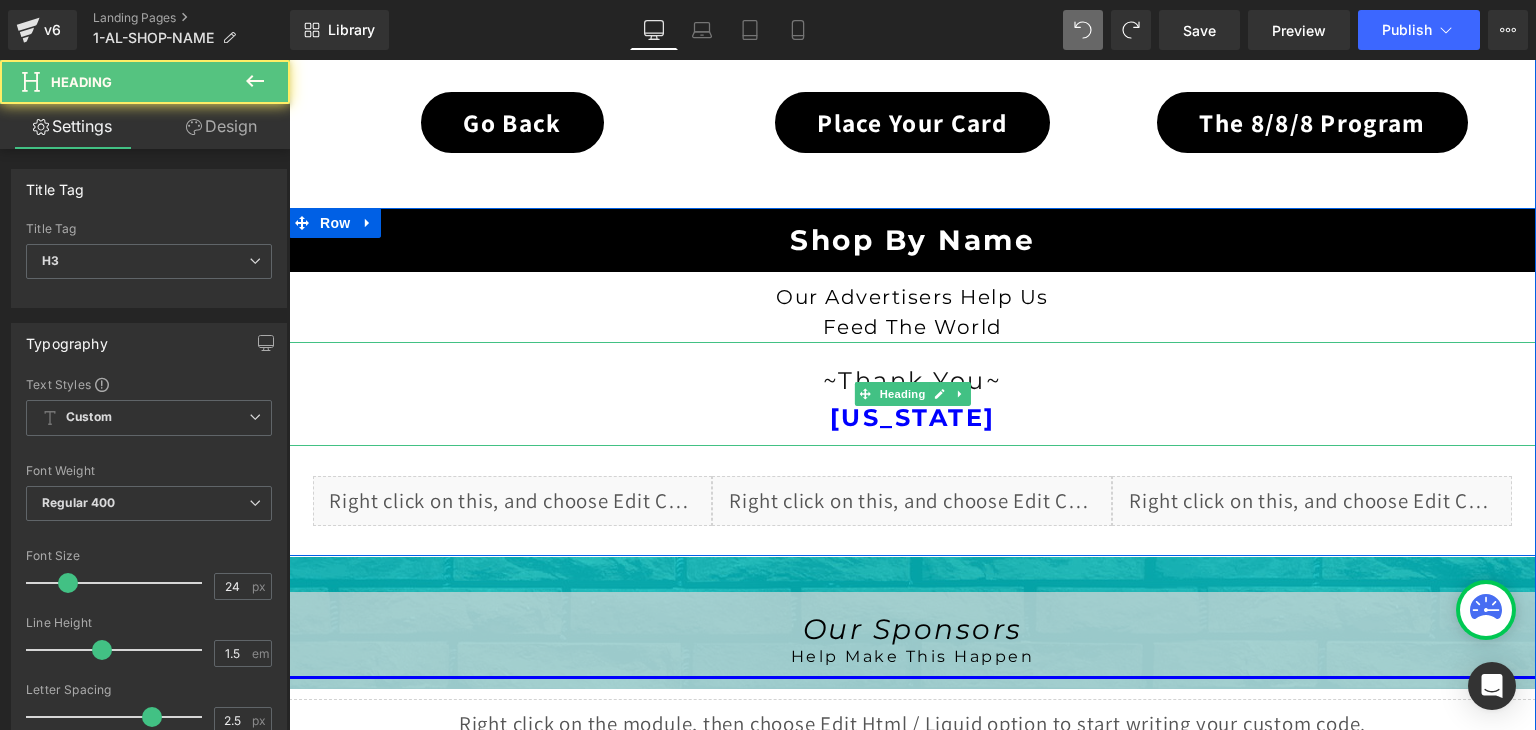 click on "~Thank You~" at bounding box center (913, 380) 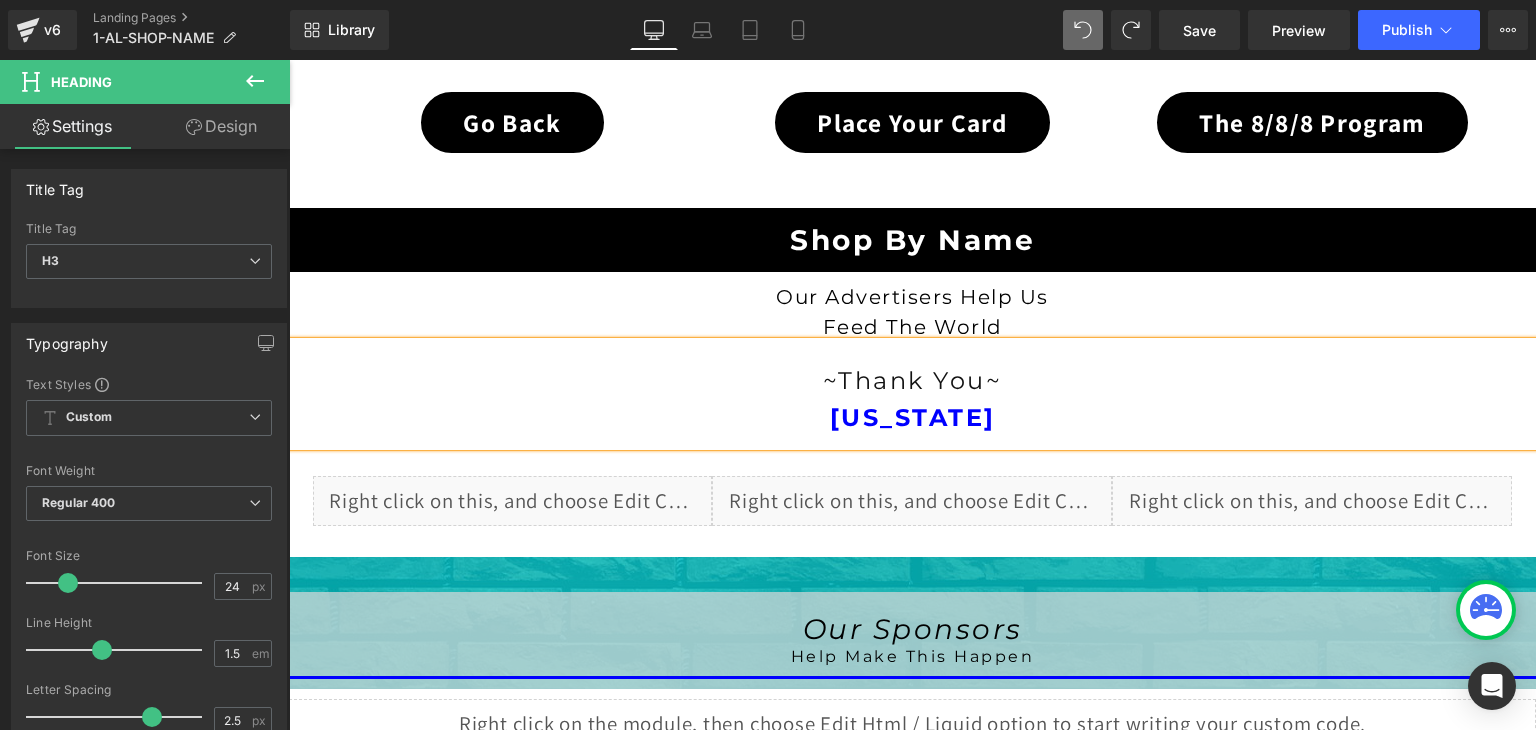 click on "~Thank You~ [US_STATE]" at bounding box center (912, 394) 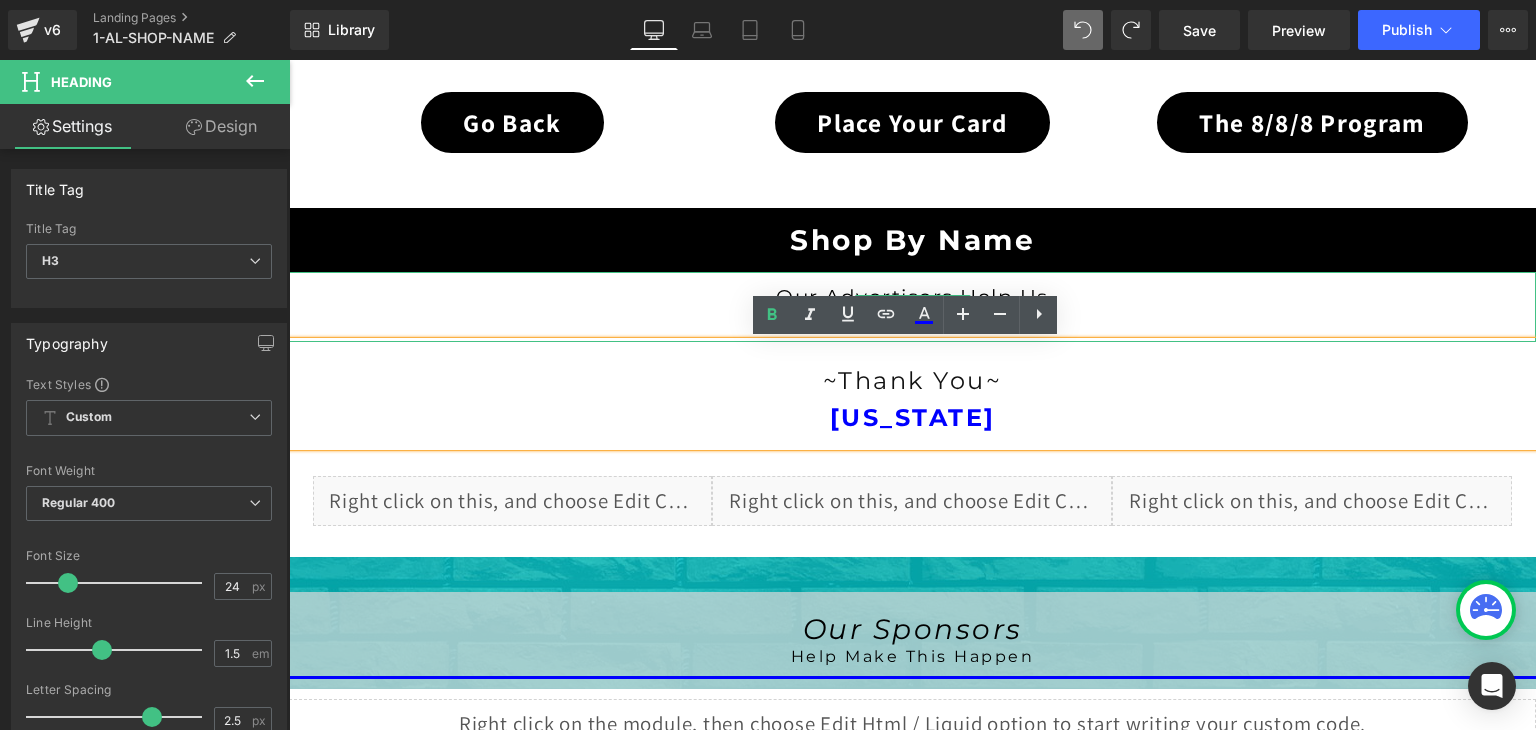 click on "Our Advertisers Help Us  Feed The World" at bounding box center (912, 307) 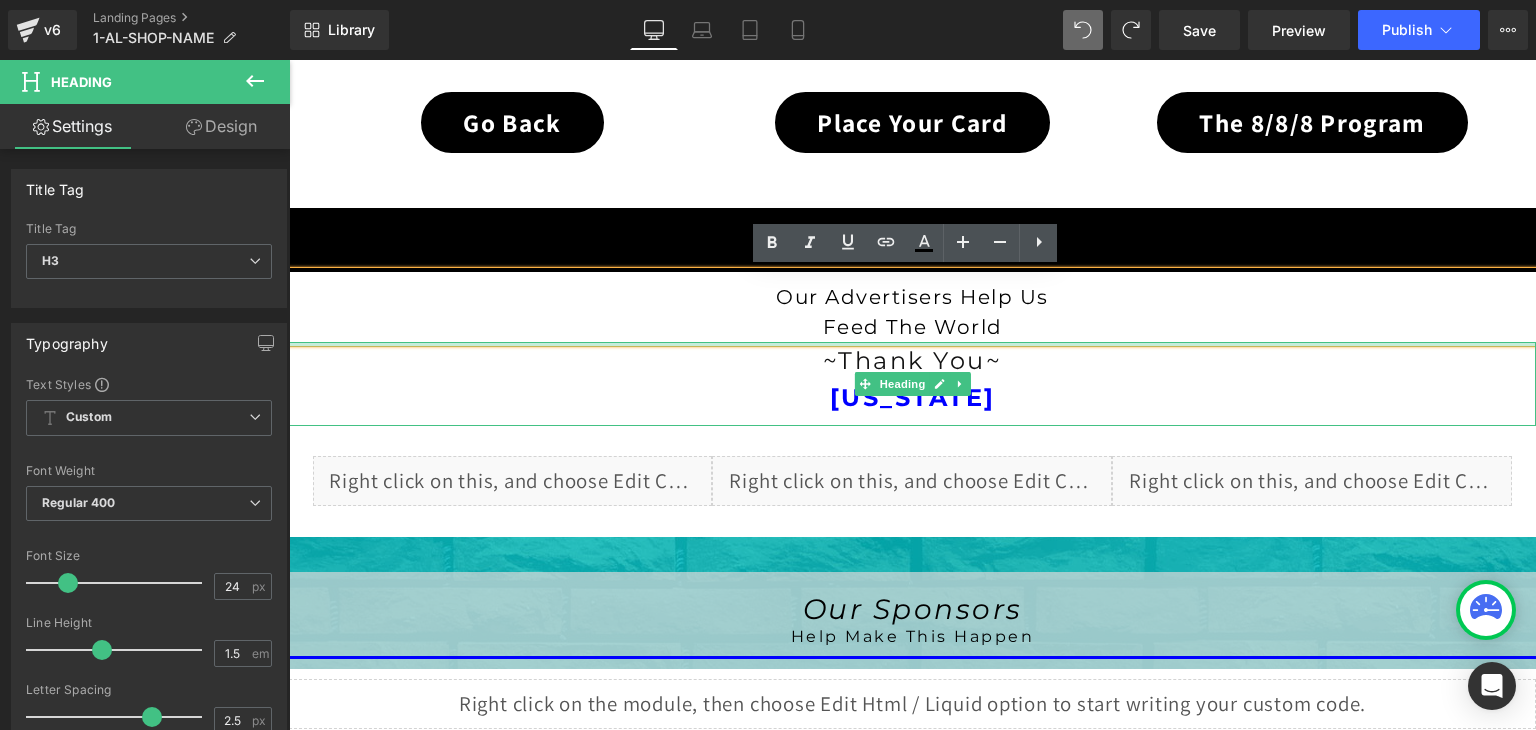 drag, startPoint x: 869, startPoint y: 346, endPoint x: 871, endPoint y: 325, distance: 21.095022 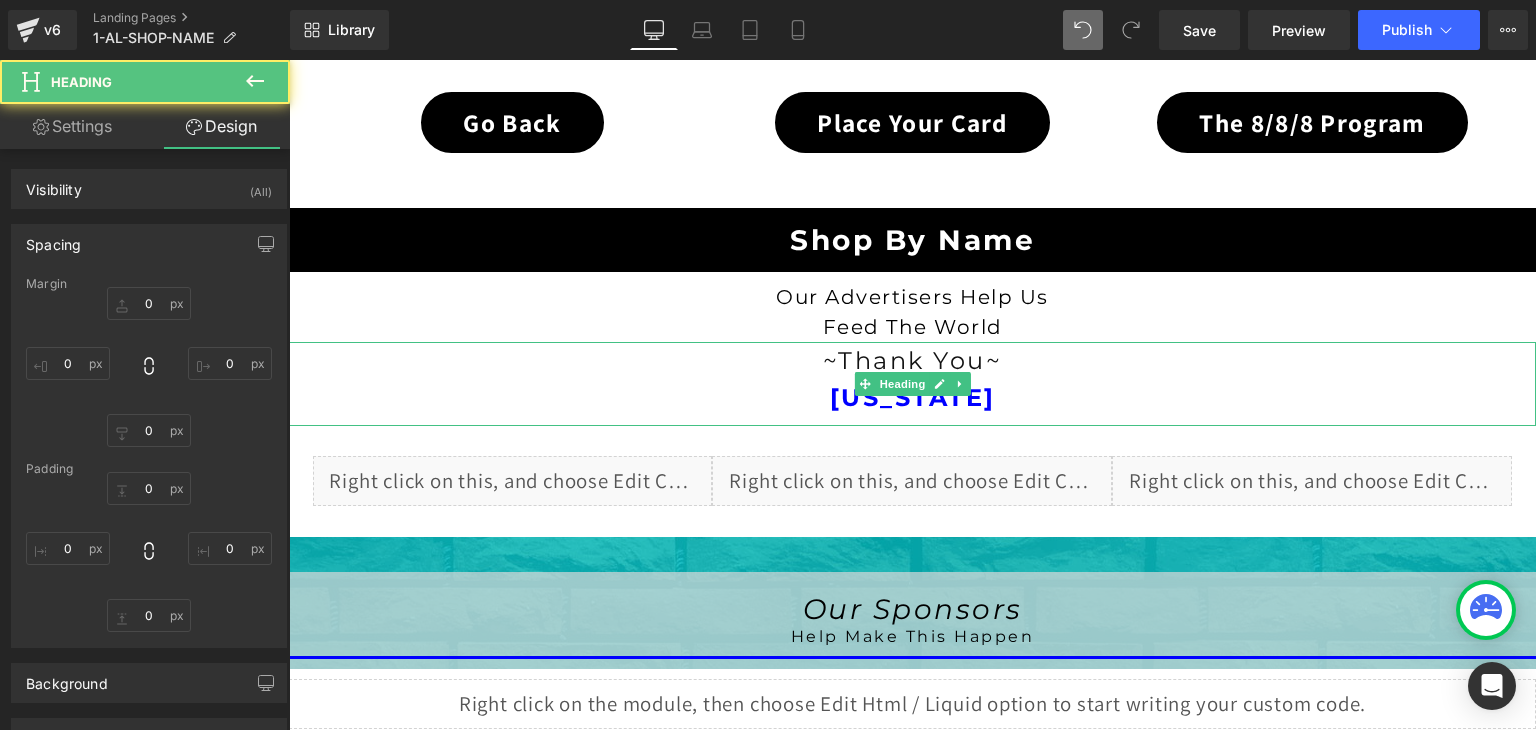type on "0" 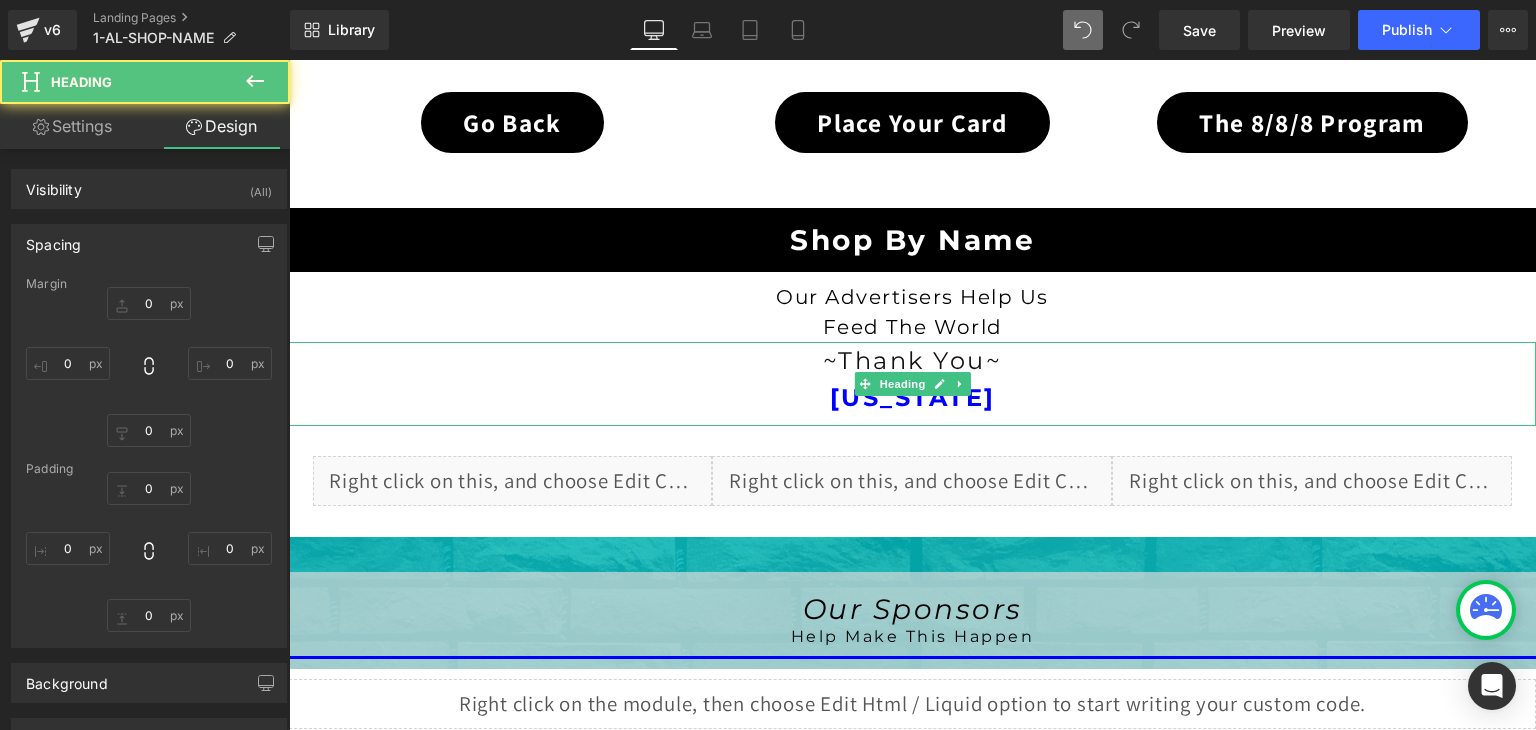 type on "0" 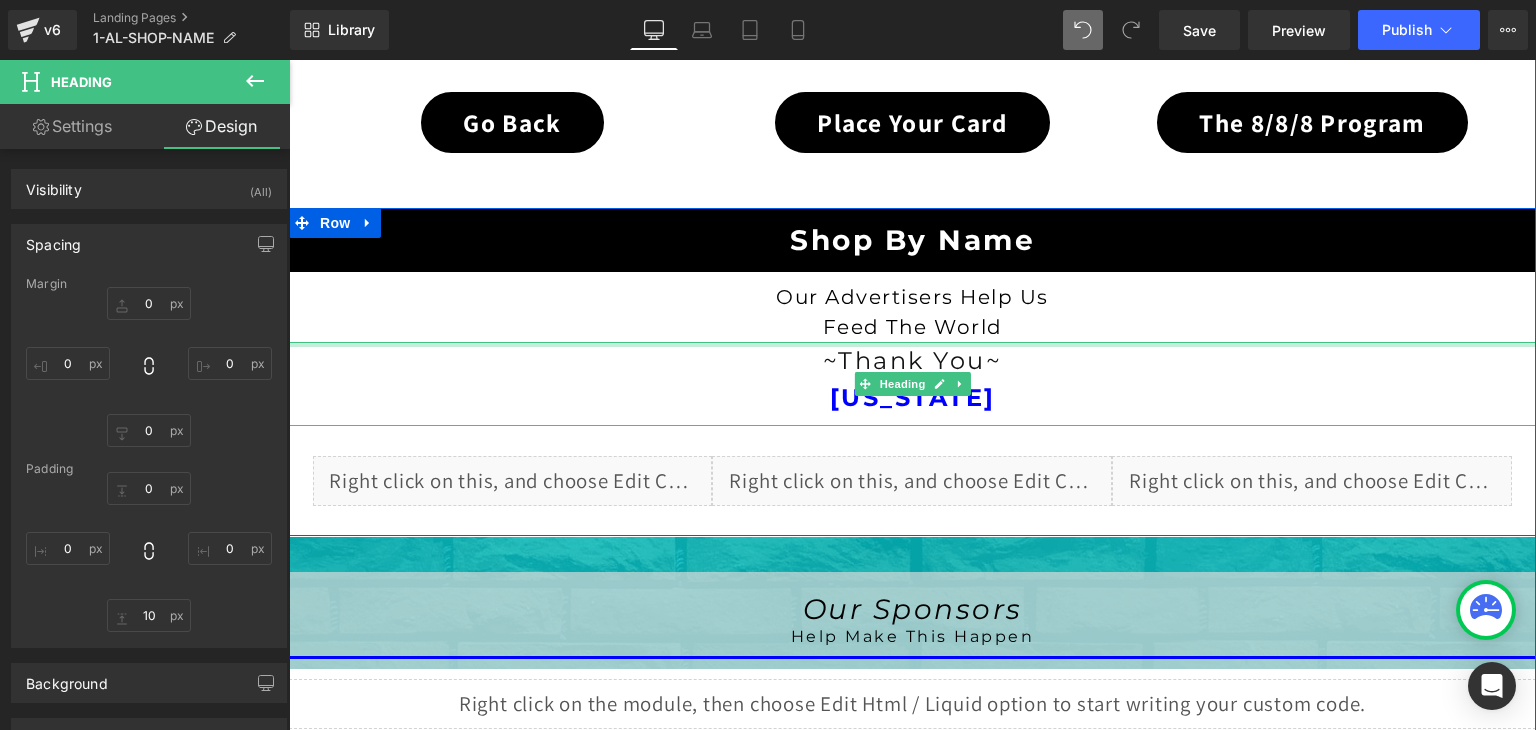 type on "0px" 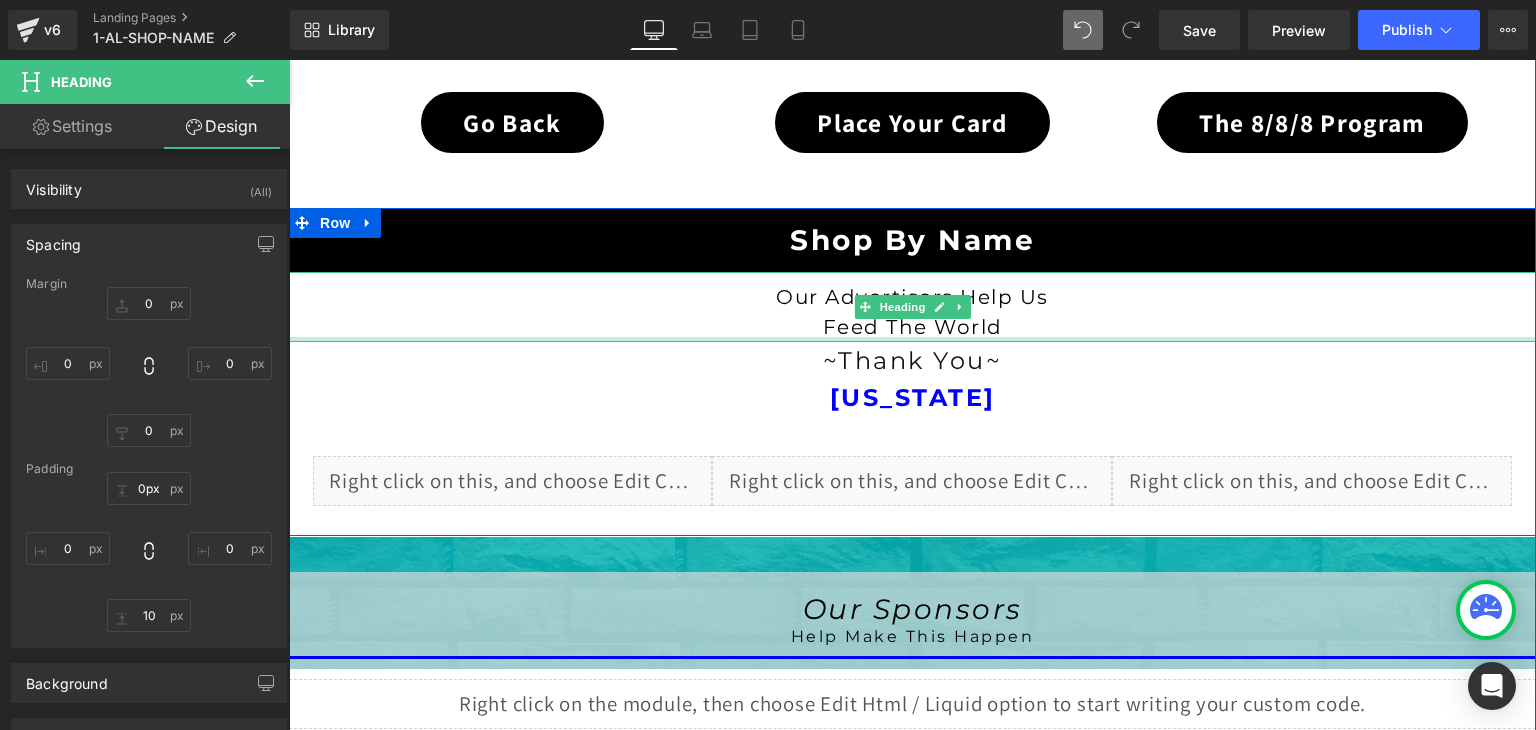 click on "Shop By Name Heading         Our Advertisers Help Us  Feed The World Heading         ~Thank You~ [US_STATE] Heading         Liquid         Liquid         Liquid         Row" at bounding box center [912, 372] 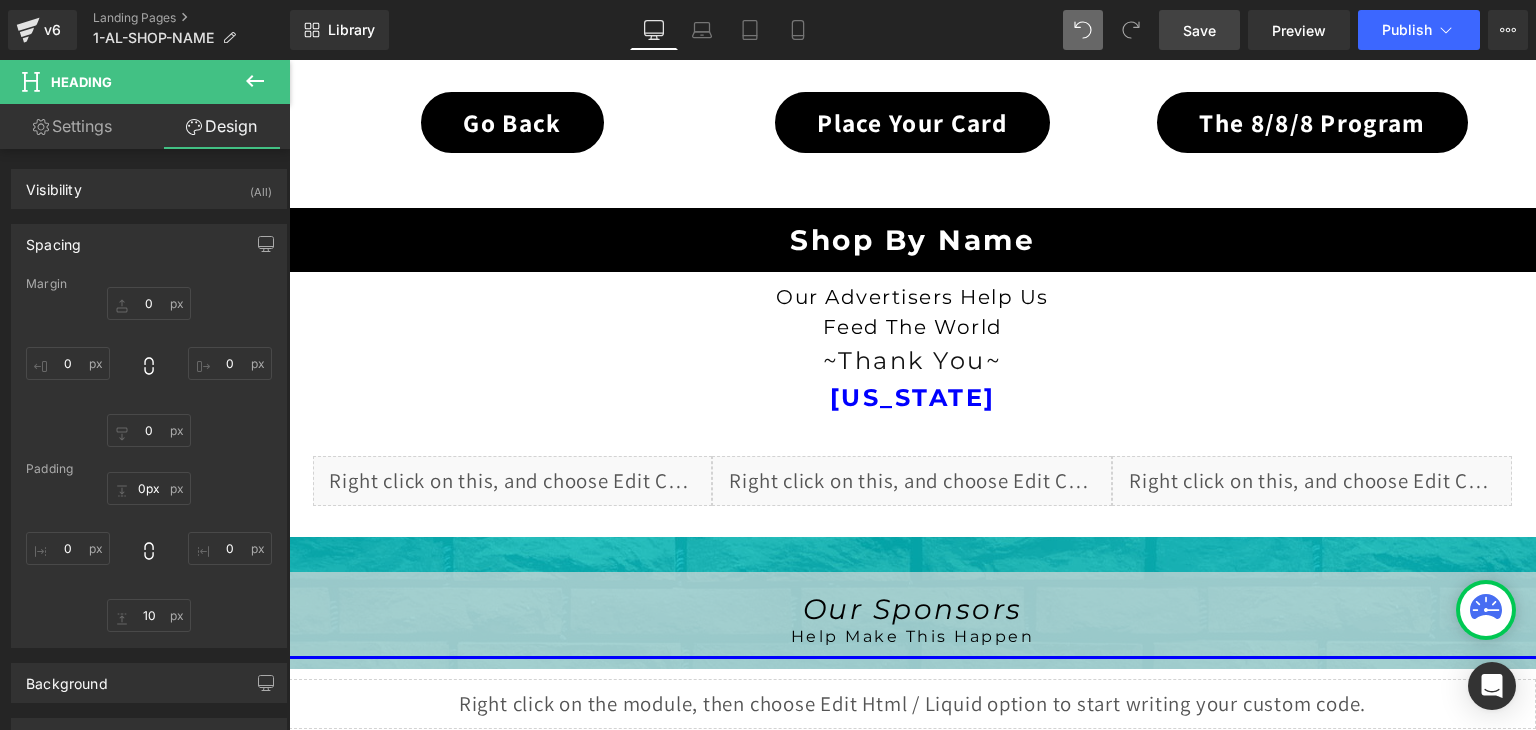 click on "Save" at bounding box center (1199, 30) 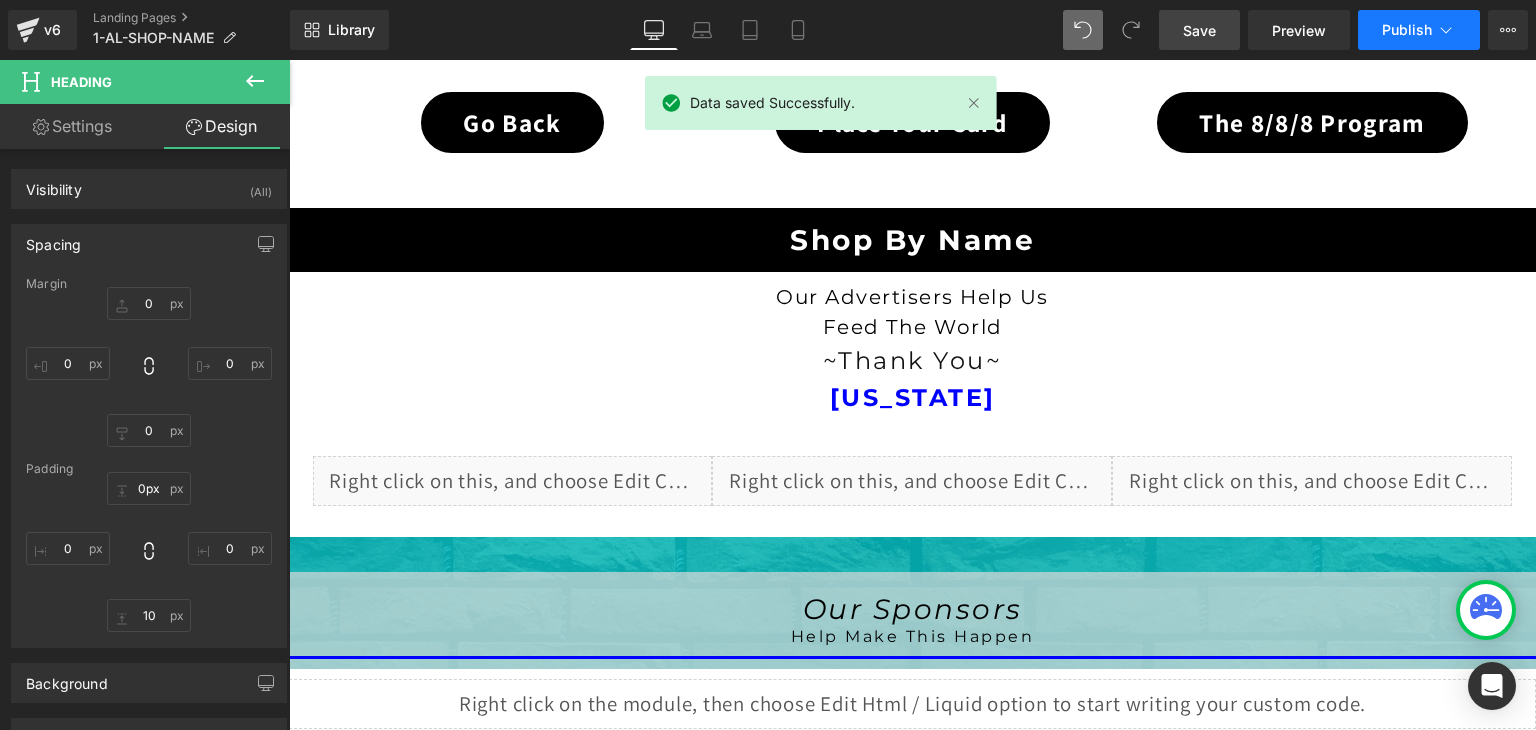 click 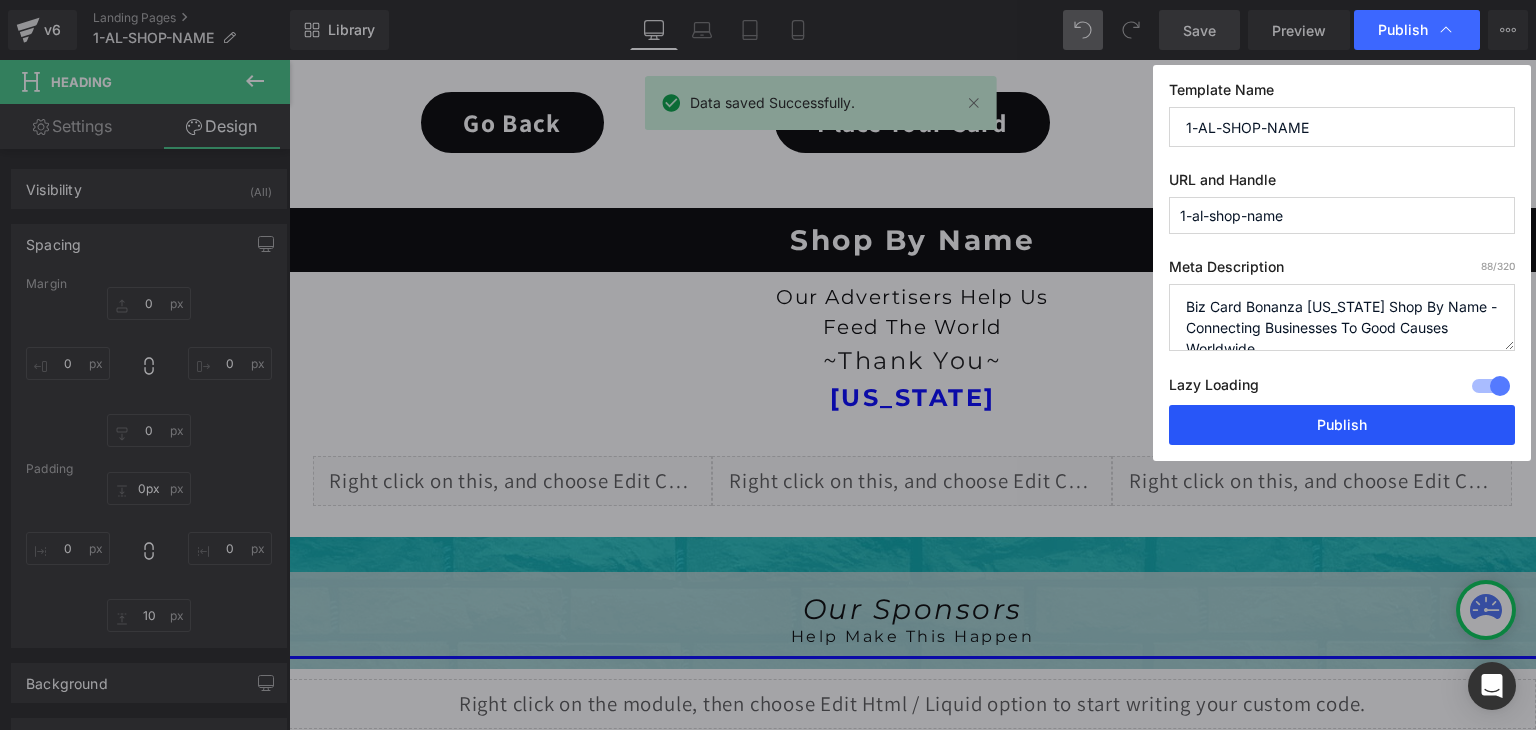 click on "Publish" at bounding box center (1342, 425) 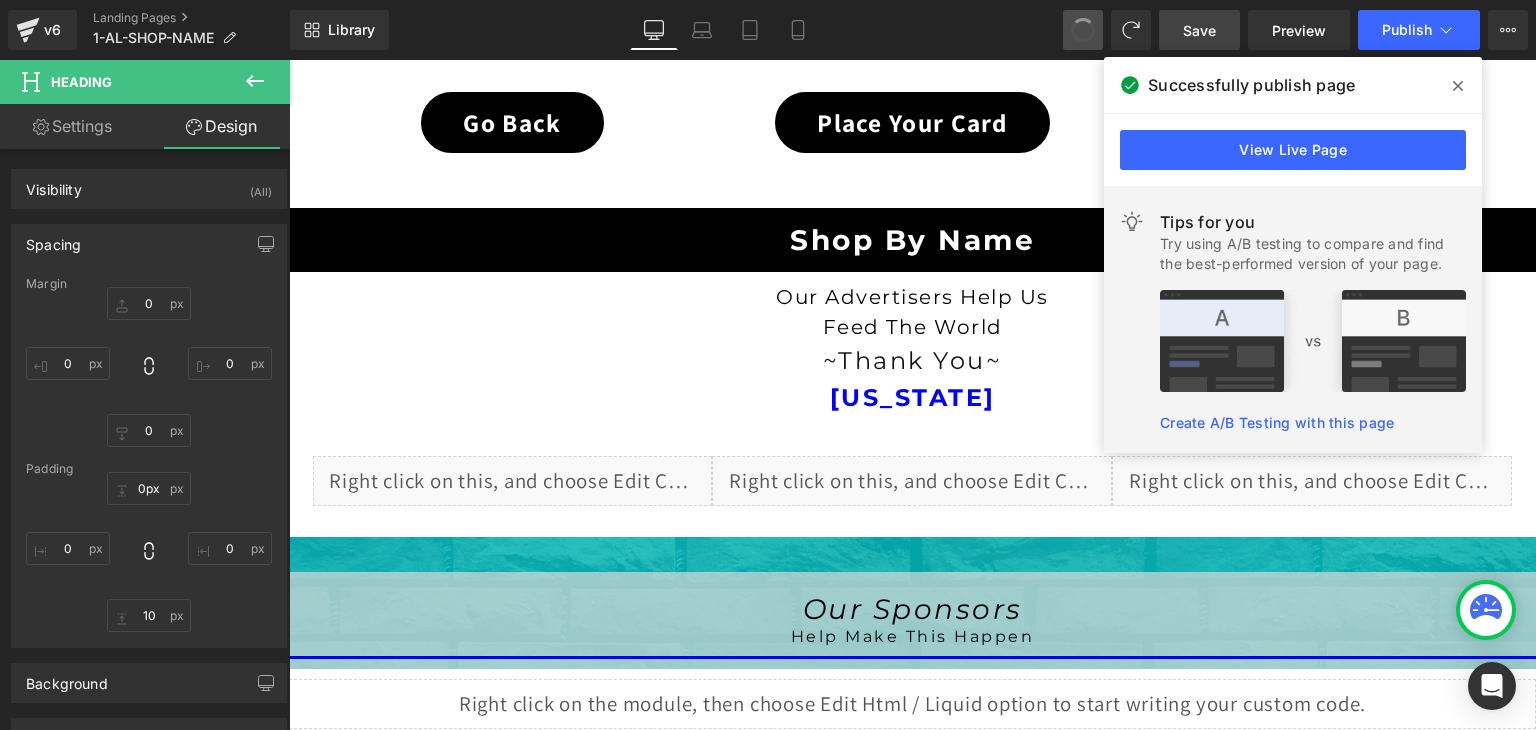 type on "0" 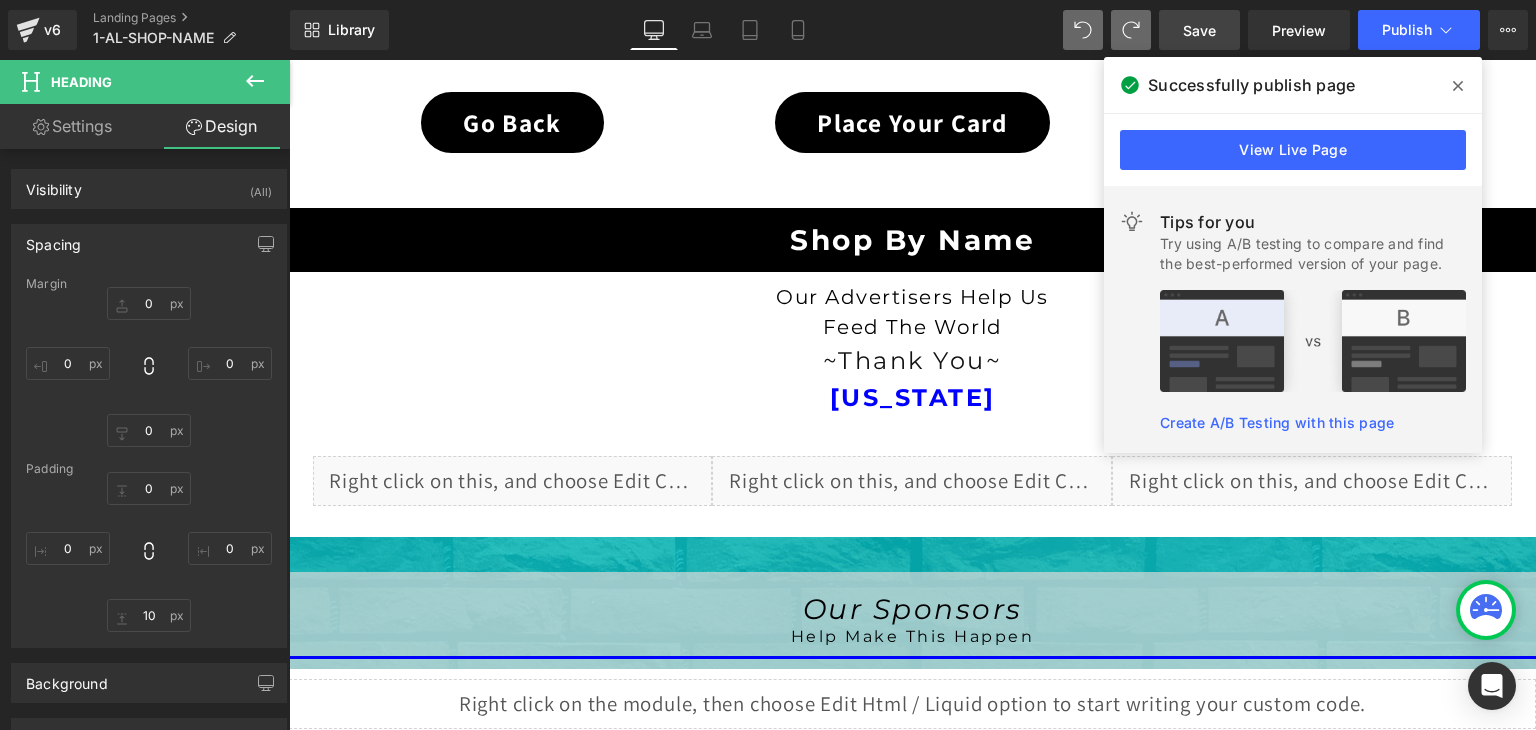 type on "0" 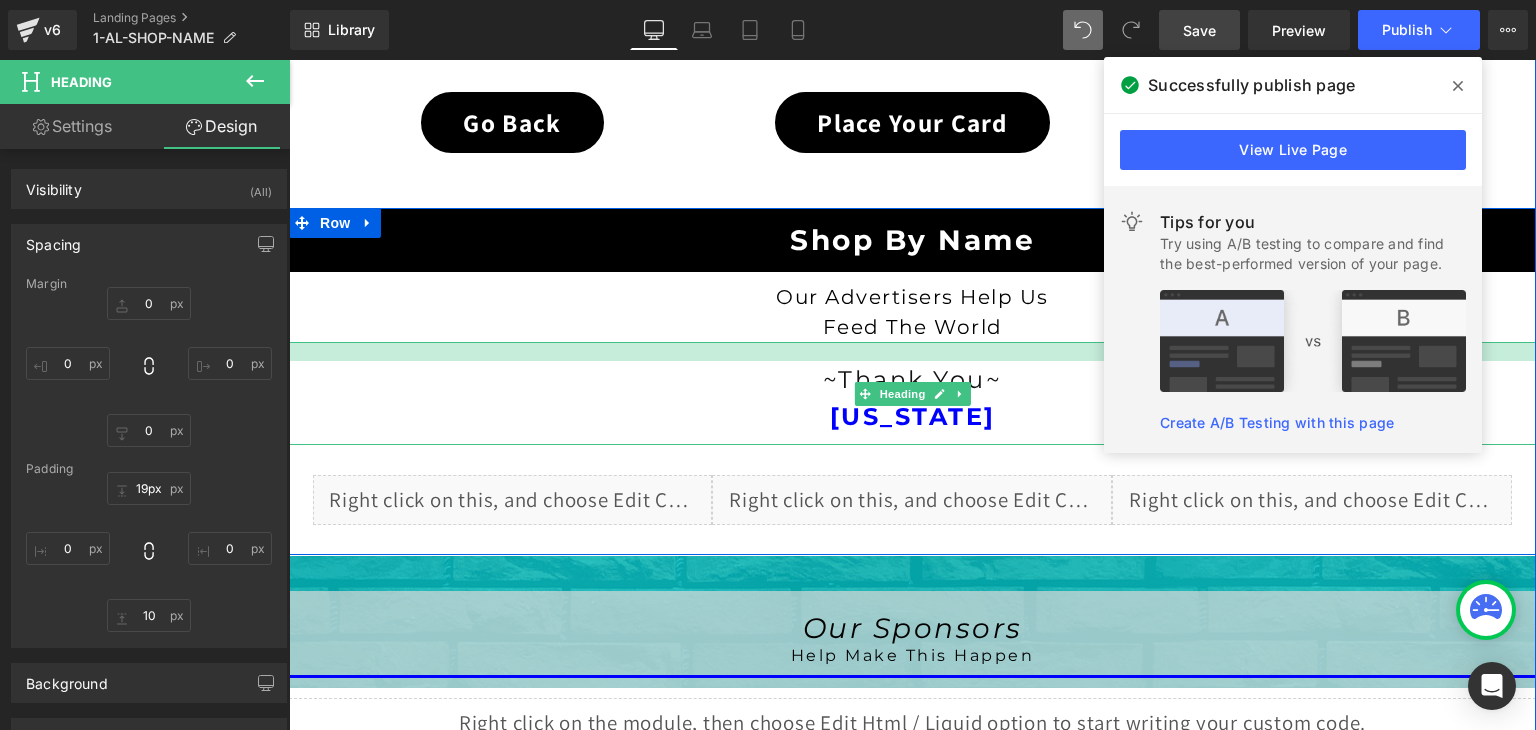 type on "20px" 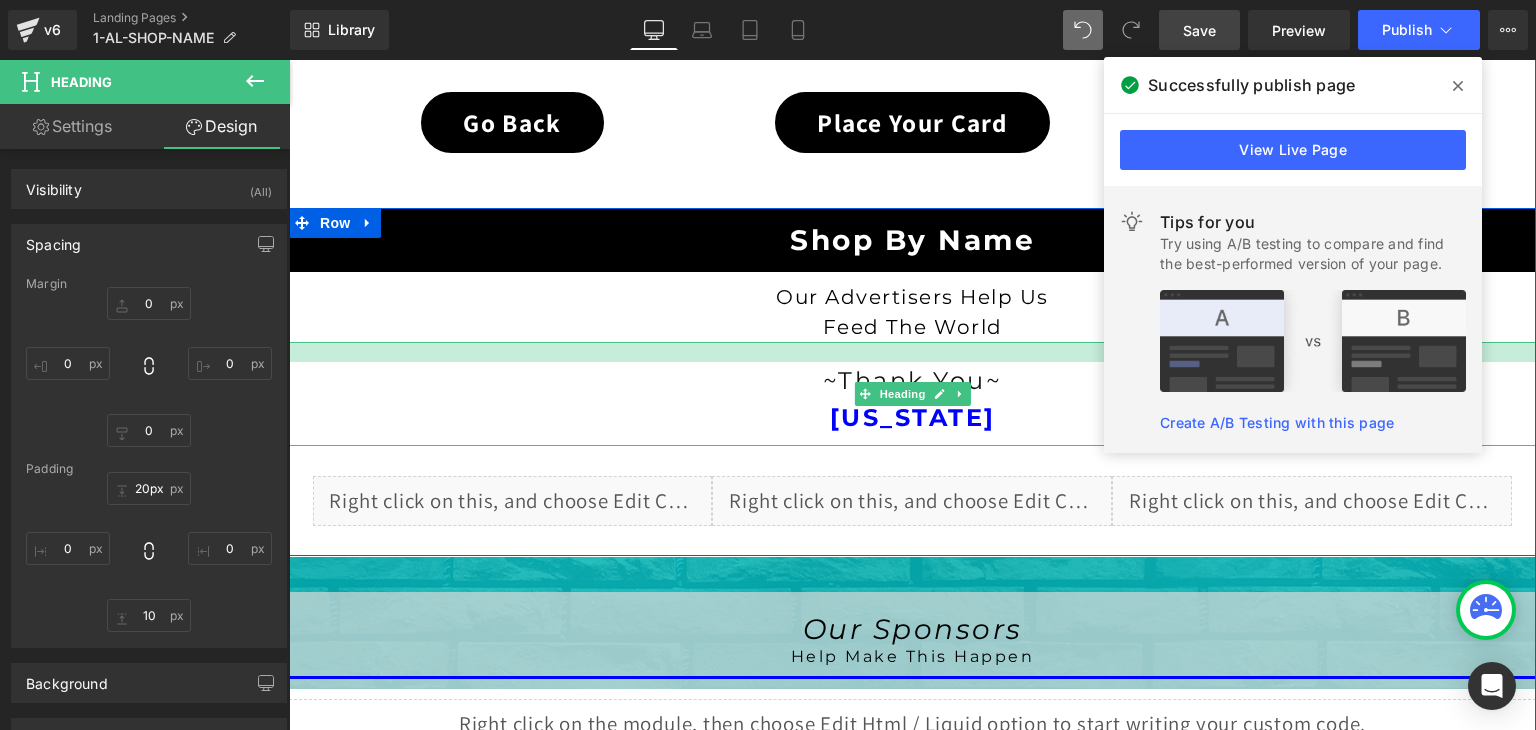 drag, startPoint x: 892, startPoint y: 342, endPoint x: 892, endPoint y: 362, distance: 20 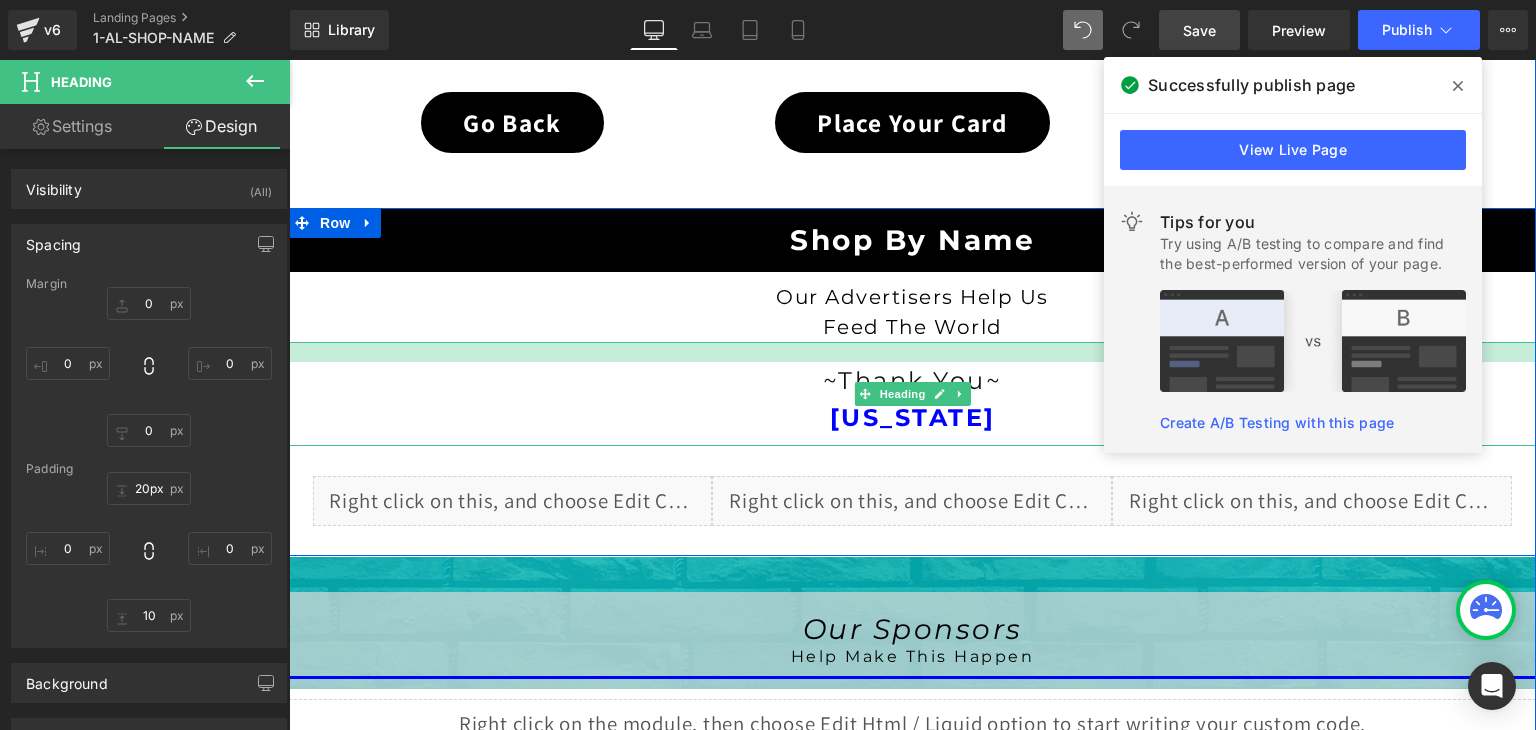 click on "~Thank You~ [US_STATE] Heading" at bounding box center [912, 394] 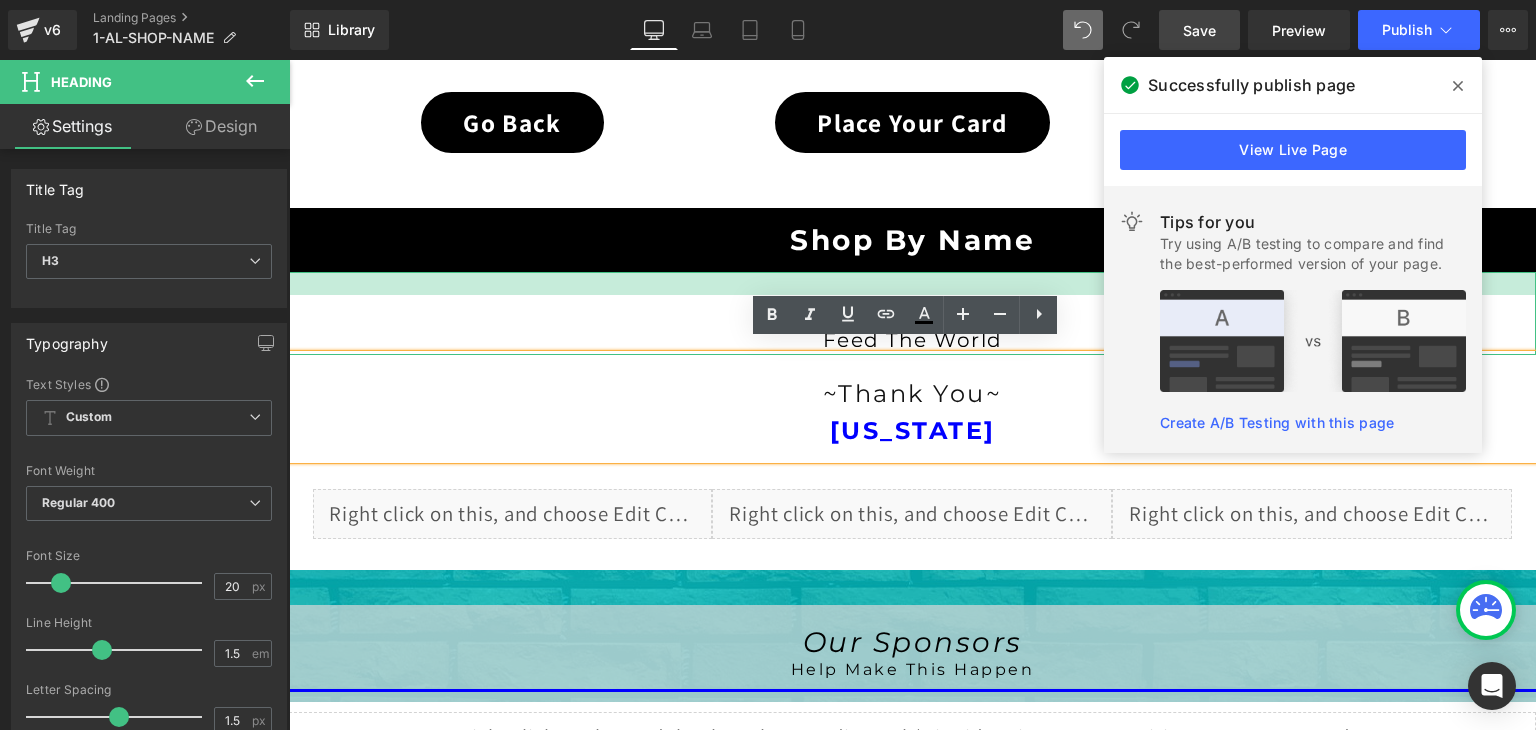 drag, startPoint x: 901, startPoint y: 274, endPoint x: 900, endPoint y: 287, distance: 13.038404 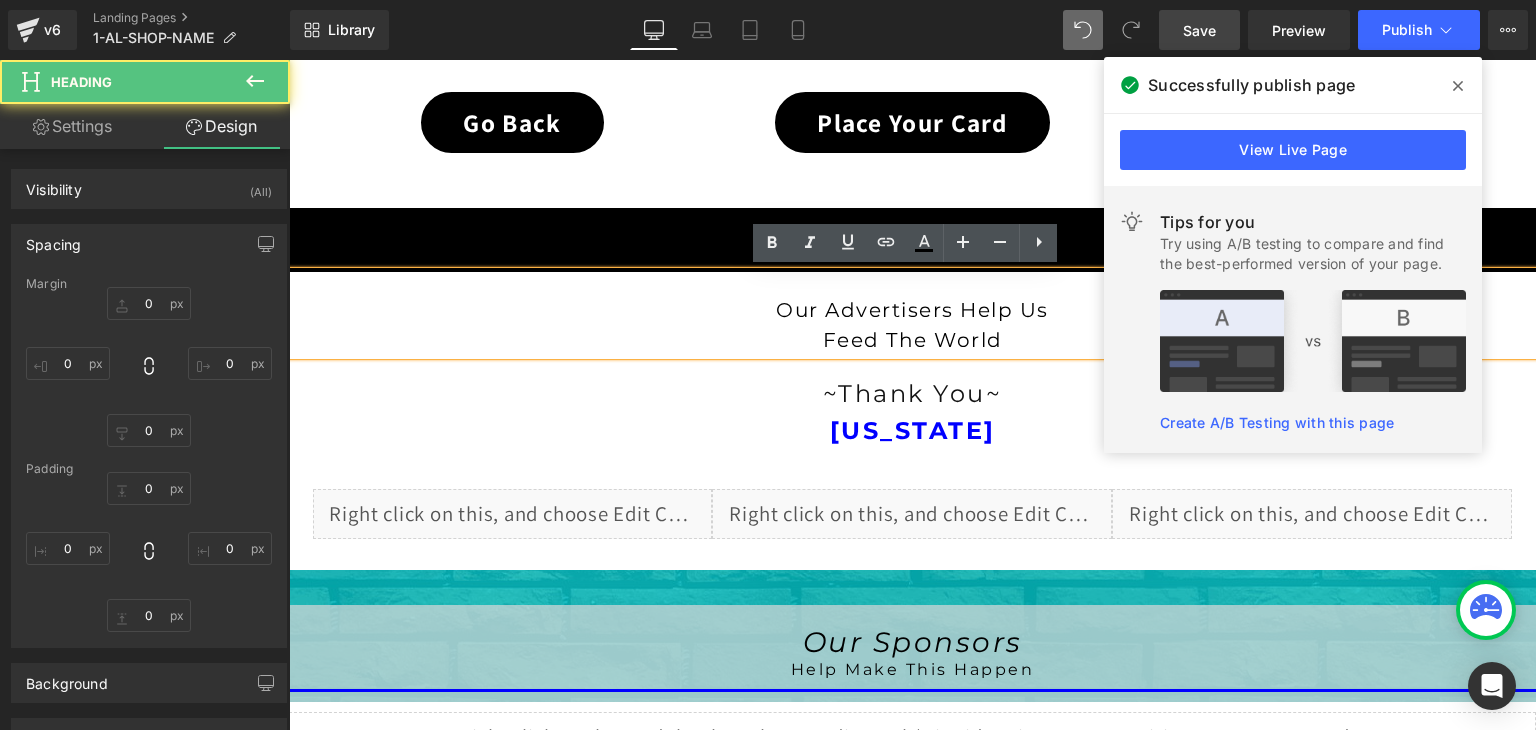 type on "0" 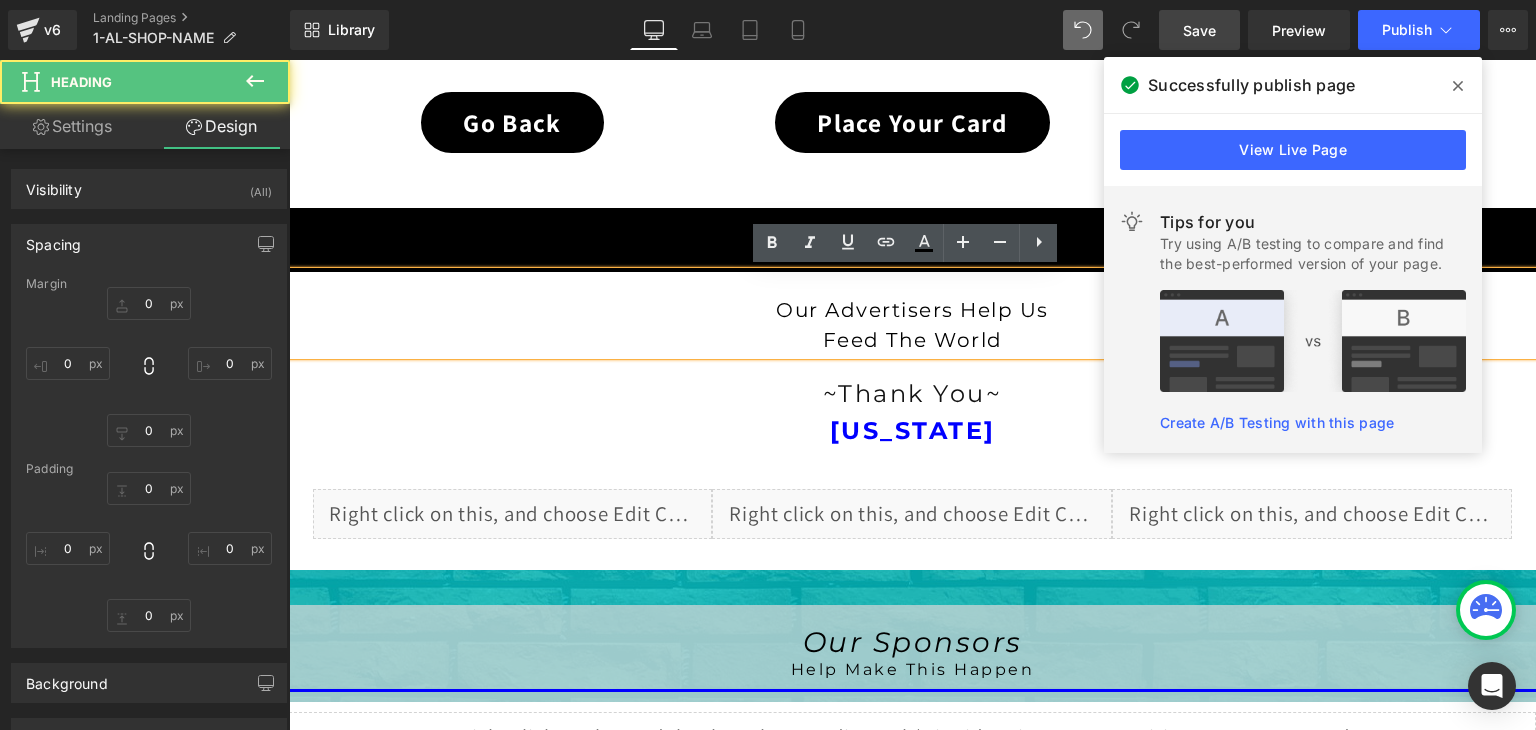 type on "0" 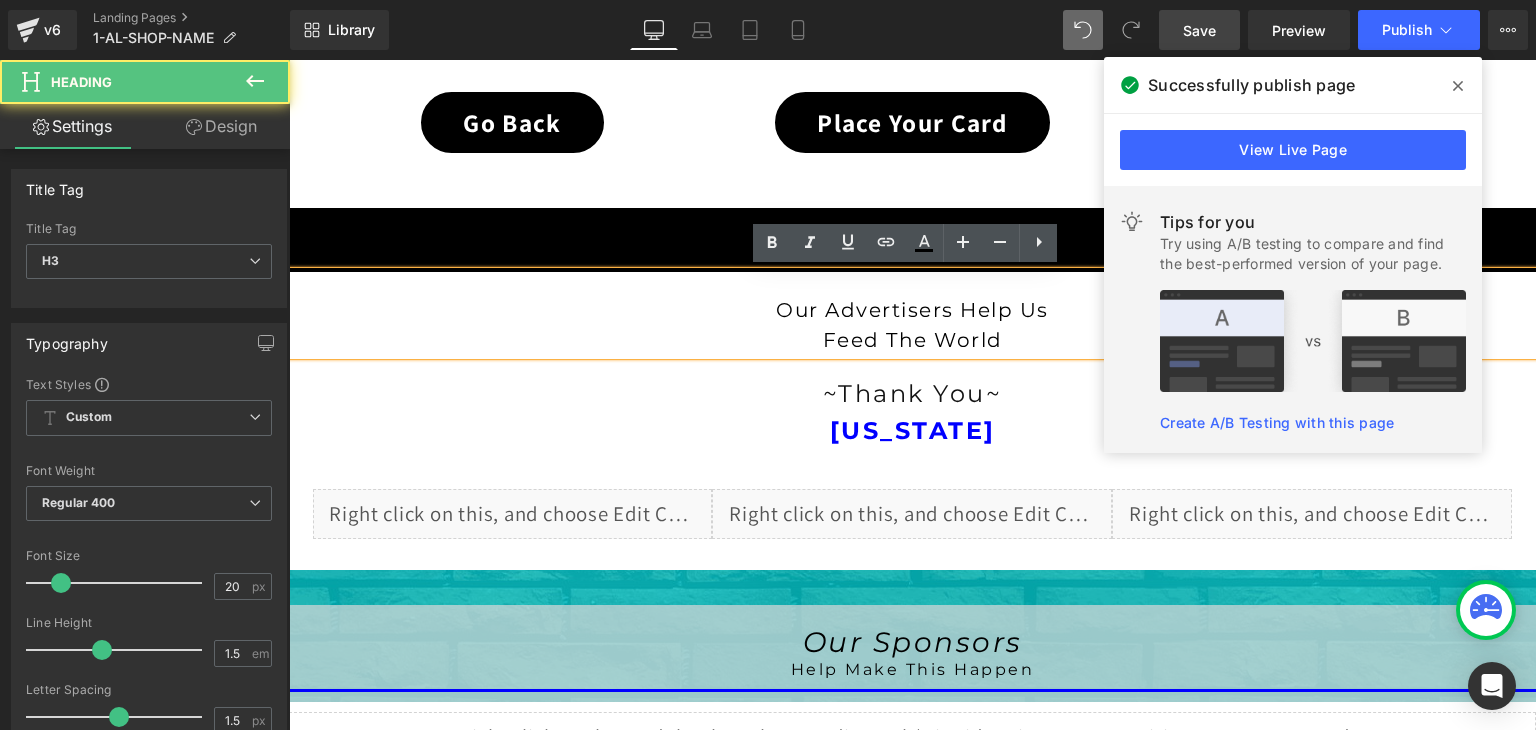 click on "Our Advertisers Help Us  Feed The World" at bounding box center (912, 313) 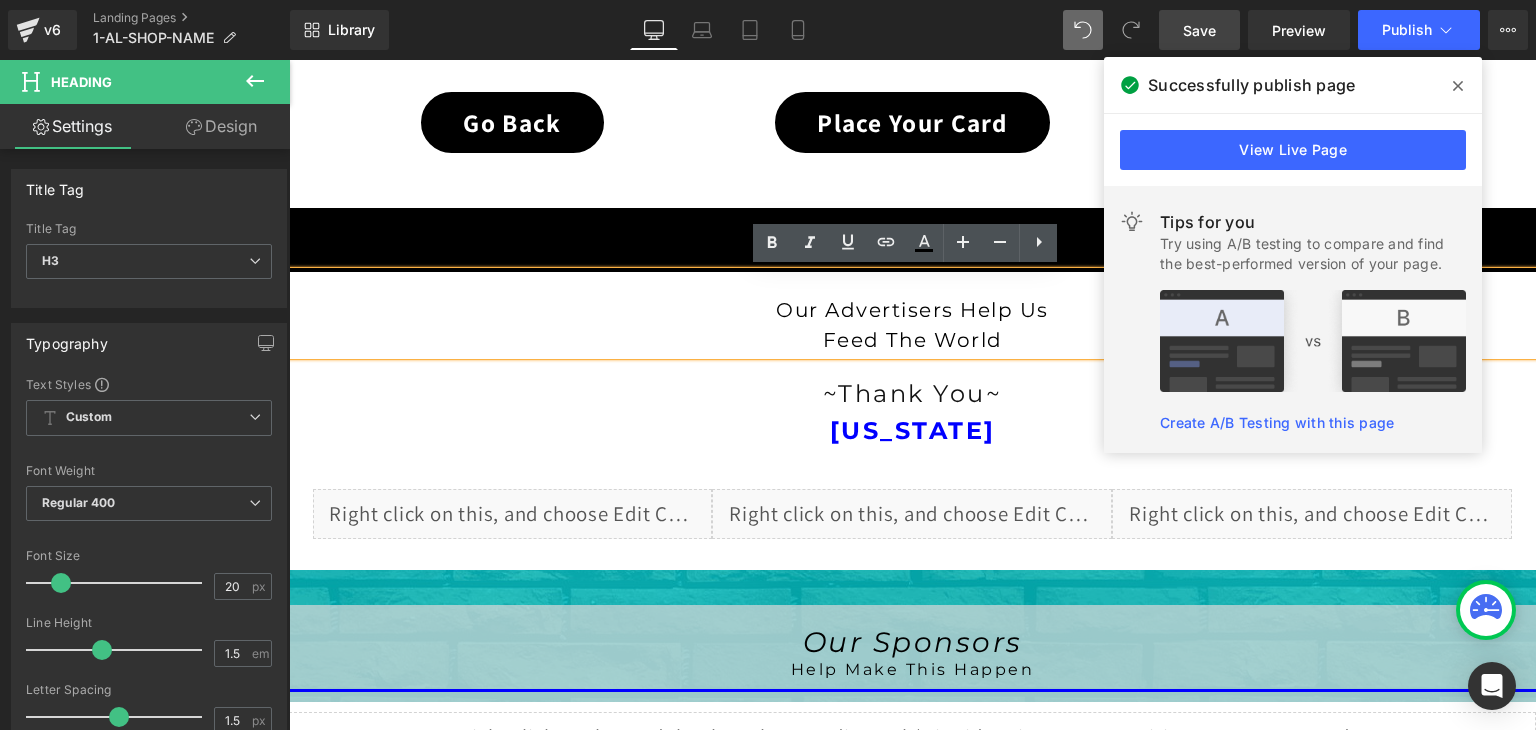 click on "Our Advertisers Help Us  Feed The World" at bounding box center [912, 313] 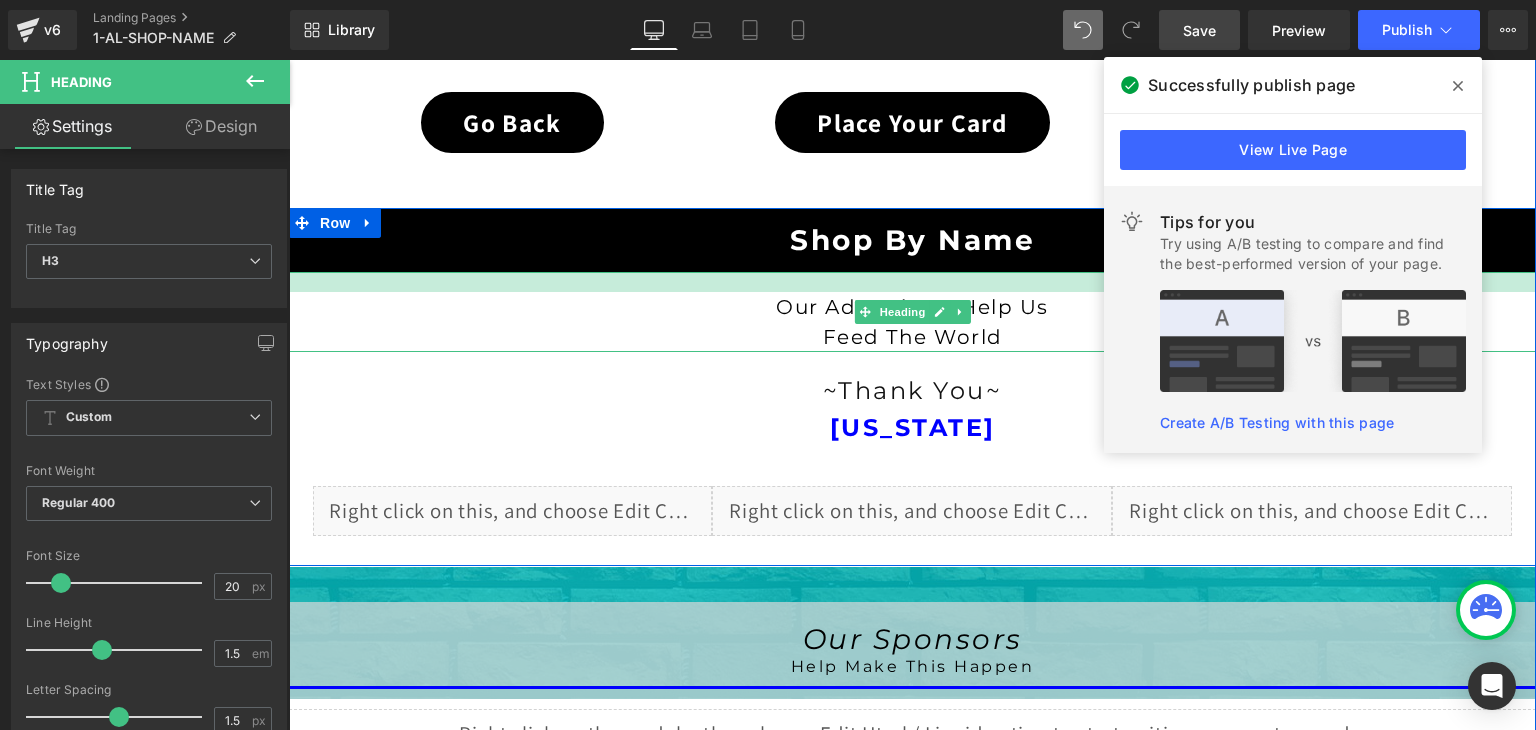 click at bounding box center [912, 282] 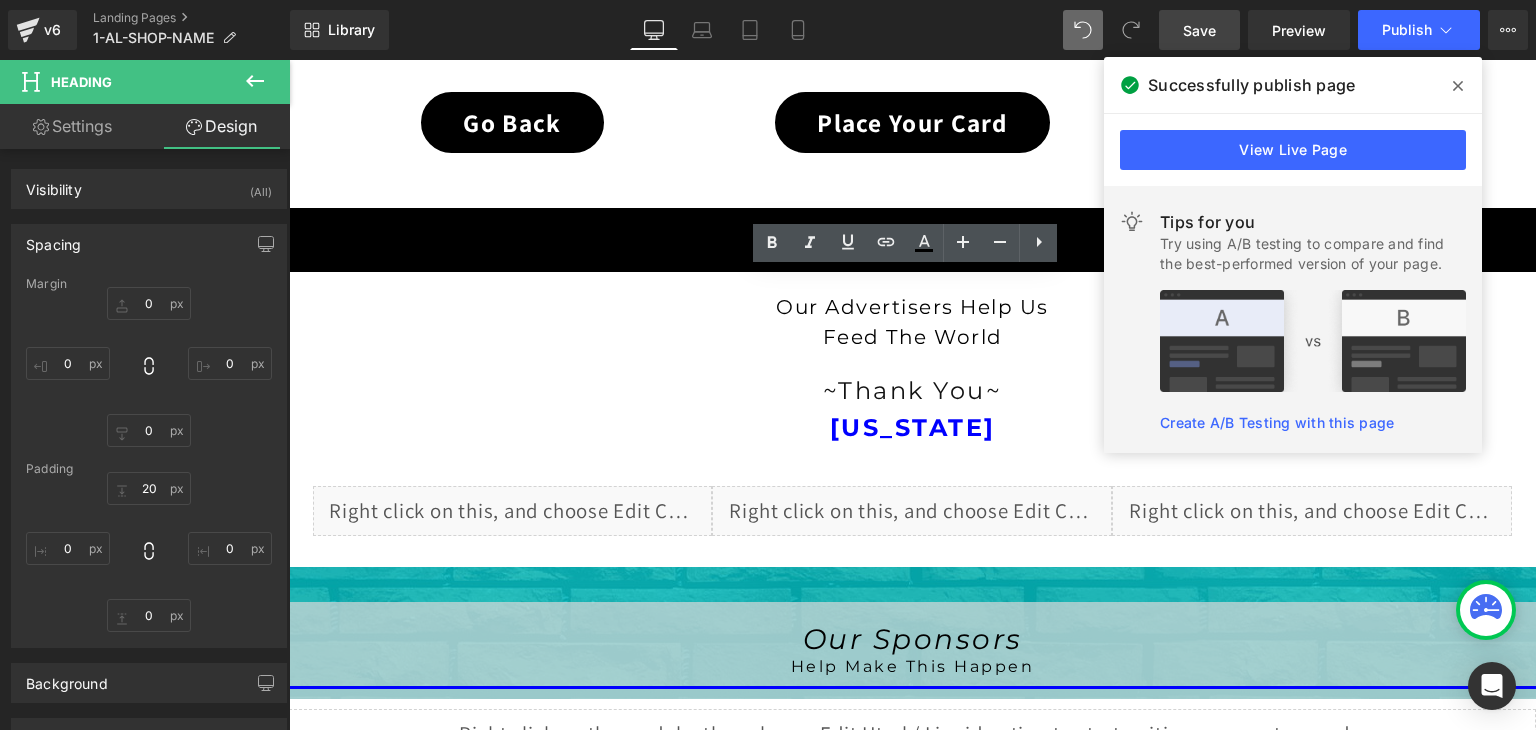 click on "Save" at bounding box center [1199, 30] 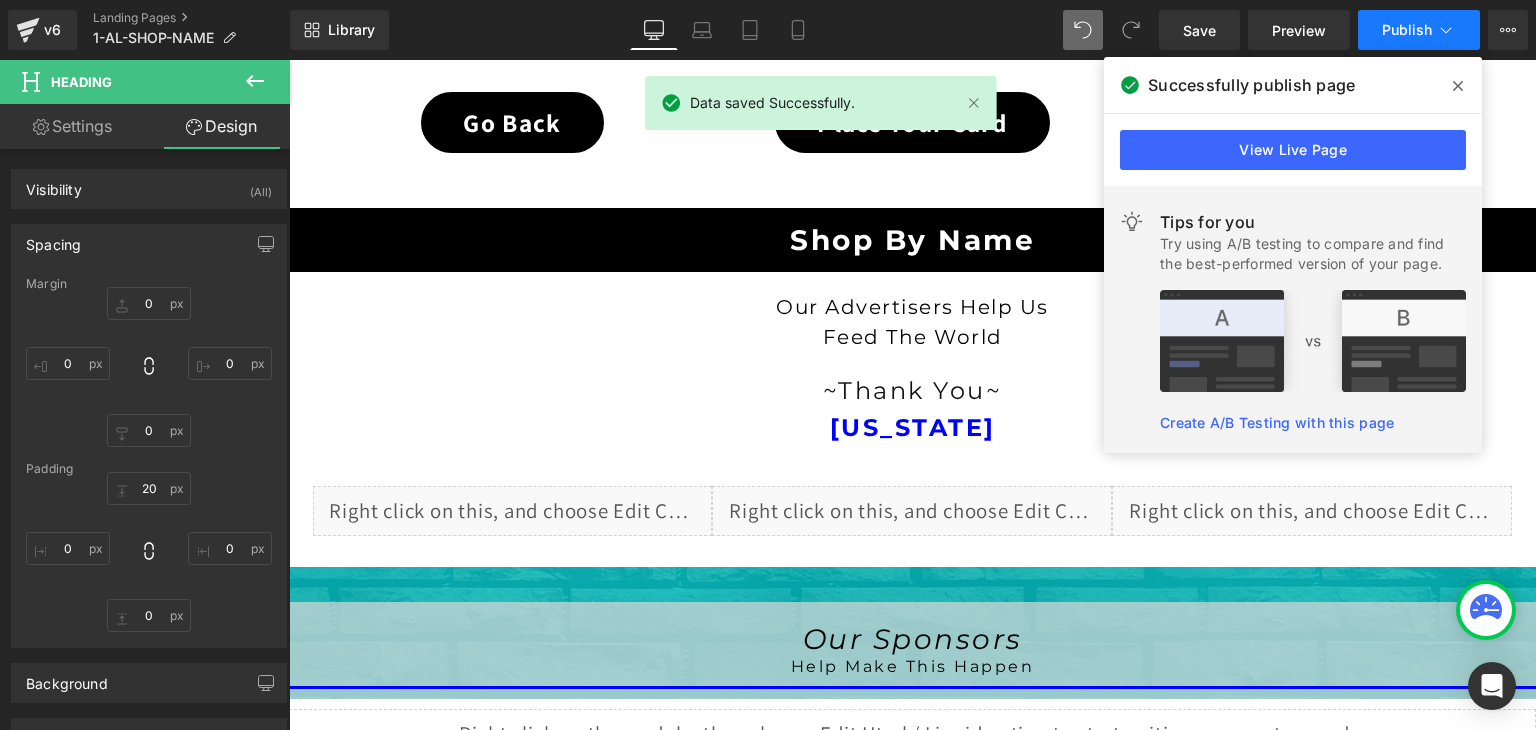 click on "Publish" at bounding box center (1407, 30) 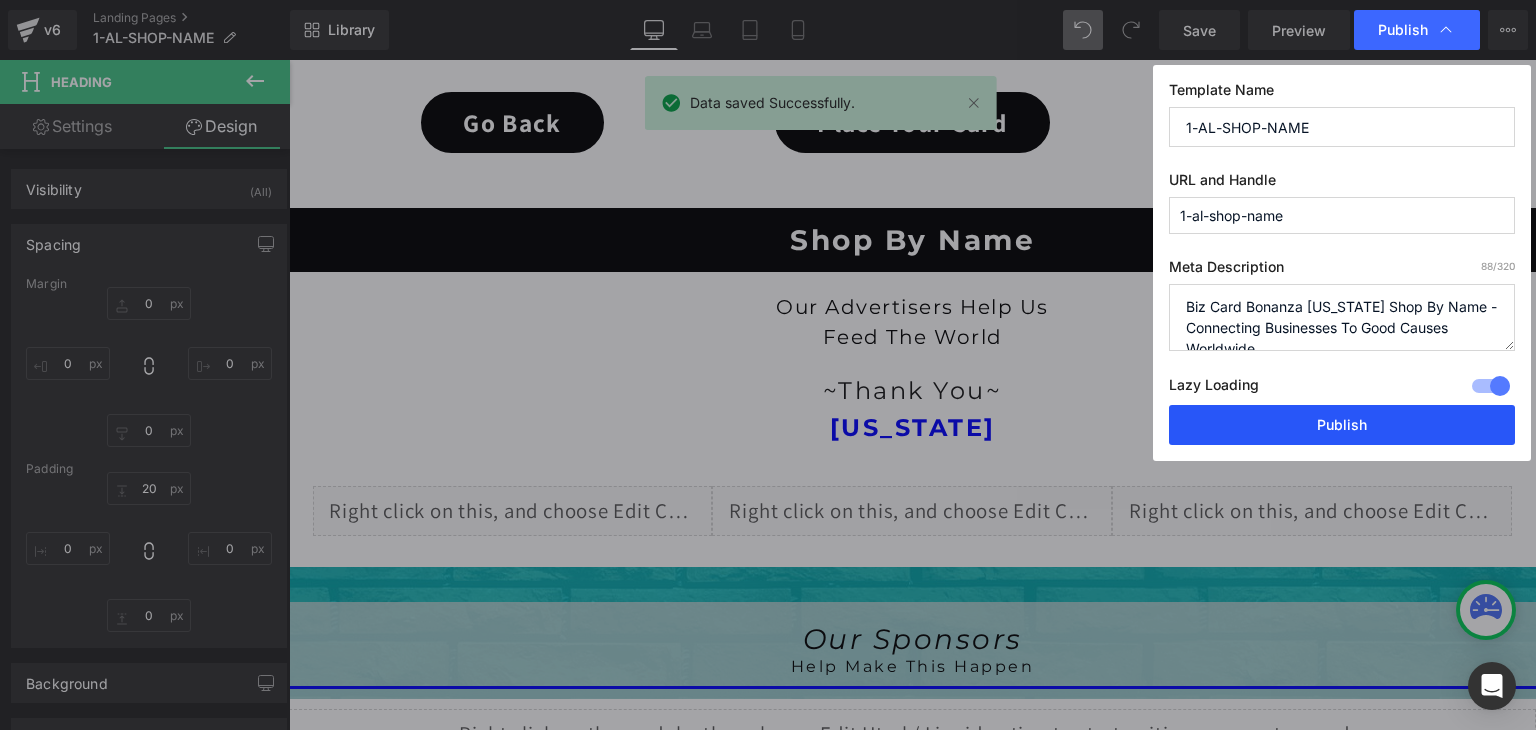 click on "Publish" at bounding box center (1342, 425) 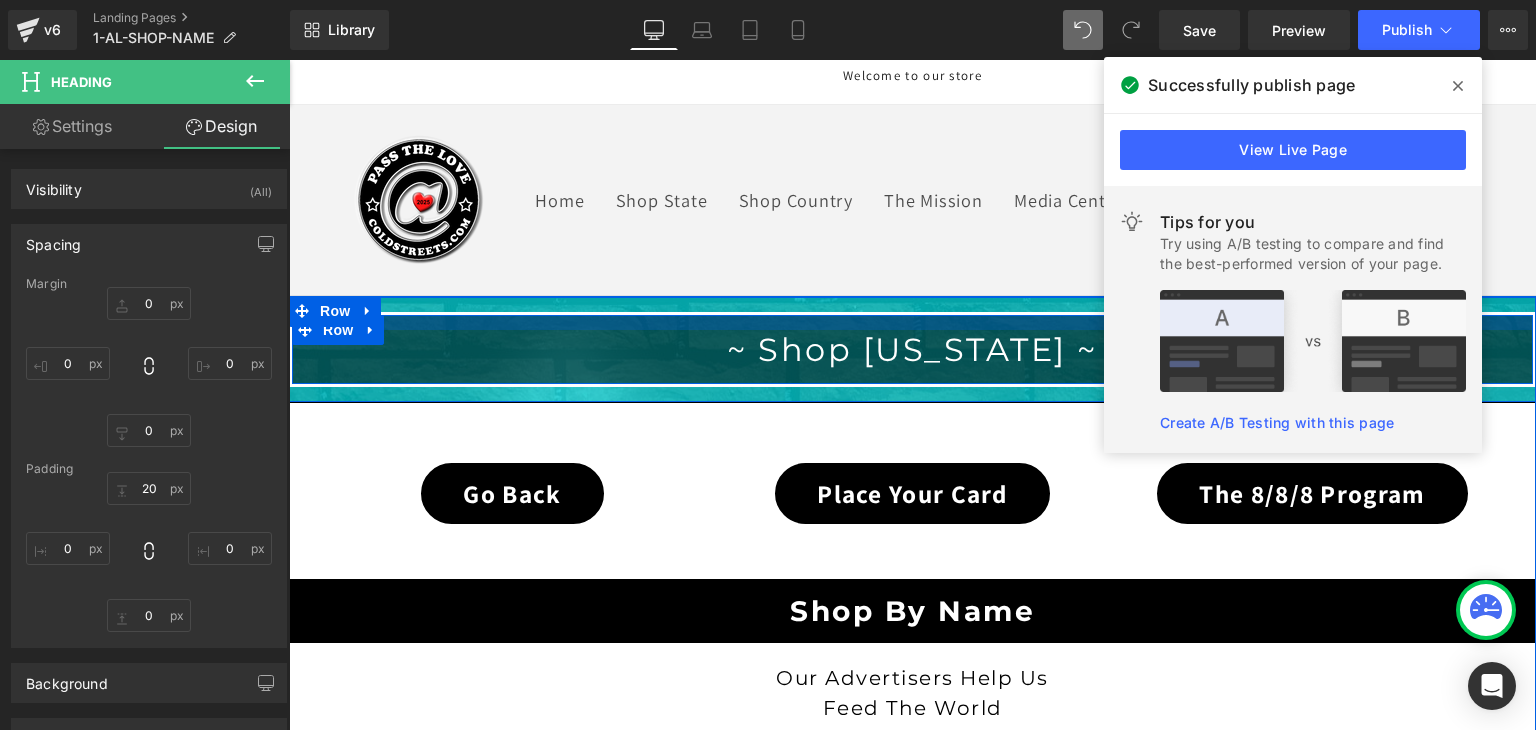 scroll, scrollTop: 0, scrollLeft: 0, axis: both 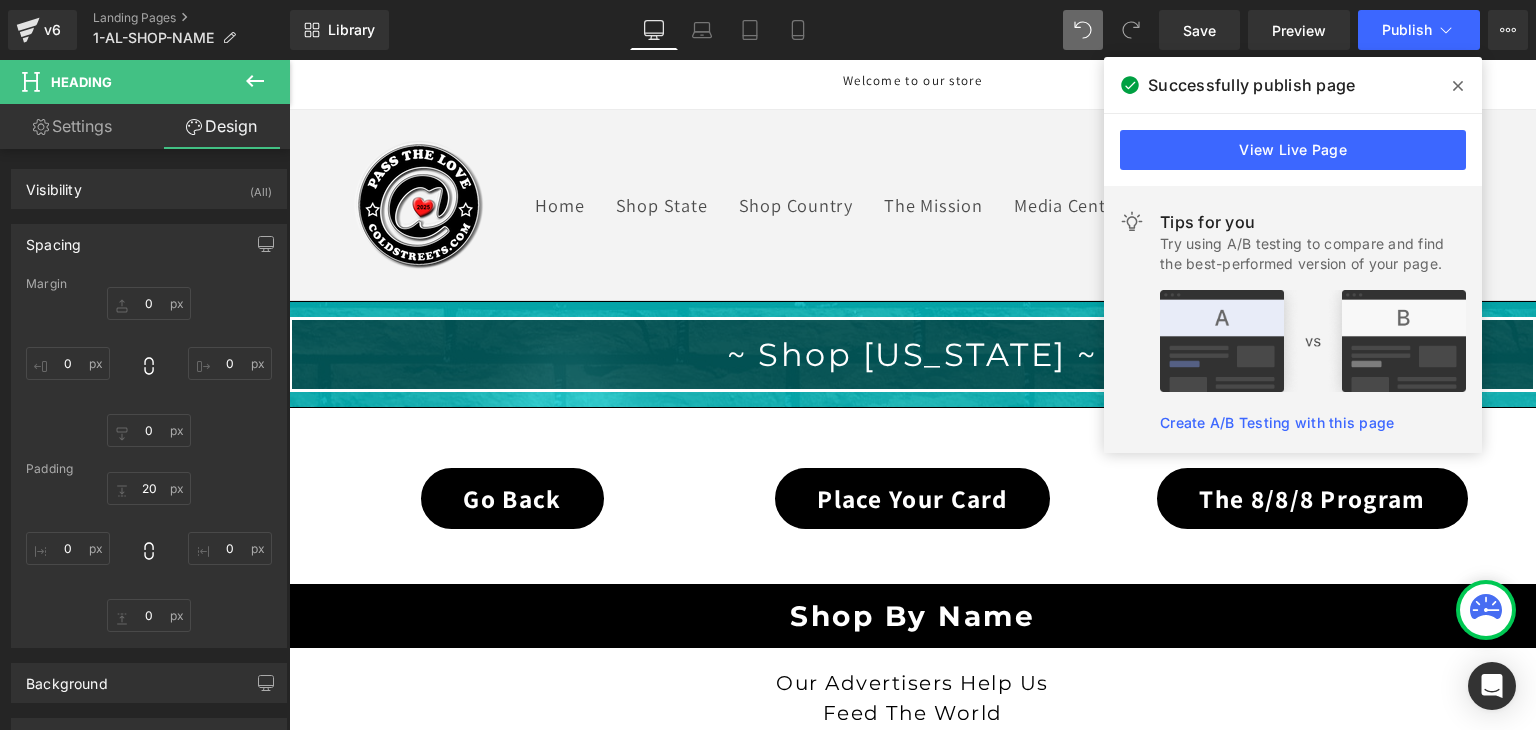 click 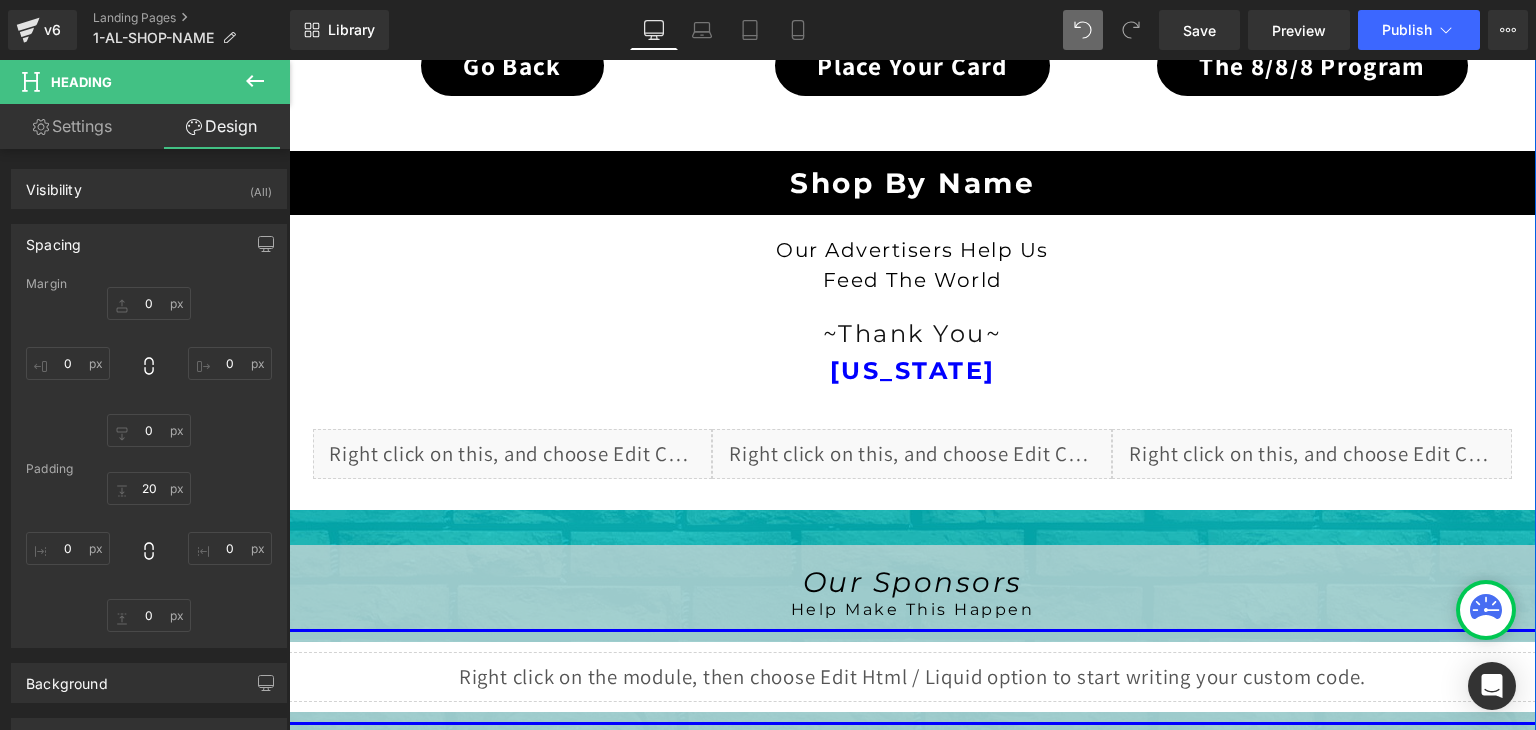 scroll, scrollTop: 400, scrollLeft: 0, axis: vertical 